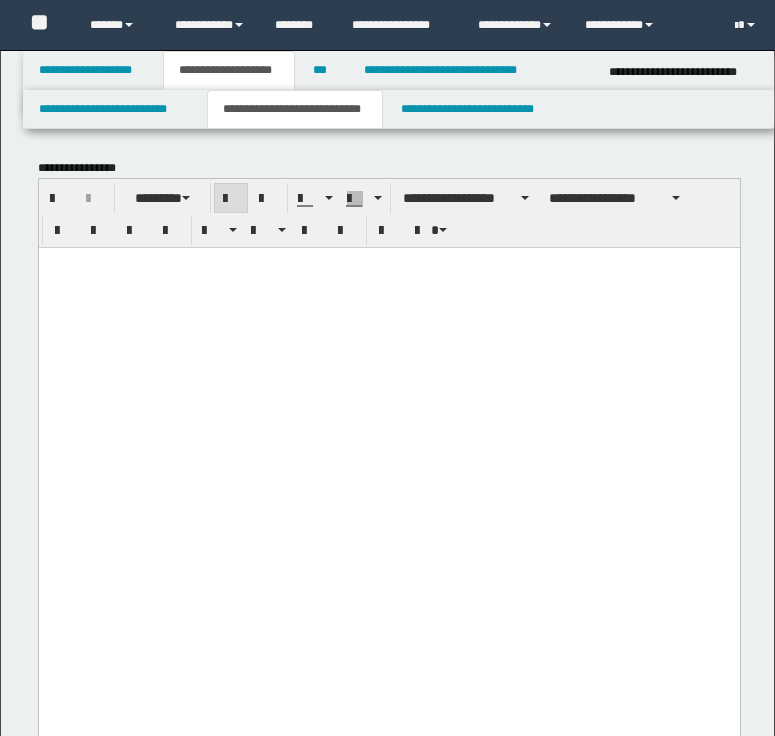 scroll, scrollTop: 3061, scrollLeft: 0, axis: vertical 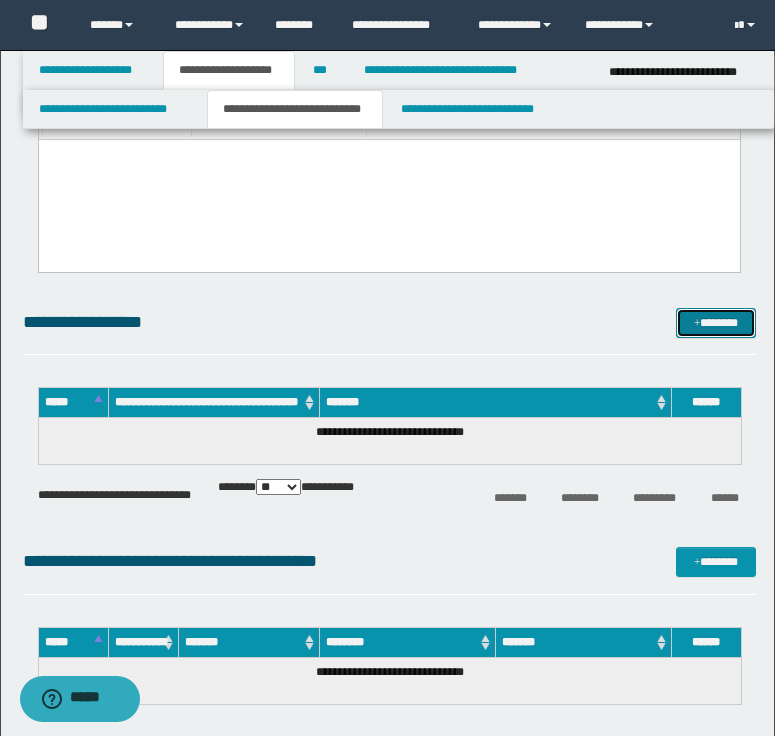 click on "*******" at bounding box center [716, 323] 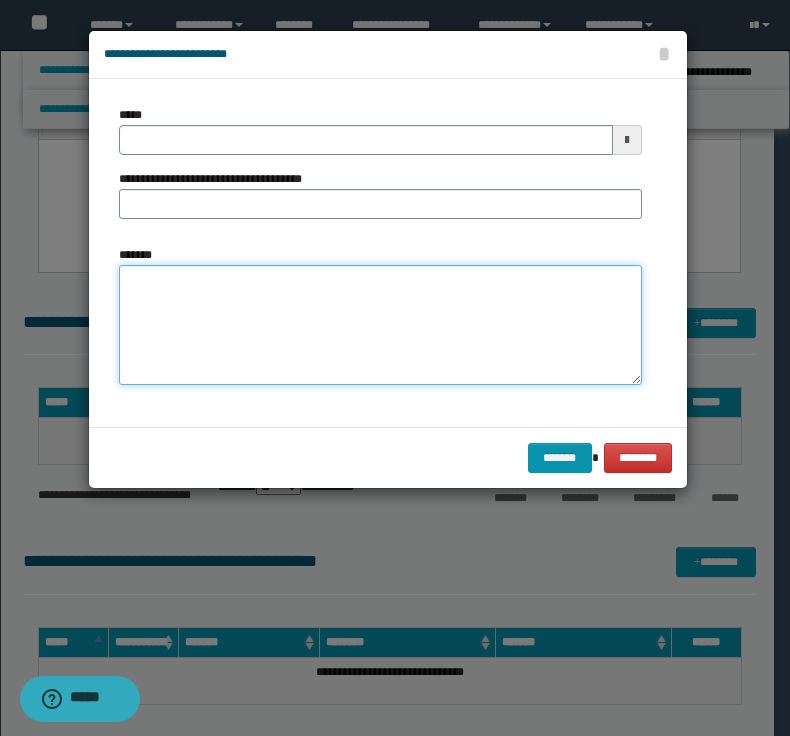 click on "*******" at bounding box center [380, 325] 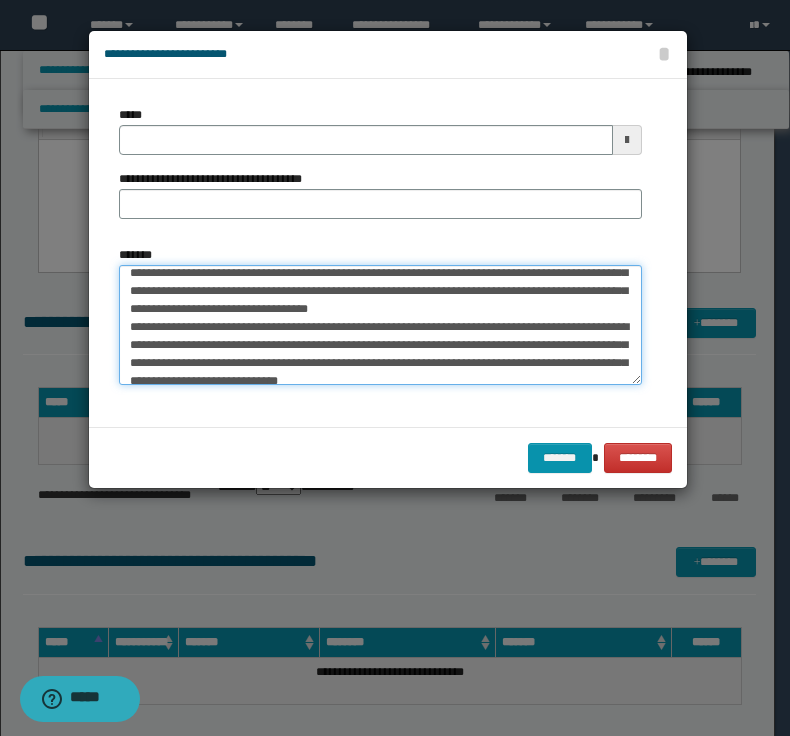 scroll, scrollTop: 0, scrollLeft: 0, axis: both 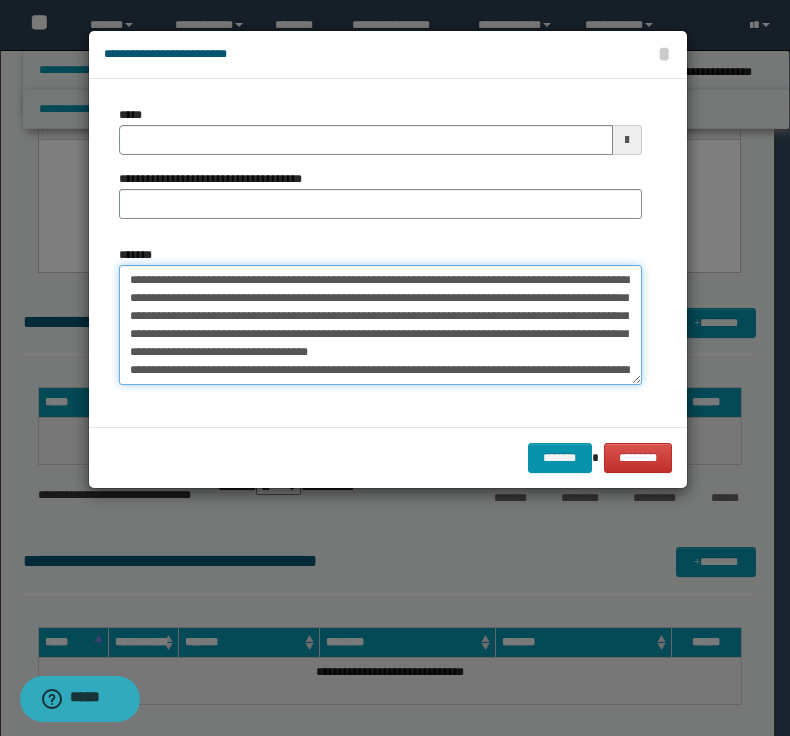 drag, startPoint x: 402, startPoint y: 282, endPoint x: 118, endPoint y: 278, distance: 284.02817 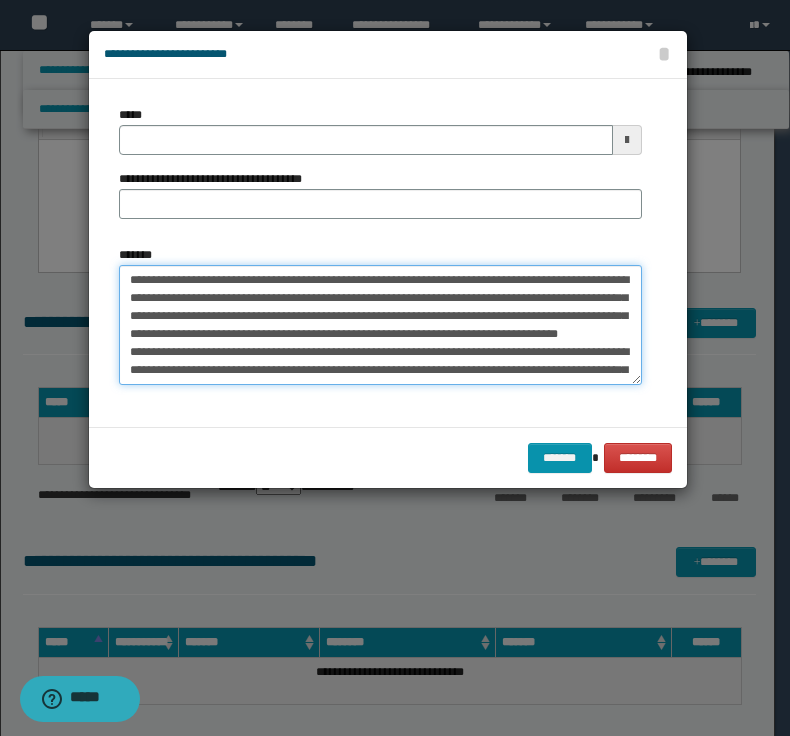 type on "**********" 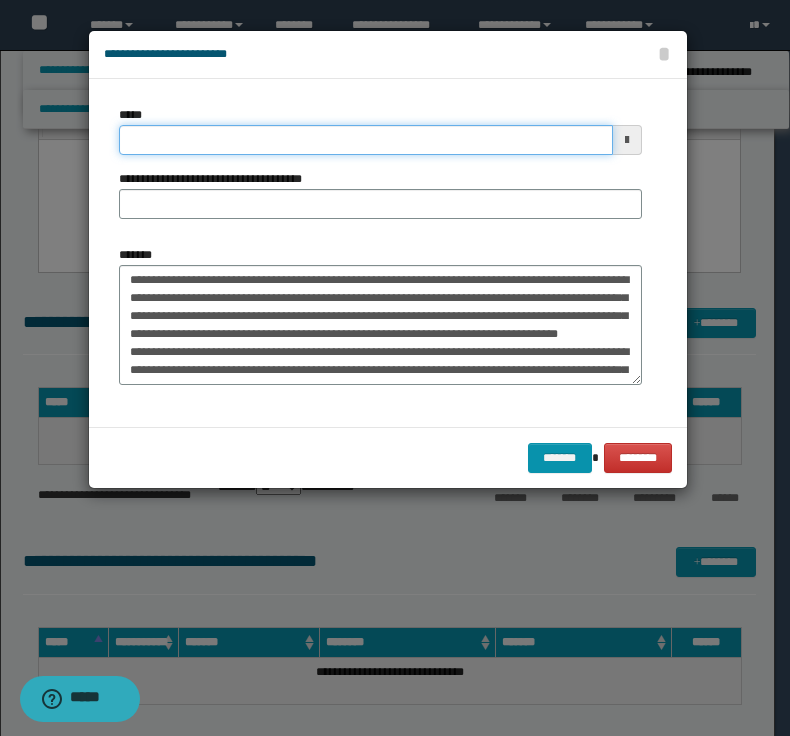 click on "*****" at bounding box center [366, 140] 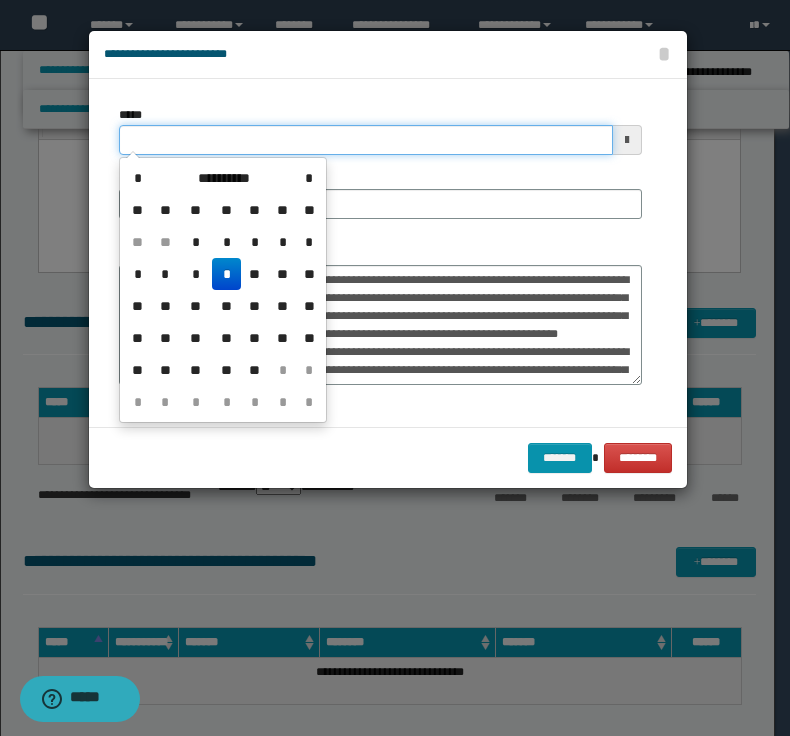 type on "**********" 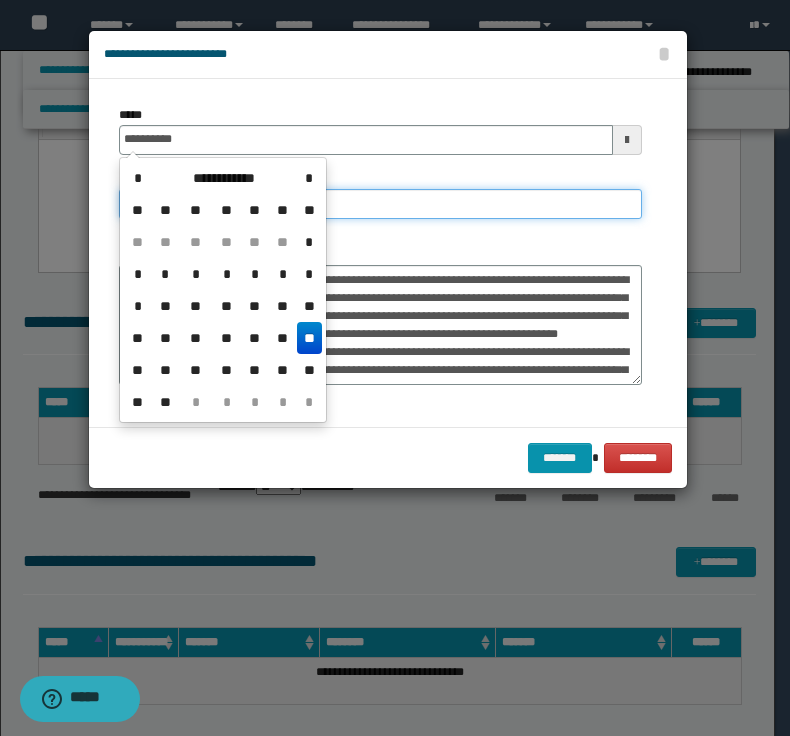 click on "**********" at bounding box center [380, 204] 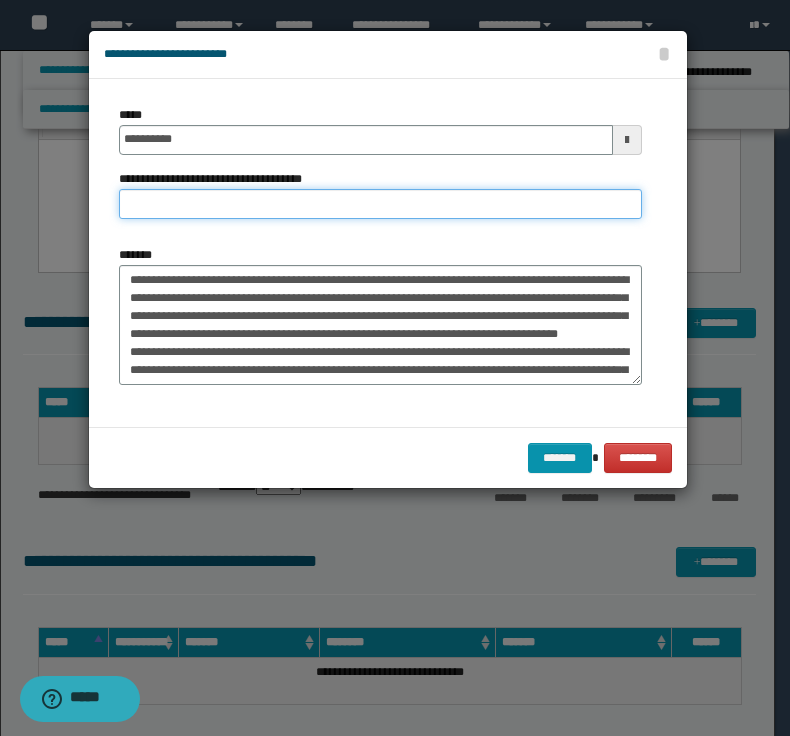 paste on "**********" 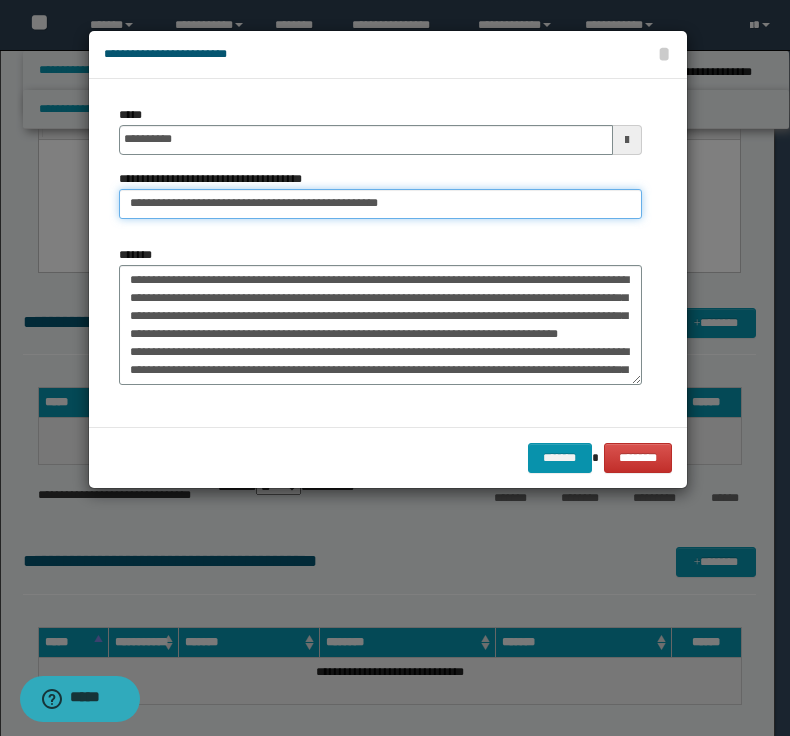 drag, startPoint x: 194, startPoint y: 205, endPoint x: -36, endPoint y: 204, distance: 230.00217 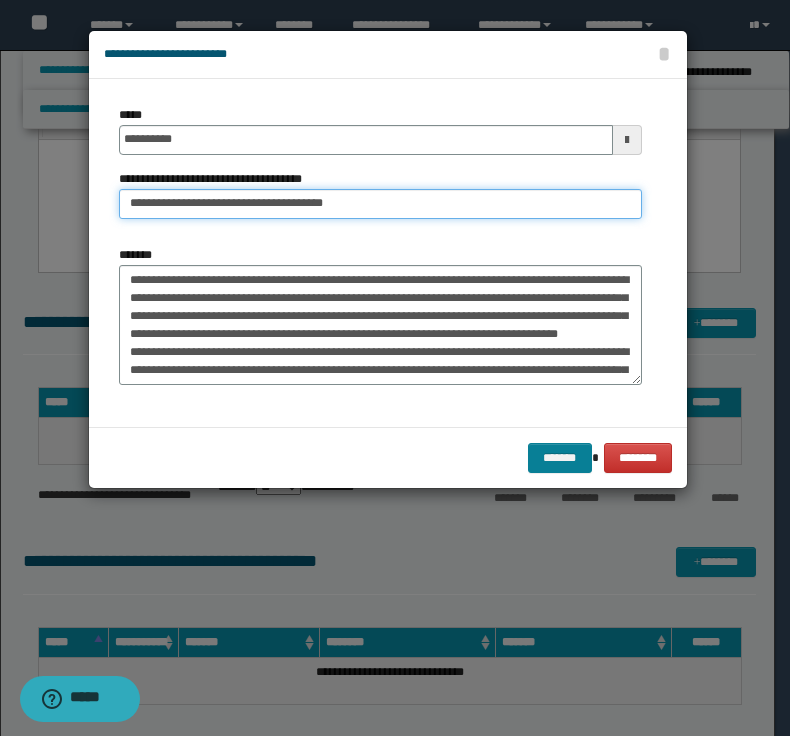 type on "**********" 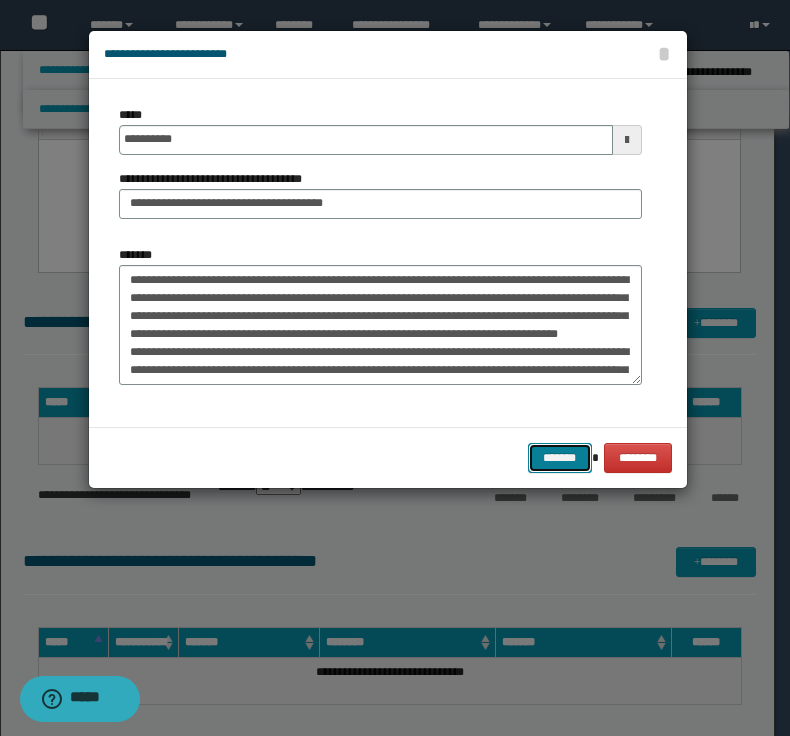 click on "*******" at bounding box center (560, 458) 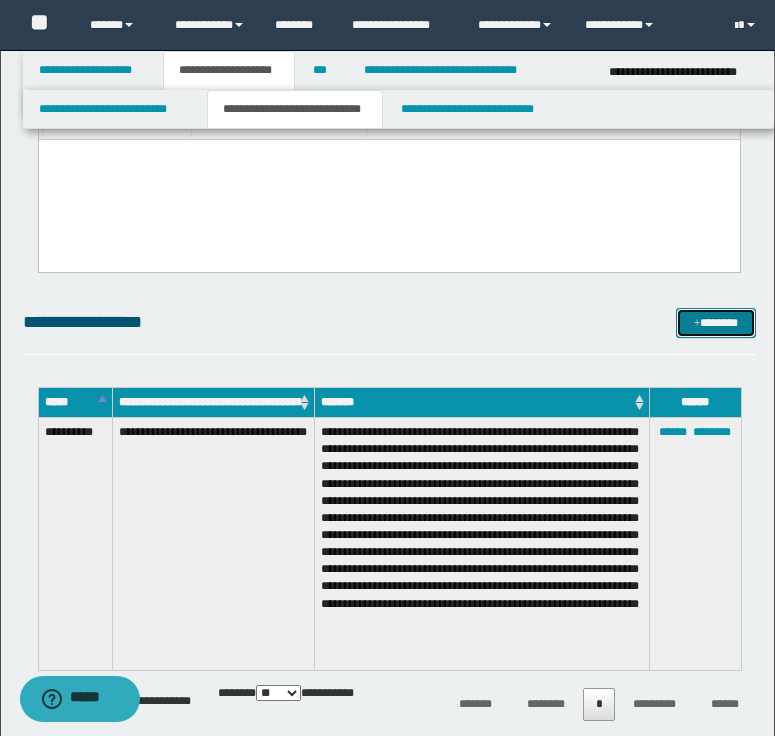 click on "*******" at bounding box center (716, 323) 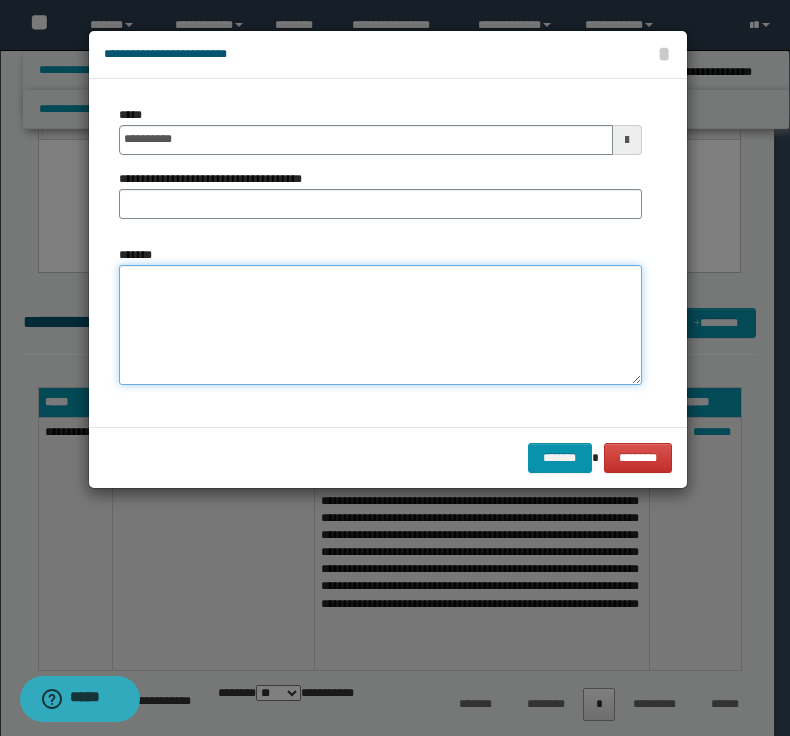 click on "*******" at bounding box center (380, 325) 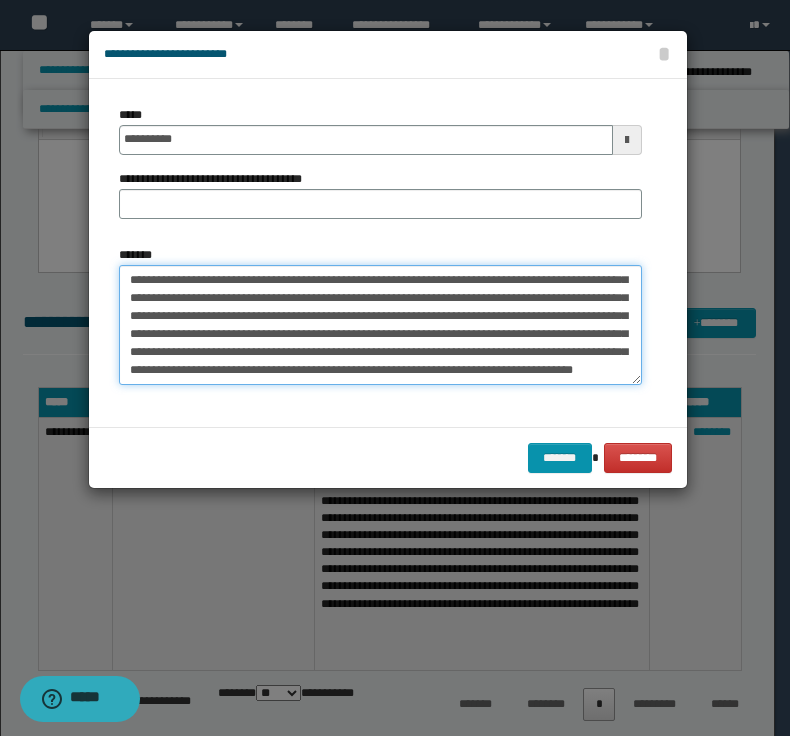 scroll, scrollTop: 0, scrollLeft: 0, axis: both 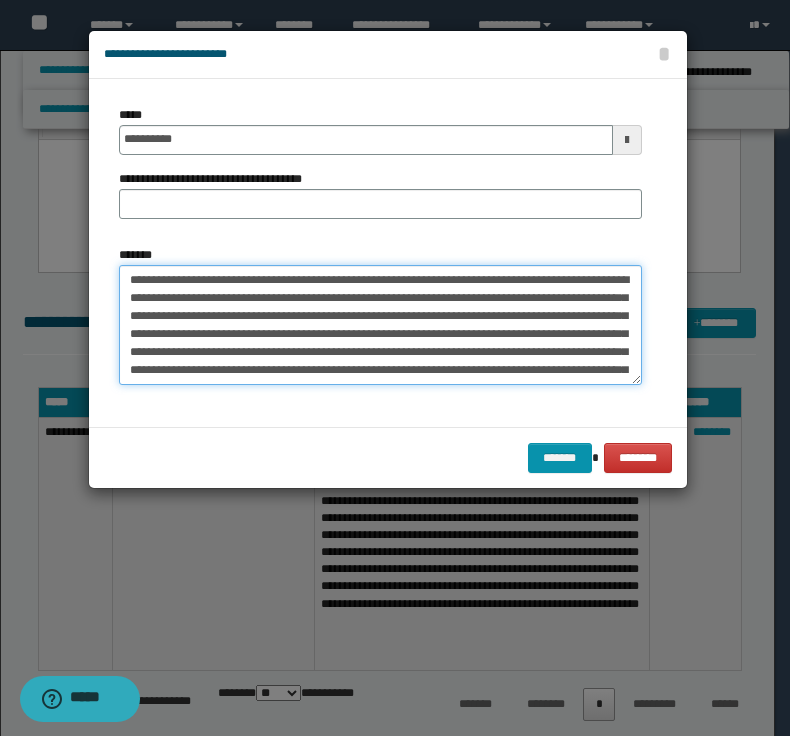 drag, startPoint x: 416, startPoint y: 280, endPoint x: 90, endPoint y: 267, distance: 326.2591 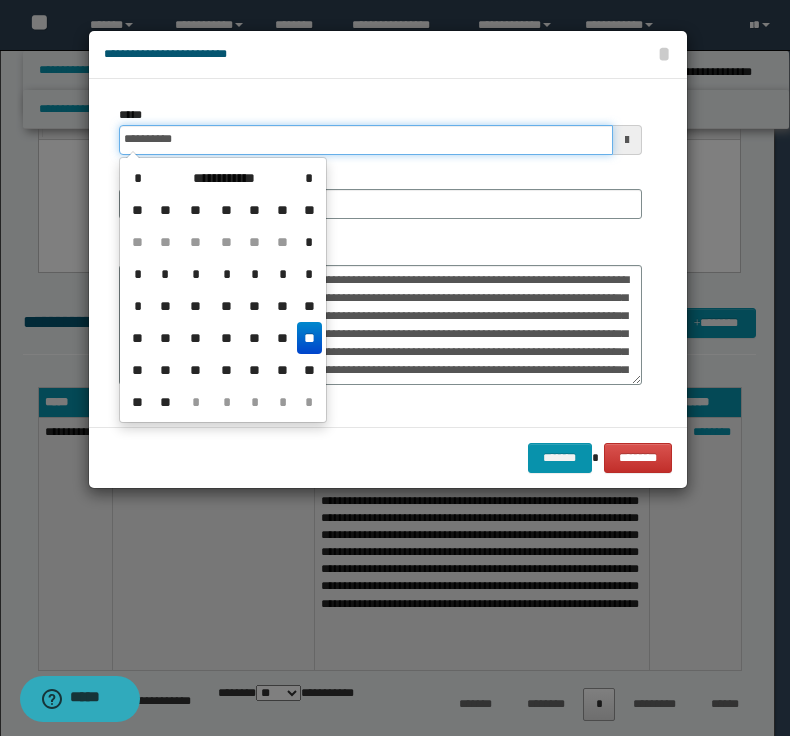 click on "**********" at bounding box center (366, 140) 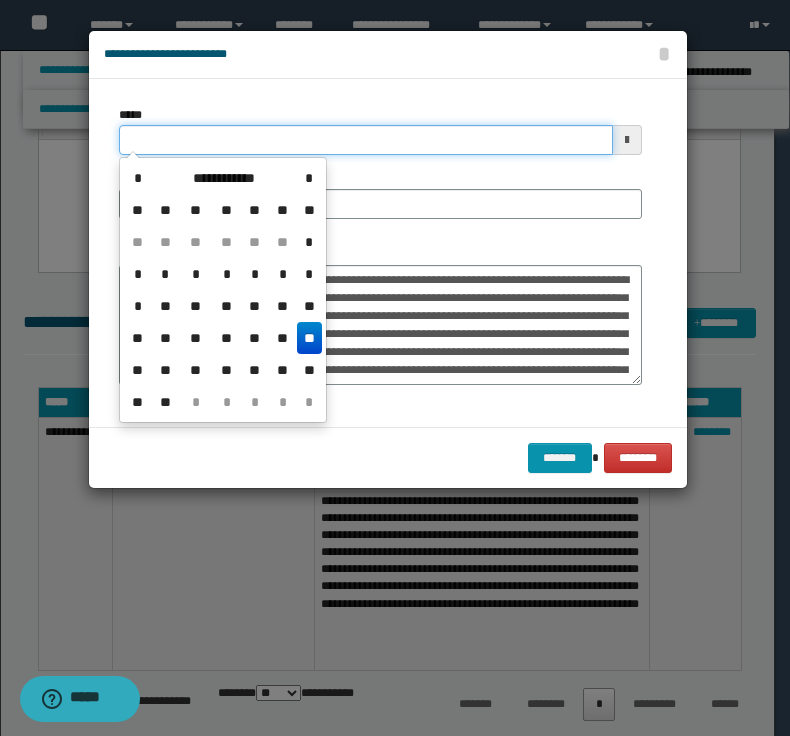 type on "**********" 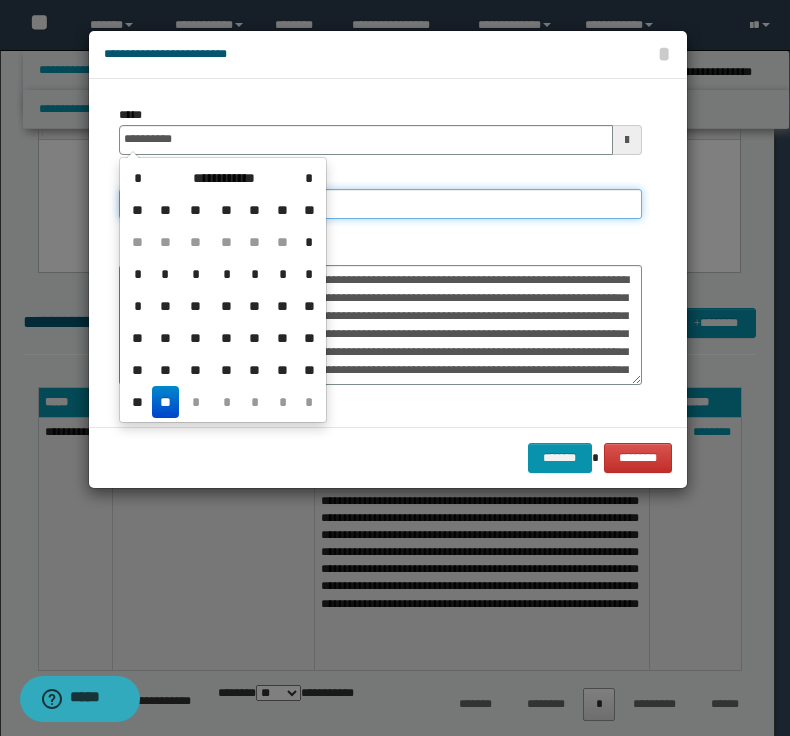 click on "**********" at bounding box center [380, 204] 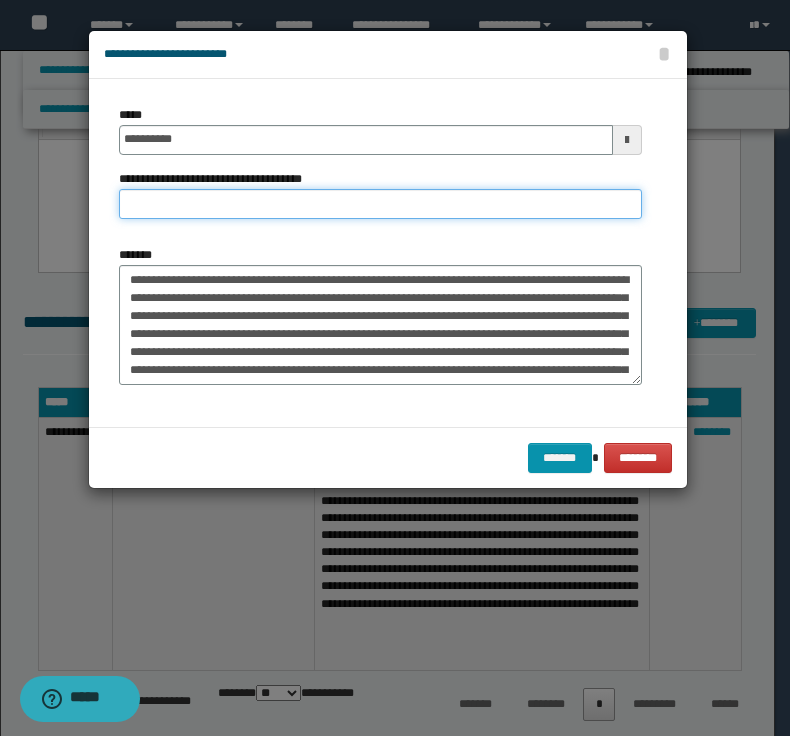 paste on "**********" 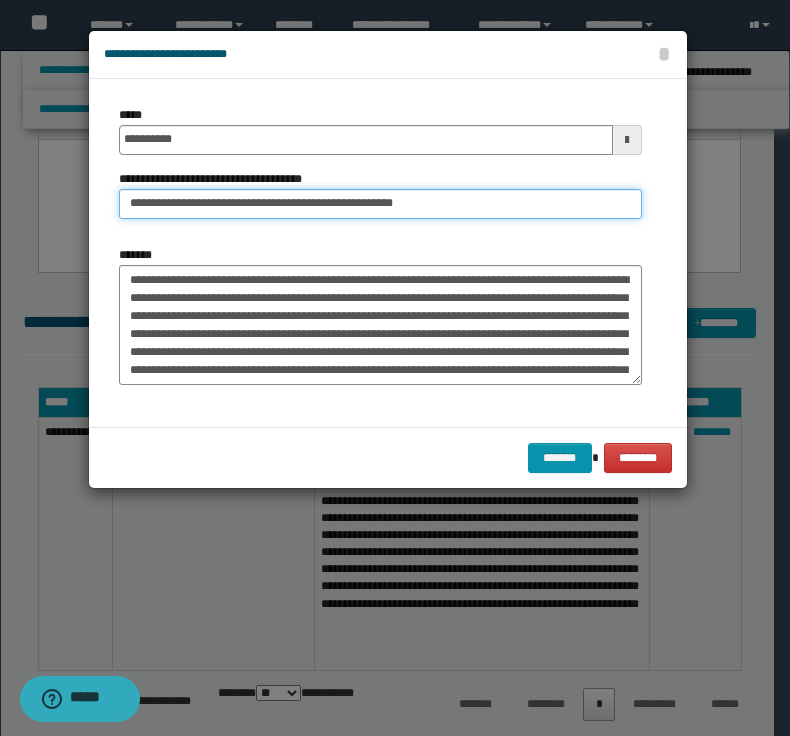 drag, startPoint x: 190, startPoint y: 203, endPoint x: -79, endPoint y: 156, distance: 273.07507 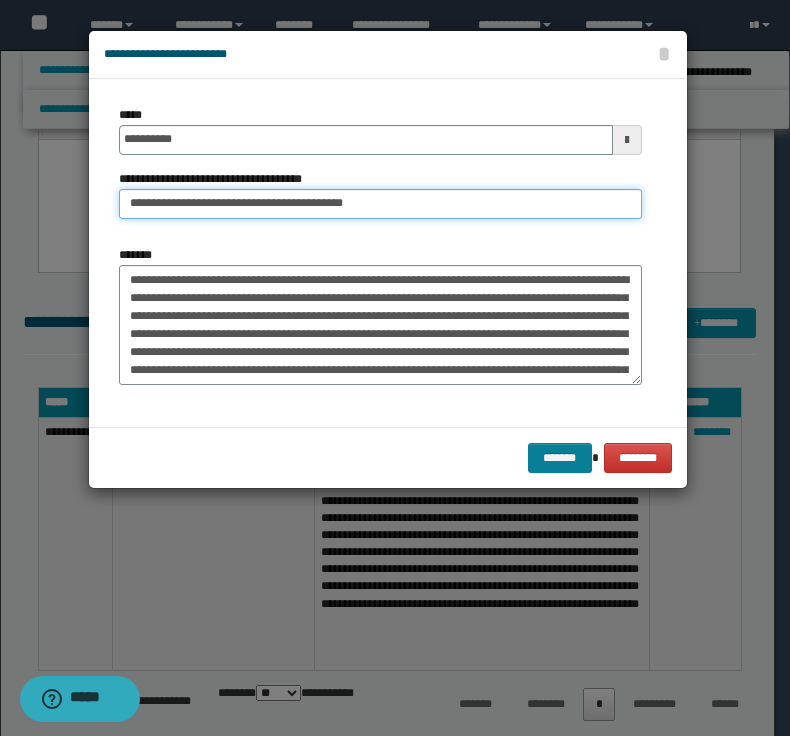 type on "**********" 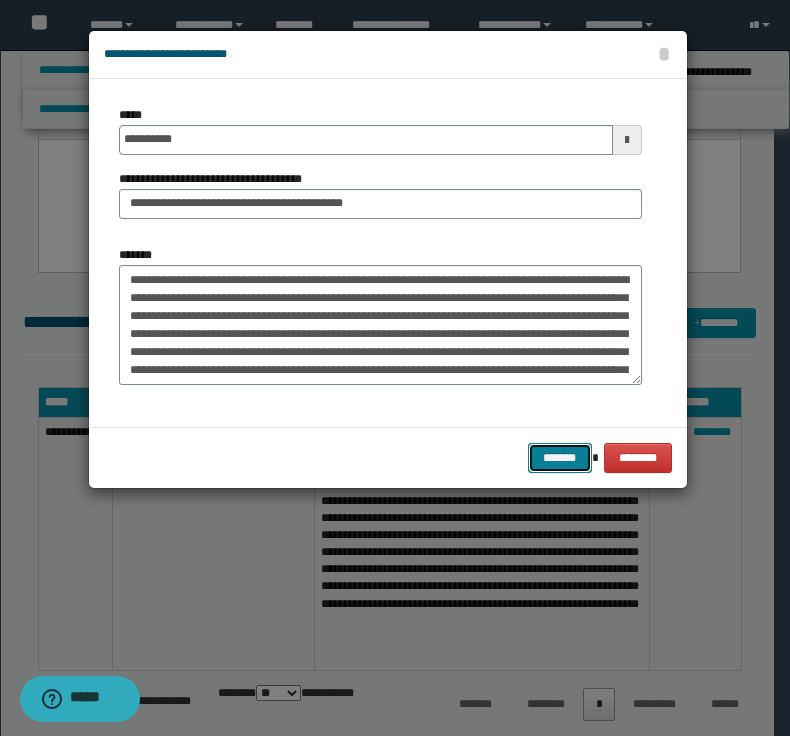 drag, startPoint x: 557, startPoint y: 463, endPoint x: 51, endPoint y: 415, distance: 508.27158 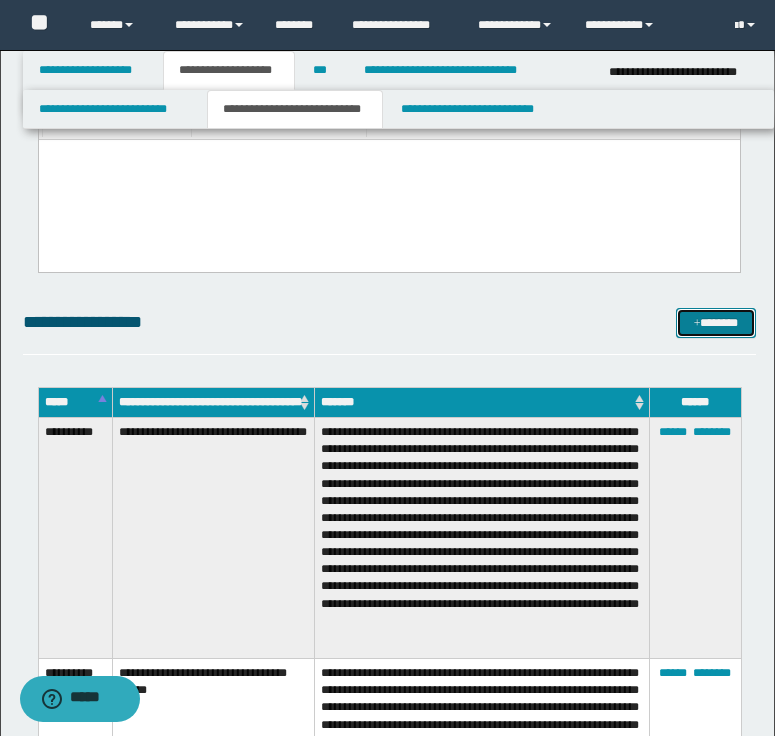 click on "*******" at bounding box center (716, 323) 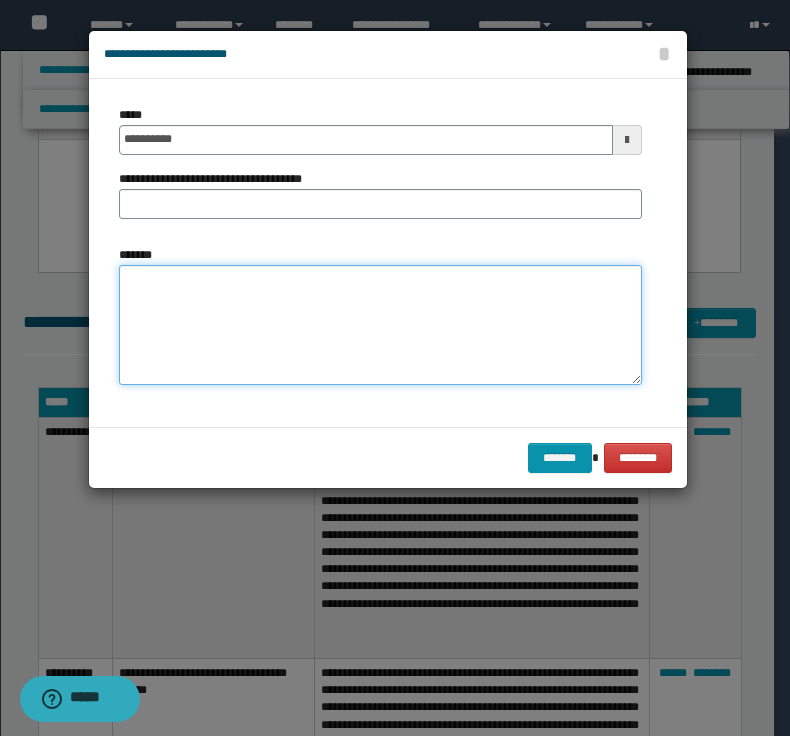 click on "*******" at bounding box center (380, 325) 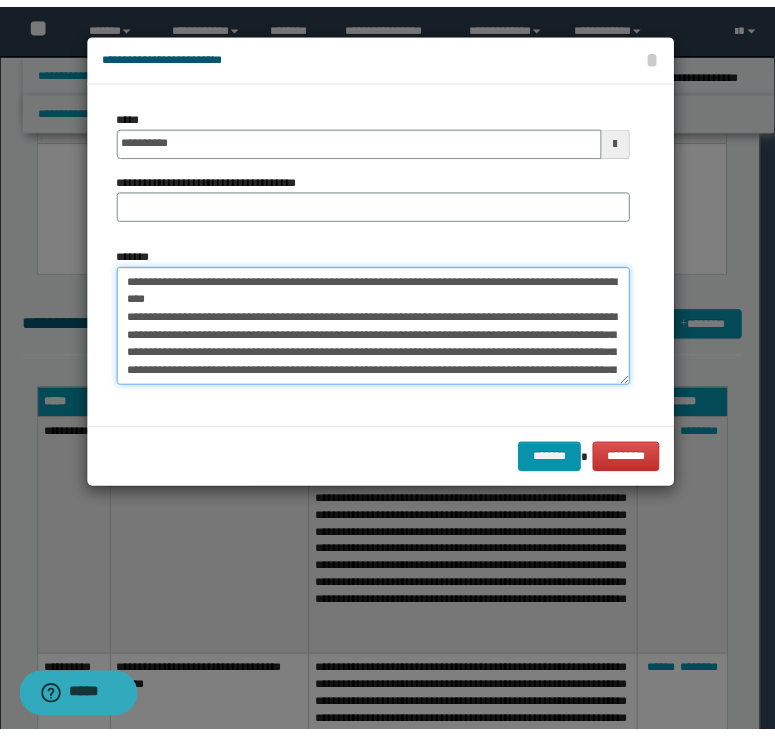 scroll, scrollTop: 0, scrollLeft: 0, axis: both 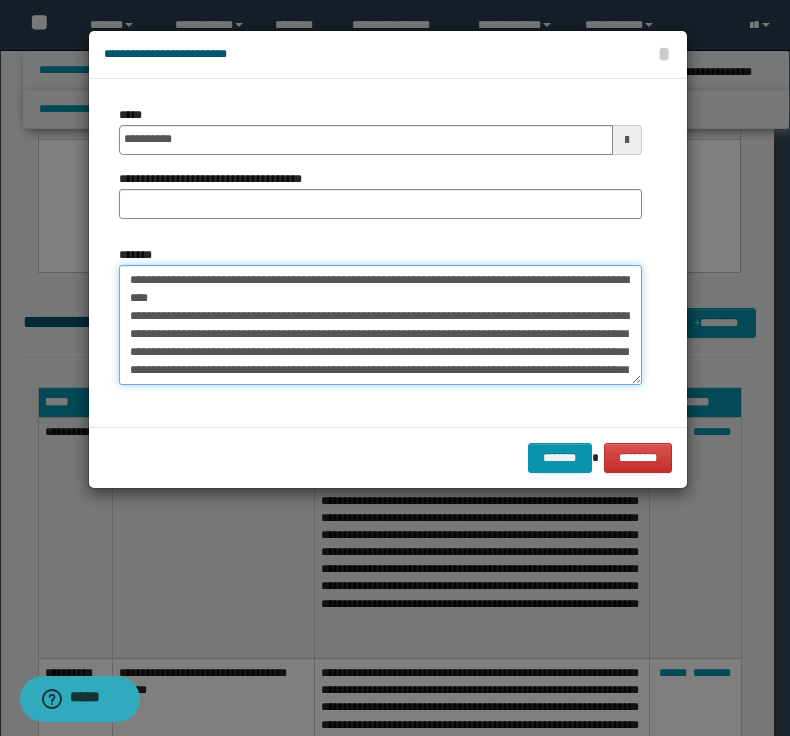 click on "**********" at bounding box center [380, 325] 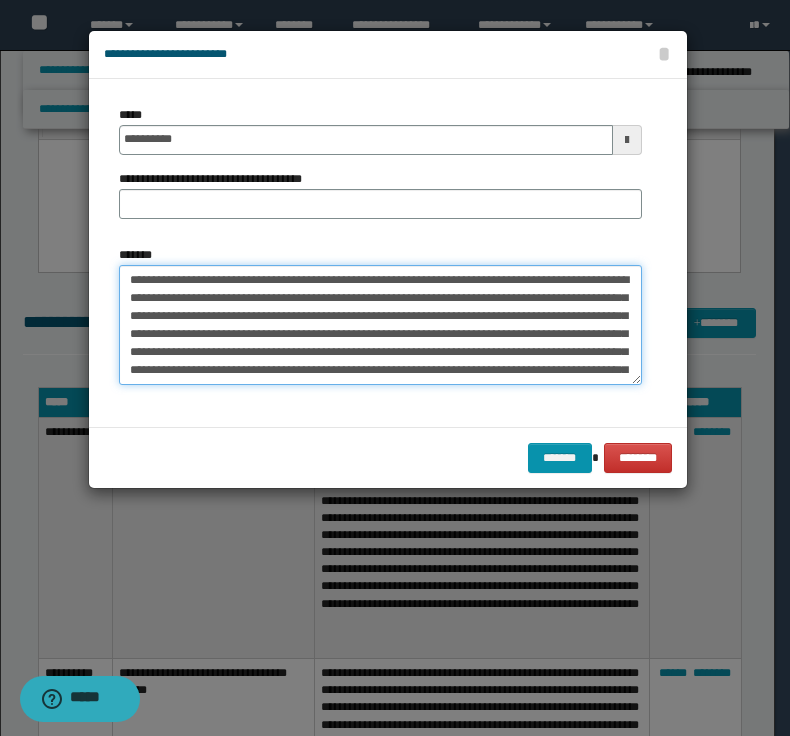 drag, startPoint x: 427, startPoint y: 282, endPoint x: 97, endPoint y: 274, distance: 330.09695 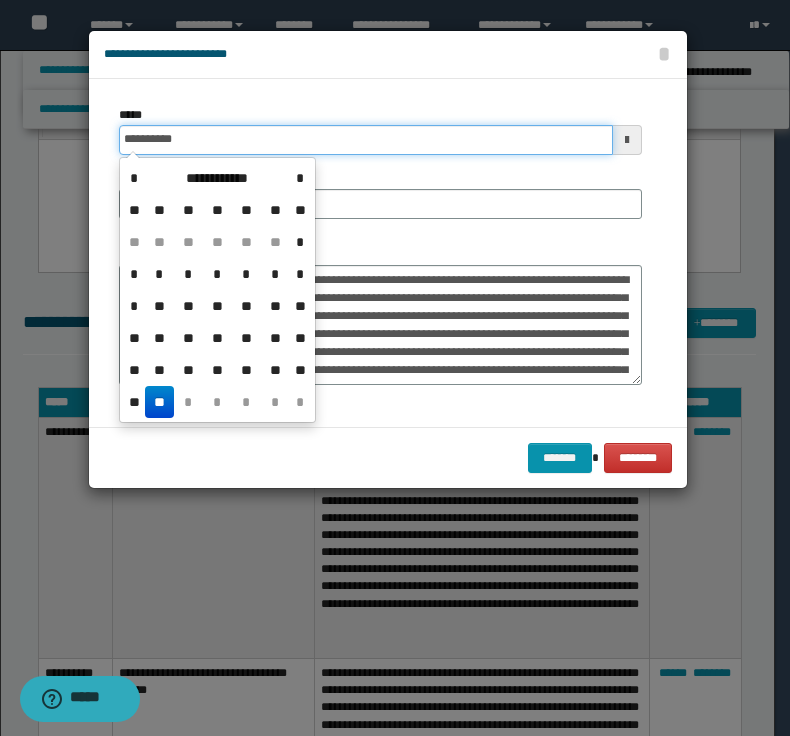 click on "**********" at bounding box center (366, 140) 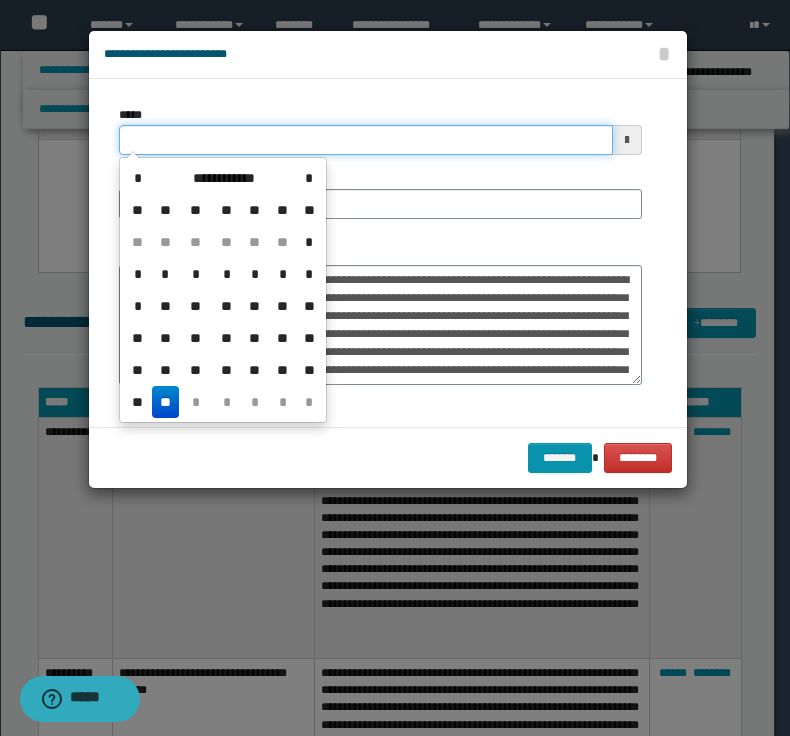 type on "**********" 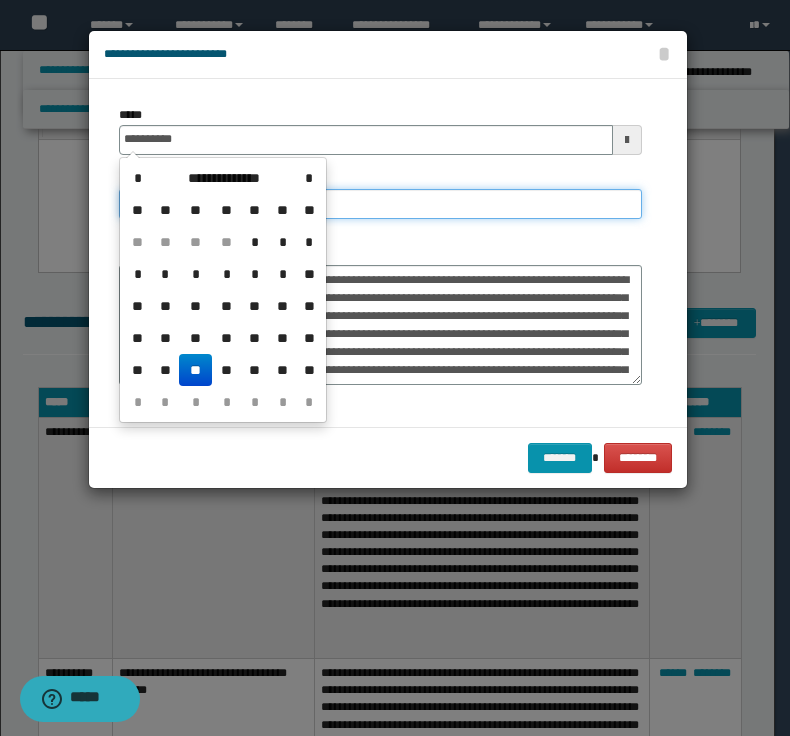 click on "**********" at bounding box center (380, 204) 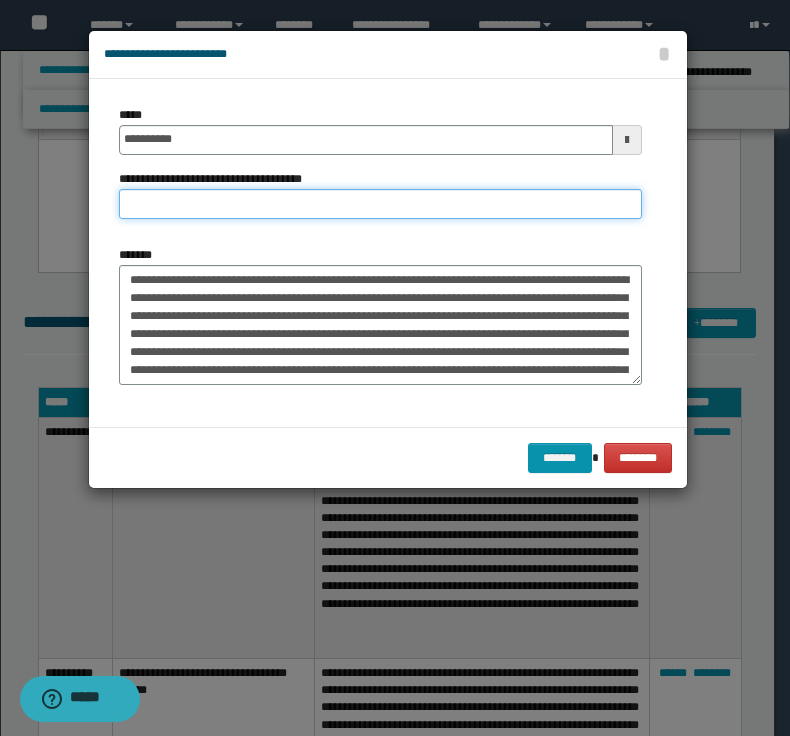 paste on "**********" 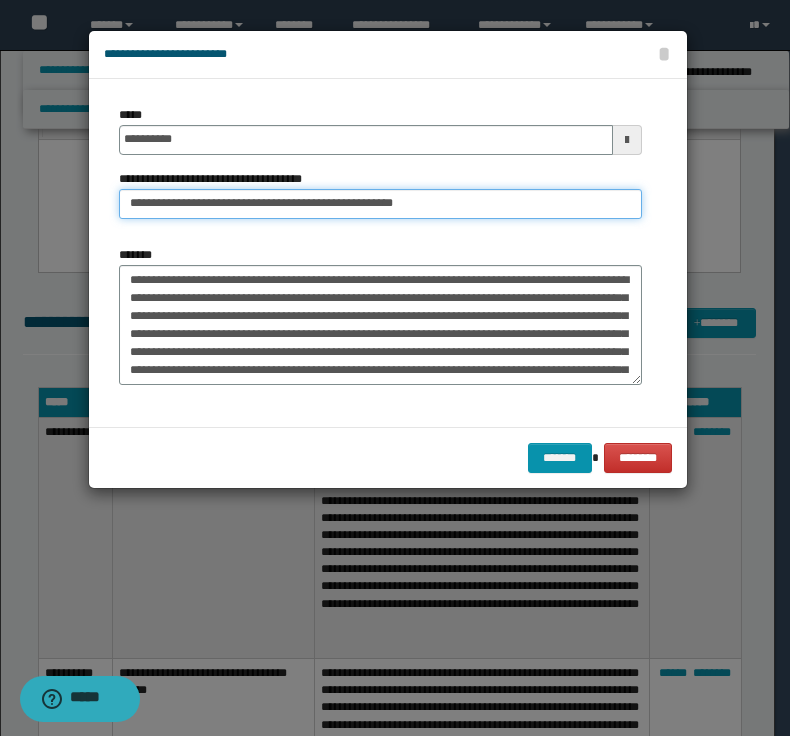 drag, startPoint x: 191, startPoint y: 204, endPoint x: -68, endPoint y: 201, distance: 259.01736 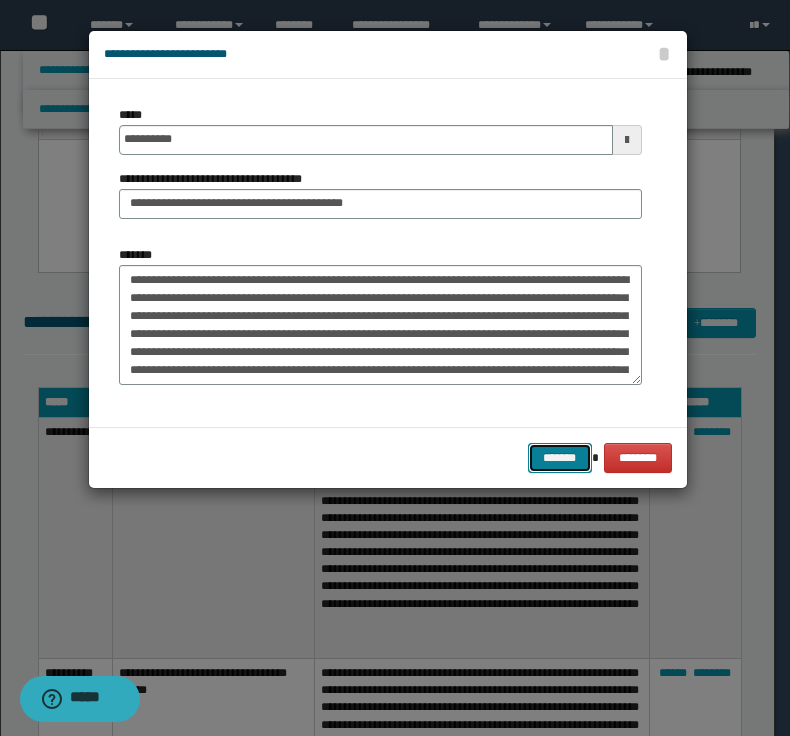click on "*******" at bounding box center [560, 458] 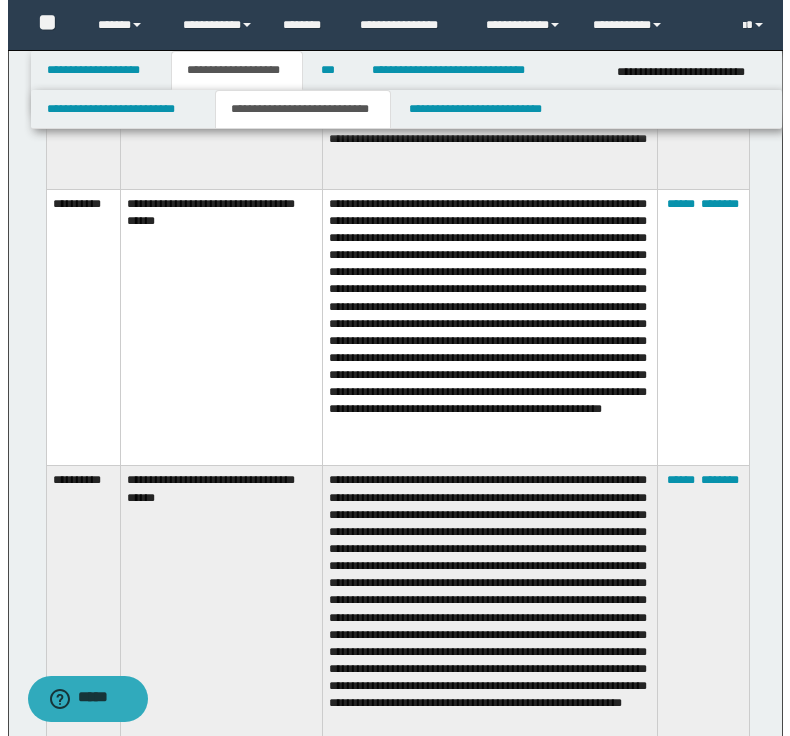 scroll, scrollTop: 3461, scrollLeft: 0, axis: vertical 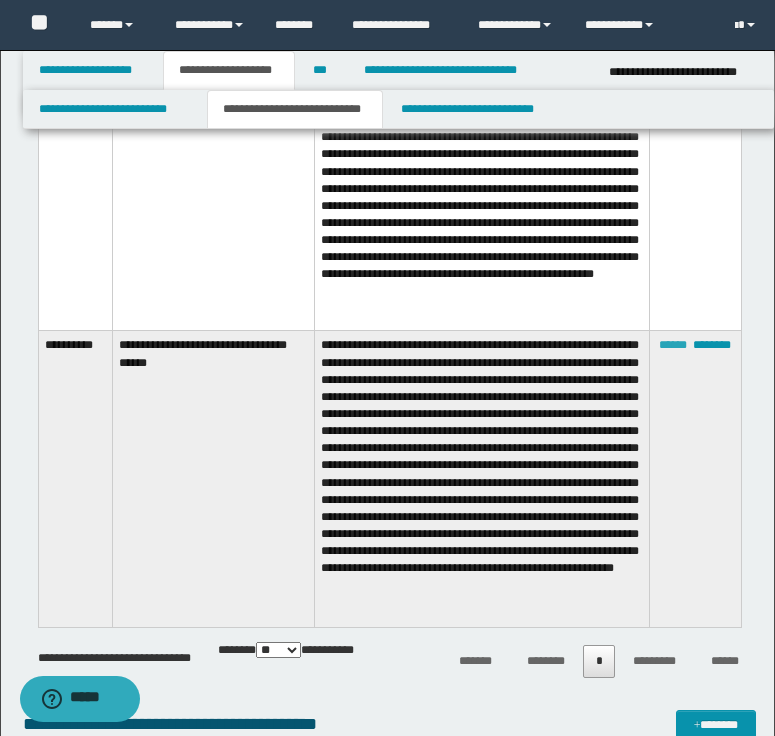 click on "******" at bounding box center [673, 345] 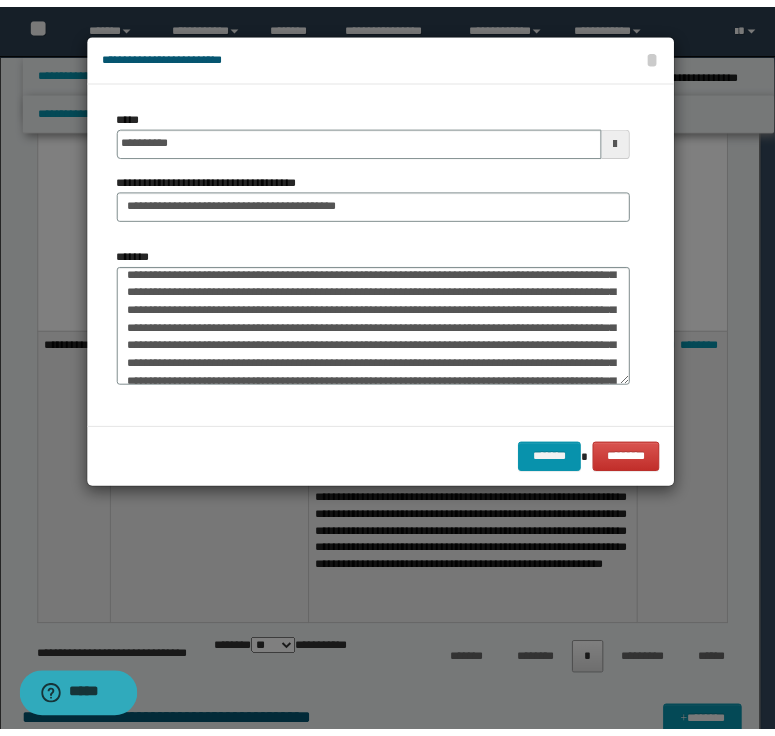 scroll, scrollTop: 90, scrollLeft: 0, axis: vertical 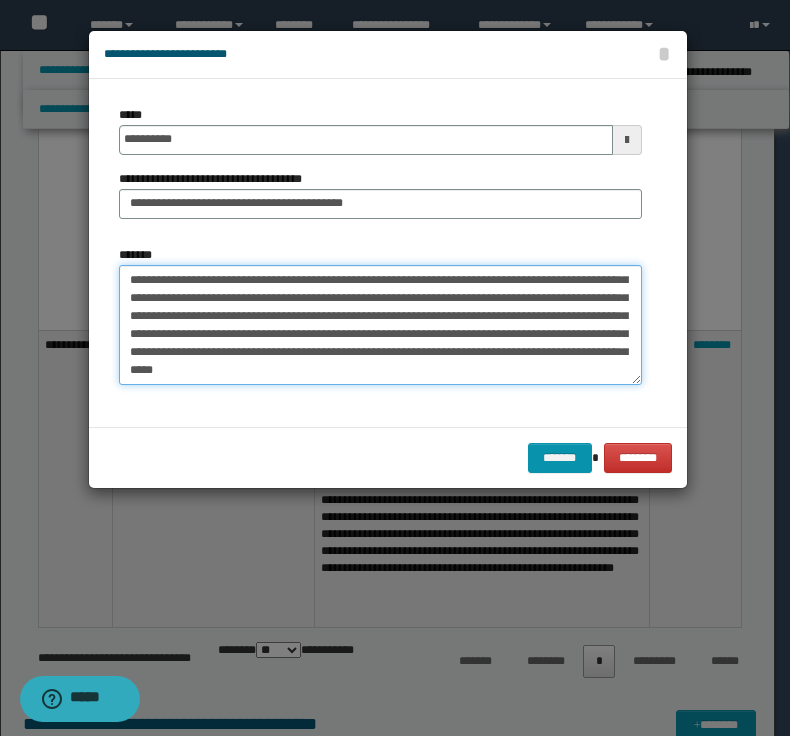 click on "**********" at bounding box center [380, 325] 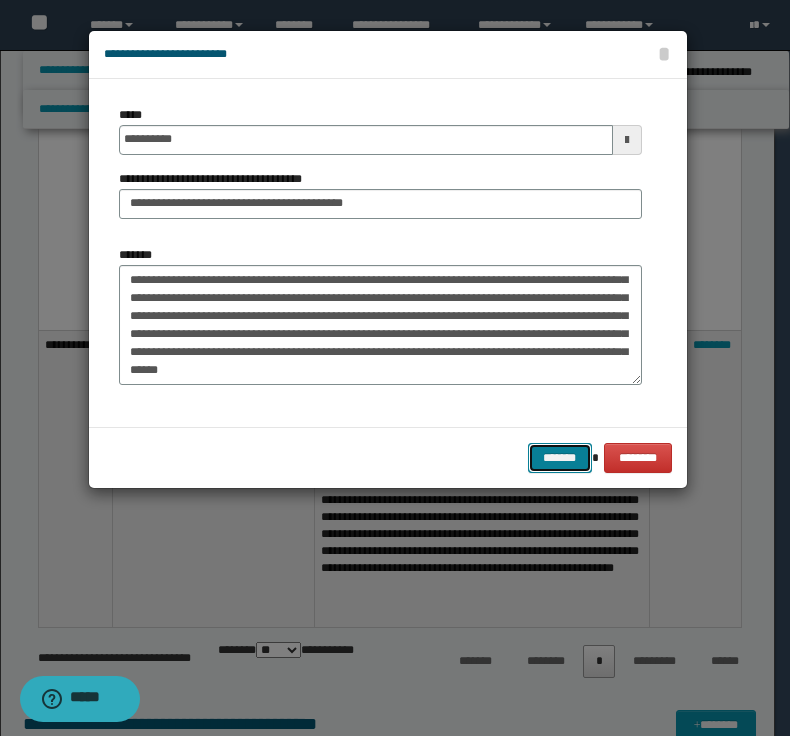 click on "*******" at bounding box center [560, 458] 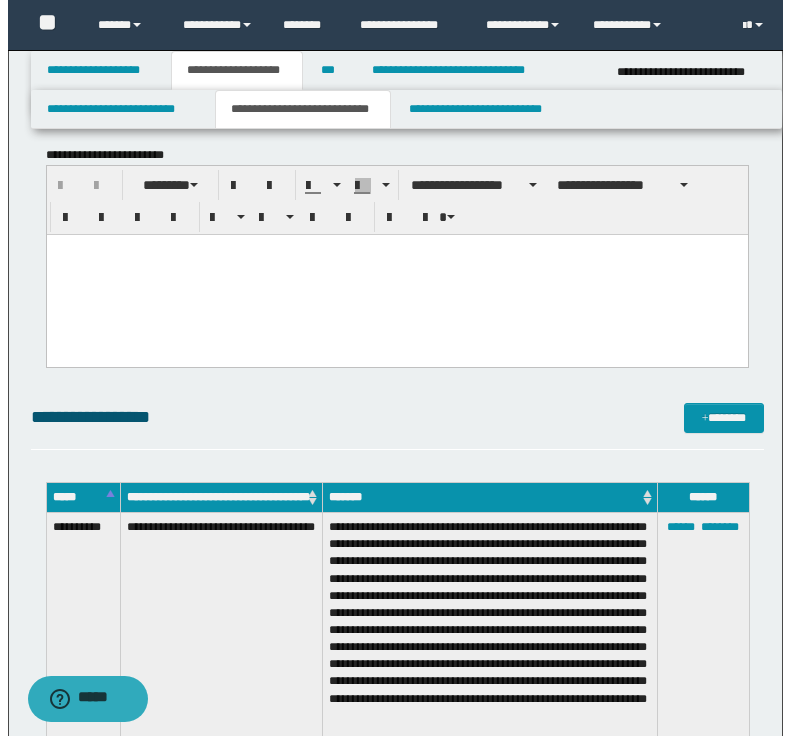scroll, scrollTop: 2761, scrollLeft: 0, axis: vertical 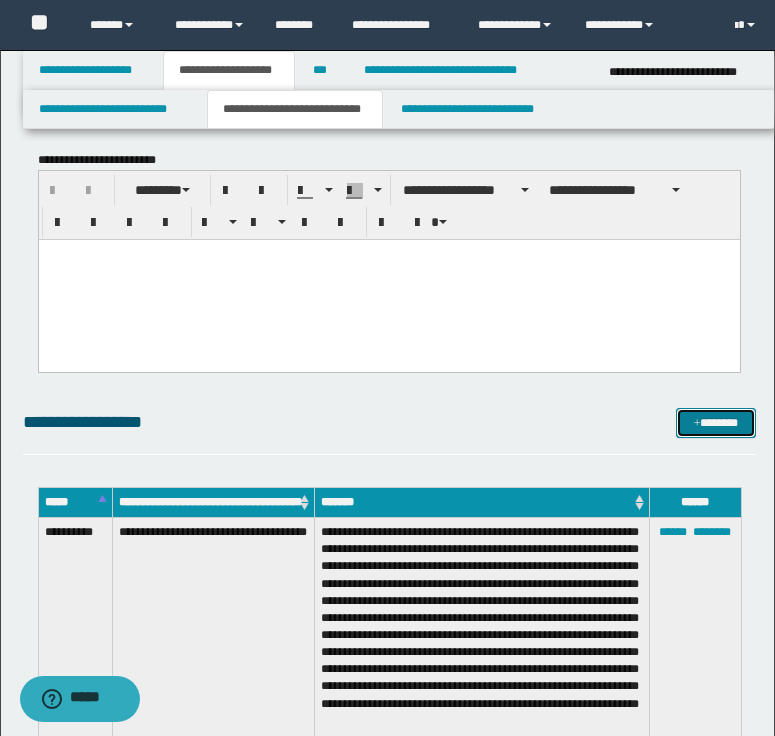 click on "*******" at bounding box center [716, 423] 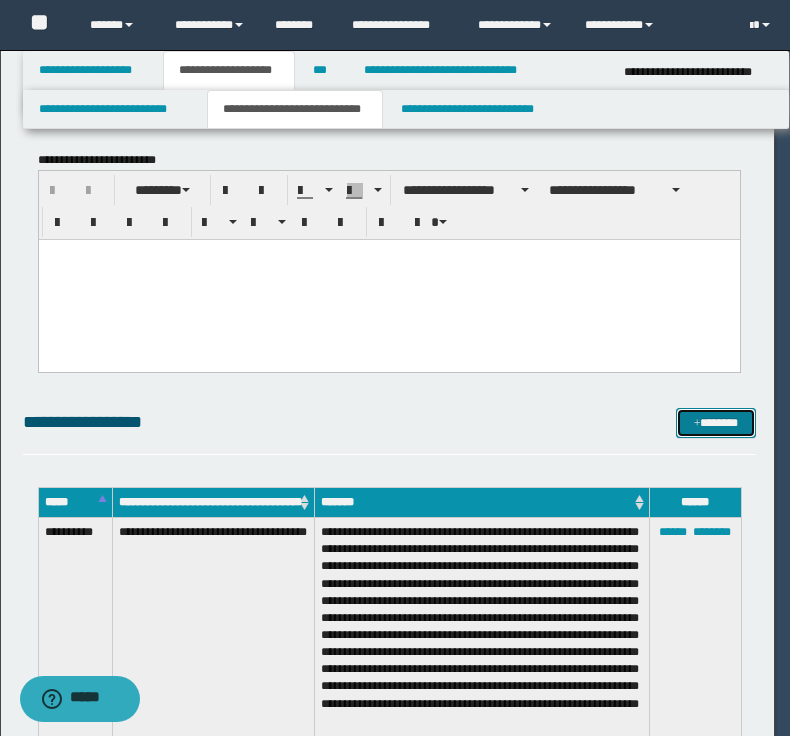 scroll, scrollTop: 0, scrollLeft: 0, axis: both 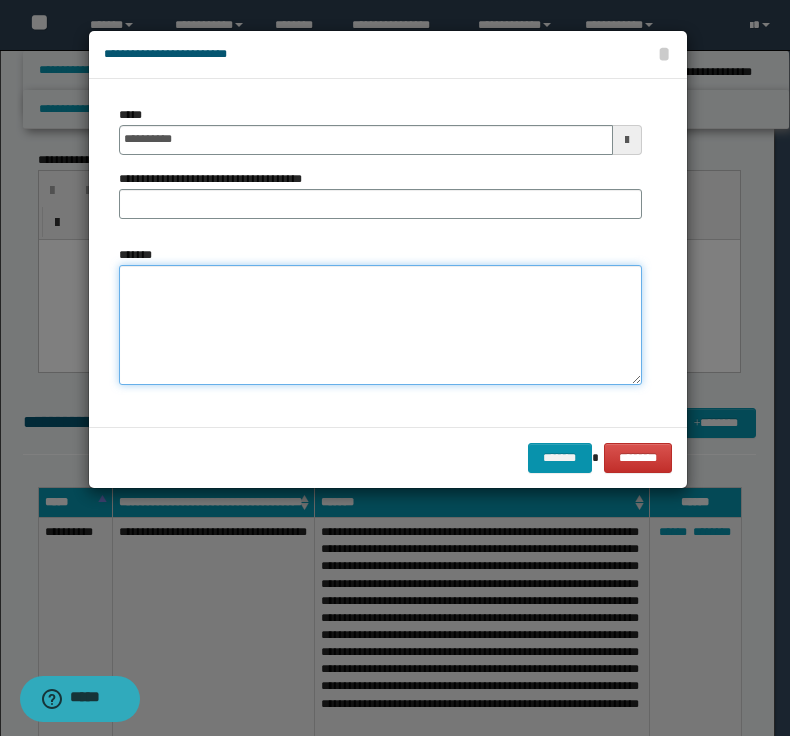 click on "*******" at bounding box center (380, 325) 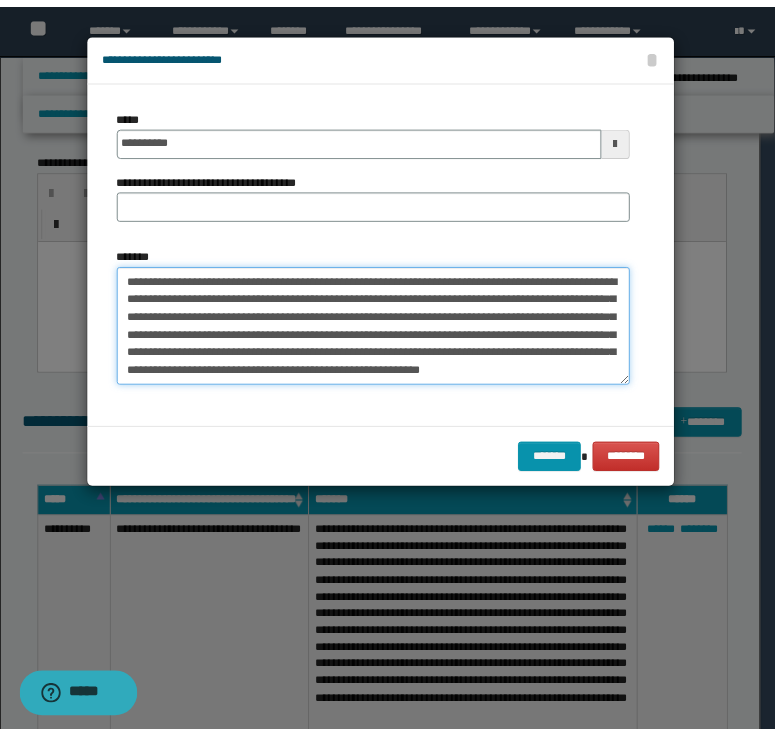 scroll, scrollTop: 0, scrollLeft: 0, axis: both 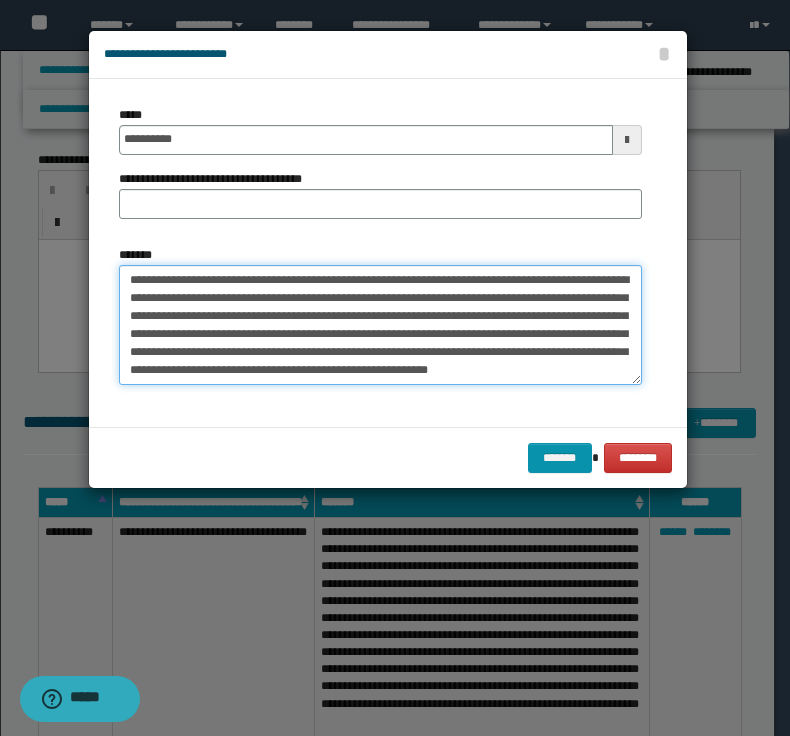 drag, startPoint x: 428, startPoint y: 280, endPoint x: 105, endPoint y: 266, distance: 323.30325 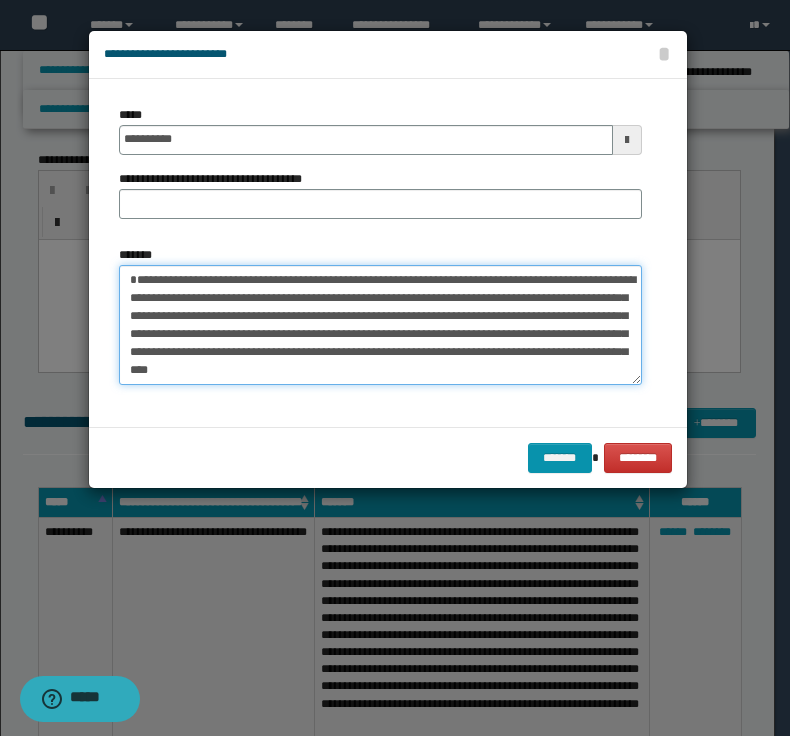 type on "**********" 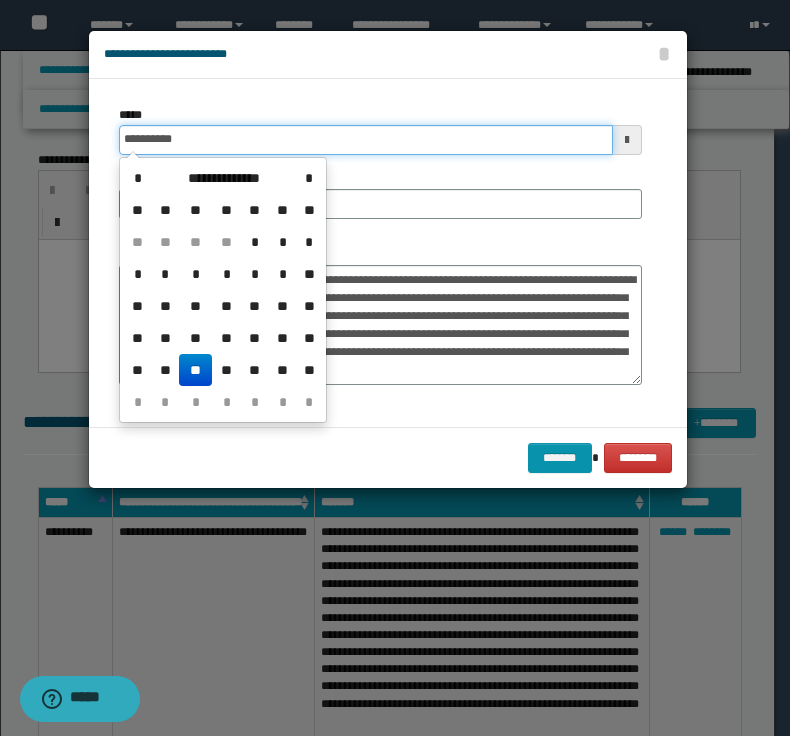 click on "**********" at bounding box center (366, 140) 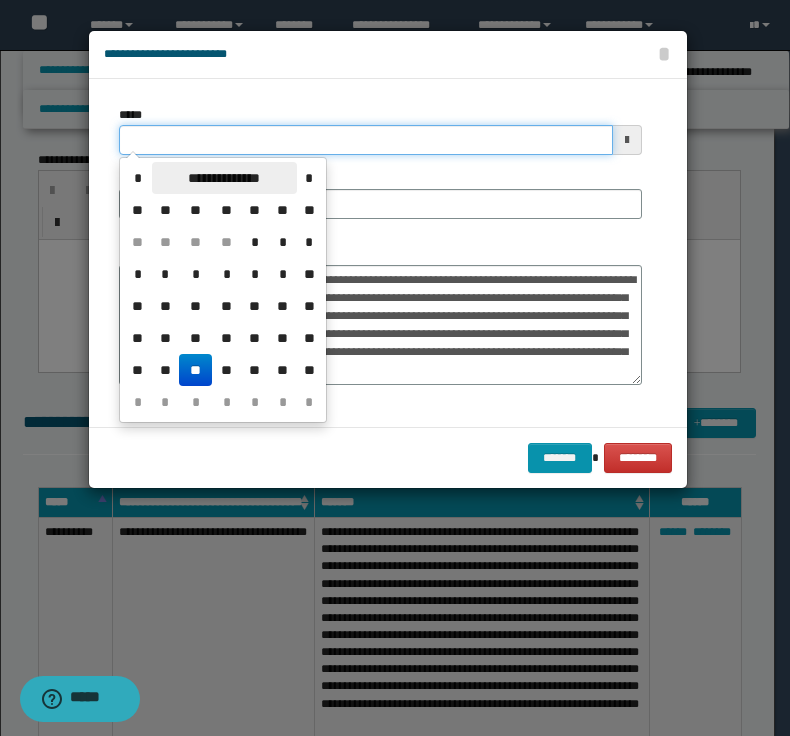 type on "**********" 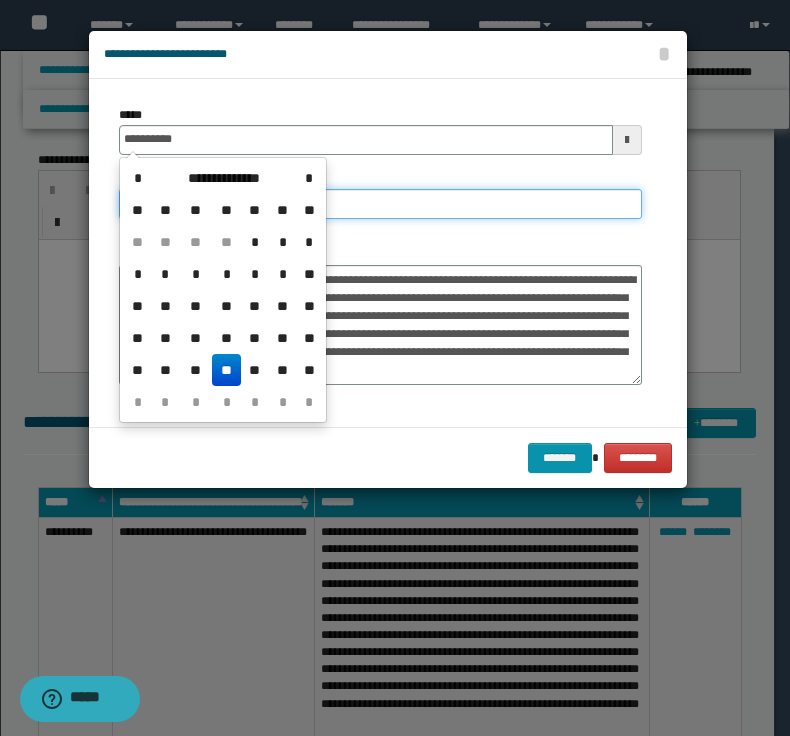 click on "**********" at bounding box center (380, 204) 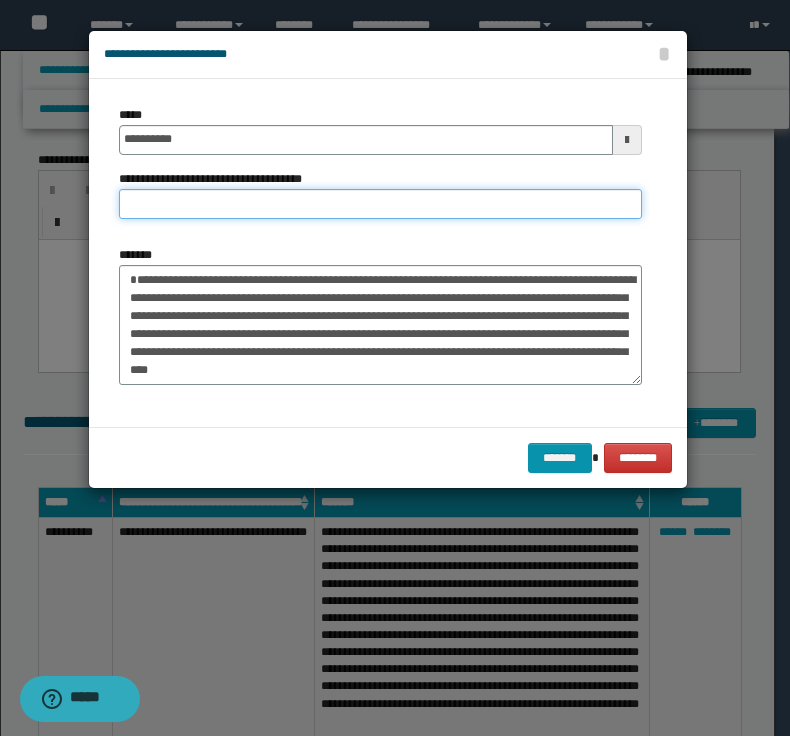 paste on "**********" 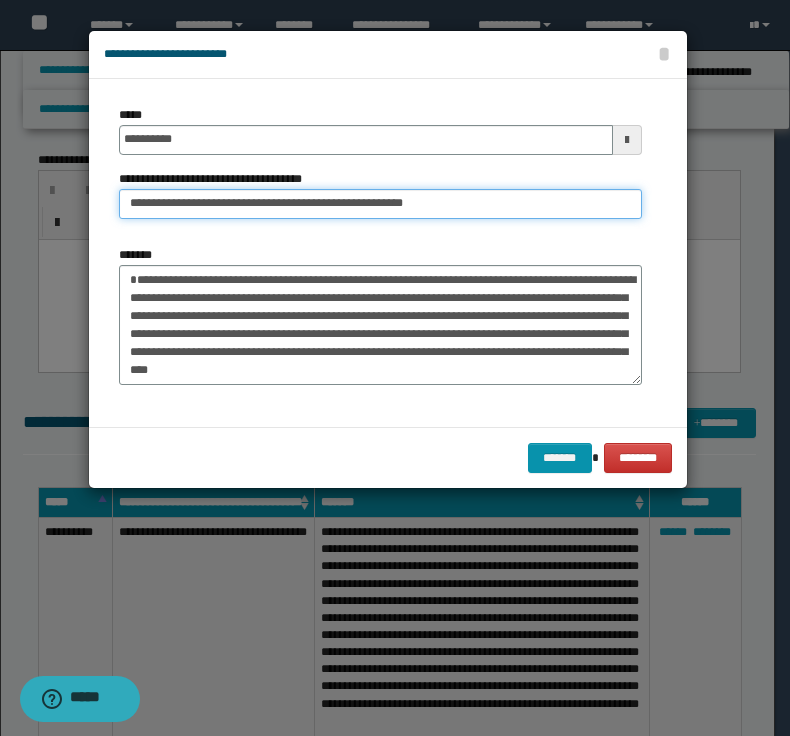 drag, startPoint x: 182, startPoint y: 205, endPoint x: -112, endPoint y: 170, distance: 296.076 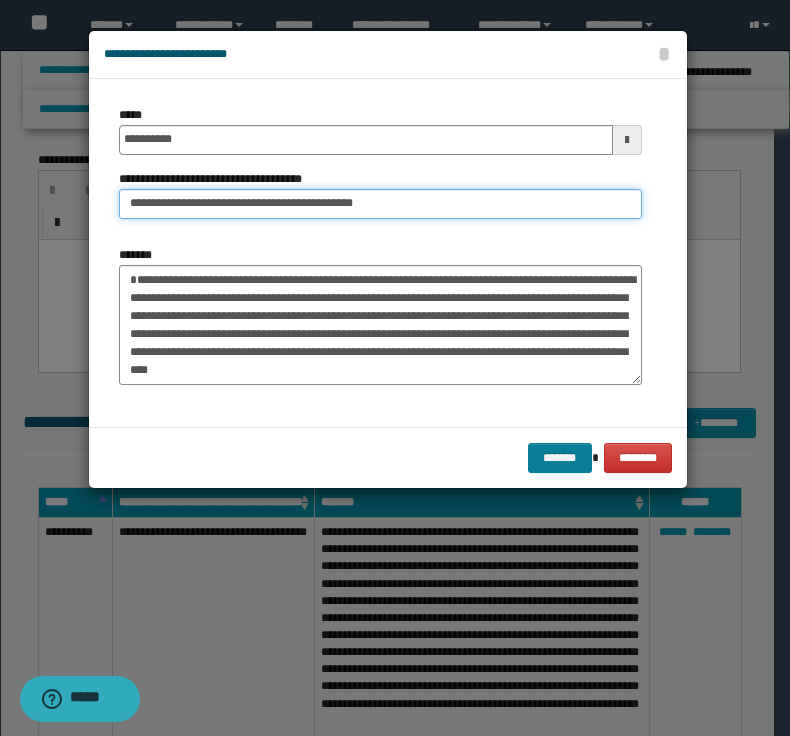 type on "**********" 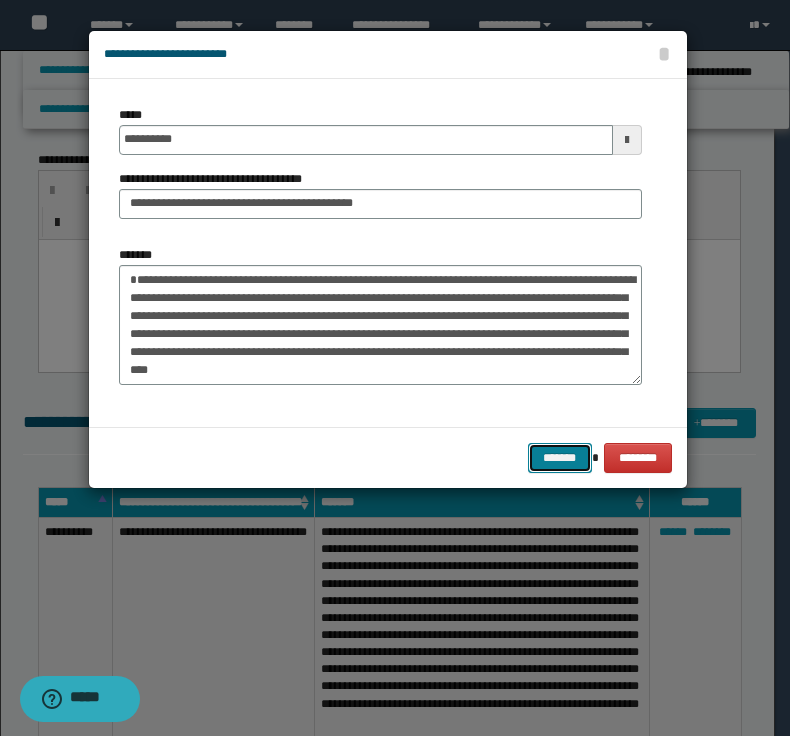 click on "*******" at bounding box center [560, 458] 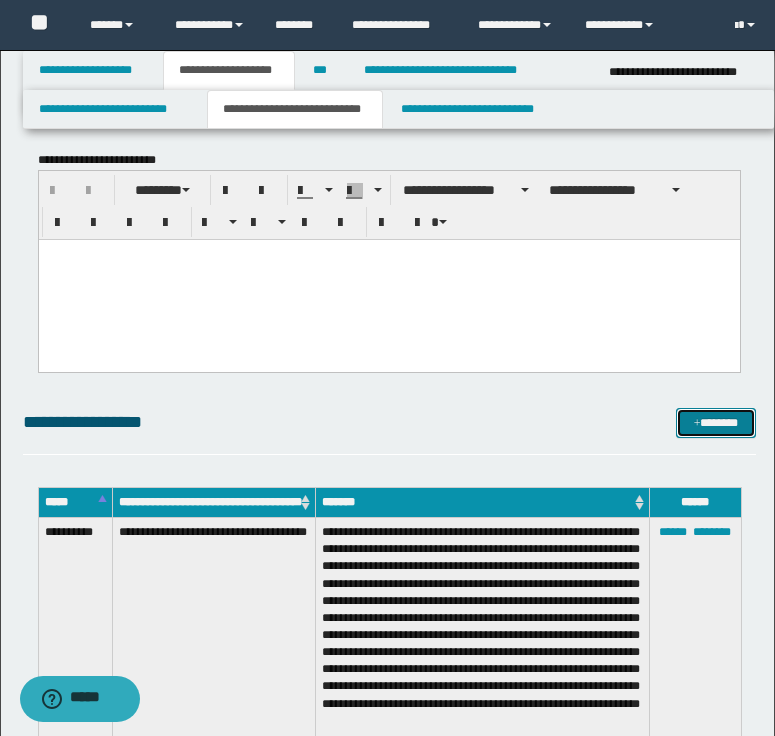 click on "*******" at bounding box center (716, 423) 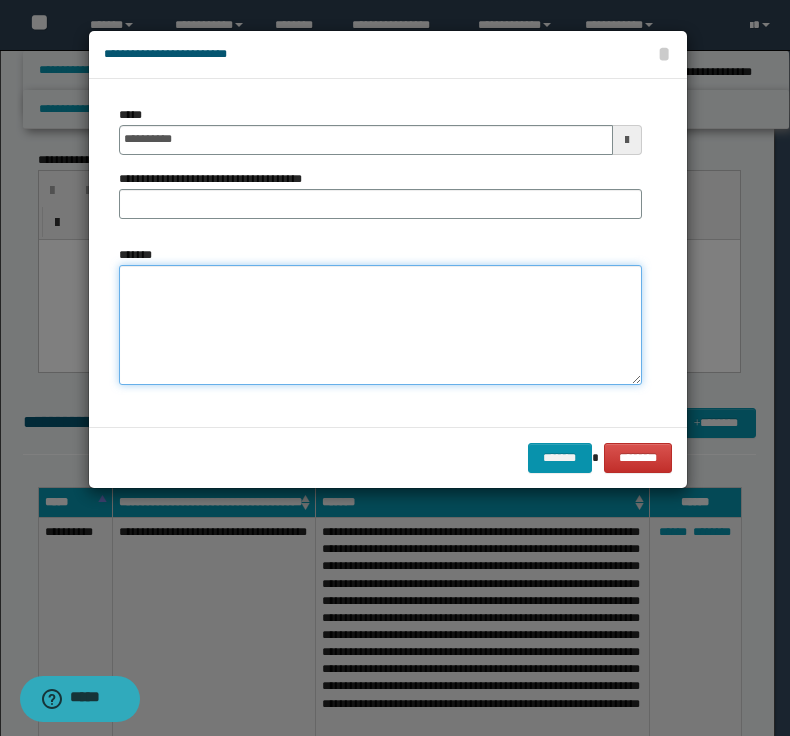 click on "*******" at bounding box center [380, 325] 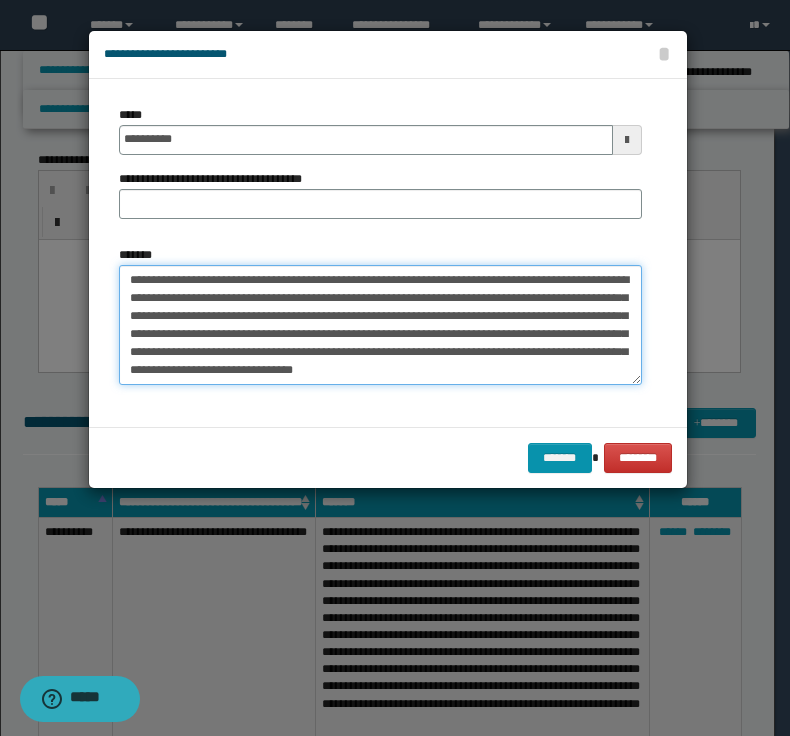 drag, startPoint x: 340, startPoint y: 281, endPoint x: 88, endPoint y: 263, distance: 252.64204 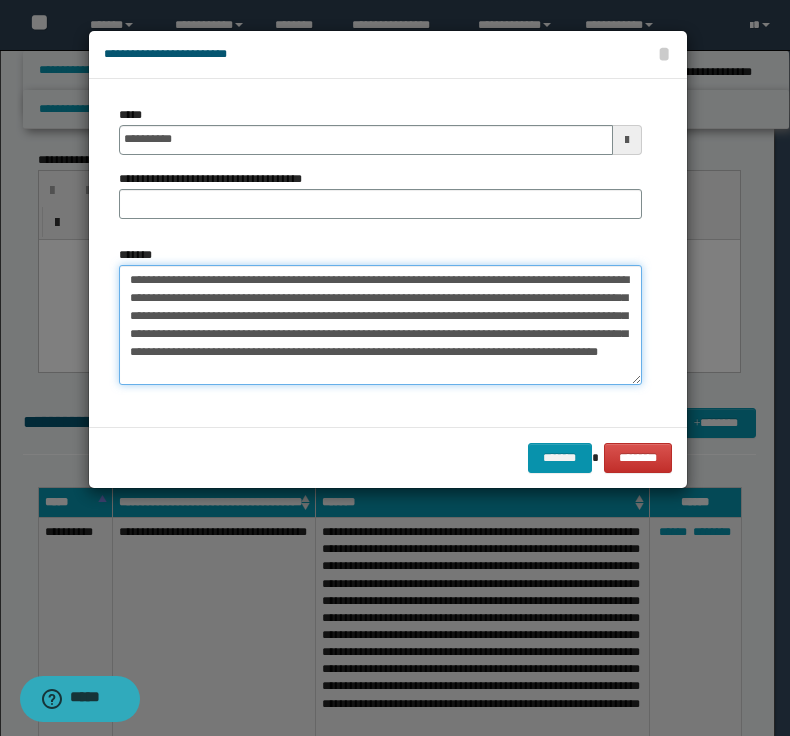 type on "**********" 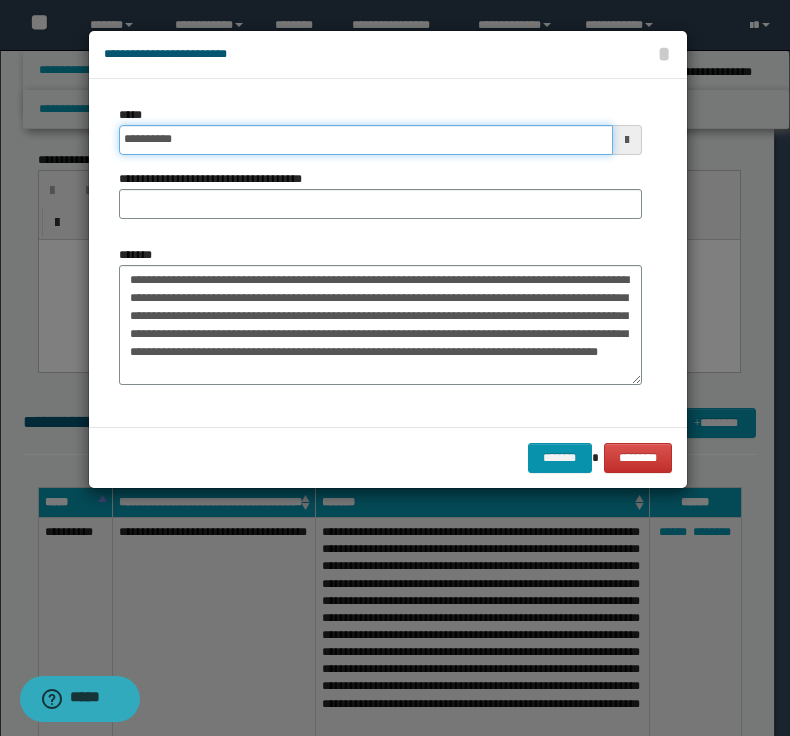 click on "**********" at bounding box center [366, 140] 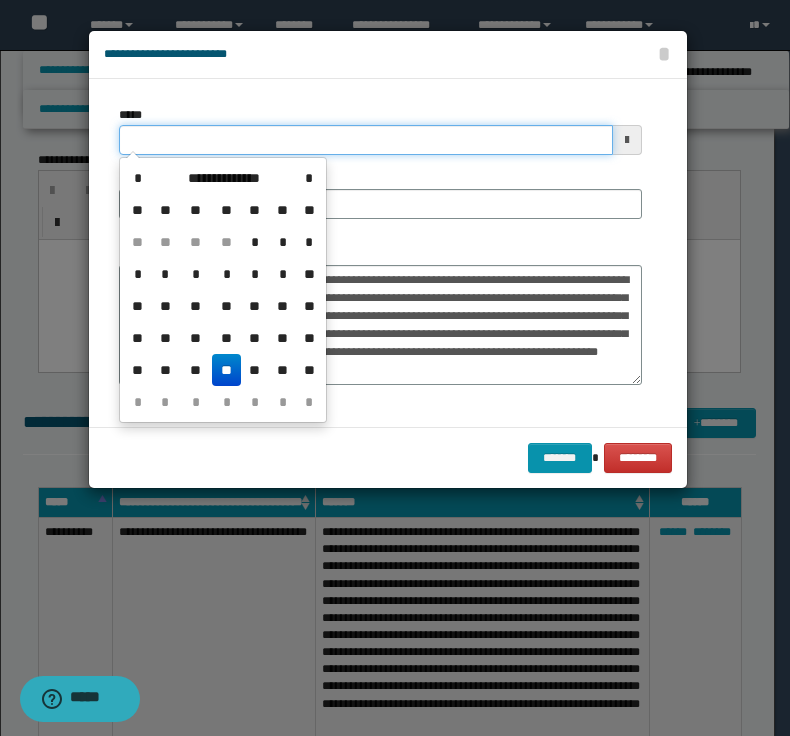 type on "**********" 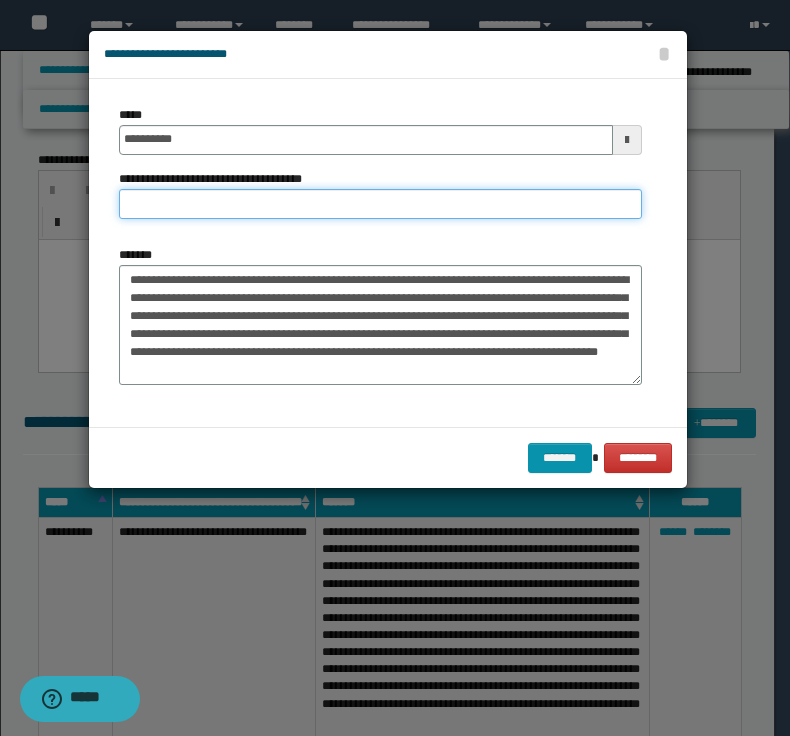 click on "**********" at bounding box center (380, 204) 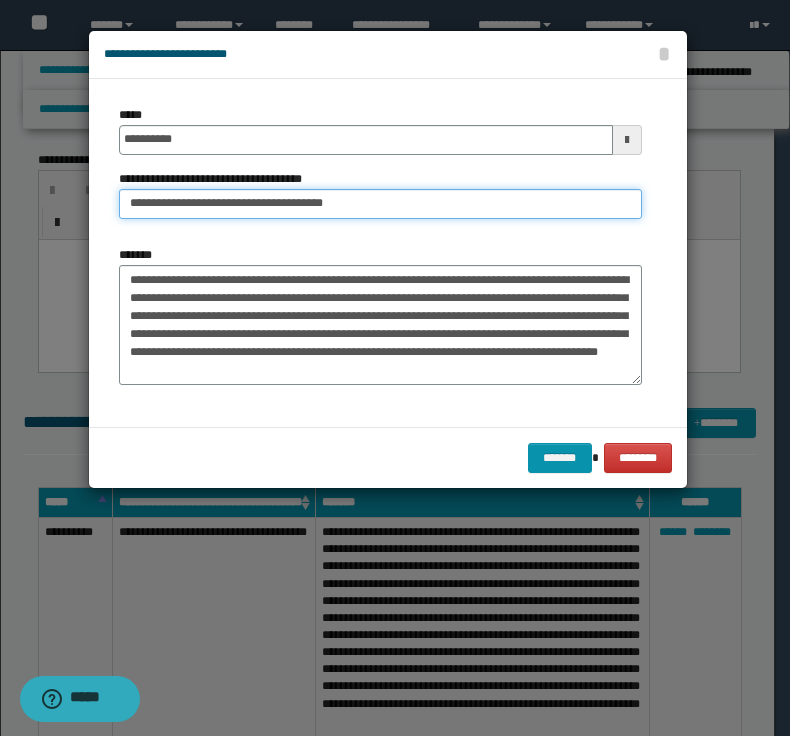 drag, startPoint x: 191, startPoint y: 203, endPoint x: -32, endPoint y: 168, distance: 225.72993 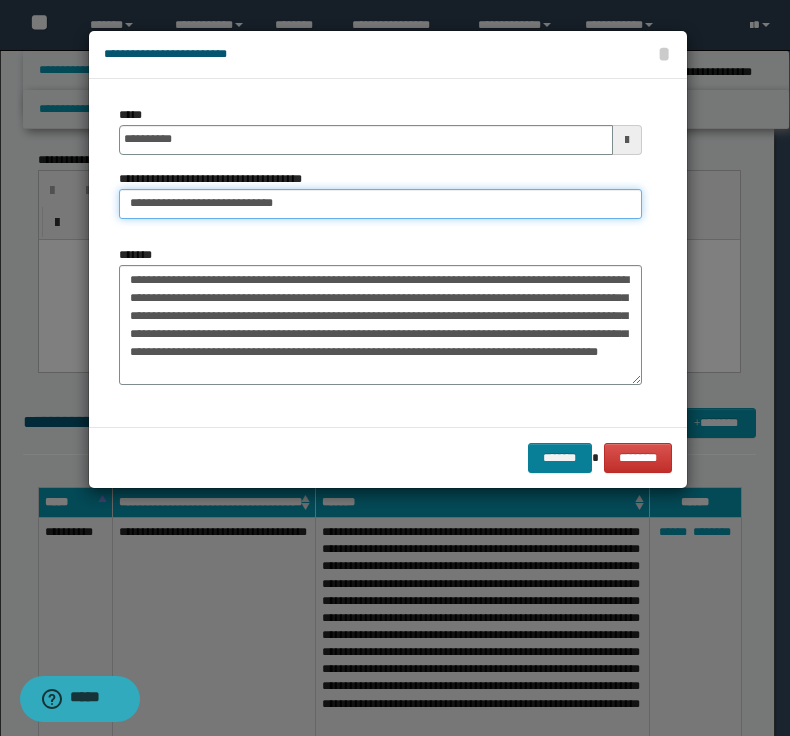 type on "**********" 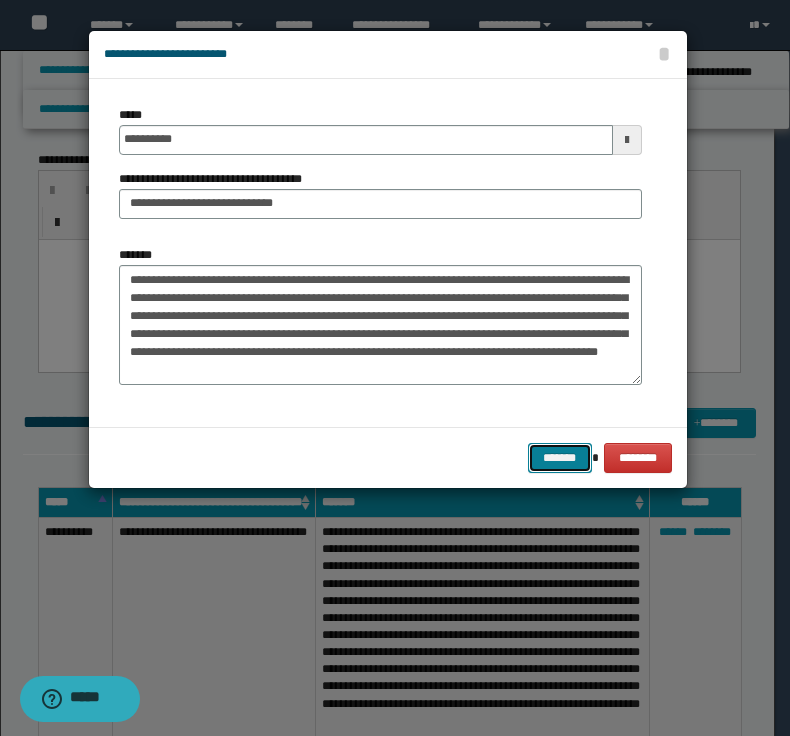 click on "*******" at bounding box center [560, 458] 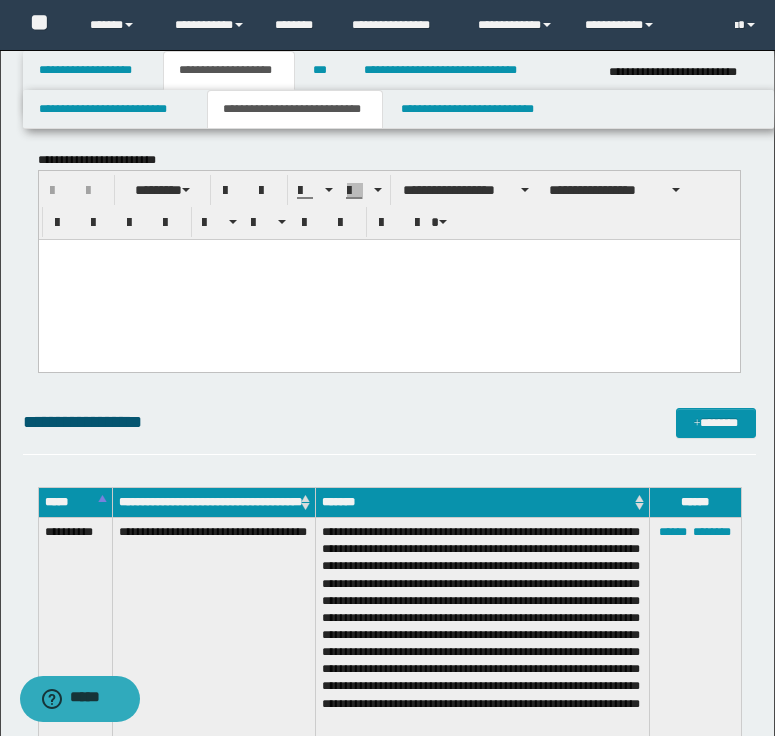 click on "**********" at bounding box center [389, 431] 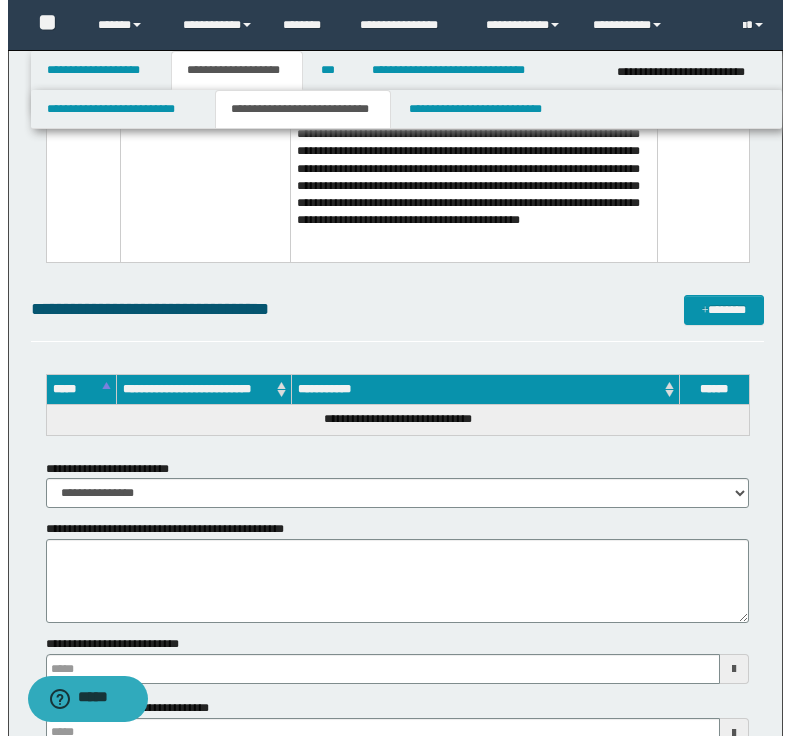 scroll, scrollTop: 5717, scrollLeft: 0, axis: vertical 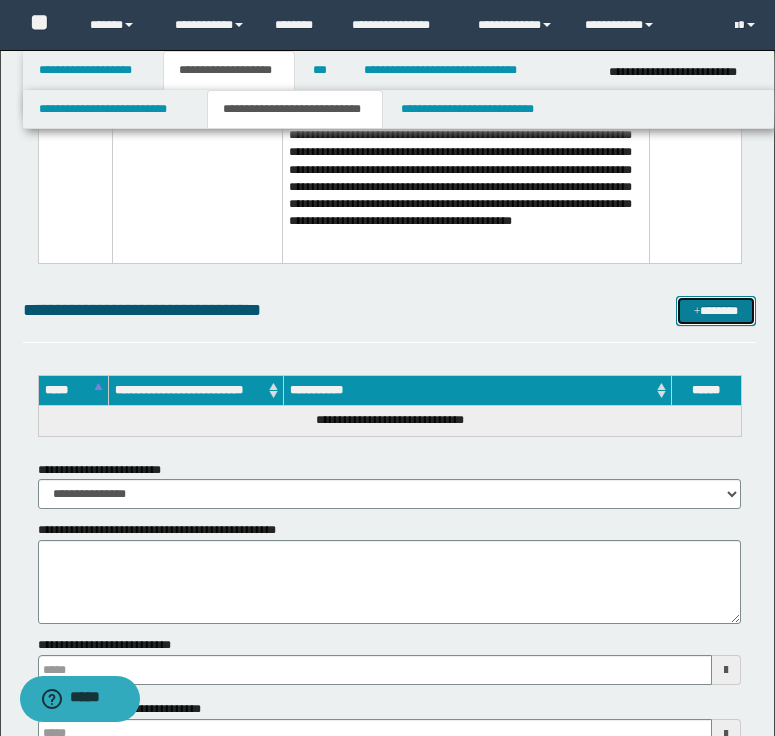 click on "*******" at bounding box center (716, 311) 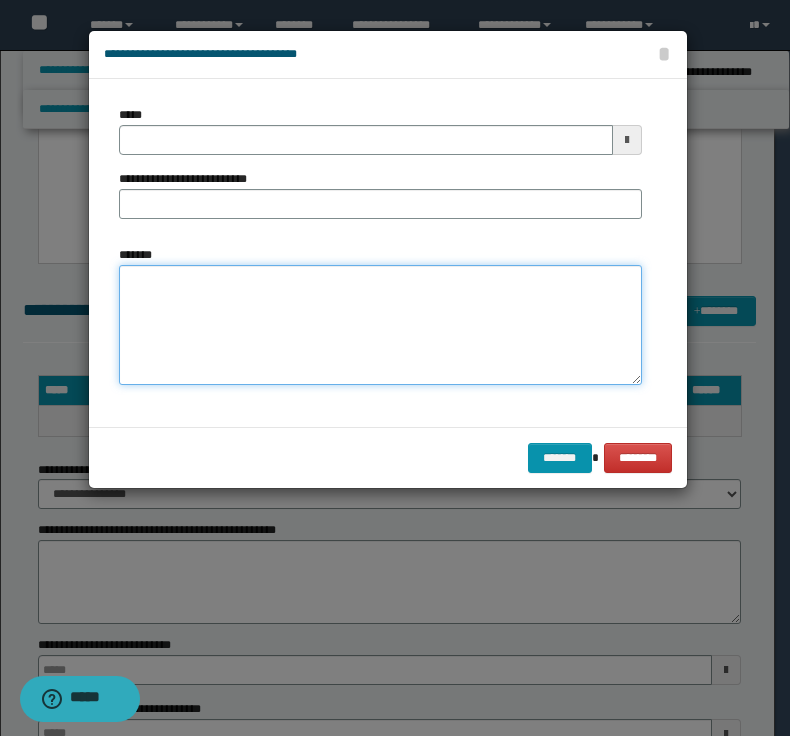 click on "*******" at bounding box center [380, 325] 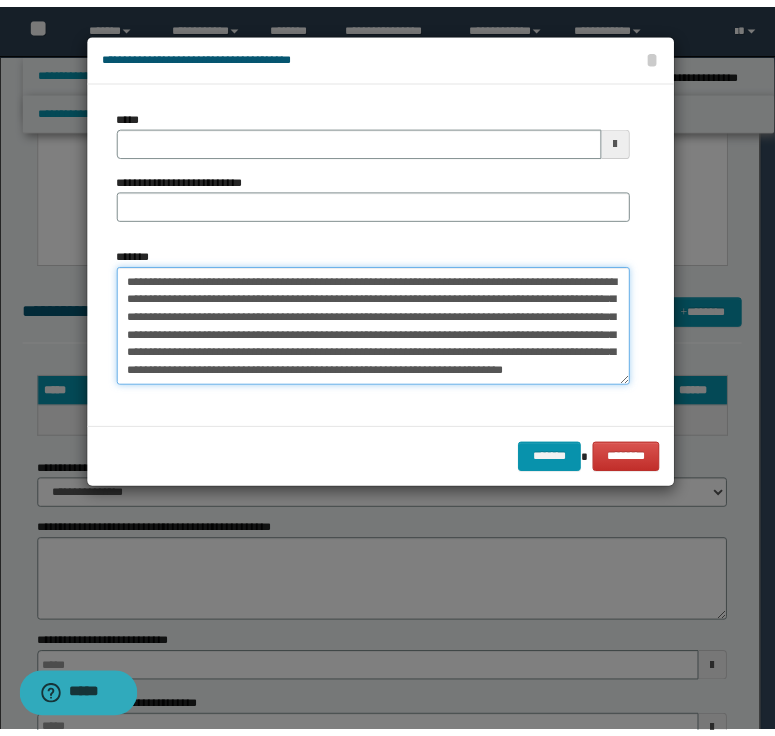 scroll, scrollTop: 0, scrollLeft: 0, axis: both 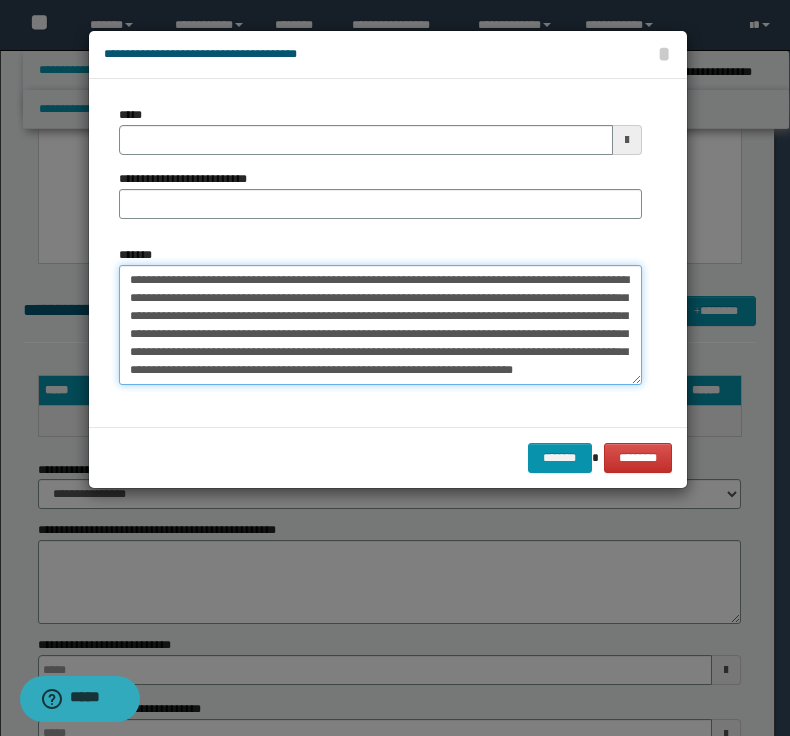 drag, startPoint x: 325, startPoint y: 279, endPoint x: 88, endPoint y: 274, distance: 237.05273 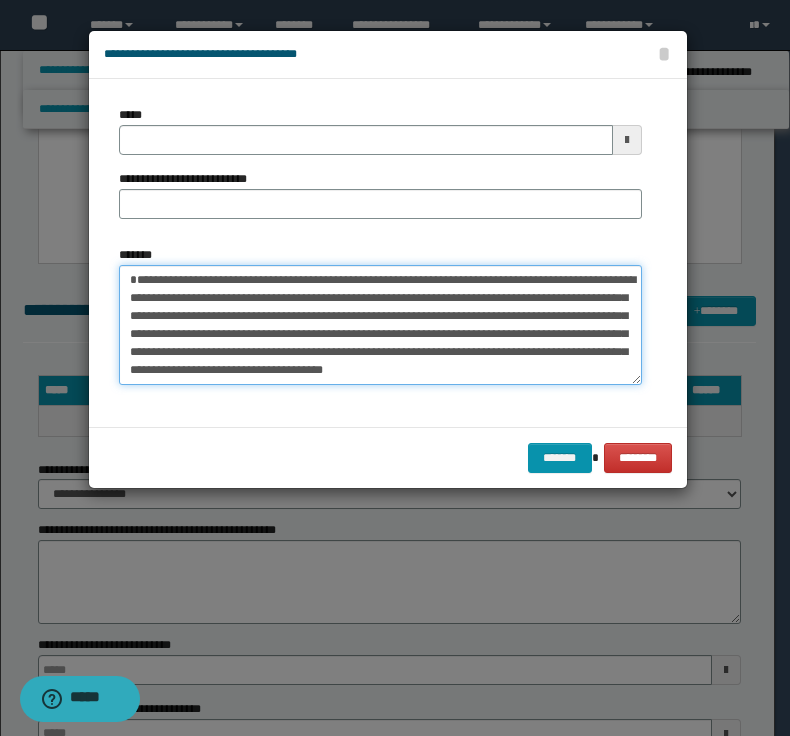 type on "**********" 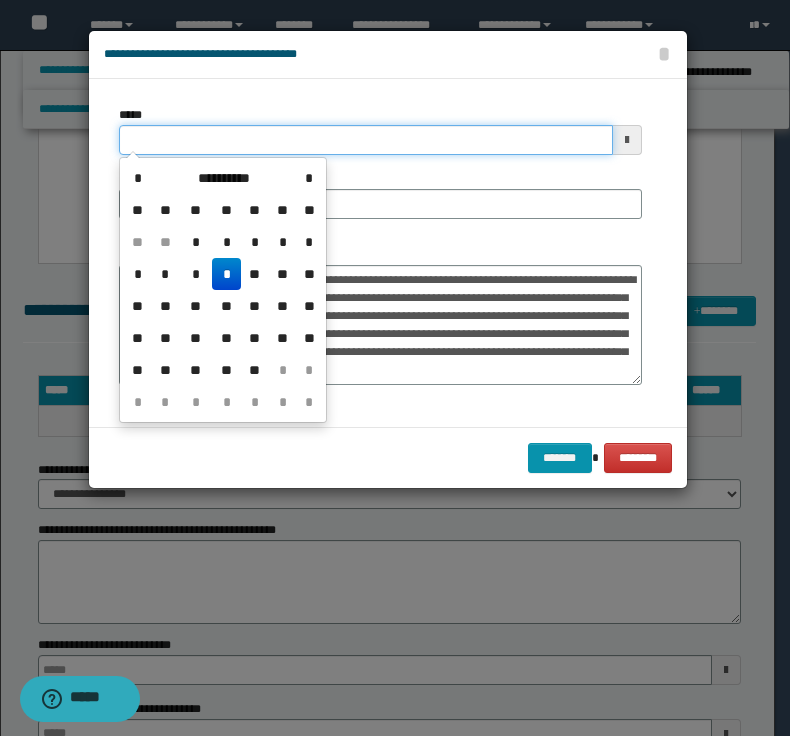 click on "*****" at bounding box center [366, 140] 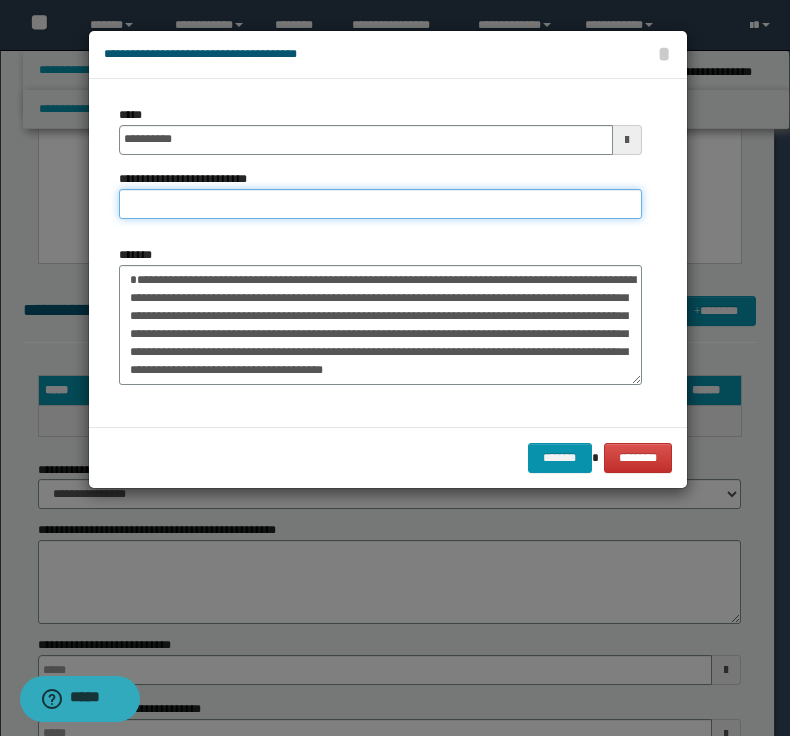 click on "**********" at bounding box center (380, 204) 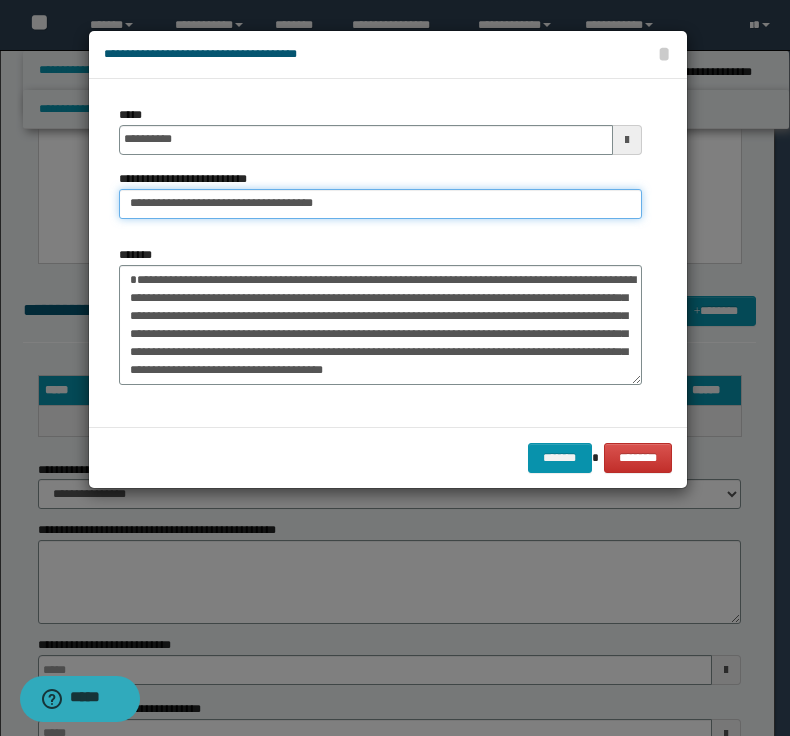 drag, startPoint x: 191, startPoint y: 203, endPoint x: -283, endPoint y: 114, distance: 482.2831 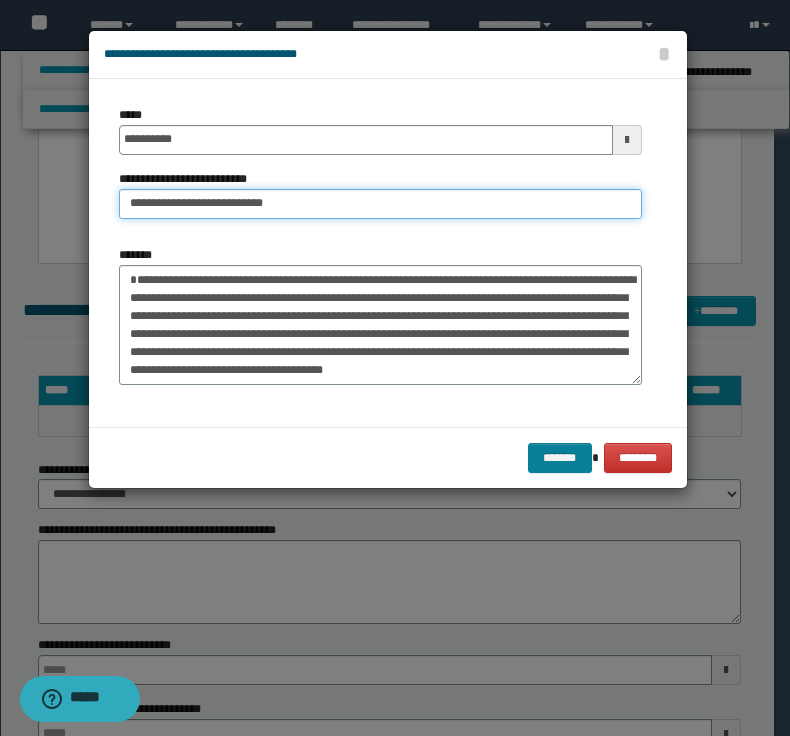type on "**********" 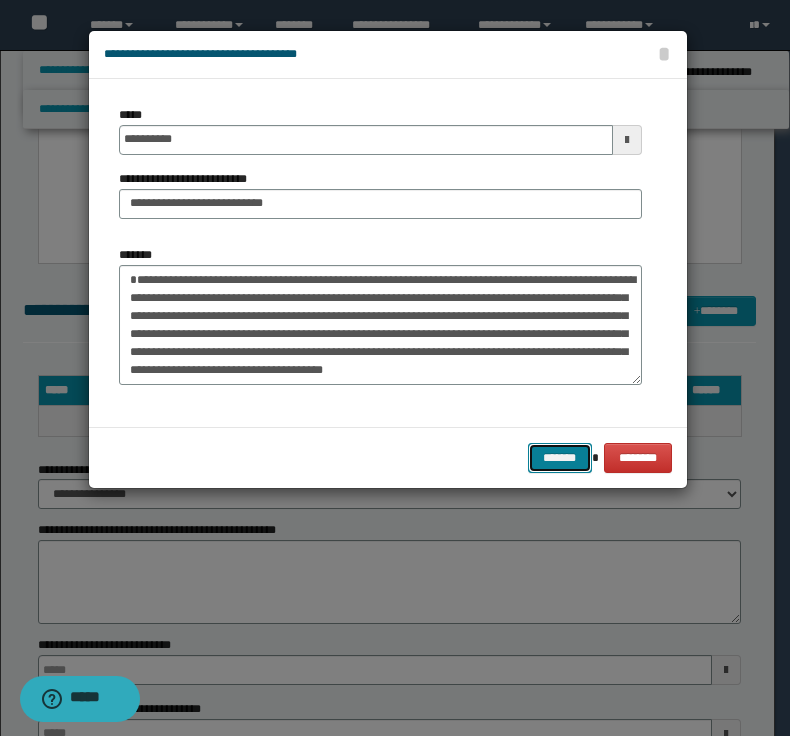 click on "*******" at bounding box center (560, 458) 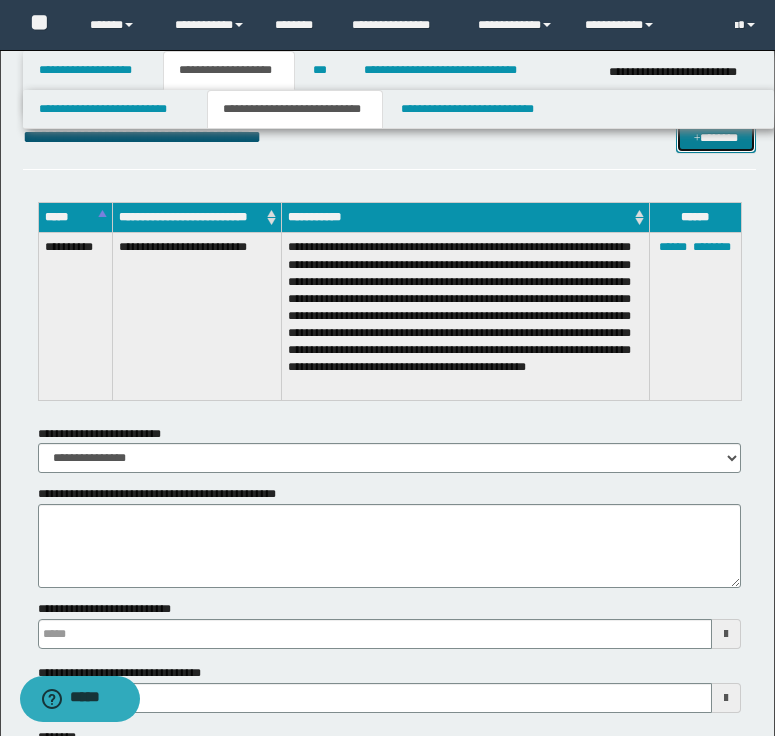 scroll, scrollTop: 5917, scrollLeft: 0, axis: vertical 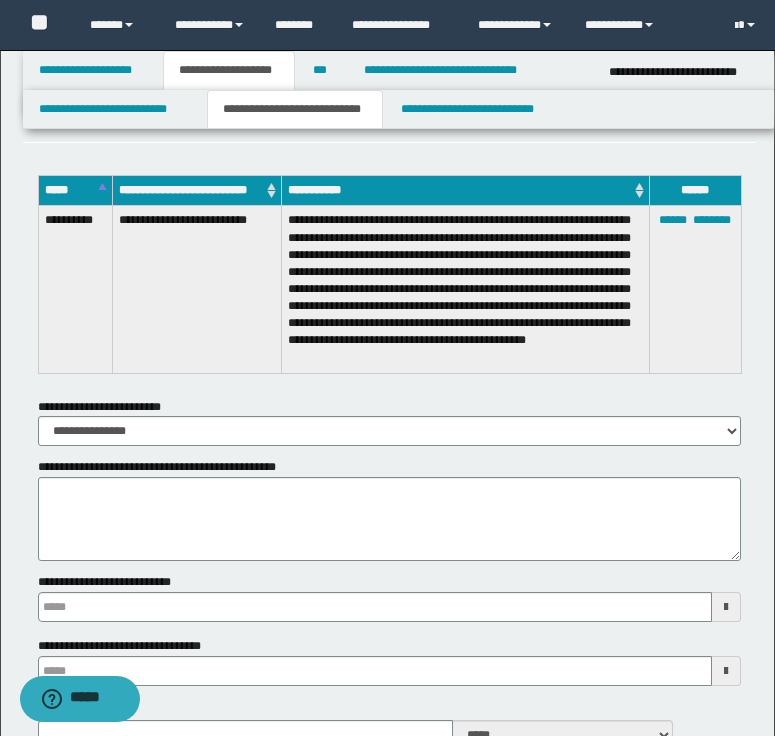 click on "**********" at bounding box center [466, 289] 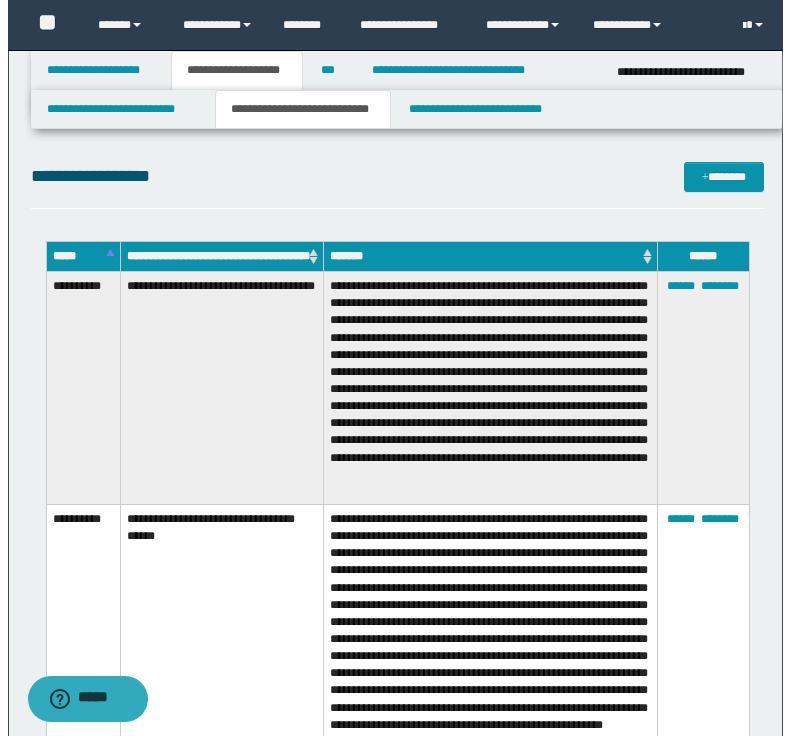 scroll, scrollTop: 2985, scrollLeft: 0, axis: vertical 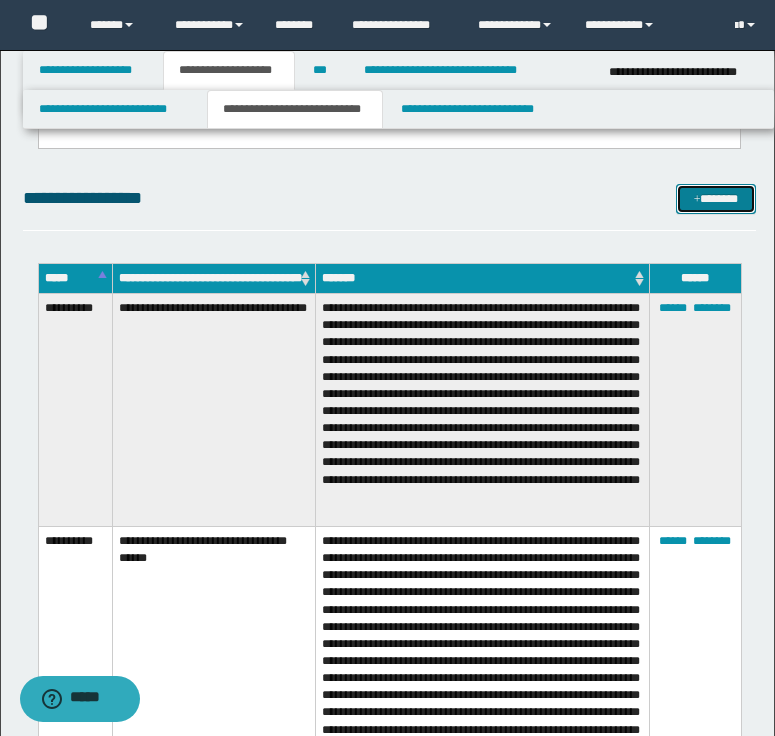 click at bounding box center [697, 200] 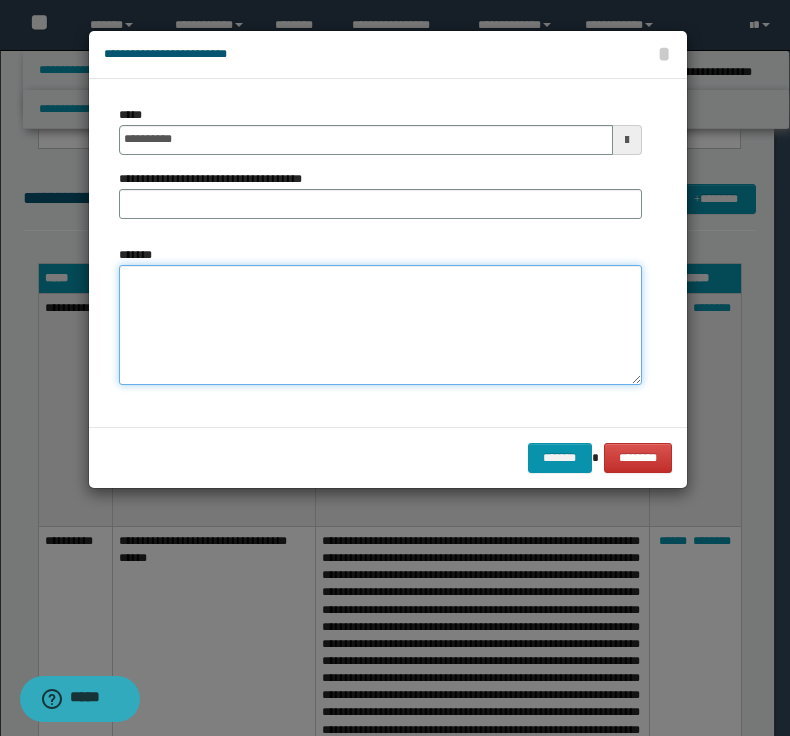 click on "*******" at bounding box center [380, 325] 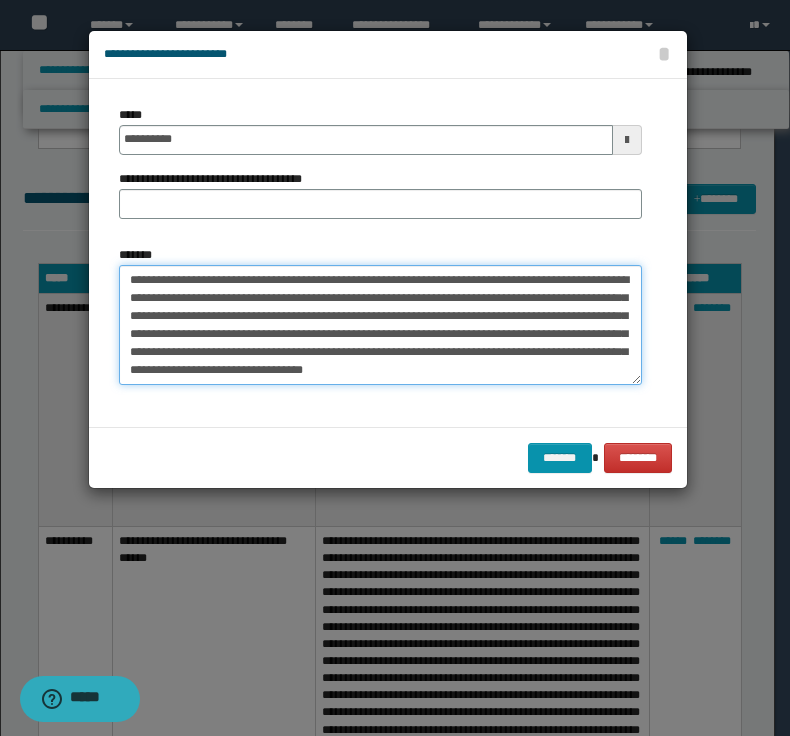 drag, startPoint x: 351, startPoint y: 281, endPoint x: 60, endPoint y: 255, distance: 292.1592 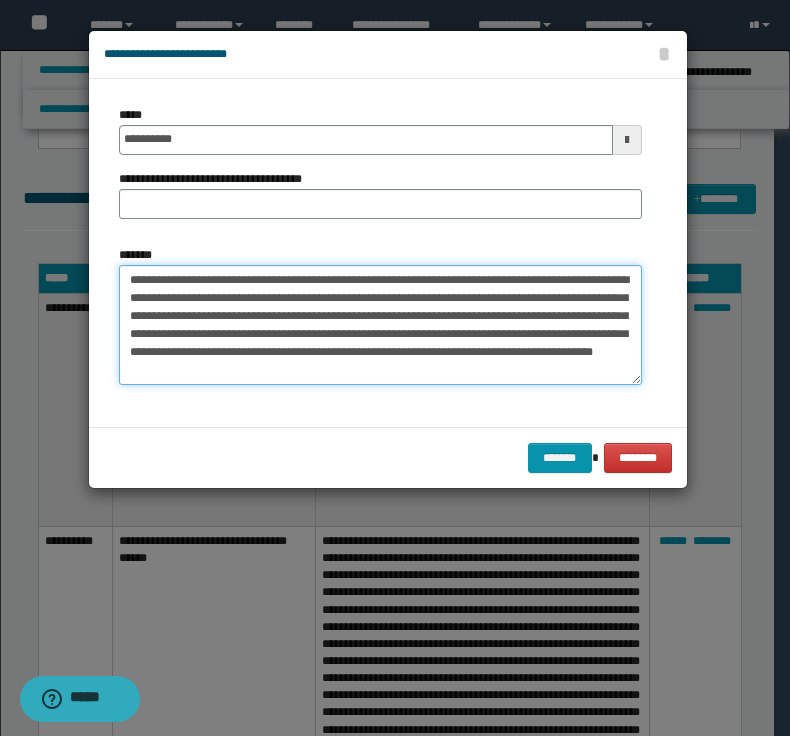 type on "**********" 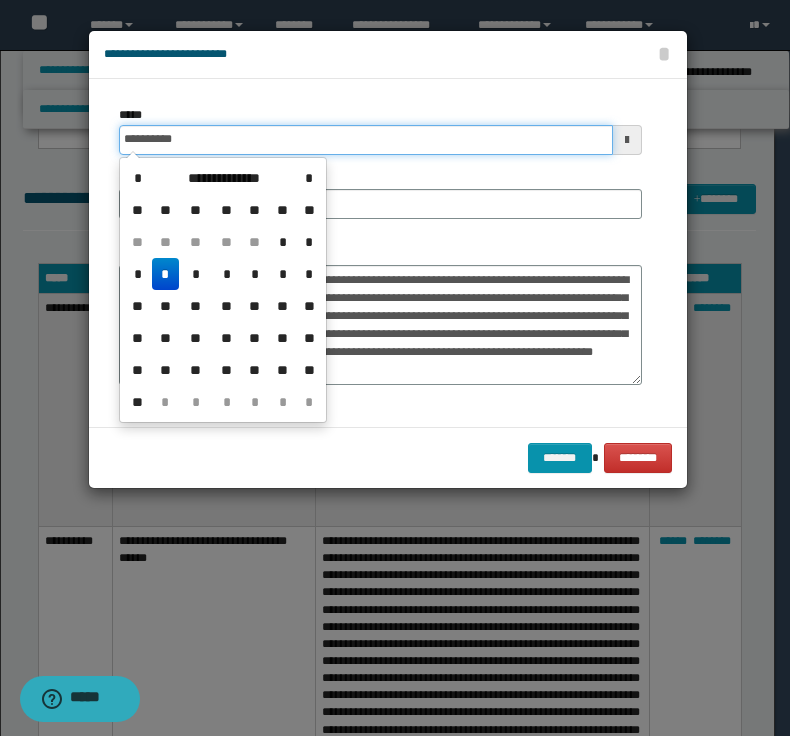 click on "**********" at bounding box center (366, 140) 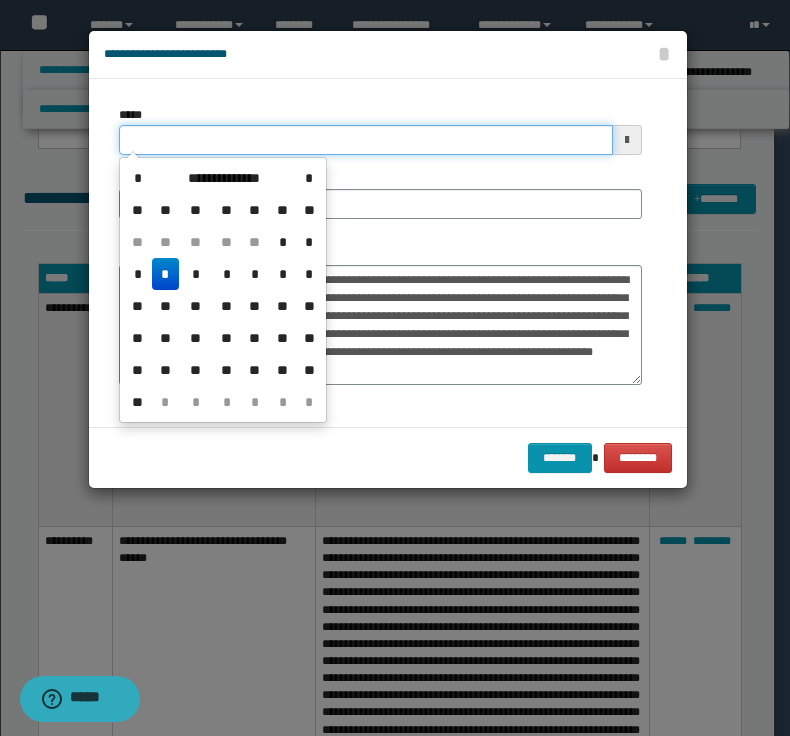 type on "**********" 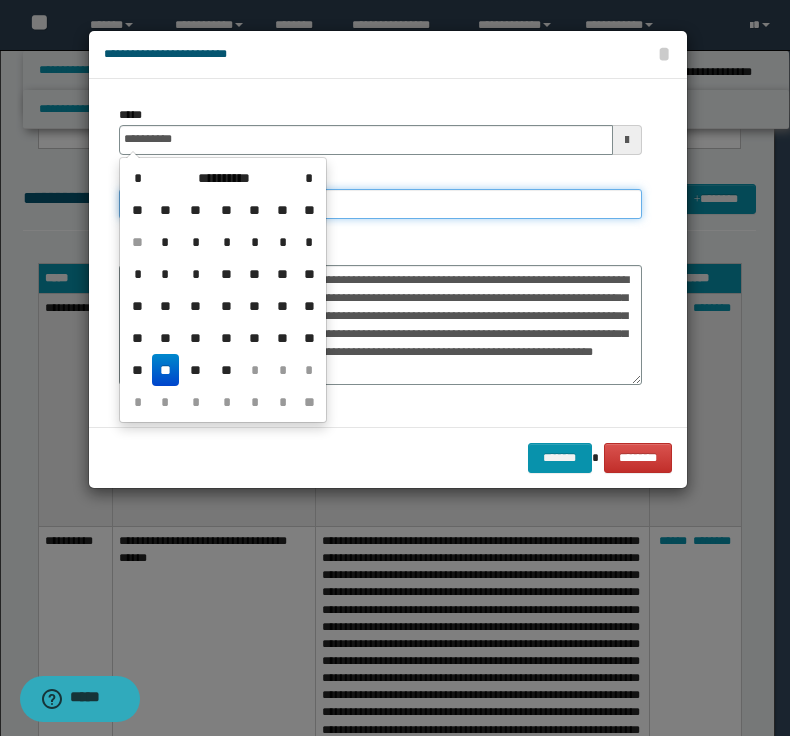 click on "**********" at bounding box center (380, 204) 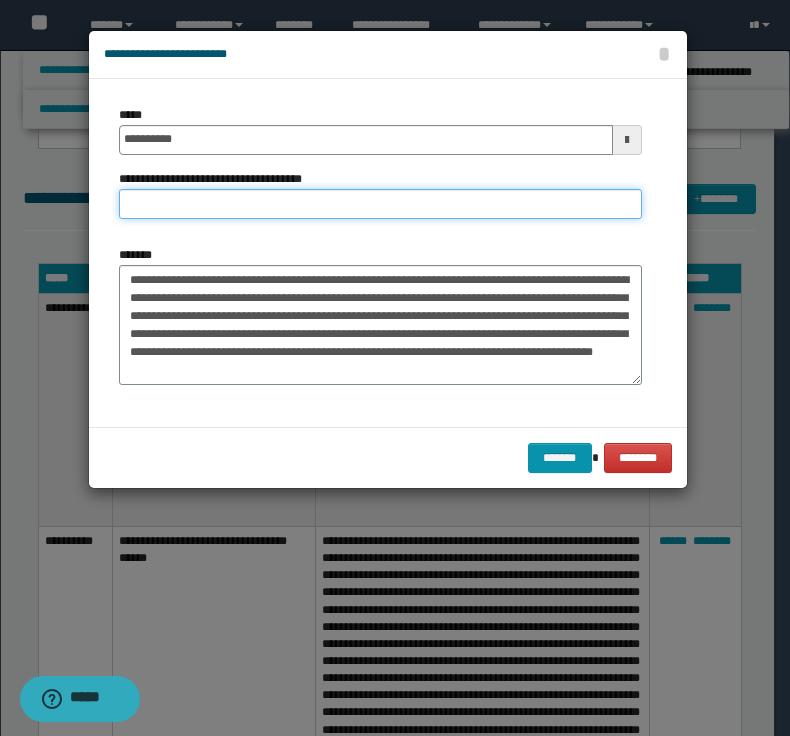paste on "**********" 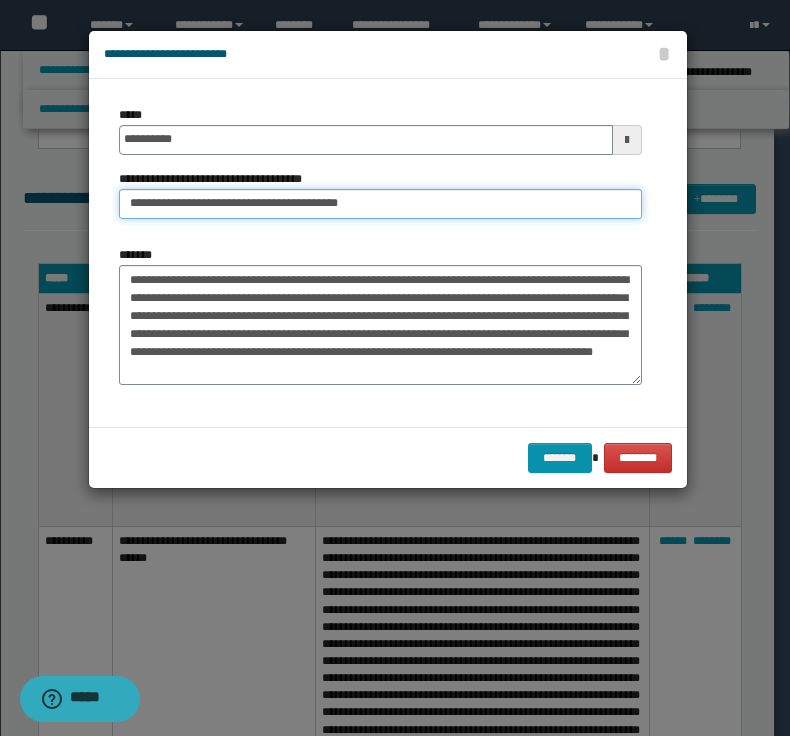 drag, startPoint x: 191, startPoint y: 204, endPoint x: -266, endPoint y: 175, distance: 457.91922 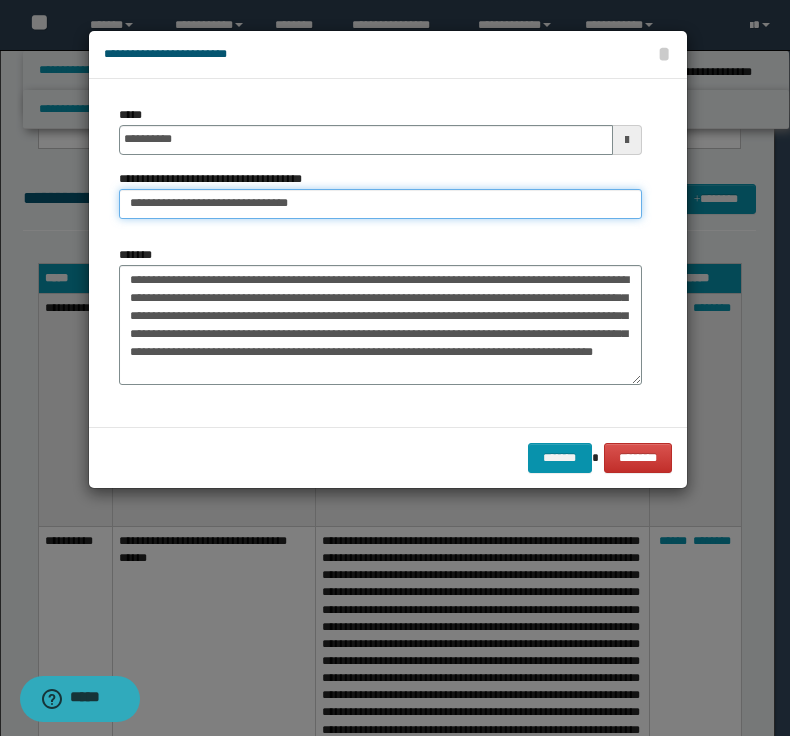 type on "**********" 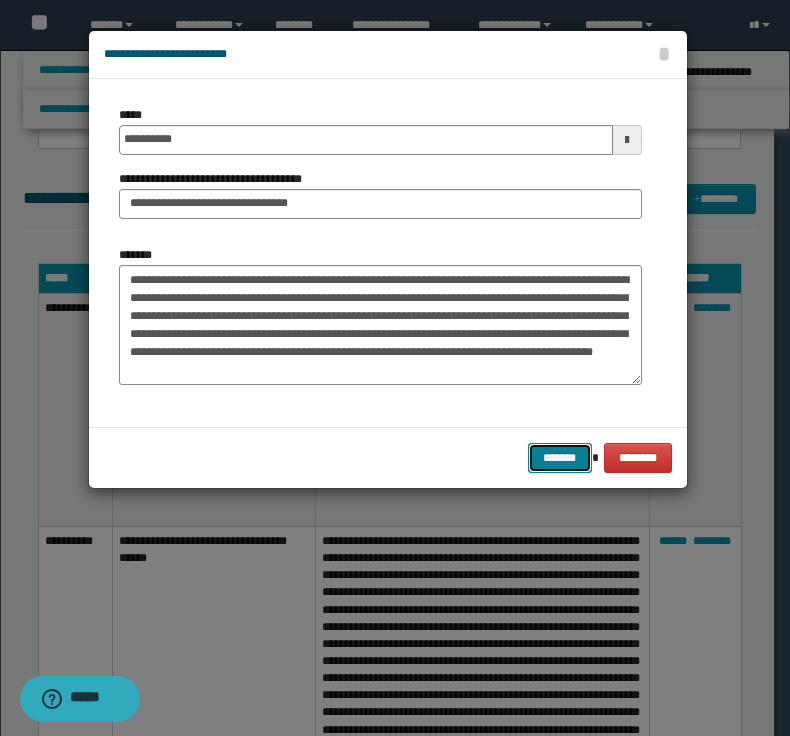 click on "*******" at bounding box center (560, 458) 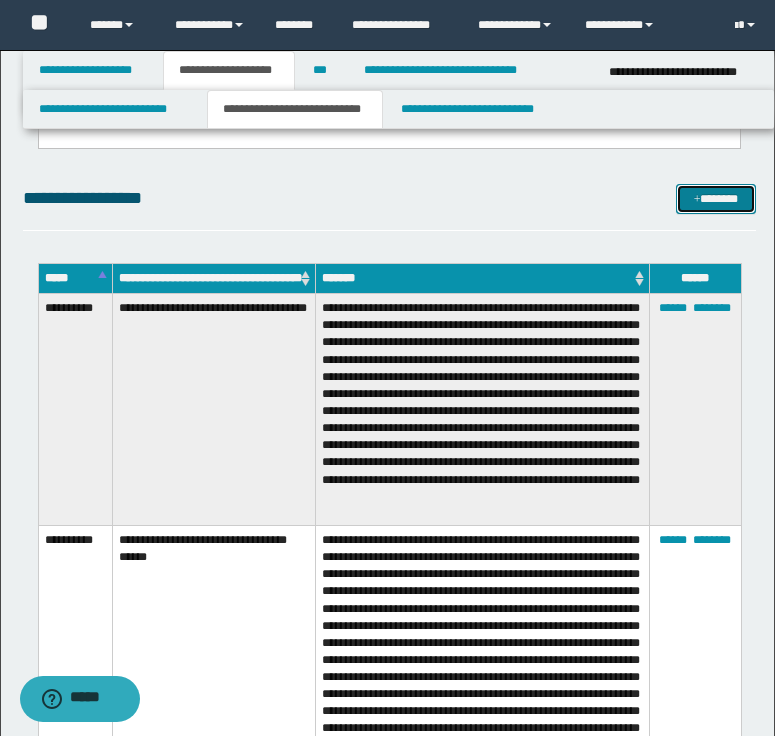click on "*******" at bounding box center [716, 199] 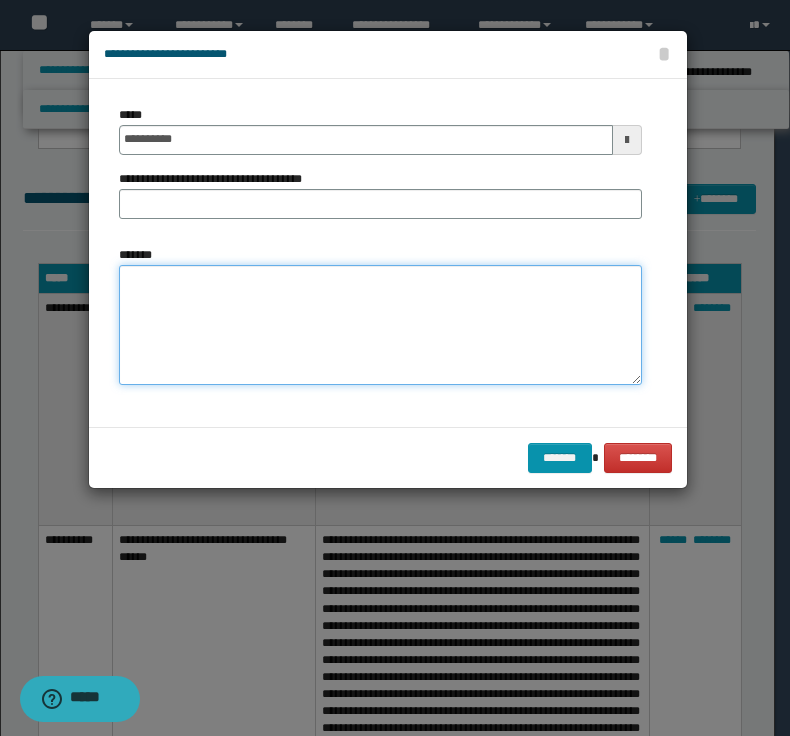 click on "*******" at bounding box center (380, 325) 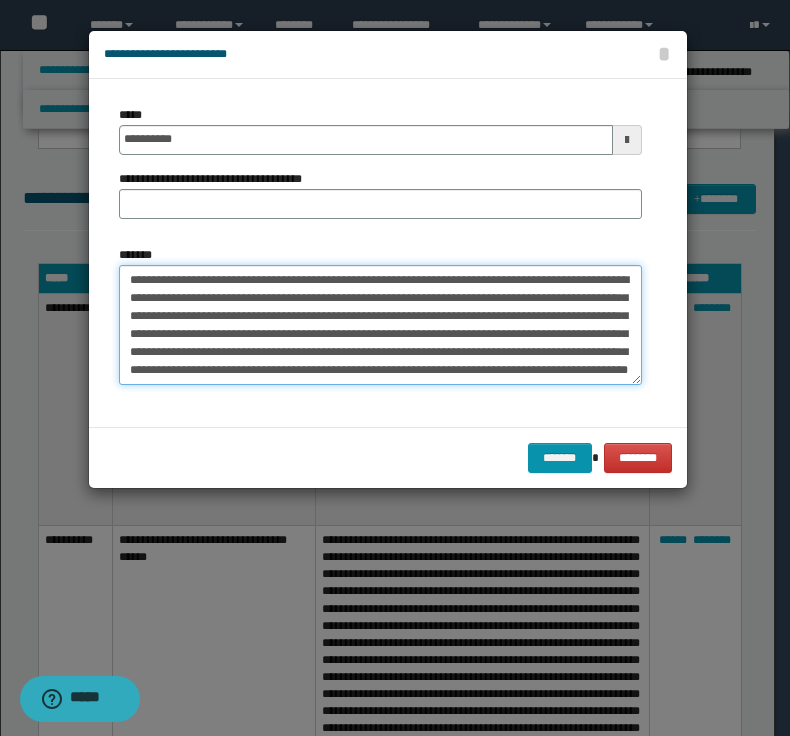 scroll, scrollTop: 0, scrollLeft: 0, axis: both 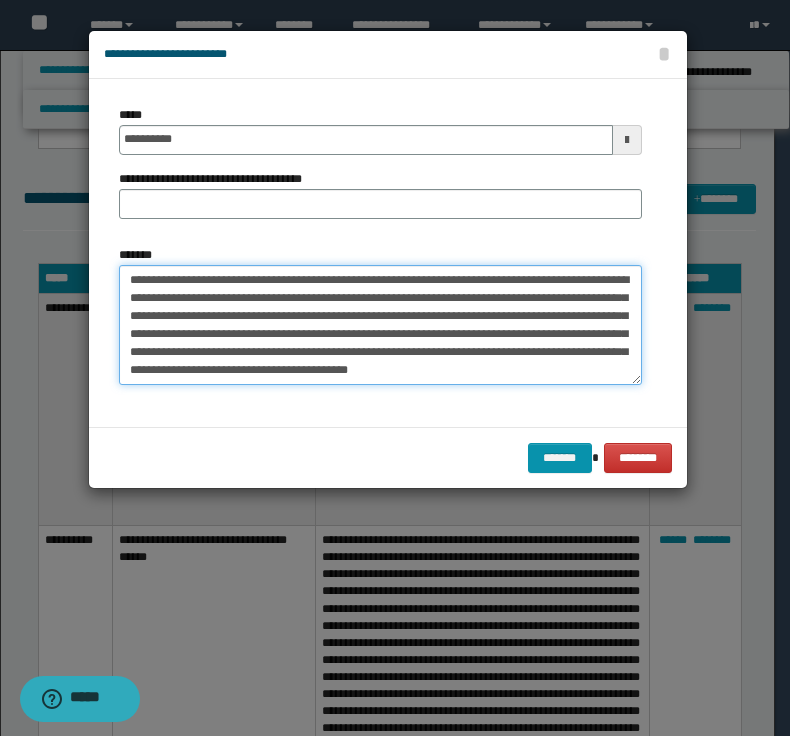 type on "**********" 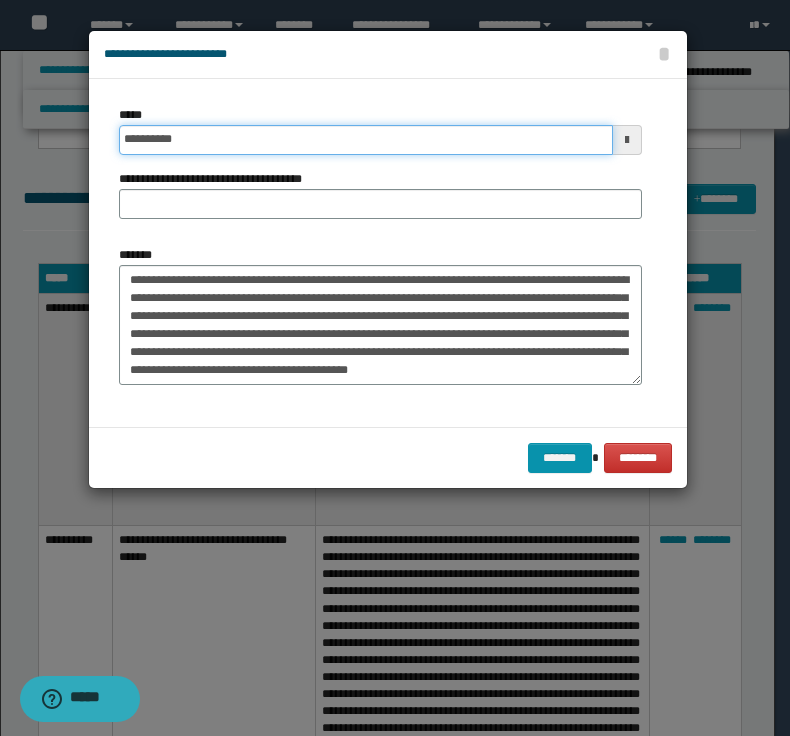 click on "**********" at bounding box center (366, 140) 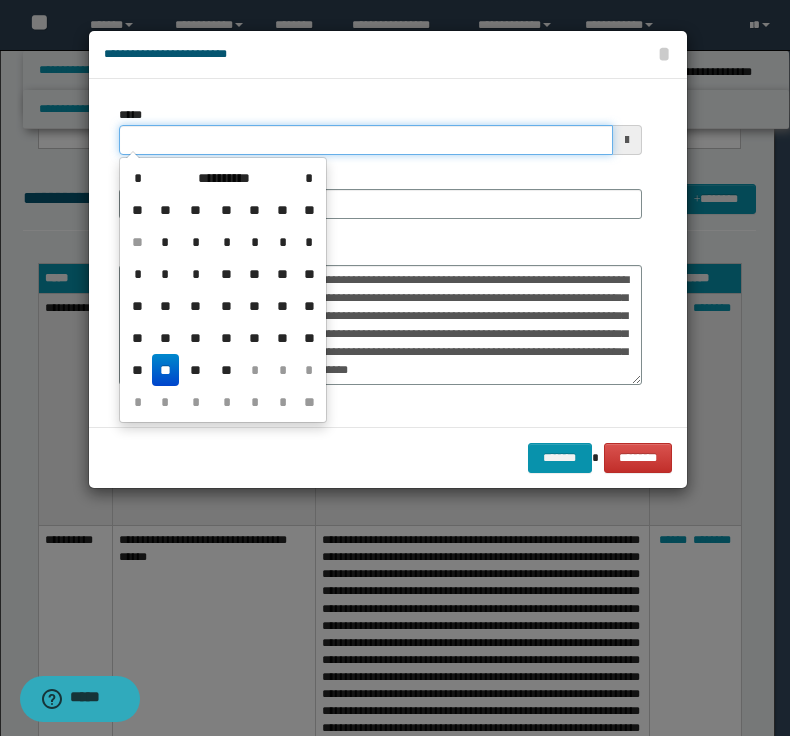 type on "**********" 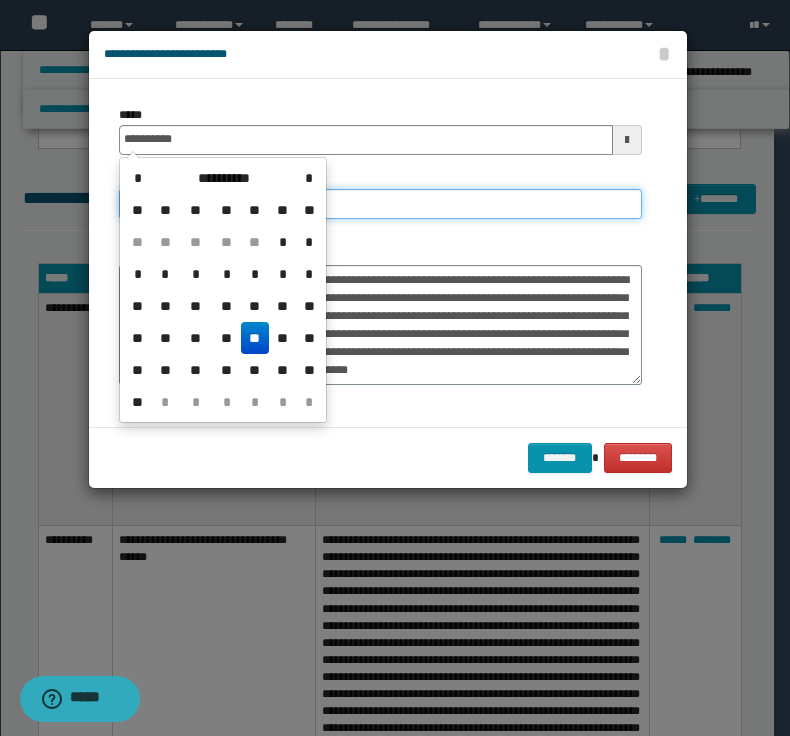 click on "**********" at bounding box center [380, 204] 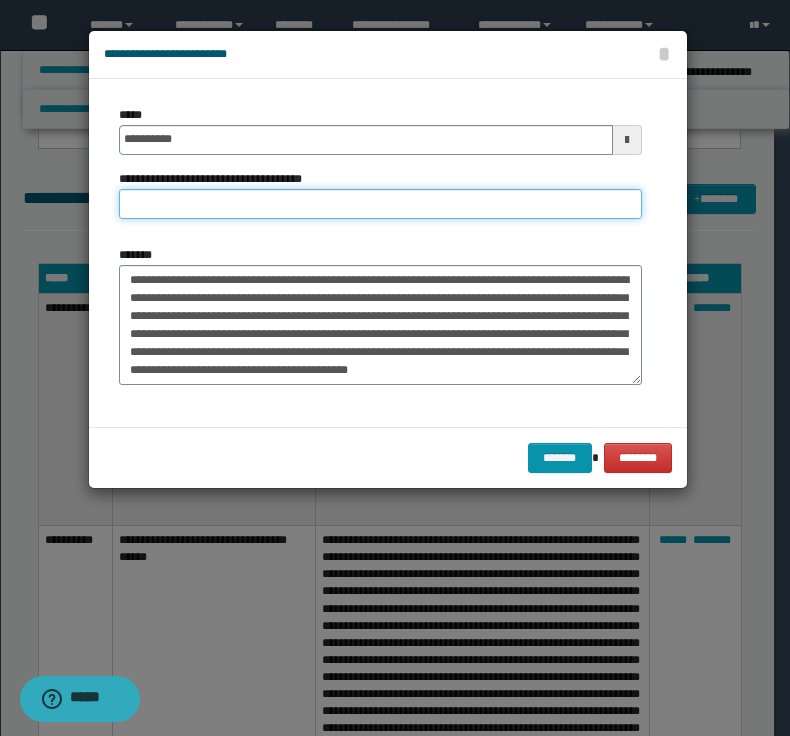 paste on "**********" 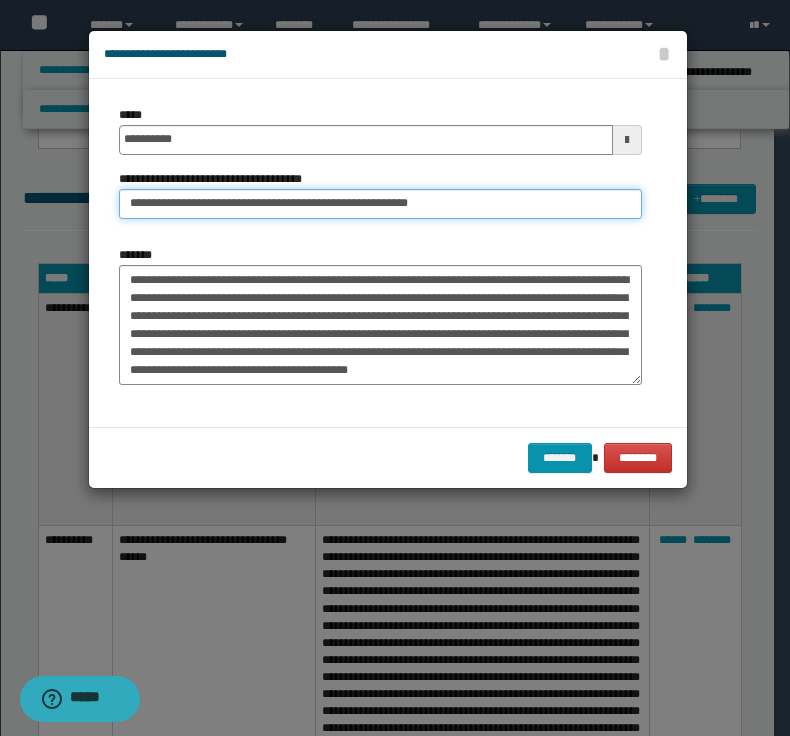 drag, startPoint x: 194, startPoint y: 202, endPoint x: -19, endPoint y: 206, distance: 213.03755 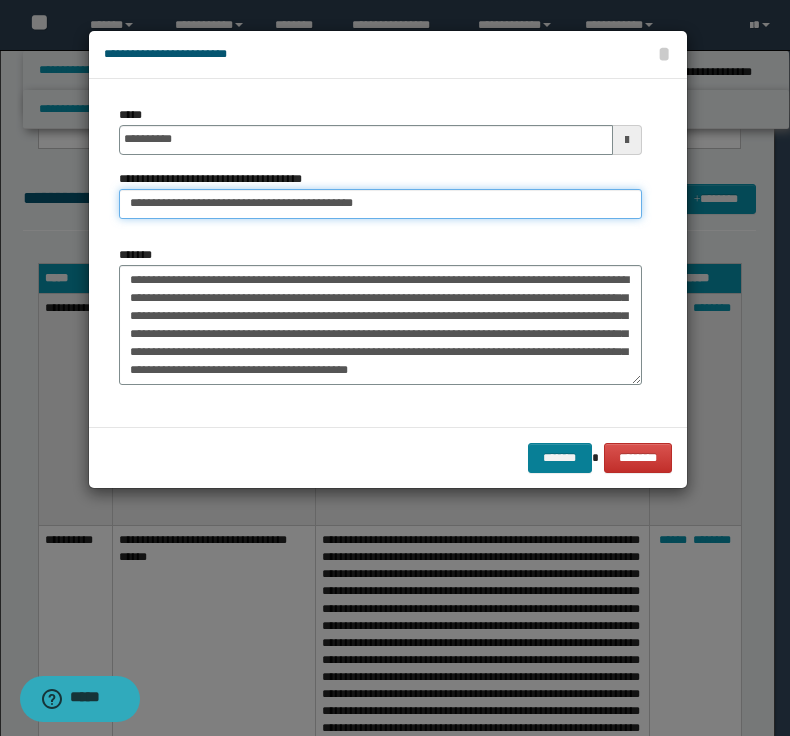 type on "**********" 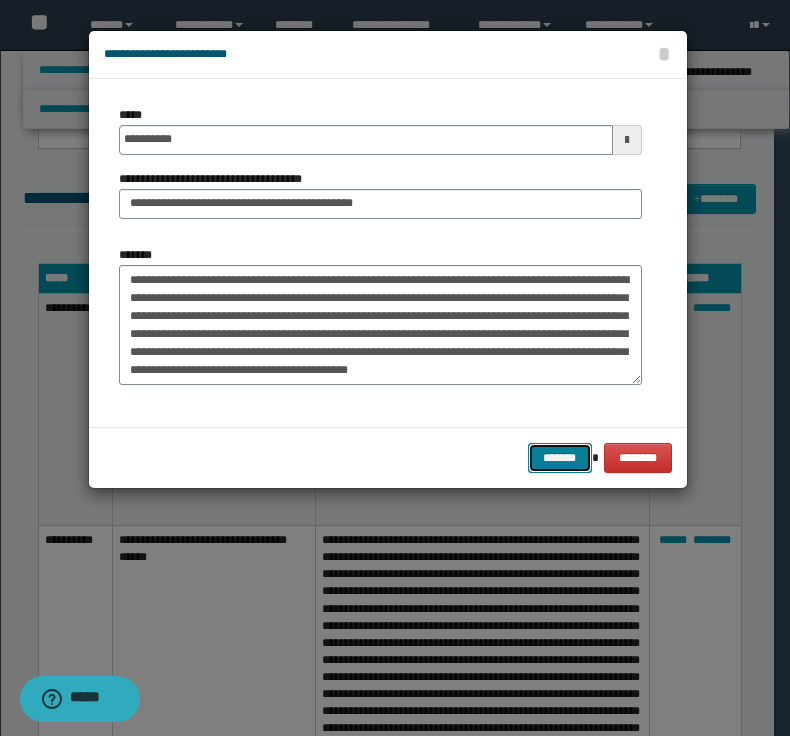 click on "*******" at bounding box center [560, 458] 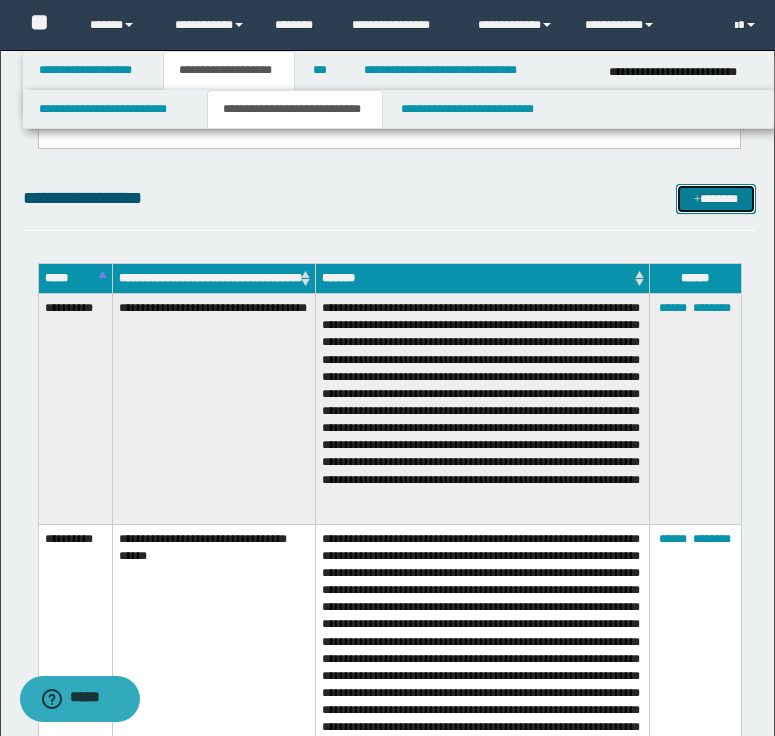 click on "*******" at bounding box center [716, 199] 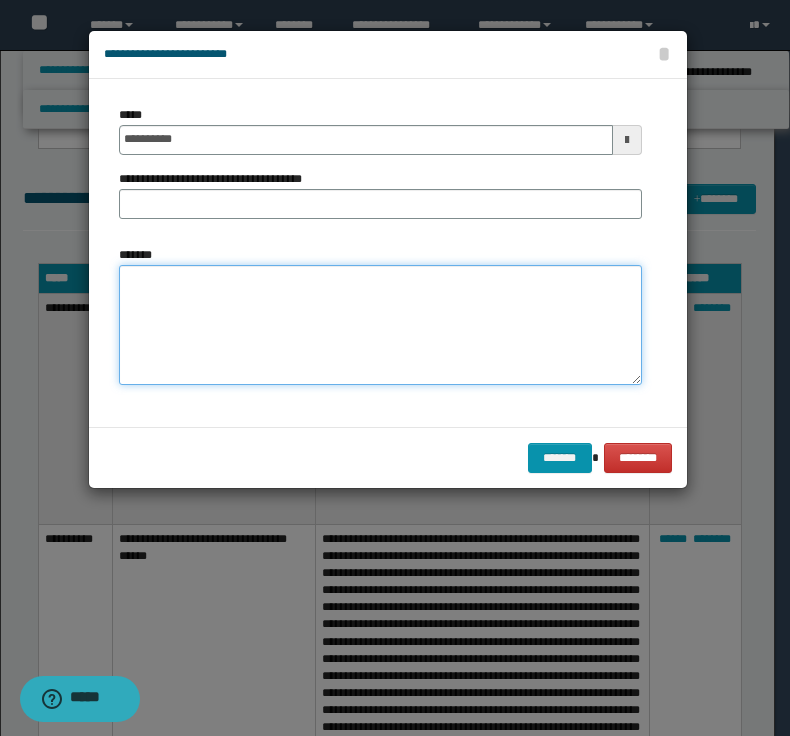 click on "*******" at bounding box center [380, 325] 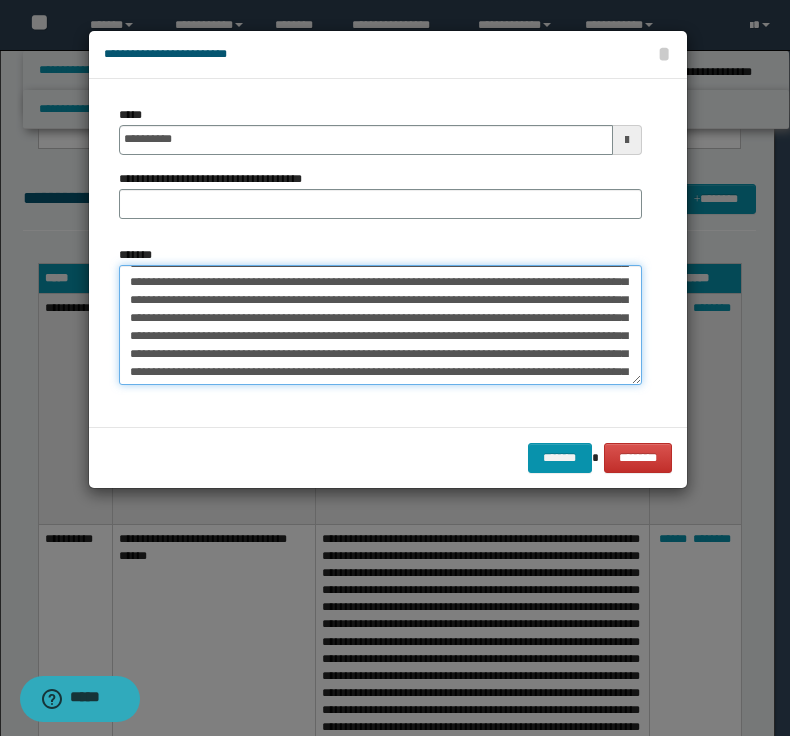 scroll, scrollTop: 0, scrollLeft: 0, axis: both 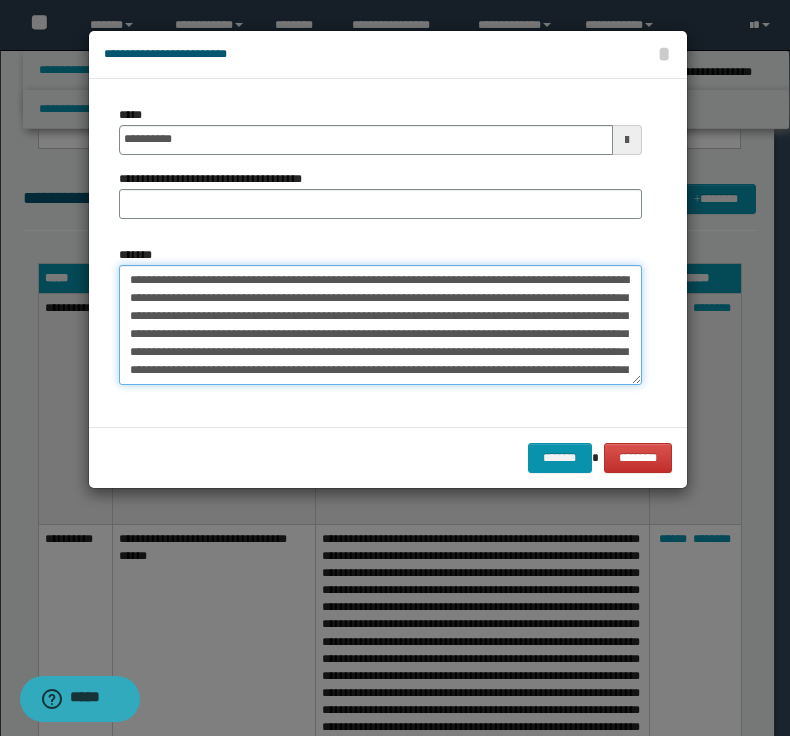 drag, startPoint x: 425, startPoint y: 276, endPoint x: 37, endPoint y: 278, distance: 388.00516 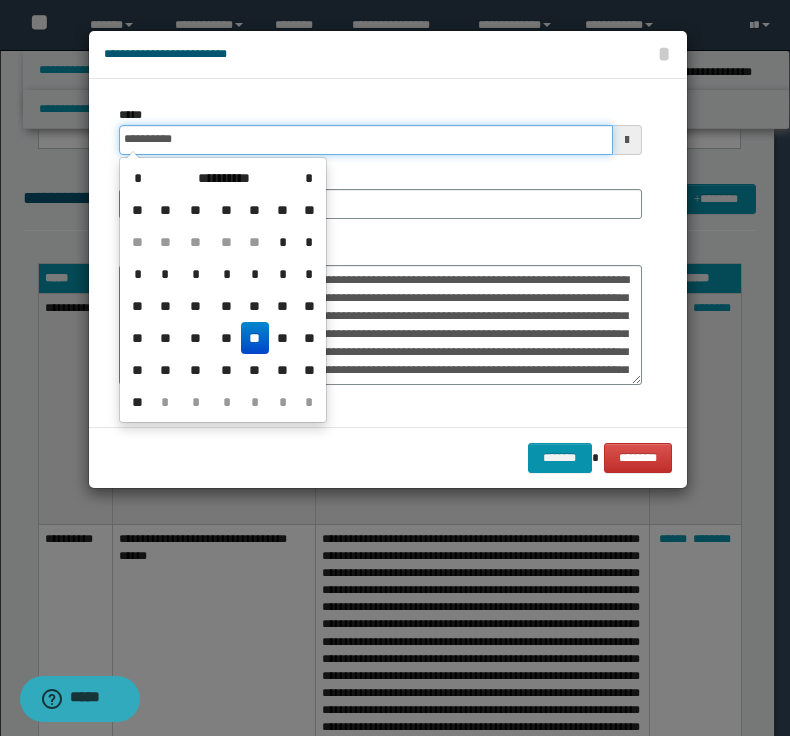 click on "**********" at bounding box center (366, 140) 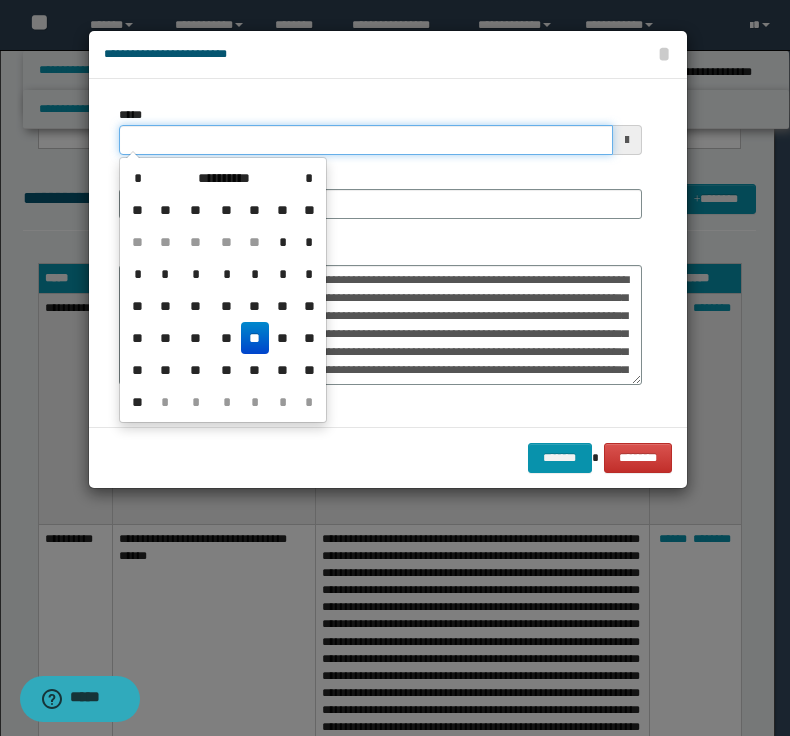 type on "**********" 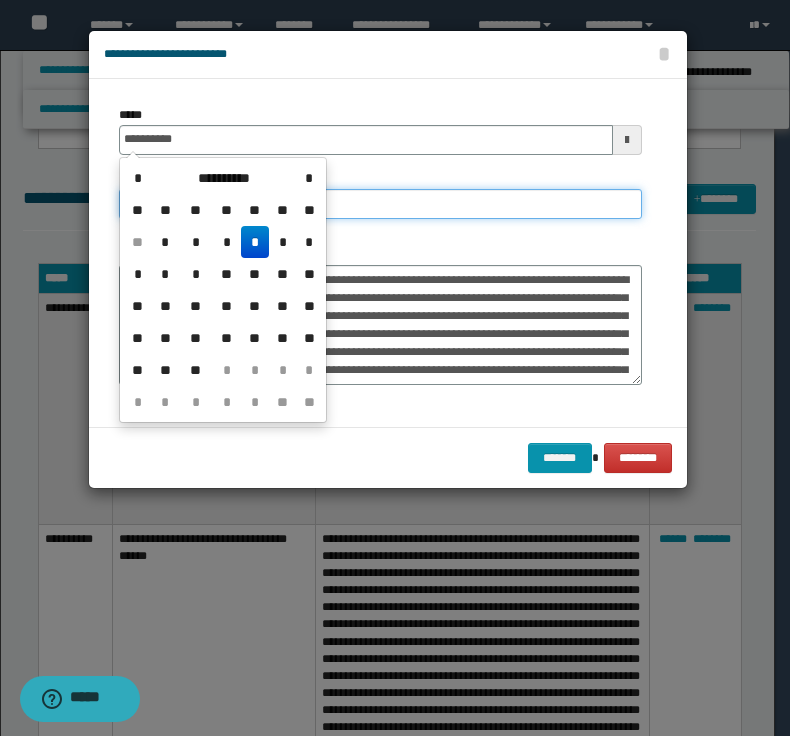 click on "**********" at bounding box center [380, 204] 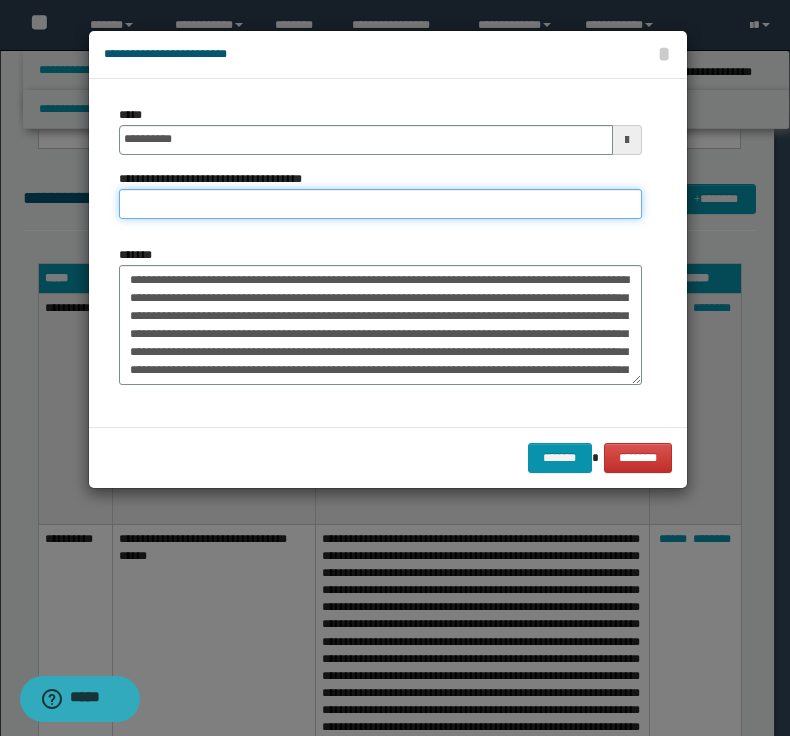 paste on "**********" 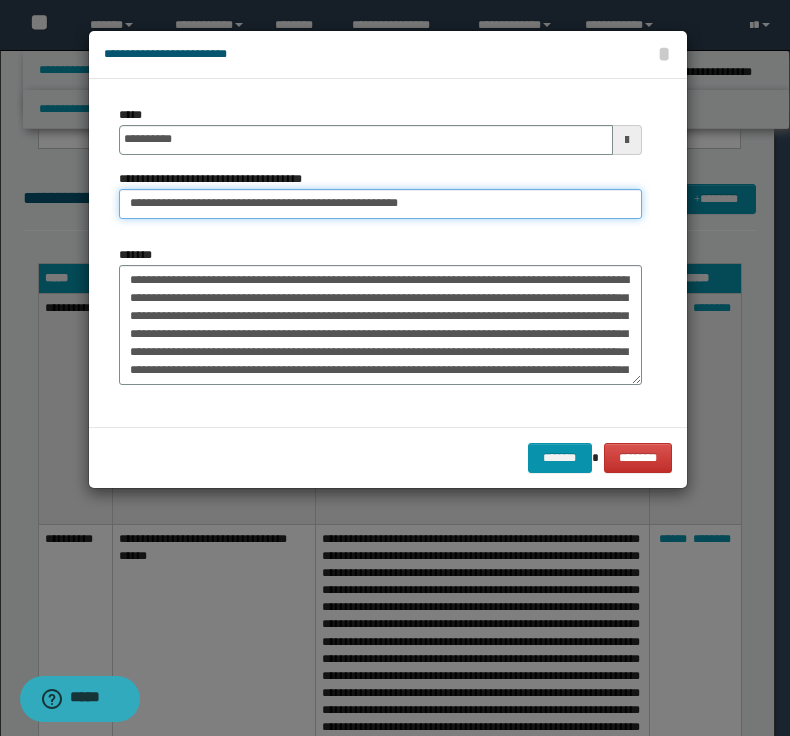 drag, startPoint x: 193, startPoint y: 207, endPoint x: 2, endPoint y: 191, distance: 191.66899 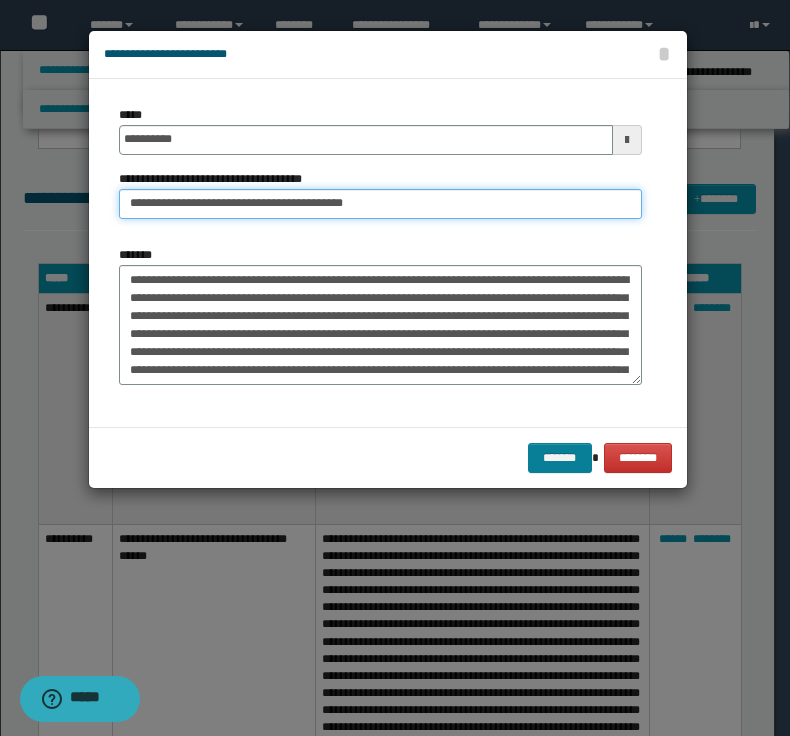 type on "**********" 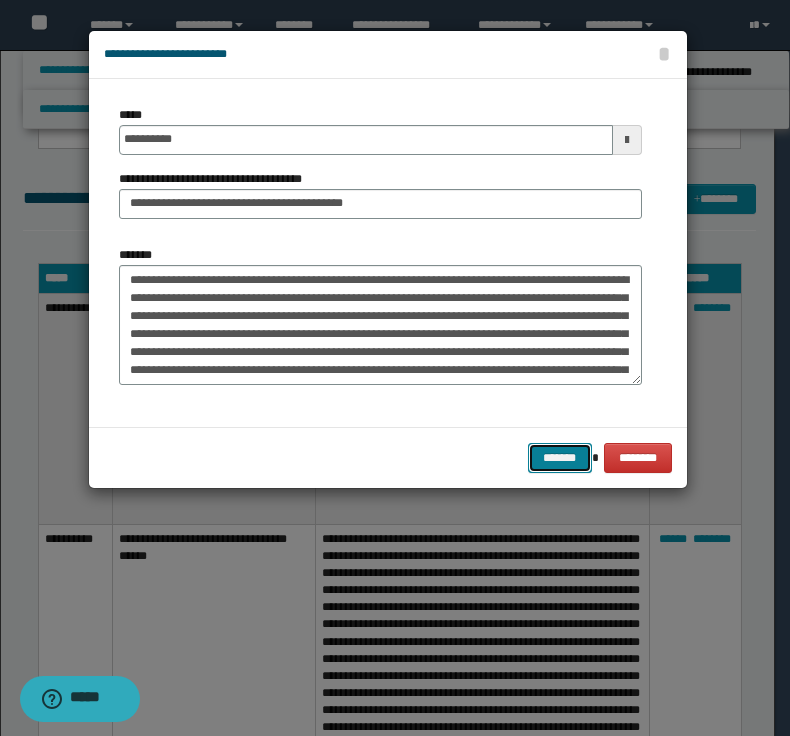 click on "*******" at bounding box center [560, 458] 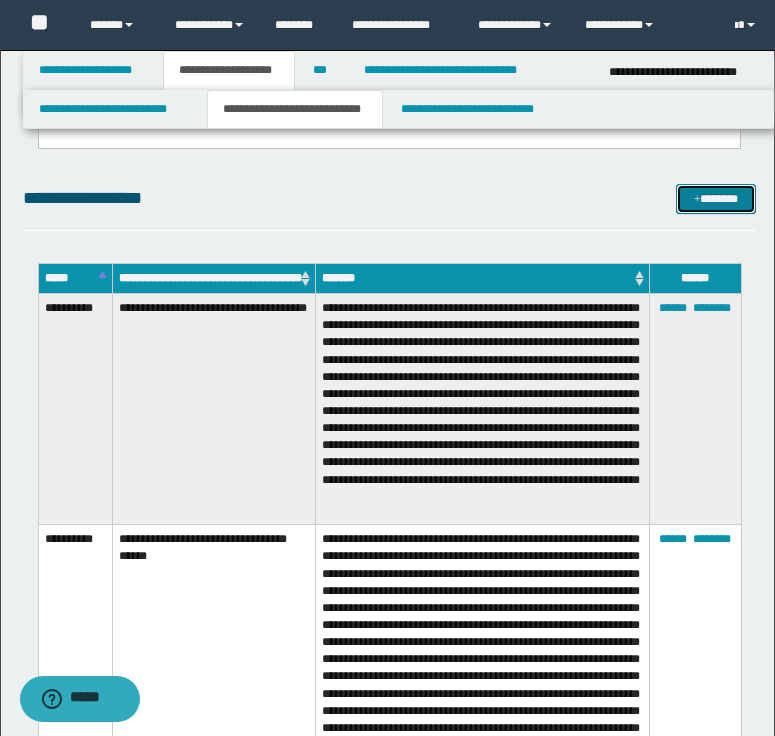 click on "*******" at bounding box center (716, 199) 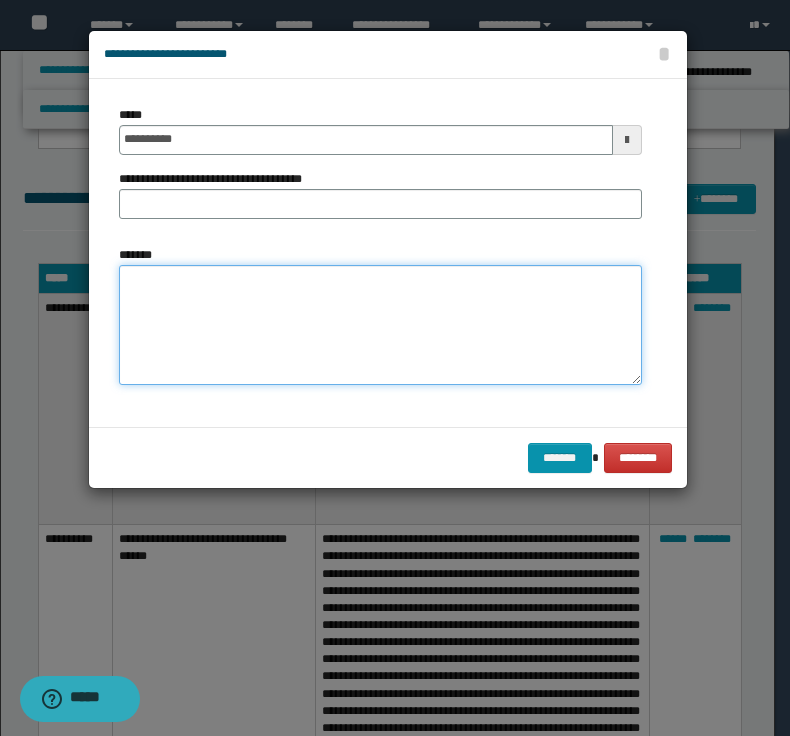 click on "*******" at bounding box center [380, 325] 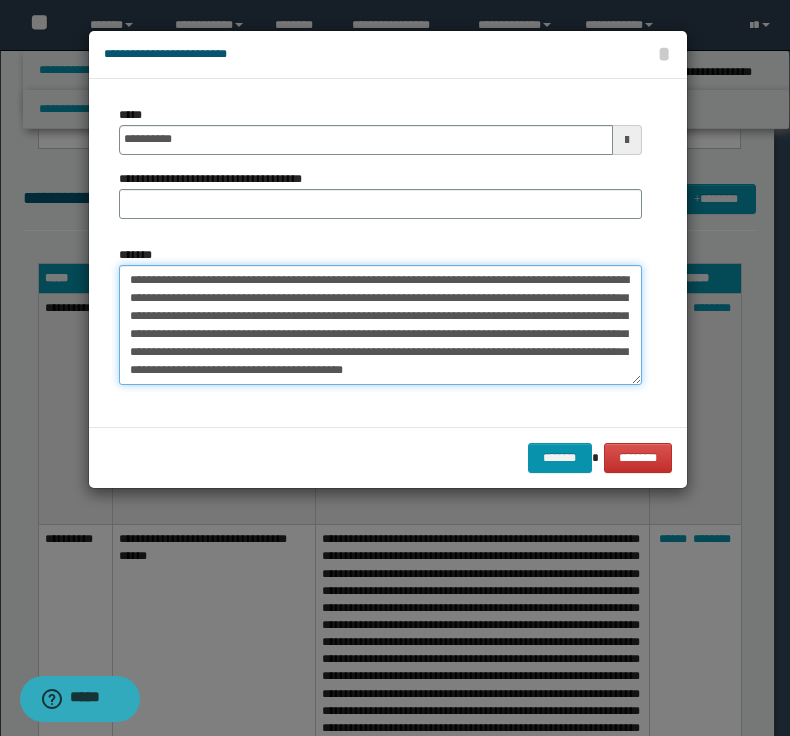 drag, startPoint x: 352, startPoint y: 283, endPoint x: 119, endPoint y: 346, distance: 241.36694 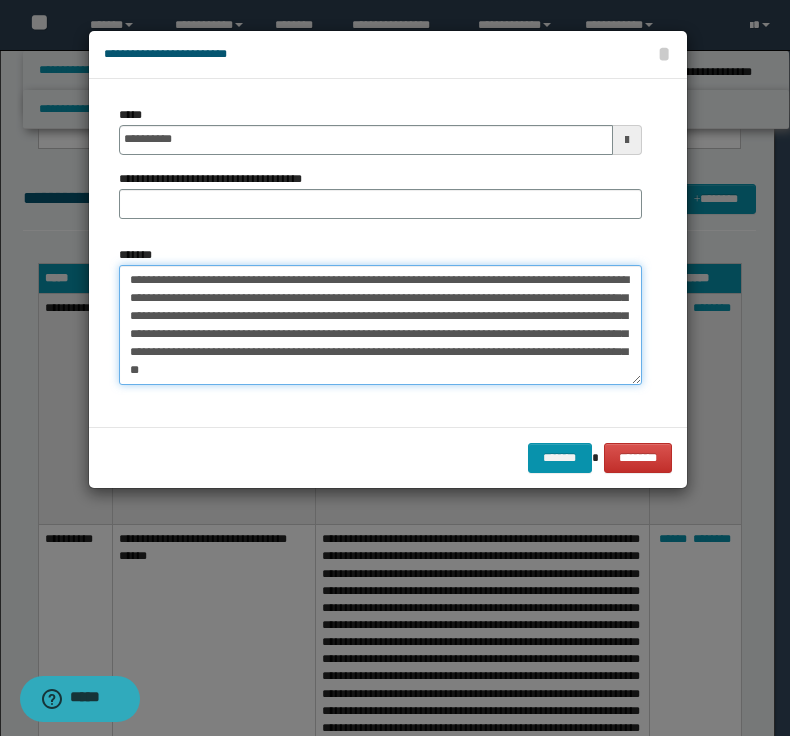 type on "**********" 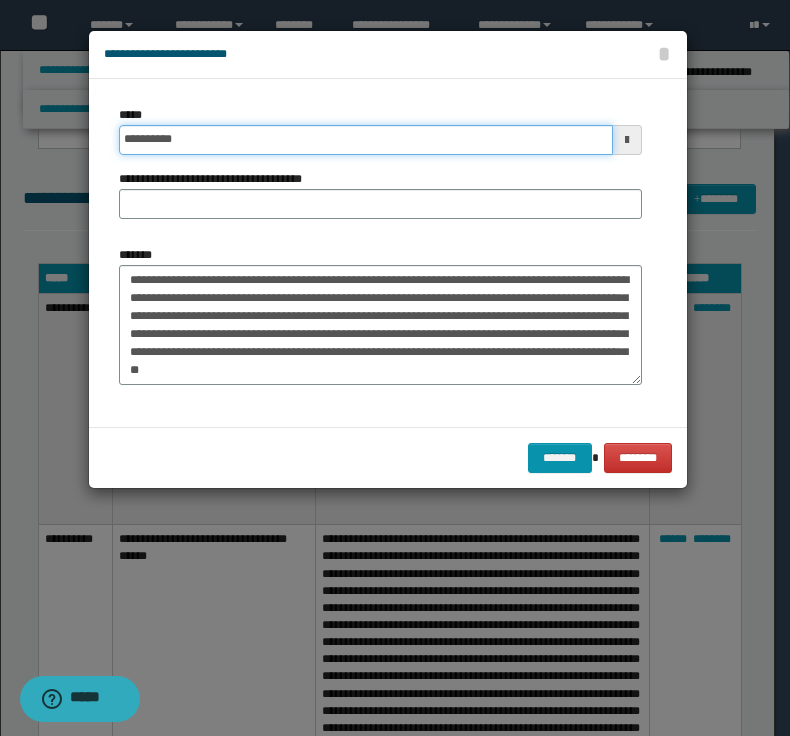 click on "**********" at bounding box center [366, 140] 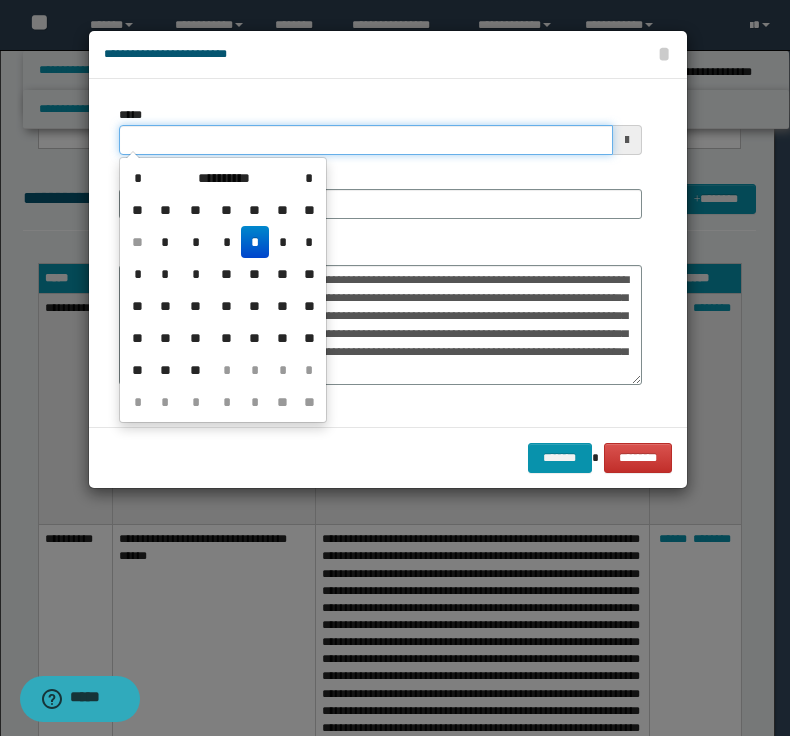 type on "**********" 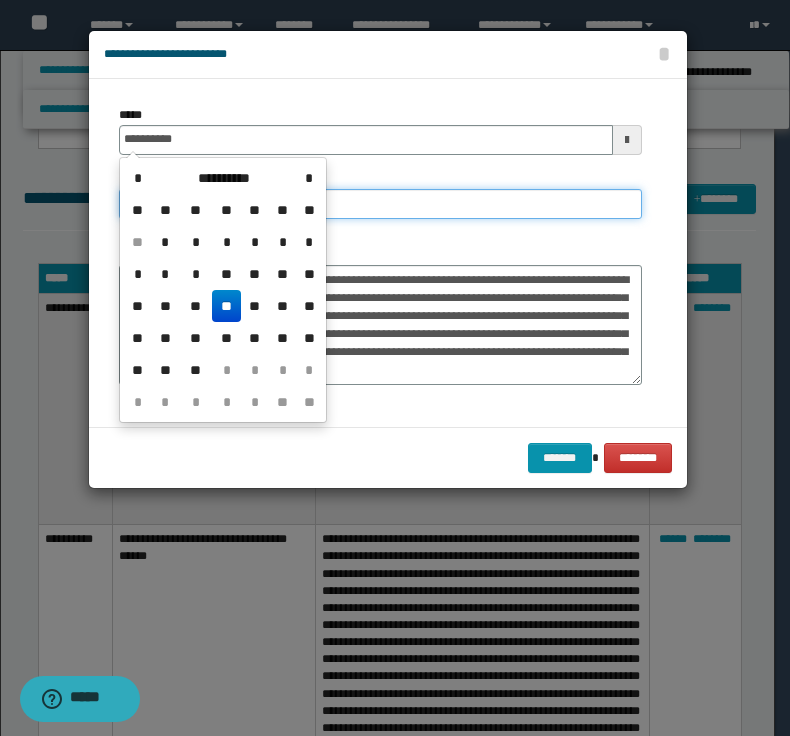 click on "**********" at bounding box center (380, 204) 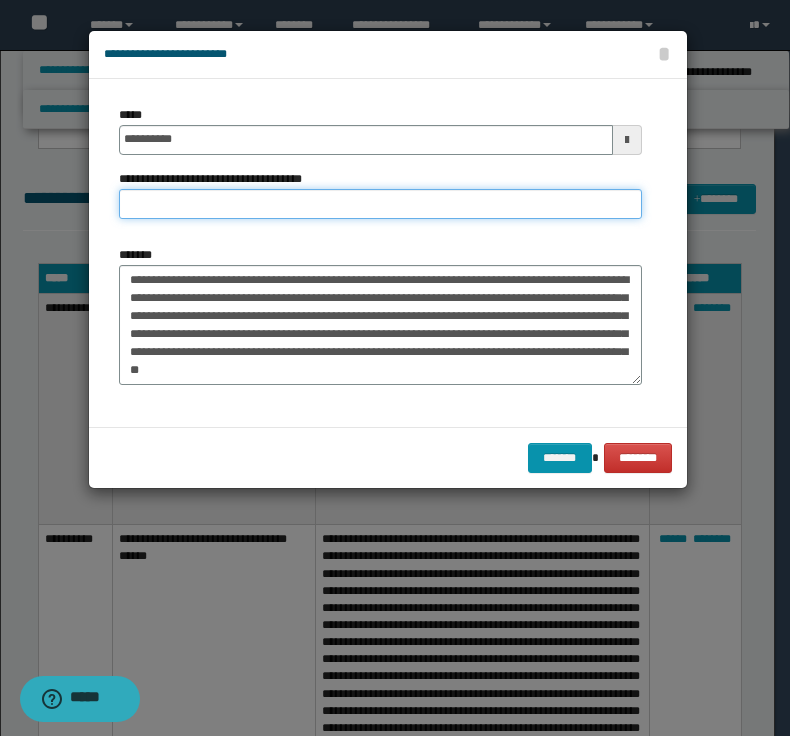 paste on "**********" 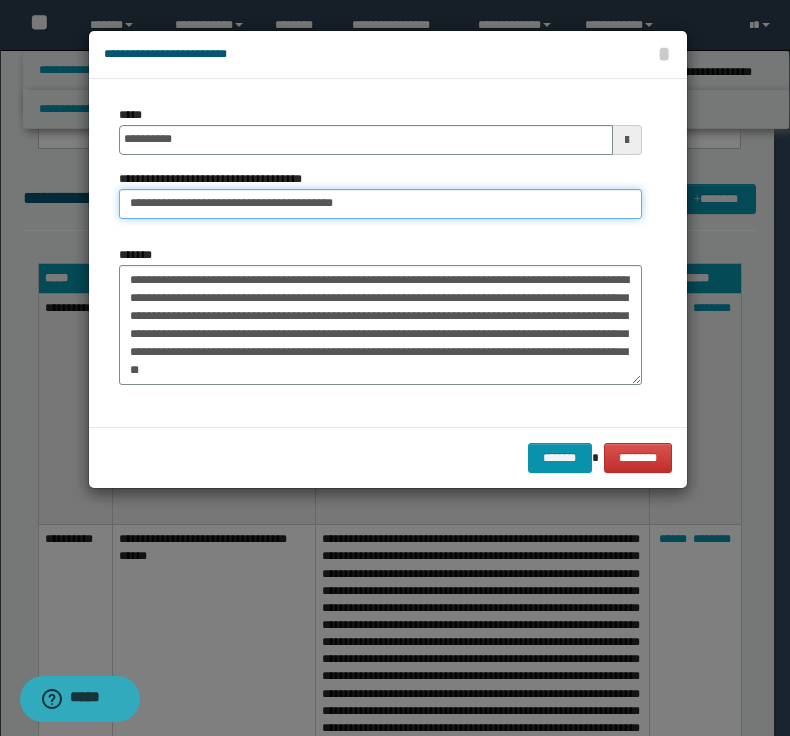 drag, startPoint x: 121, startPoint y: 204, endPoint x: -60, endPoint y: 207, distance: 181.02486 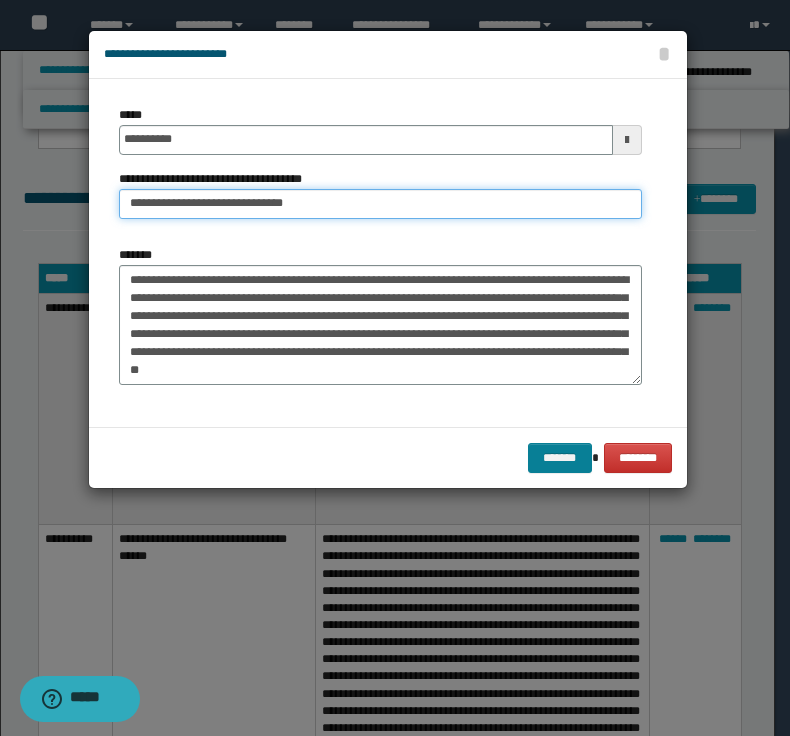 type on "**********" 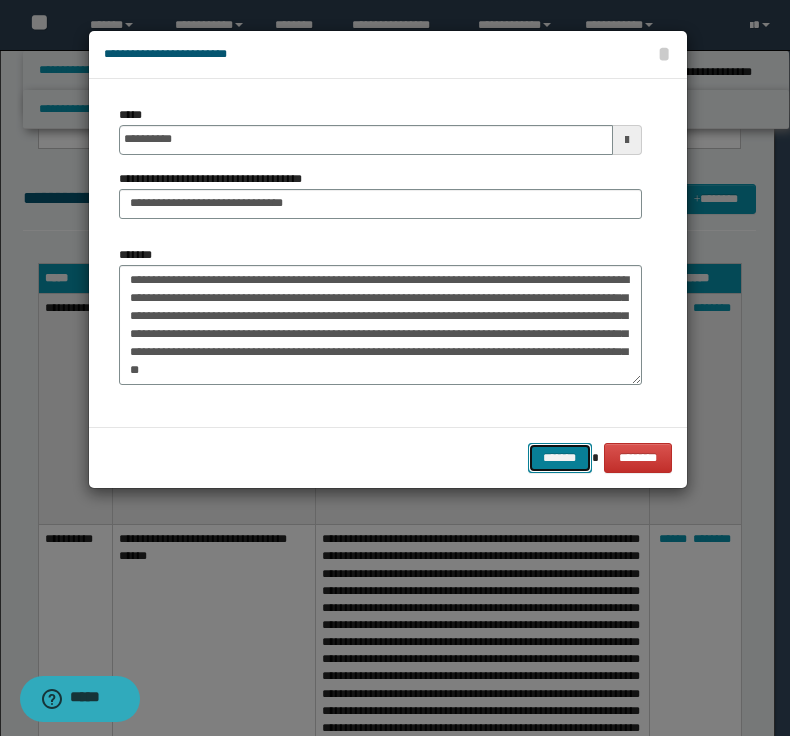 drag, startPoint x: 564, startPoint y: 457, endPoint x: 165, endPoint y: 456, distance: 399.00125 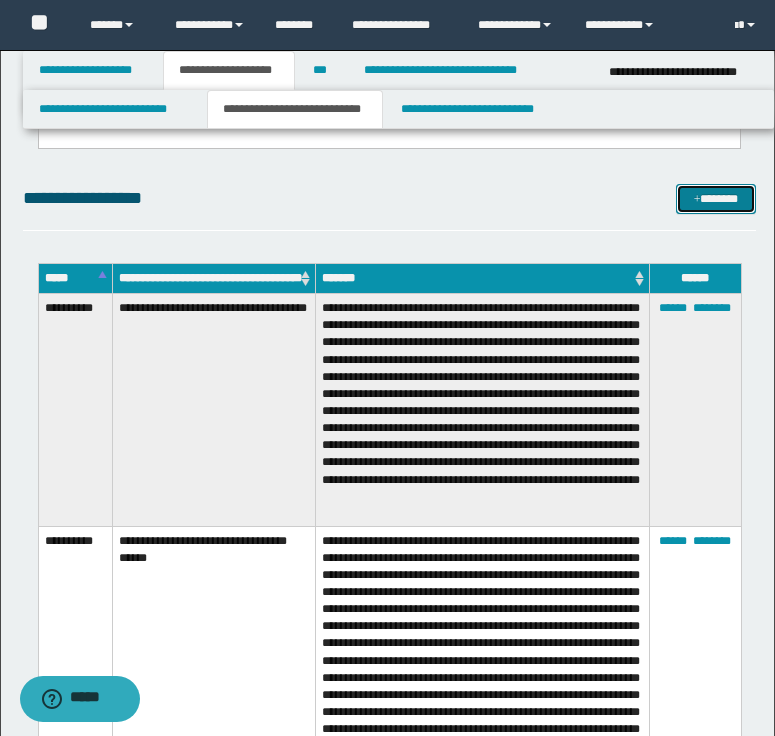 click on "*******" at bounding box center (716, 199) 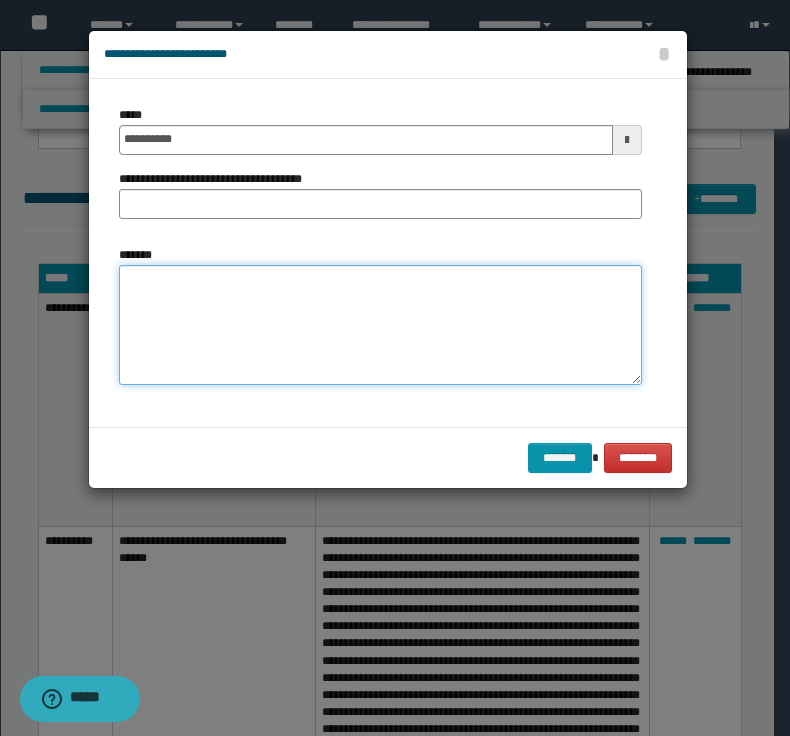 click on "*******" at bounding box center [380, 325] 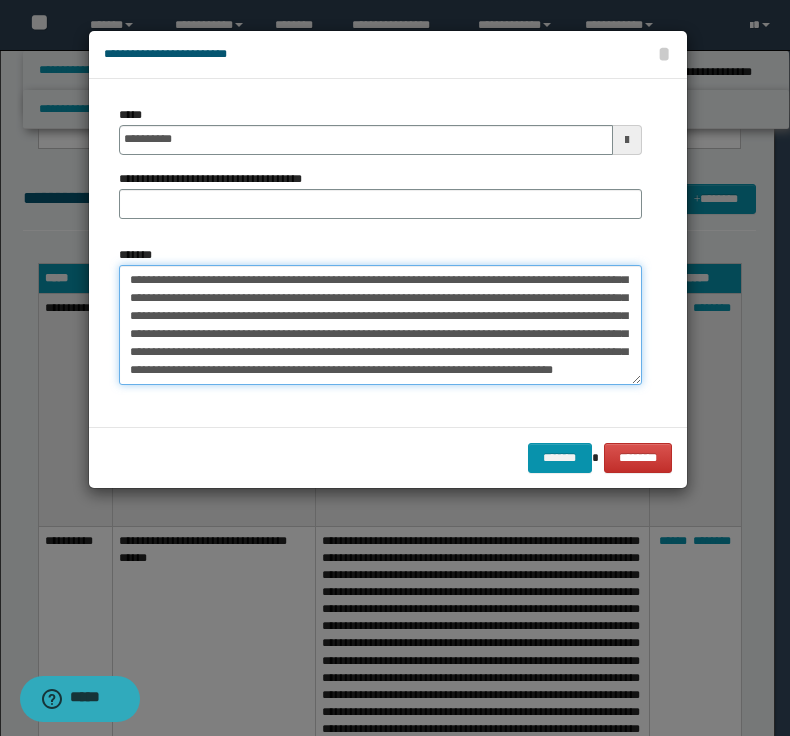 scroll, scrollTop: 0, scrollLeft: 0, axis: both 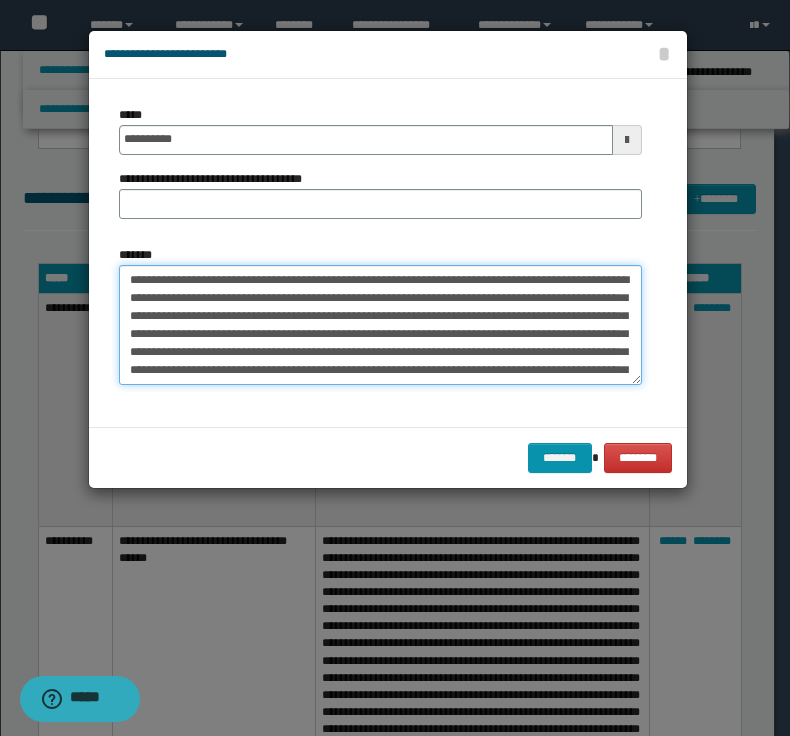 drag, startPoint x: 420, startPoint y: 282, endPoint x: 107, endPoint y: 275, distance: 313.07828 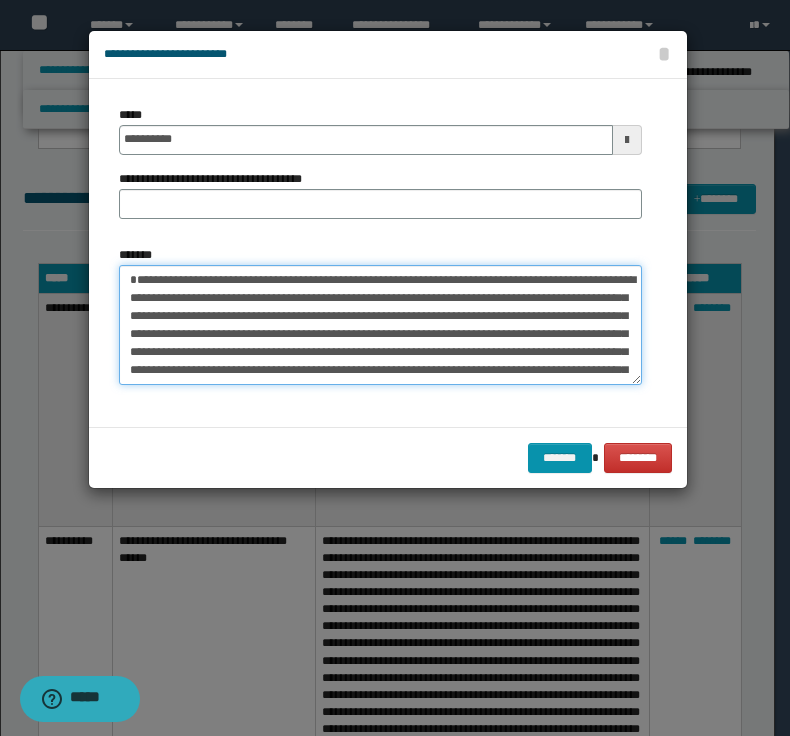 type on "**********" 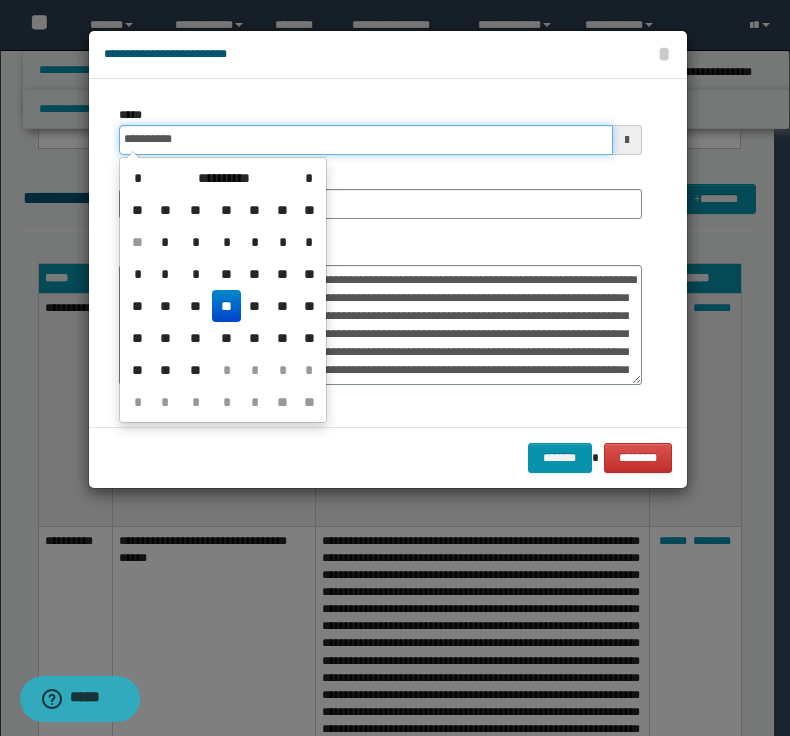 click on "**********" at bounding box center [366, 140] 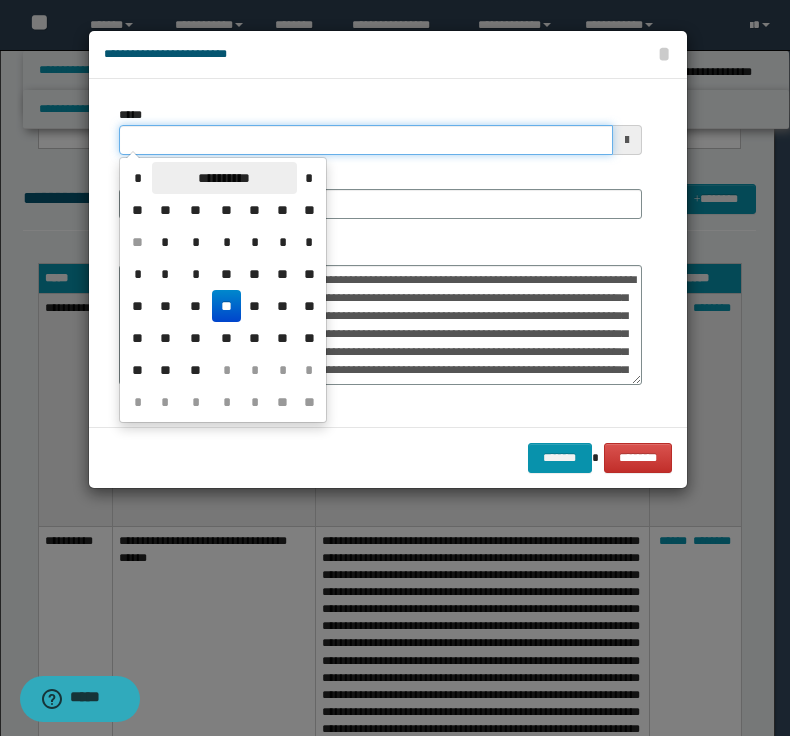 type on "**********" 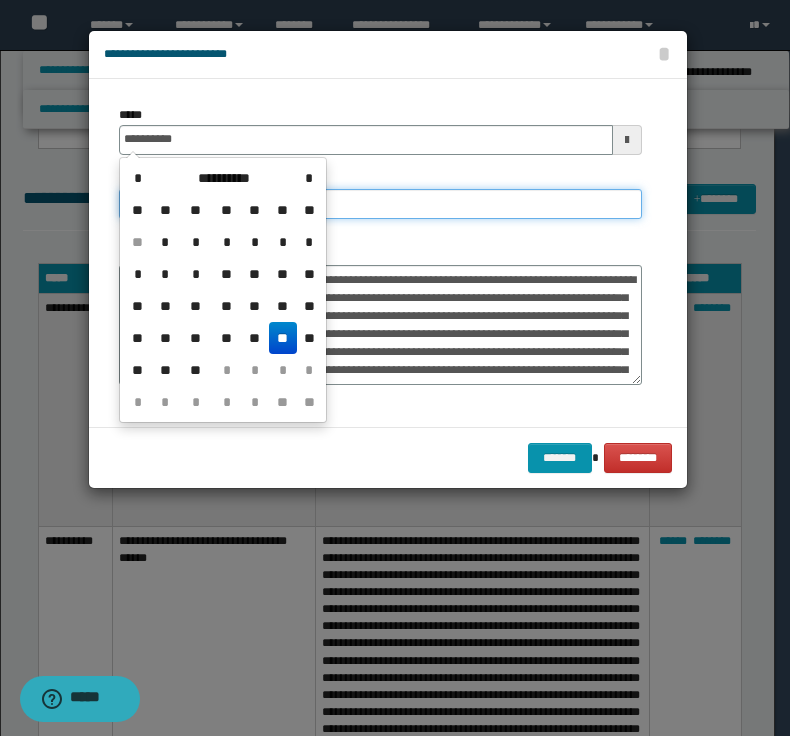 click on "**********" at bounding box center (380, 204) 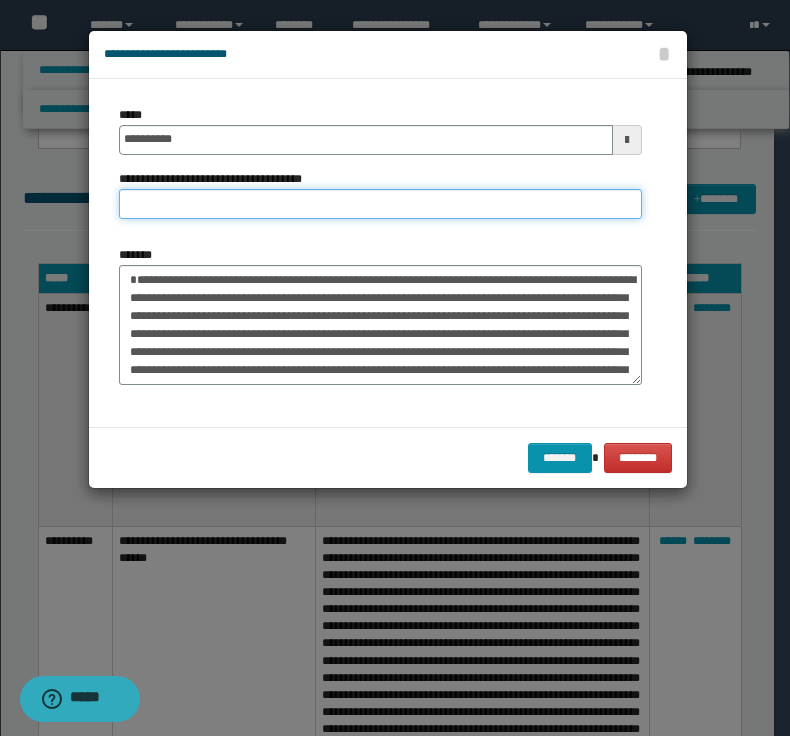 paste on "**********" 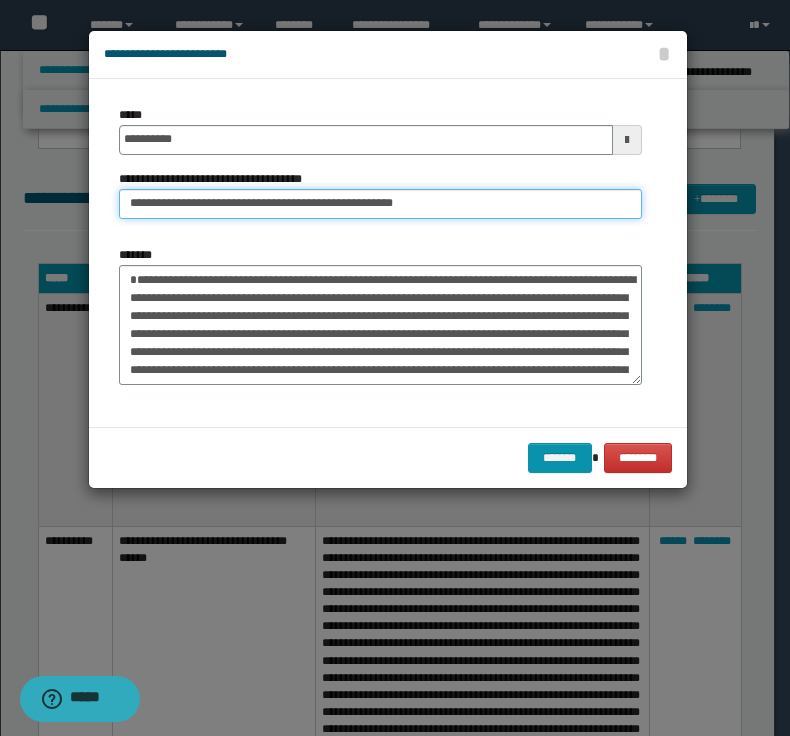 drag, startPoint x: 195, startPoint y: 206, endPoint x: 0, endPoint y: 180, distance: 196.7257 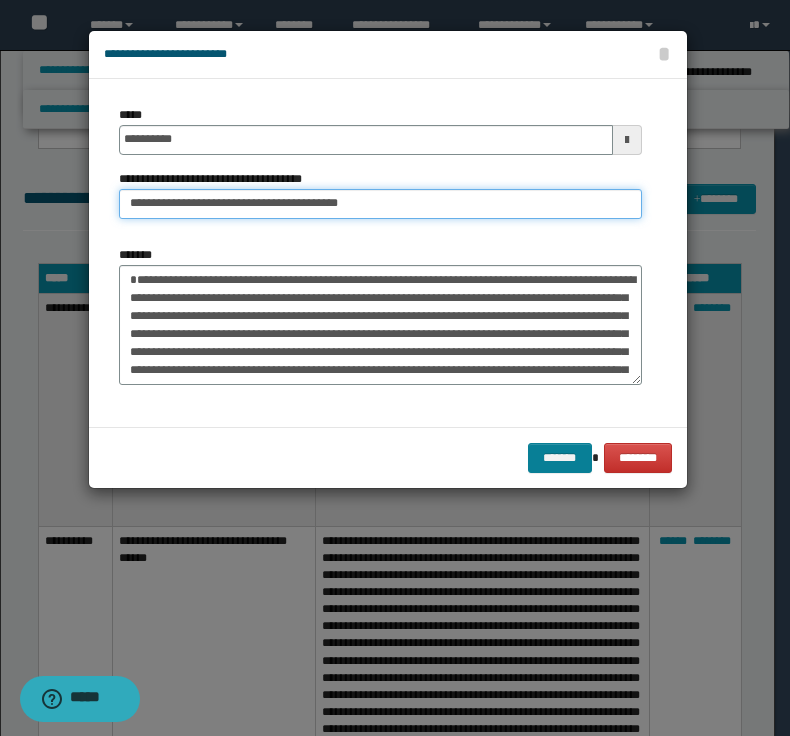 type on "**********" 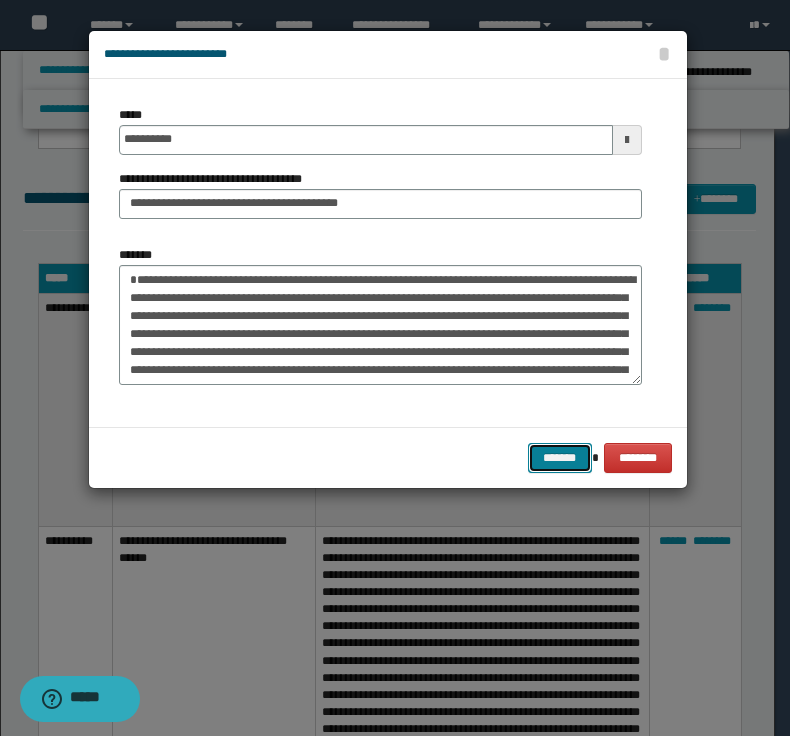 click on "*******" at bounding box center [560, 458] 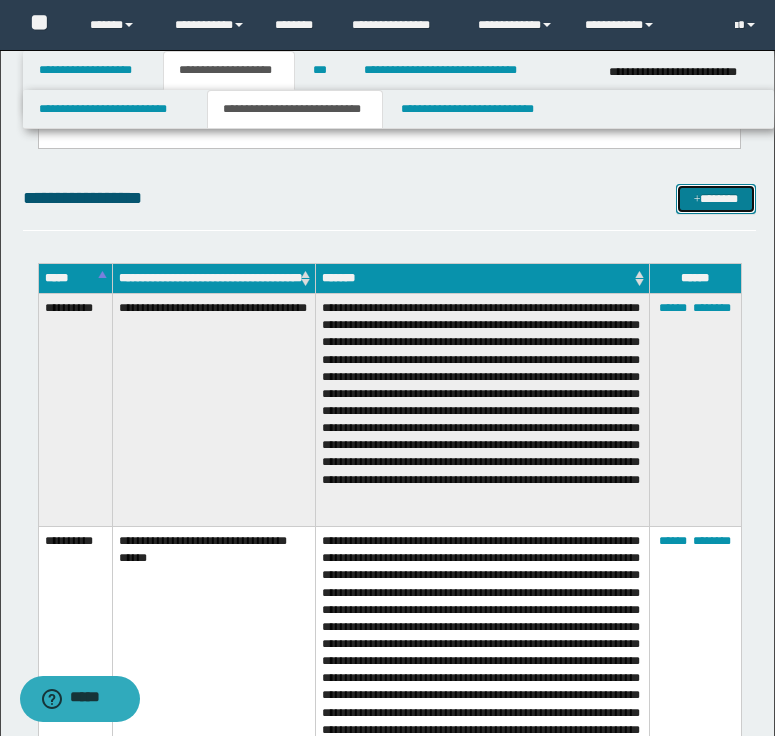 click on "*******" at bounding box center (716, 199) 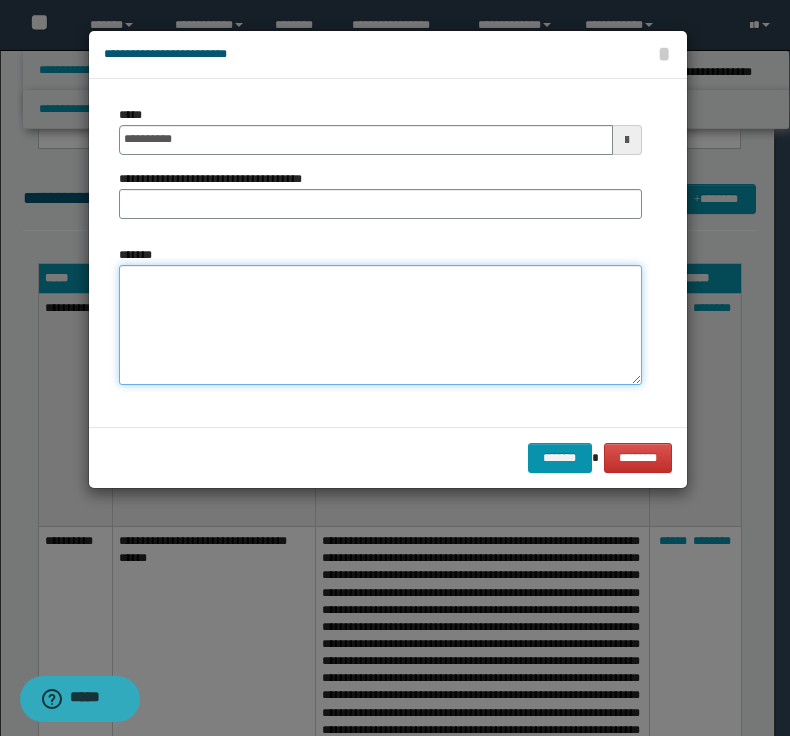 click on "*******" at bounding box center [380, 325] 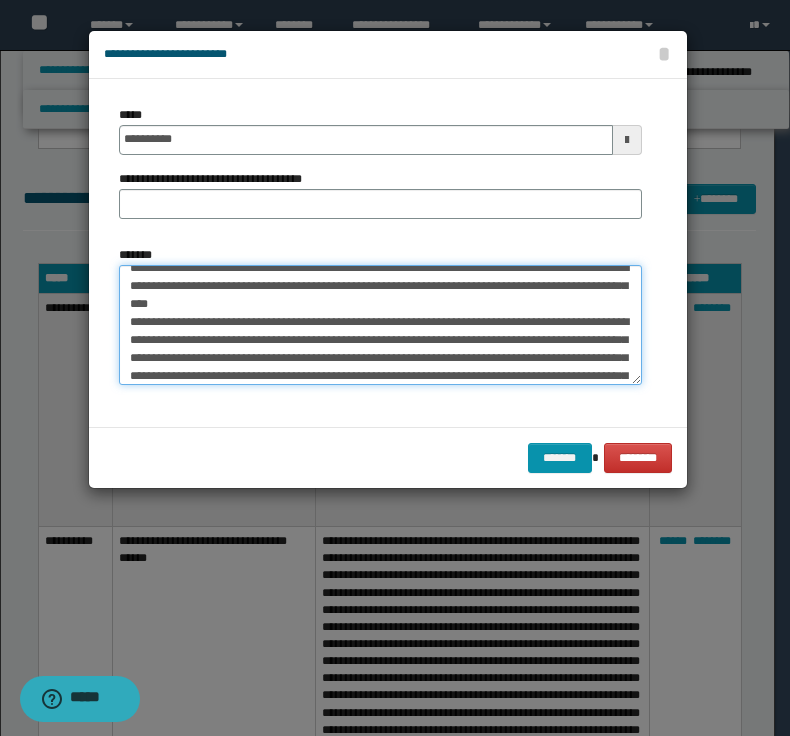 scroll, scrollTop: 0, scrollLeft: 0, axis: both 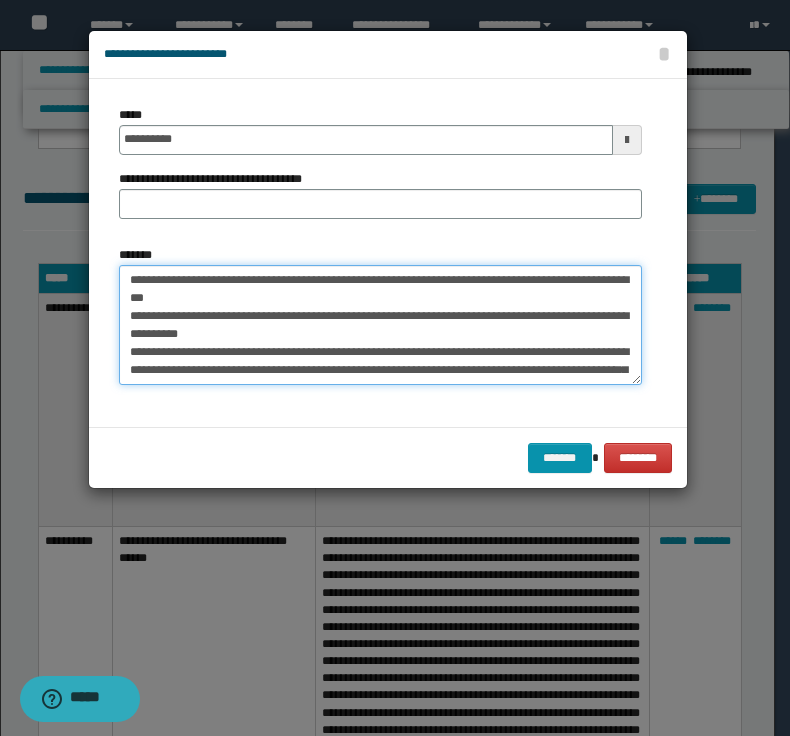 click on "**********" at bounding box center (380, 325) 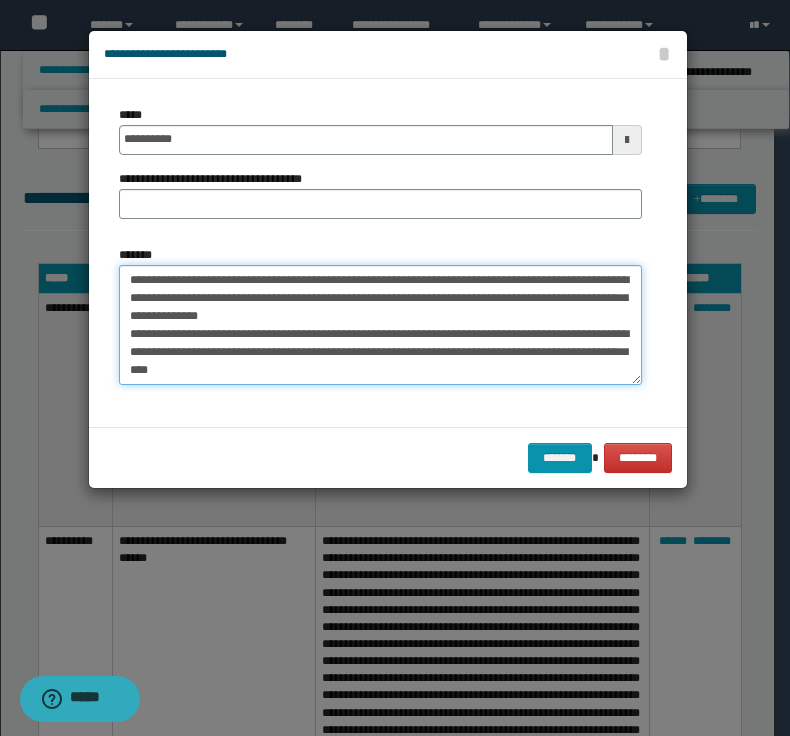 drag, startPoint x: 425, startPoint y: 278, endPoint x: 102, endPoint y: 277, distance: 323.00156 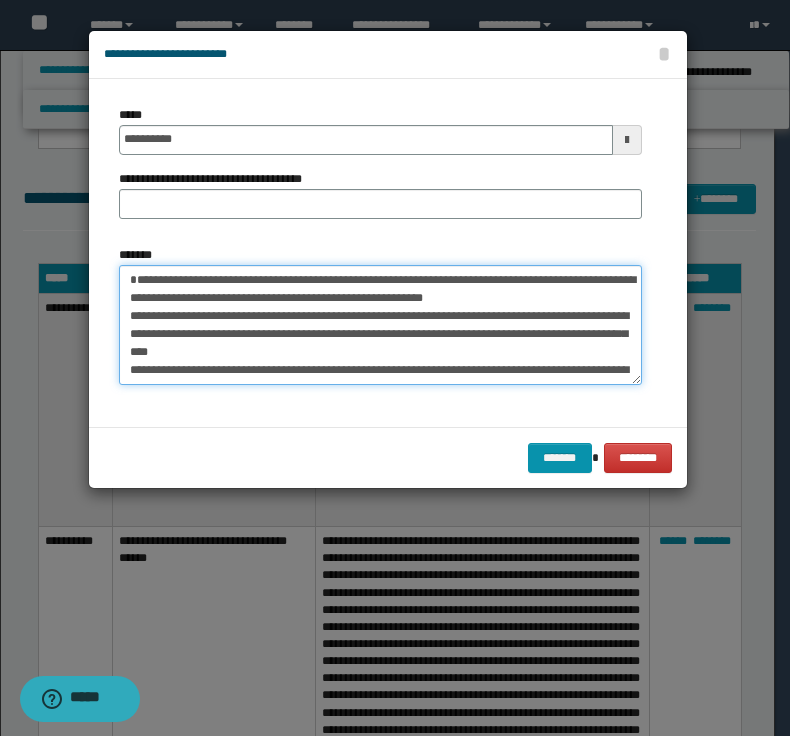 type on "**********" 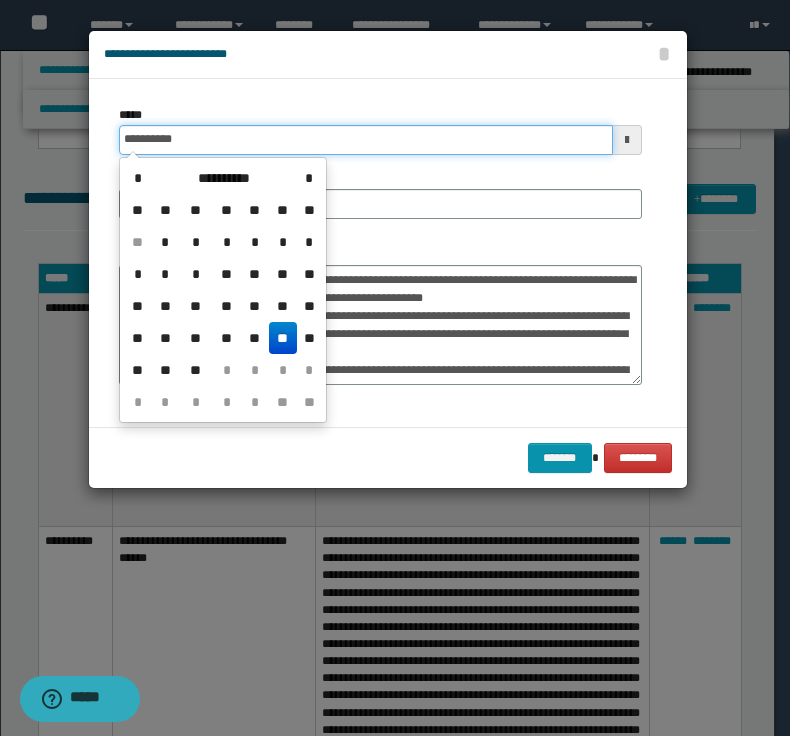 click on "**********" at bounding box center [366, 140] 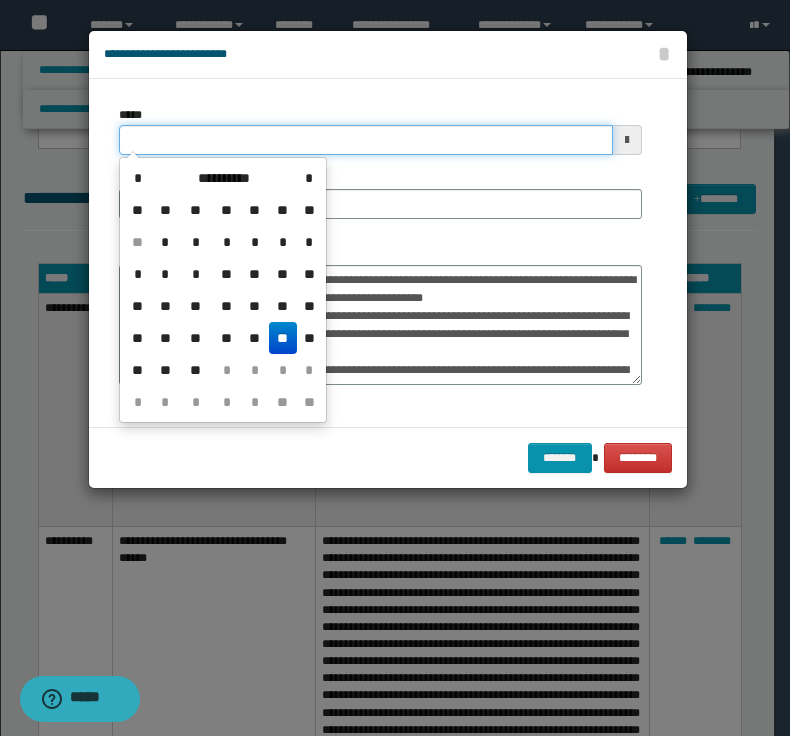 type on "**********" 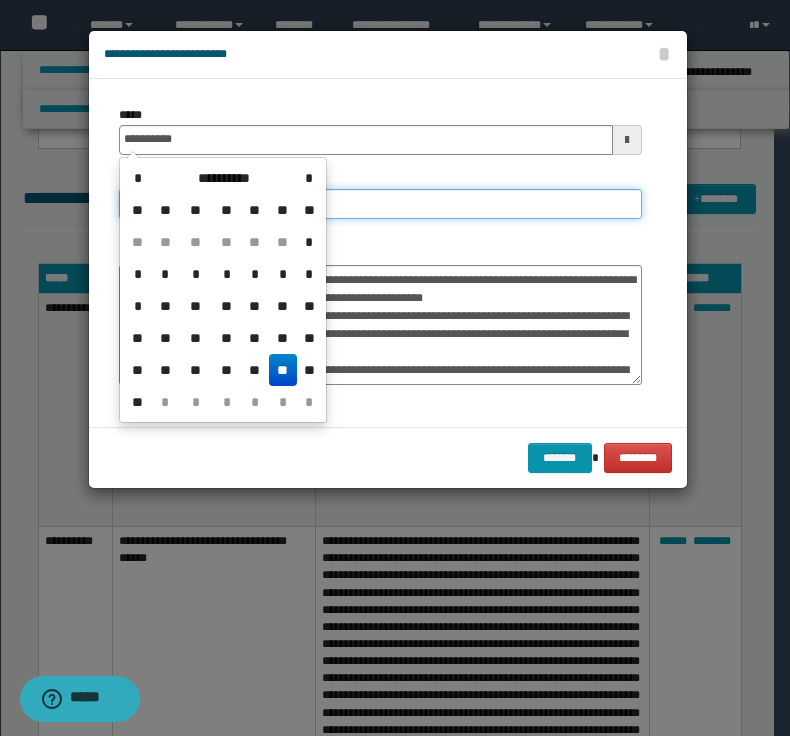 click on "**********" at bounding box center [380, 204] 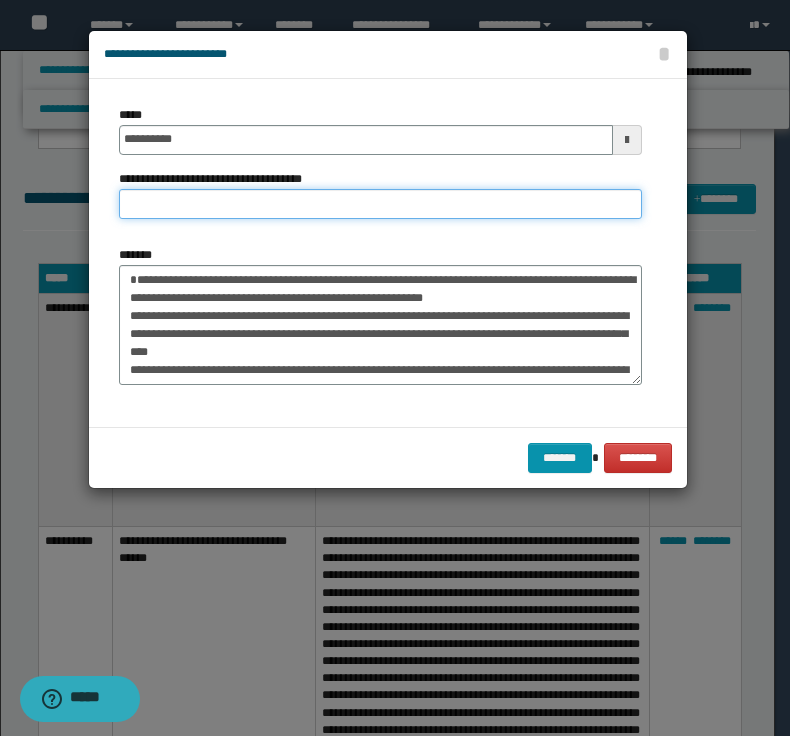 paste on "**********" 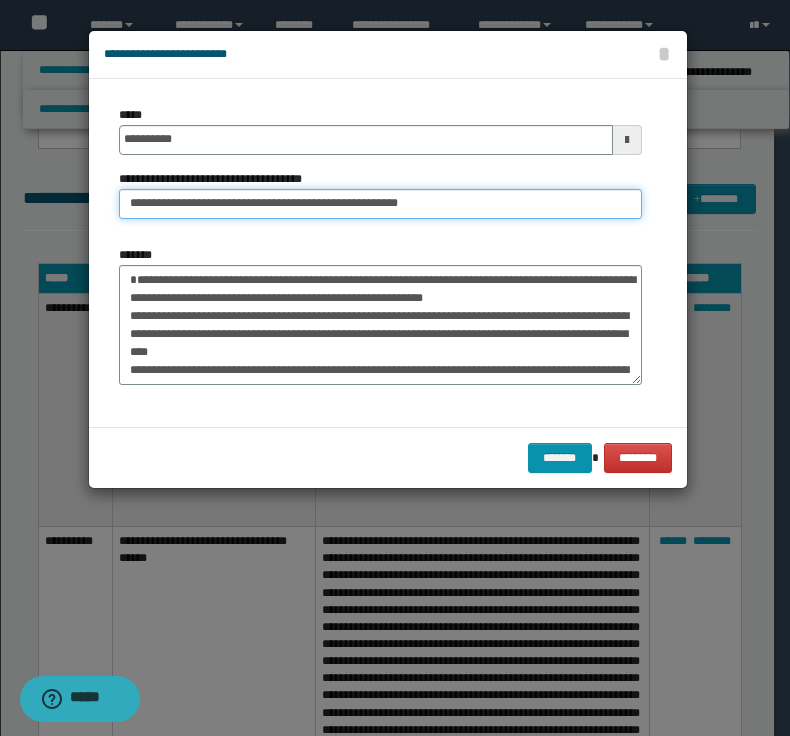 drag, startPoint x: 193, startPoint y: 203, endPoint x: -31, endPoint y: 225, distance: 225.07776 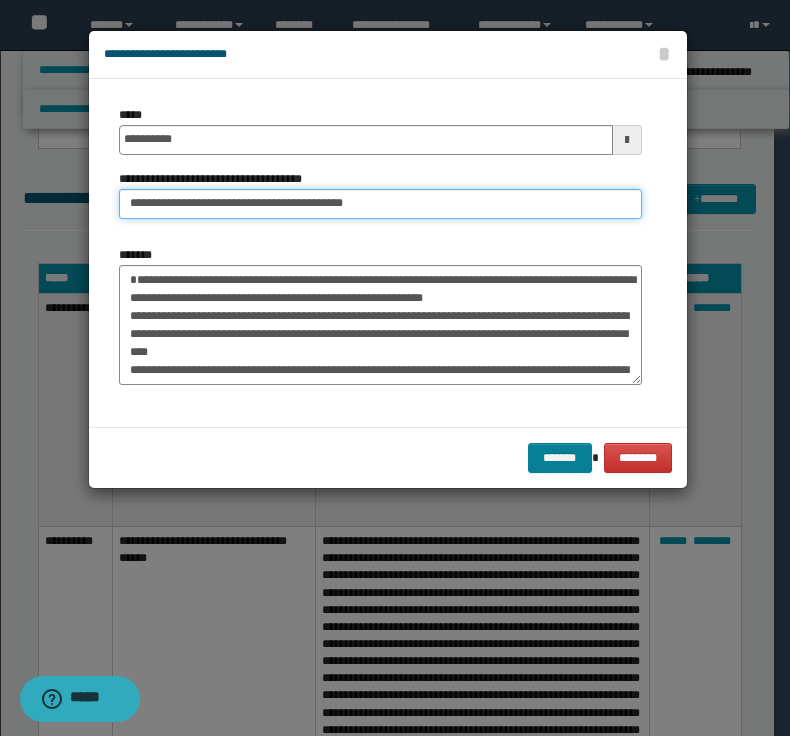 type on "**********" 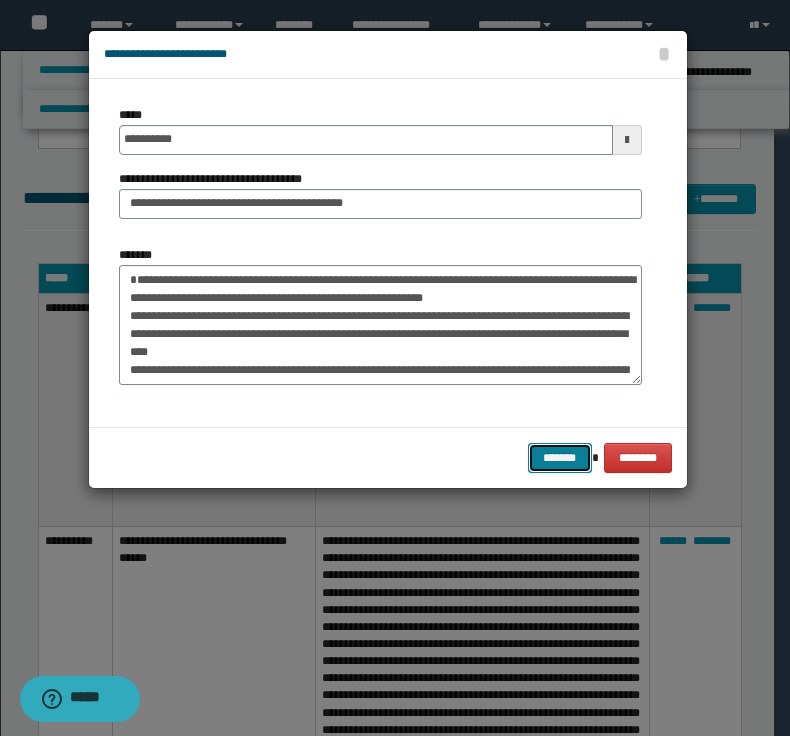 click on "*******" at bounding box center (560, 458) 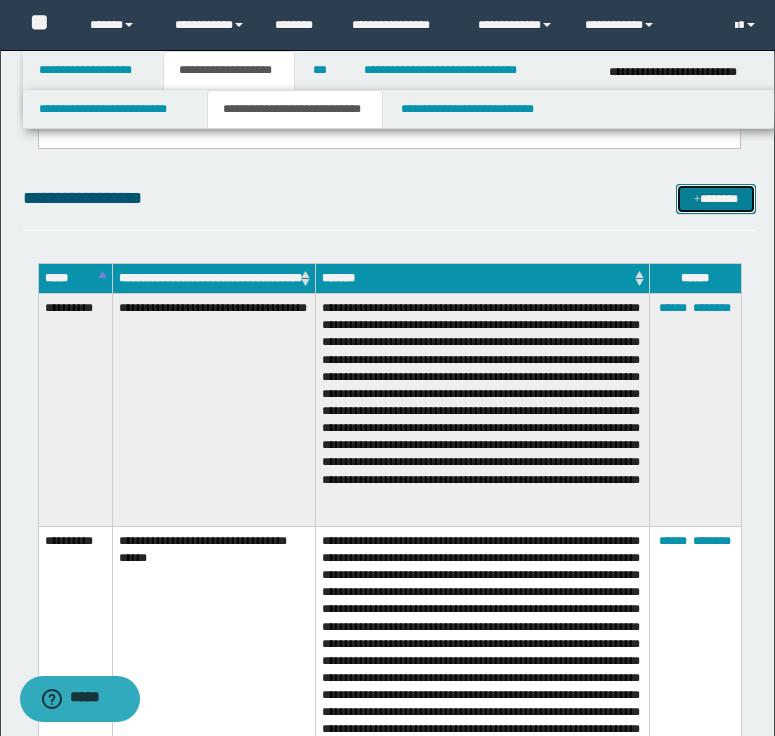 click on "*******" at bounding box center (716, 199) 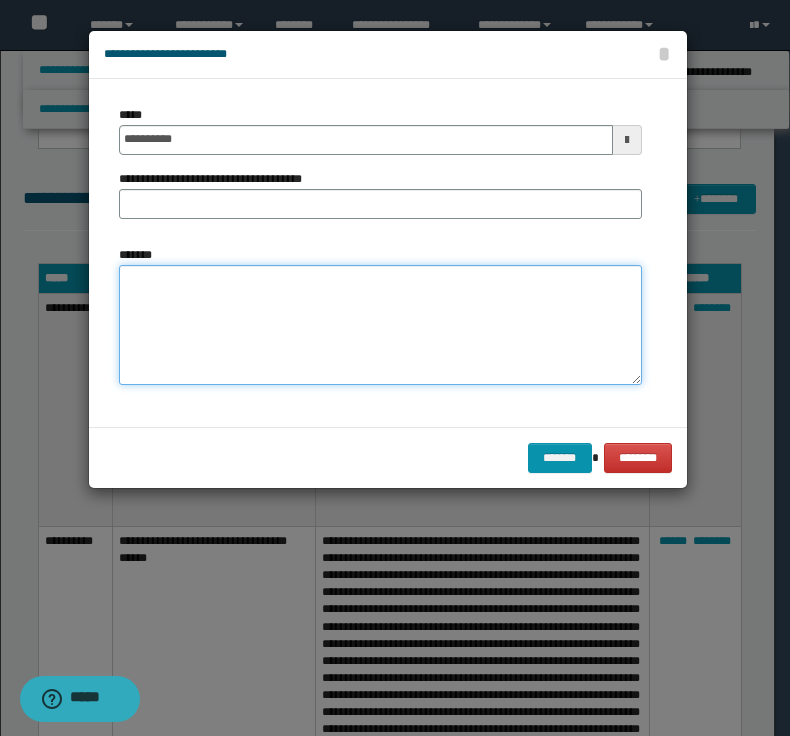 click on "*******" at bounding box center [380, 325] 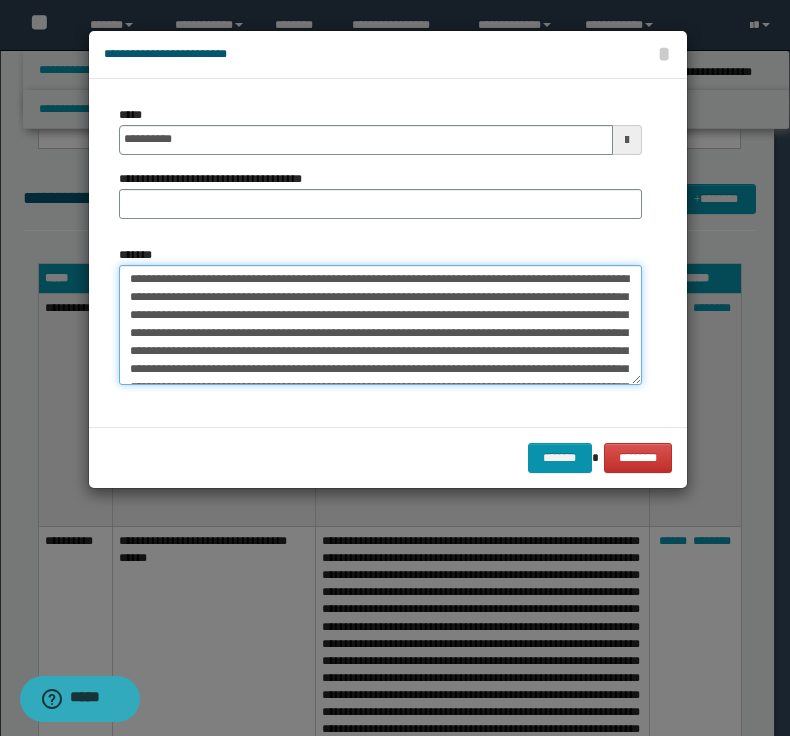scroll, scrollTop: 0, scrollLeft: 0, axis: both 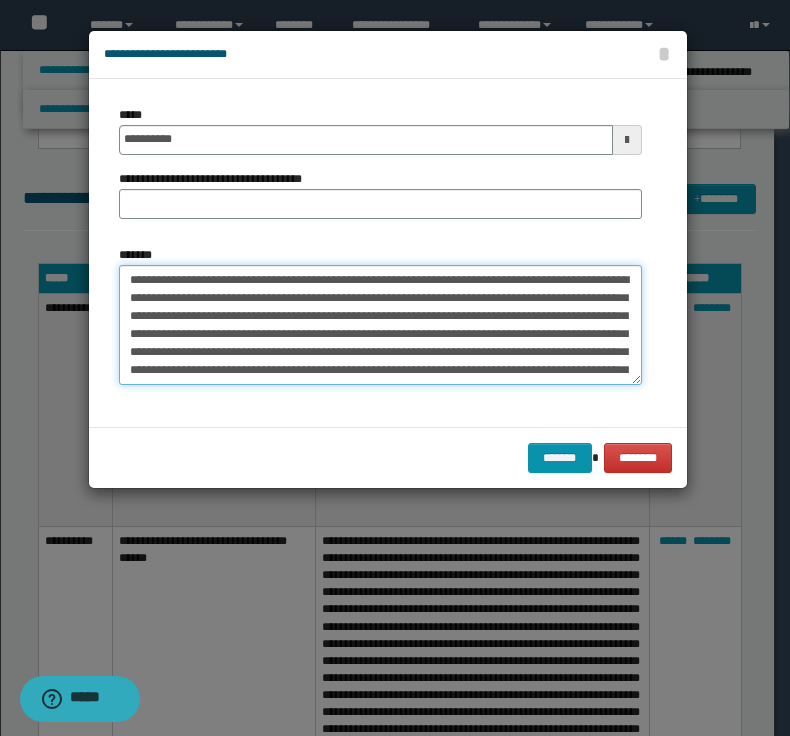 drag, startPoint x: 435, startPoint y: 280, endPoint x: 52, endPoint y: 262, distance: 383.42273 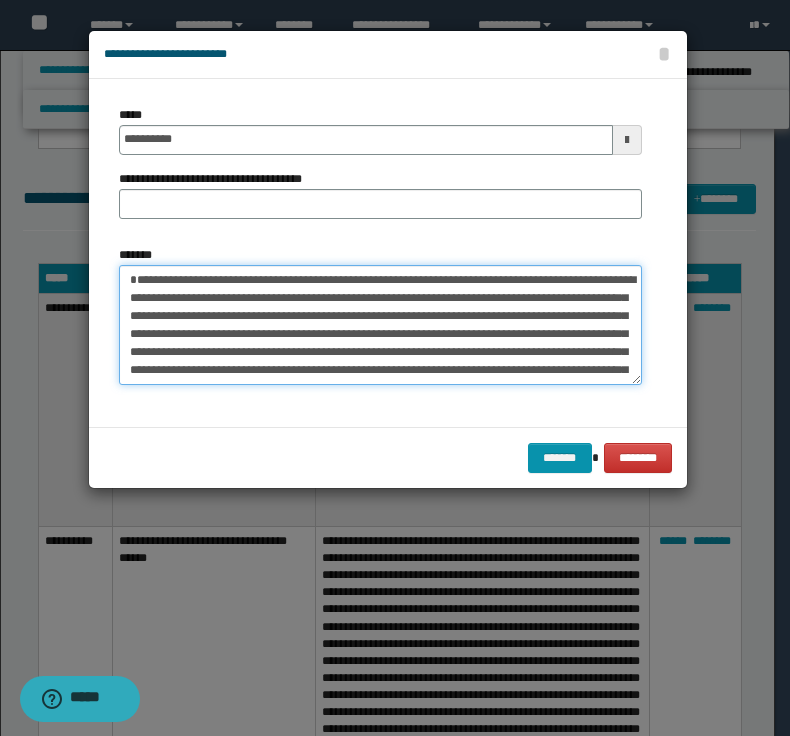 type on "**********" 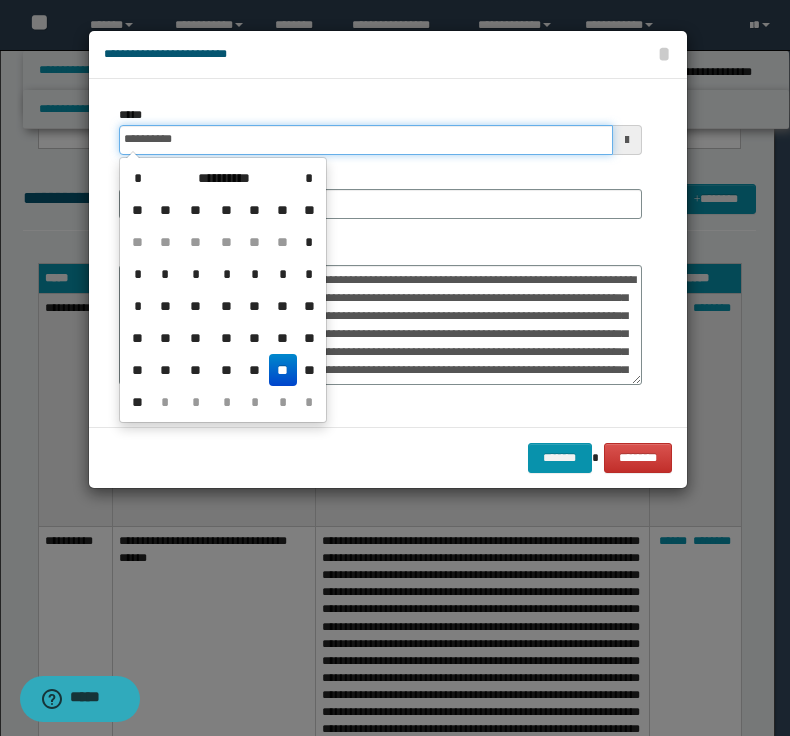 click on "**********" at bounding box center (366, 140) 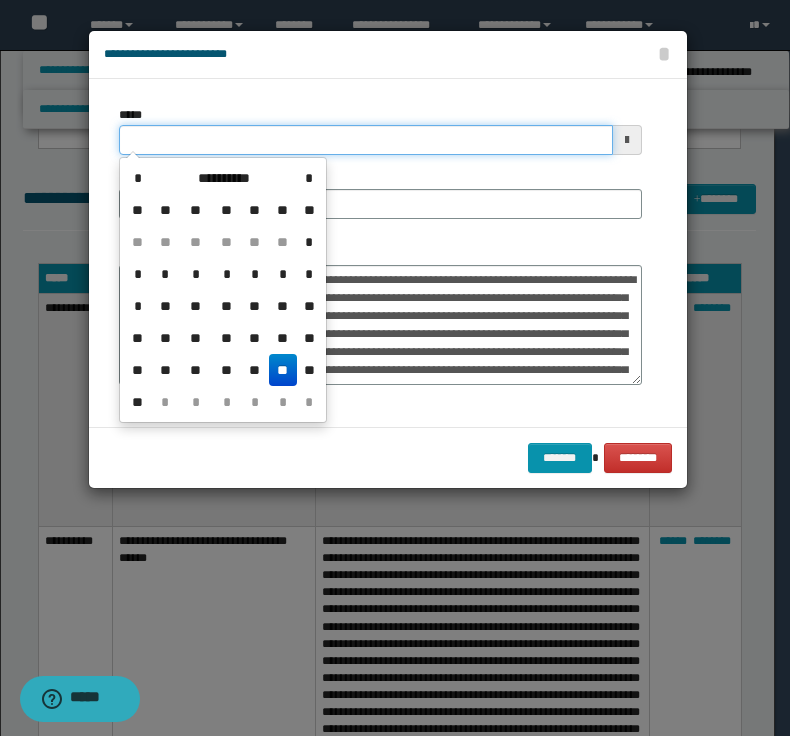 type on "**********" 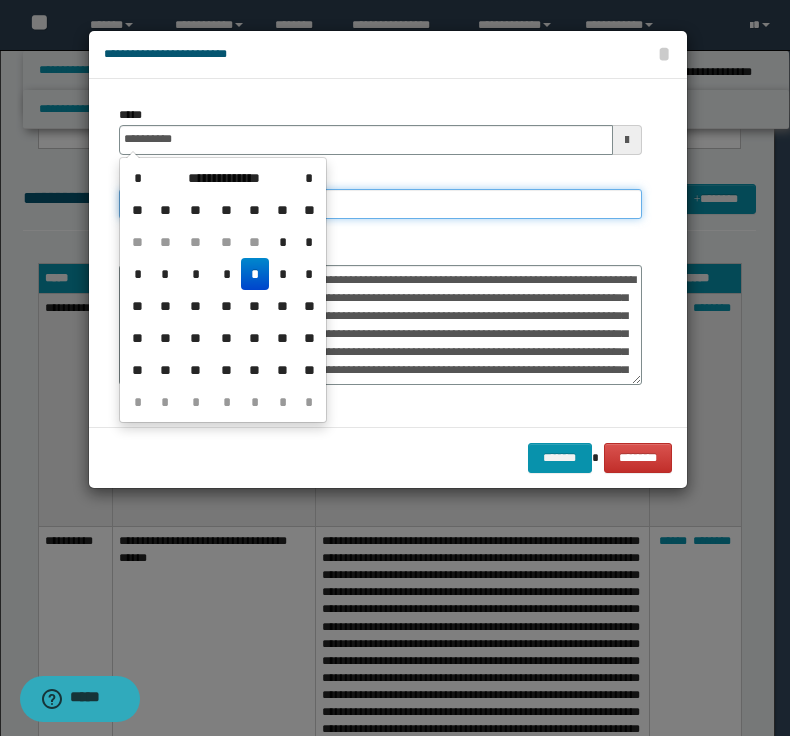 click on "**********" at bounding box center (380, 204) 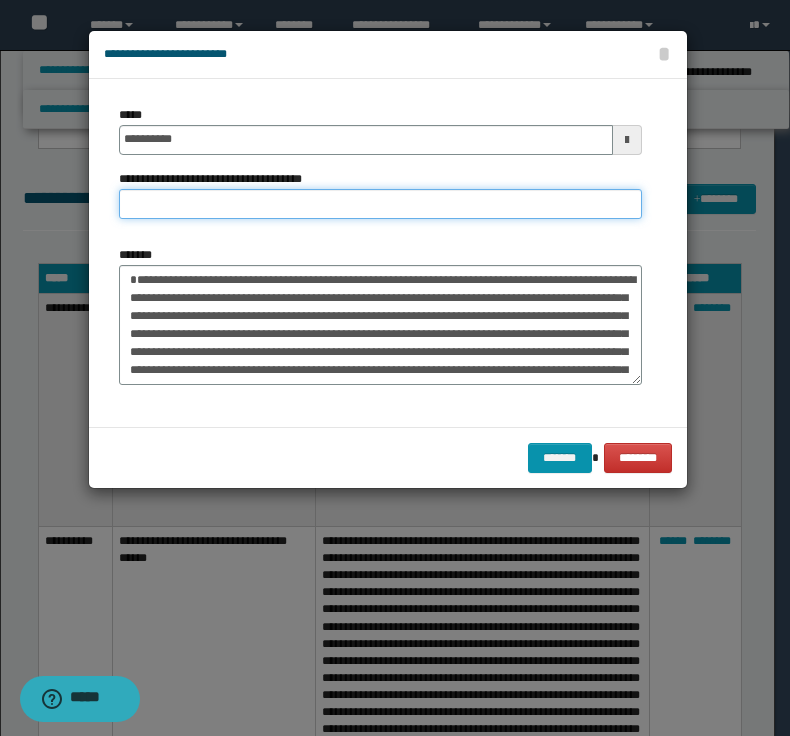 paste on "**********" 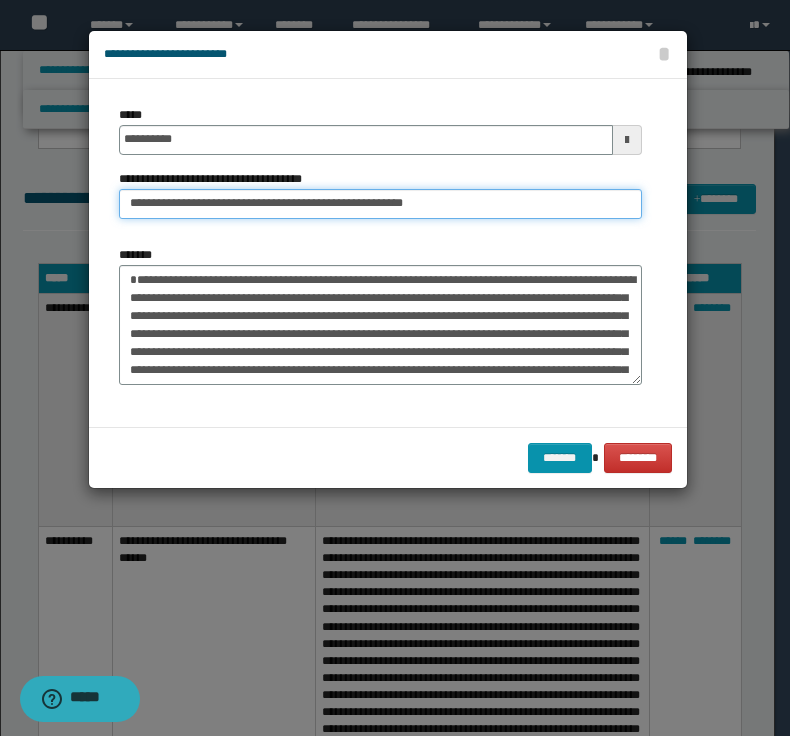drag, startPoint x: 197, startPoint y: 203, endPoint x: -46, endPoint y: 175, distance: 244.60785 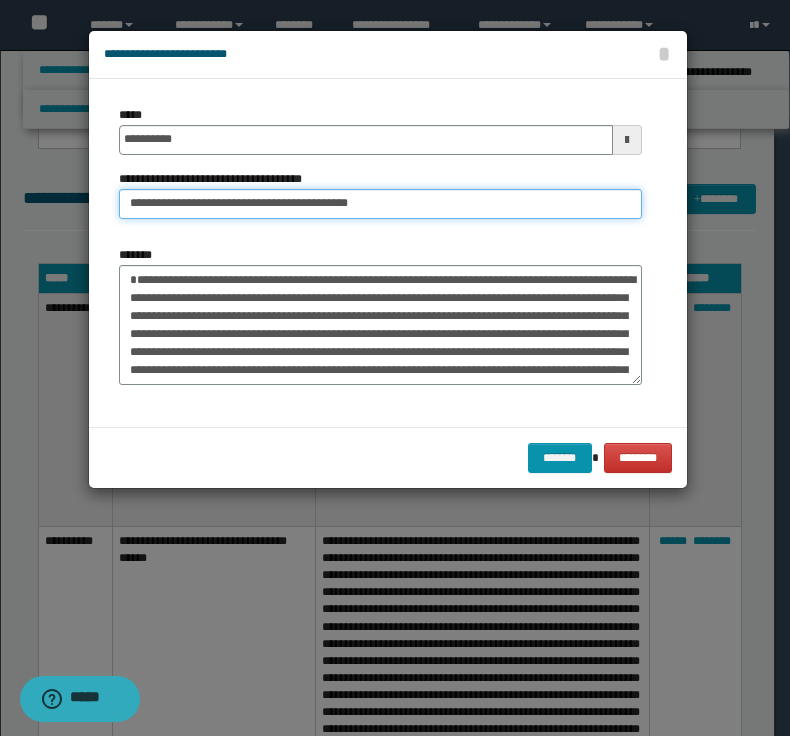 type on "**********" 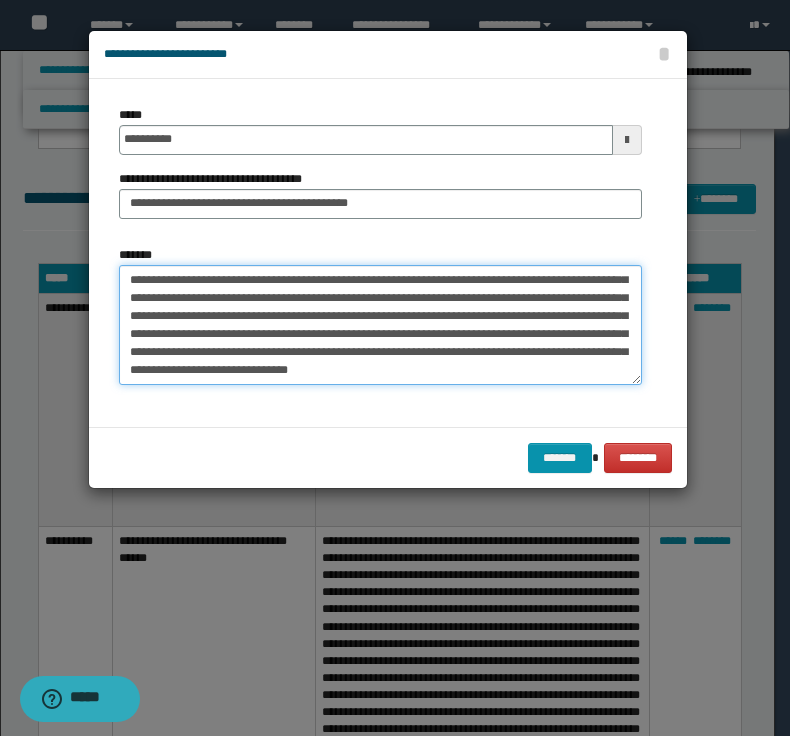 scroll, scrollTop: 54, scrollLeft: 0, axis: vertical 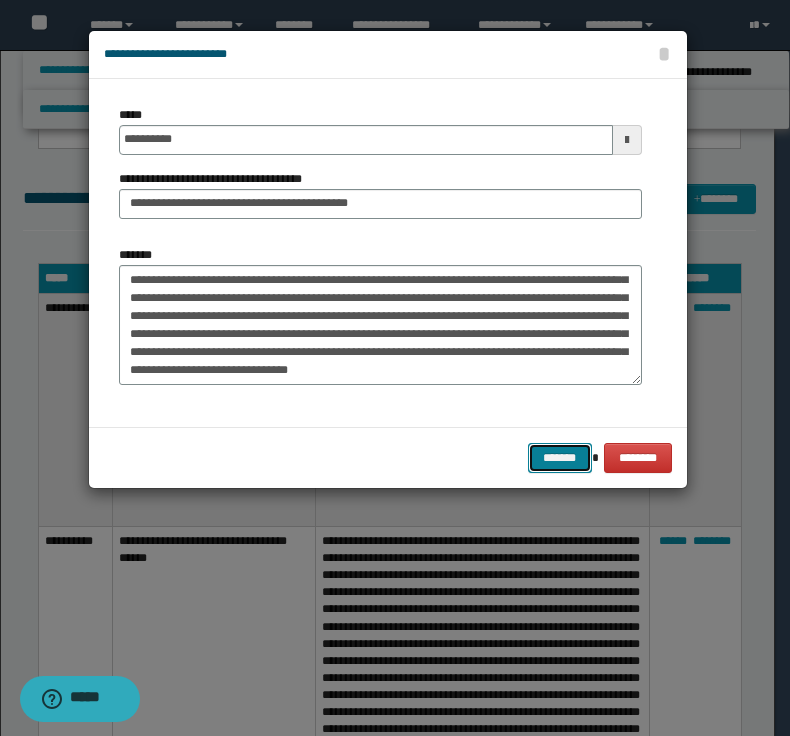 click on "*******" at bounding box center [560, 458] 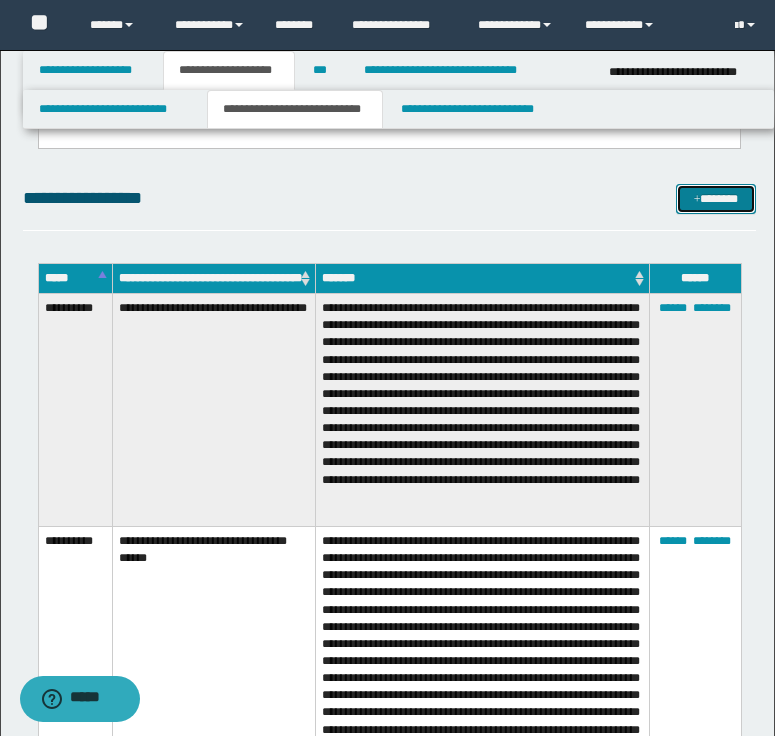 click on "*******" at bounding box center [716, 199] 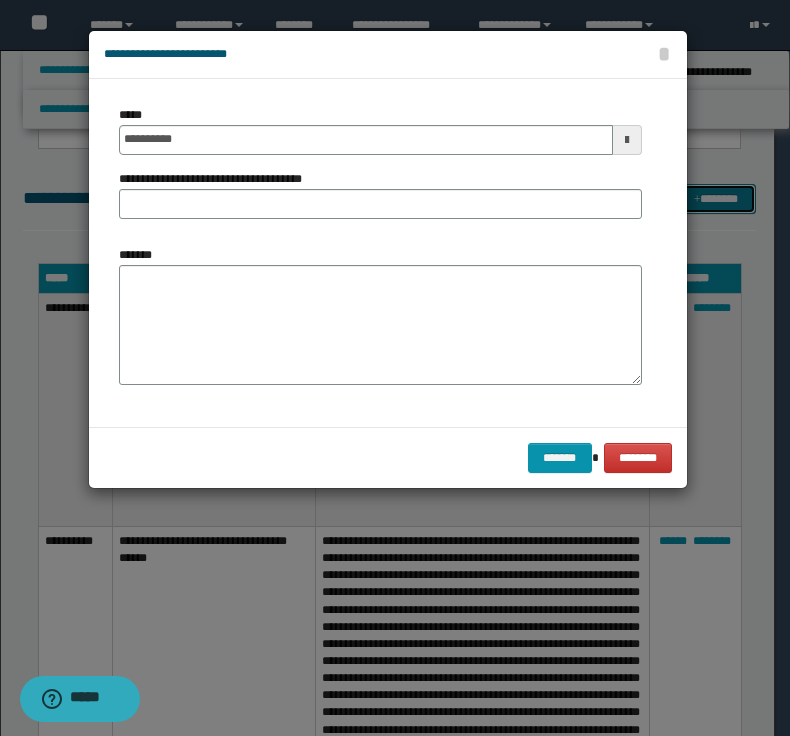 scroll, scrollTop: 0, scrollLeft: 0, axis: both 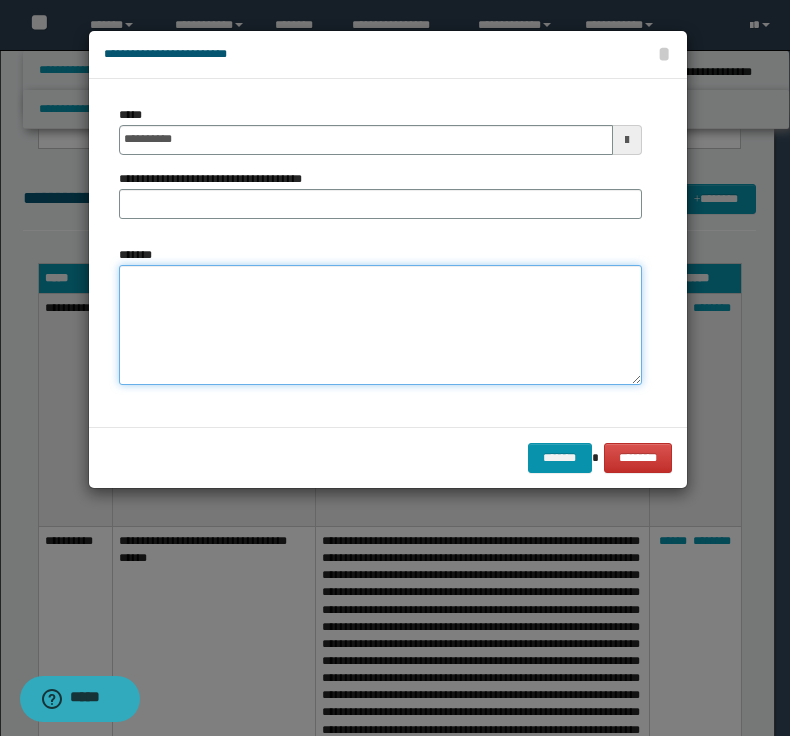 click on "*******" at bounding box center (380, 325) 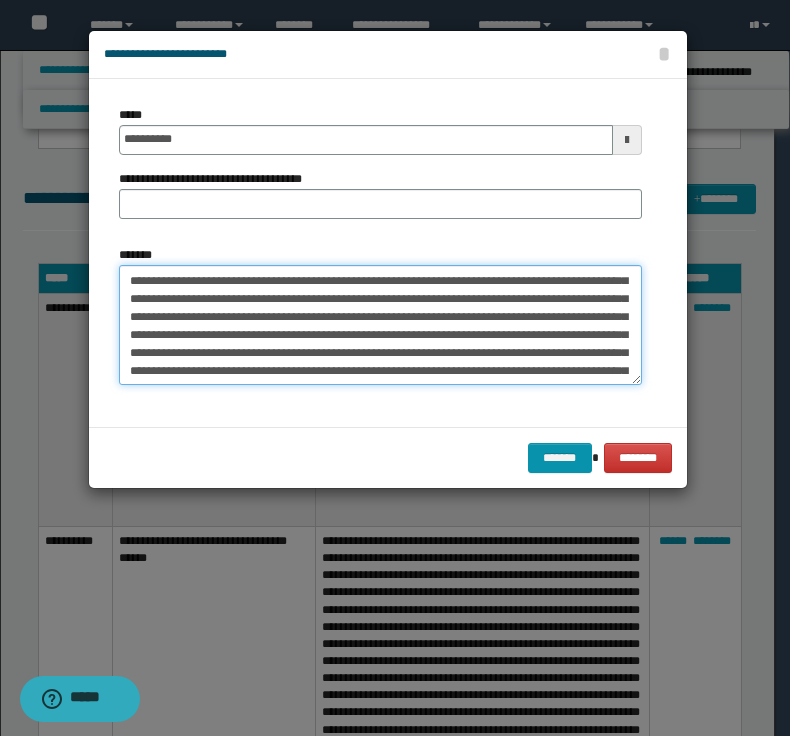 scroll, scrollTop: 0, scrollLeft: 0, axis: both 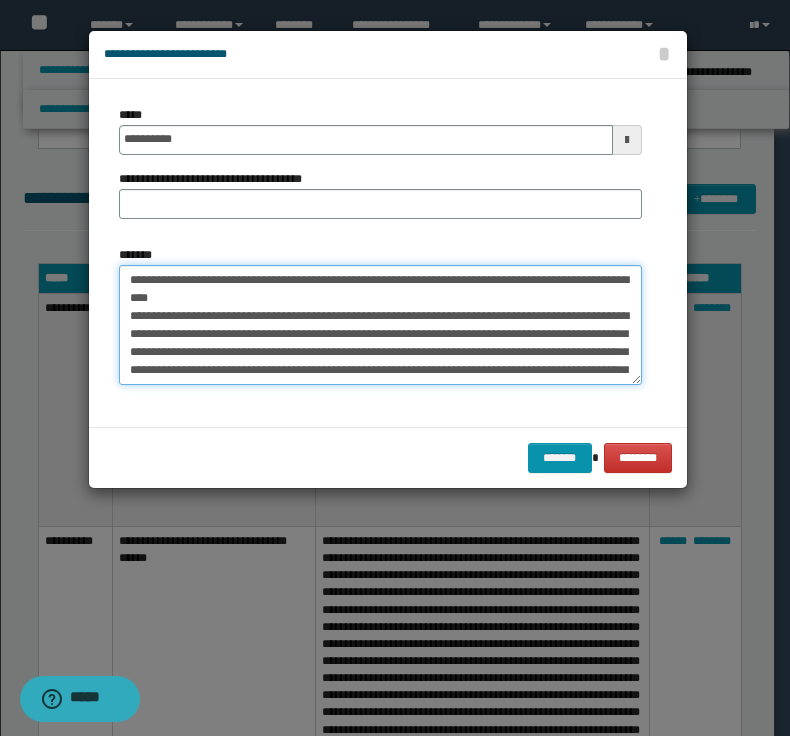 click on "*******" at bounding box center (380, 325) 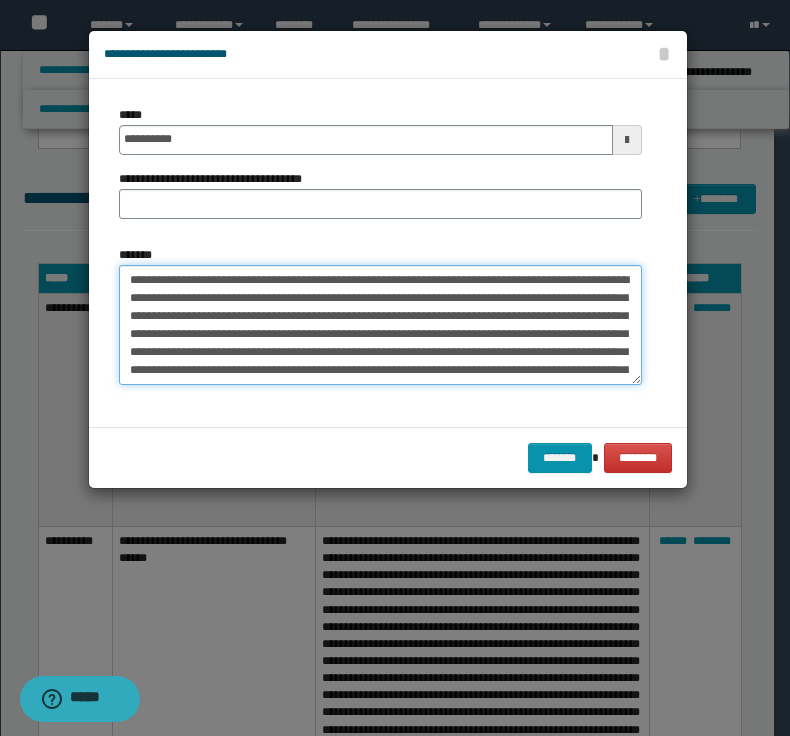 drag, startPoint x: 443, startPoint y: 280, endPoint x: 85, endPoint y: 284, distance: 358.02234 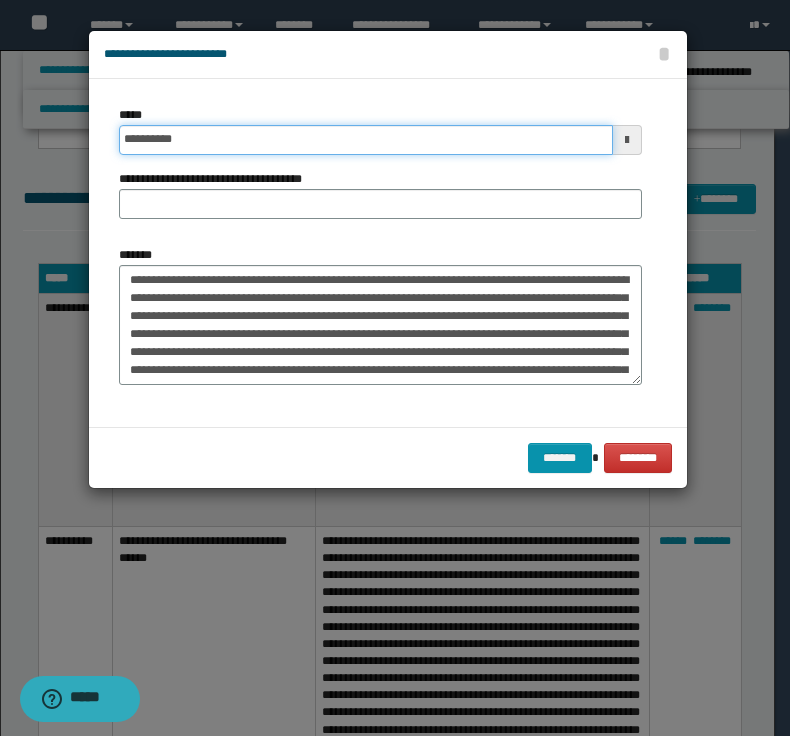 click on "**********" at bounding box center [366, 140] 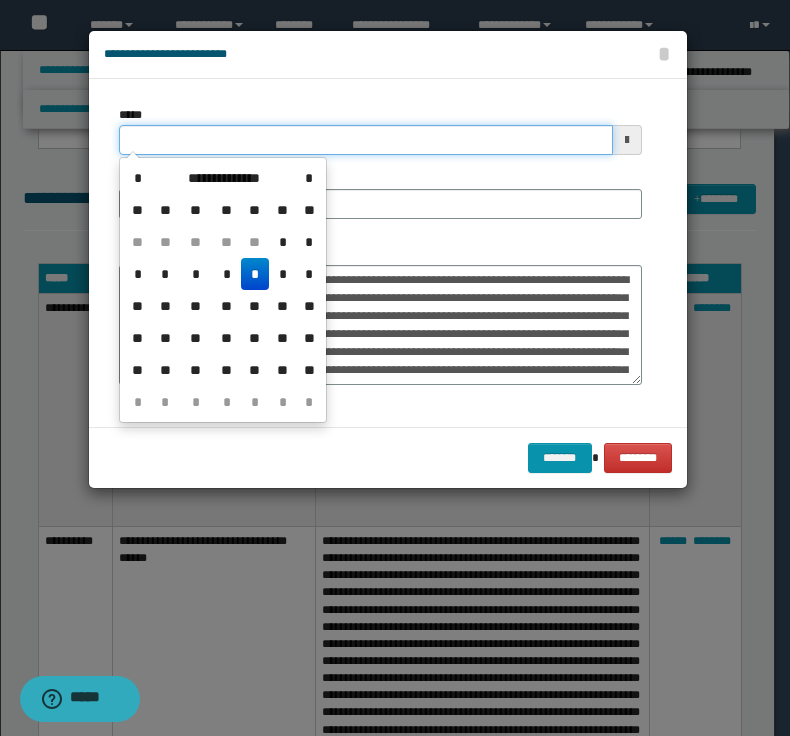 type on "**********" 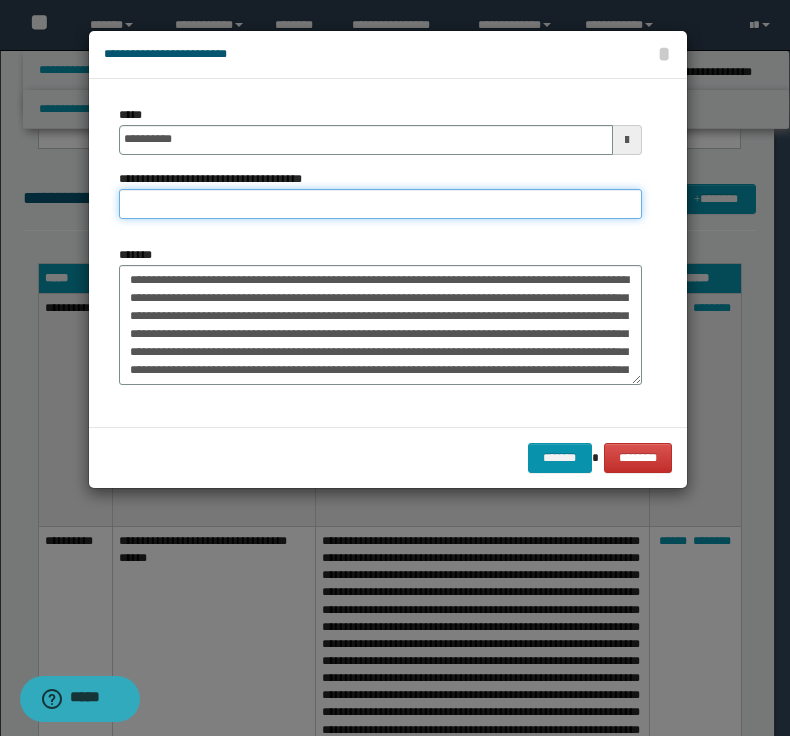 click on "**********" at bounding box center (380, 204) 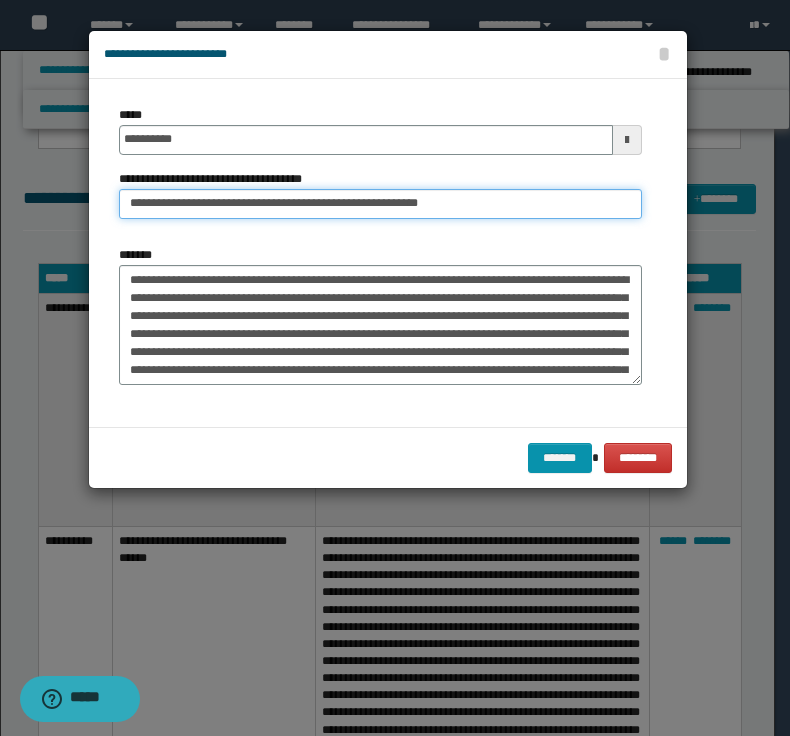 drag, startPoint x: 192, startPoint y: 202, endPoint x: -173, endPoint y: 161, distance: 367.29553 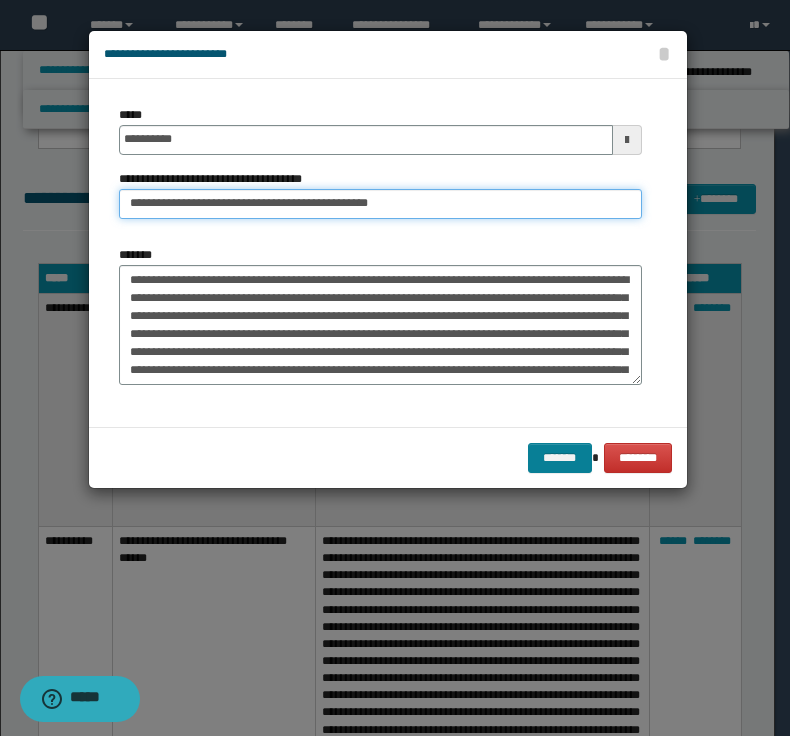 type on "**********" 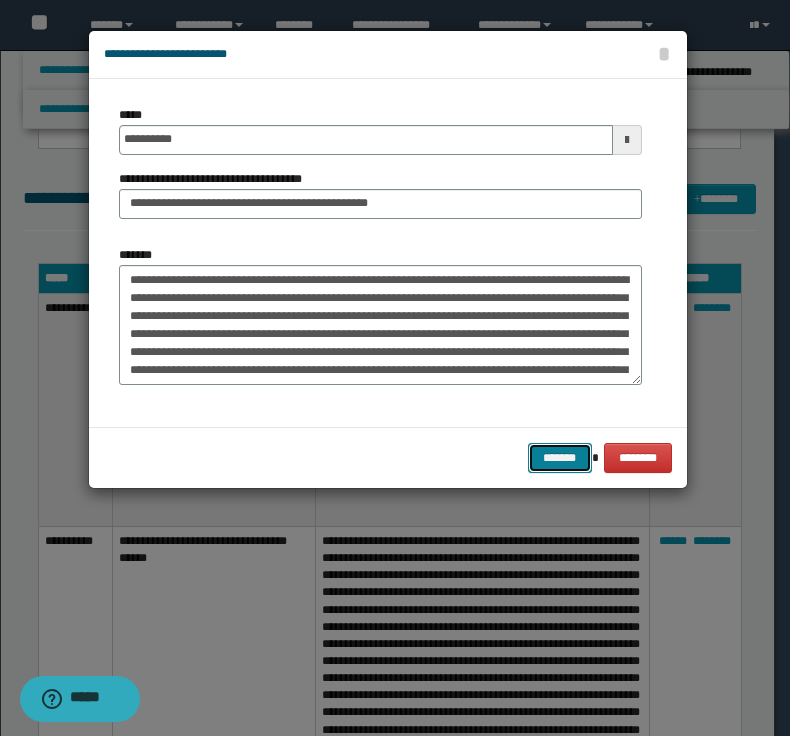 drag, startPoint x: 568, startPoint y: 457, endPoint x: 558, endPoint y: 461, distance: 10.770329 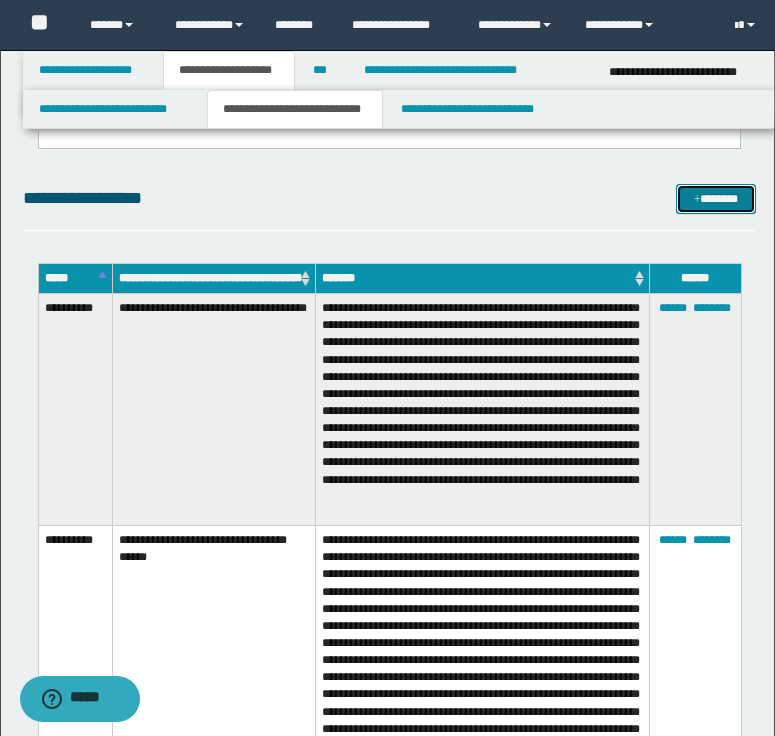 click on "*******" at bounding box center [716, 199] 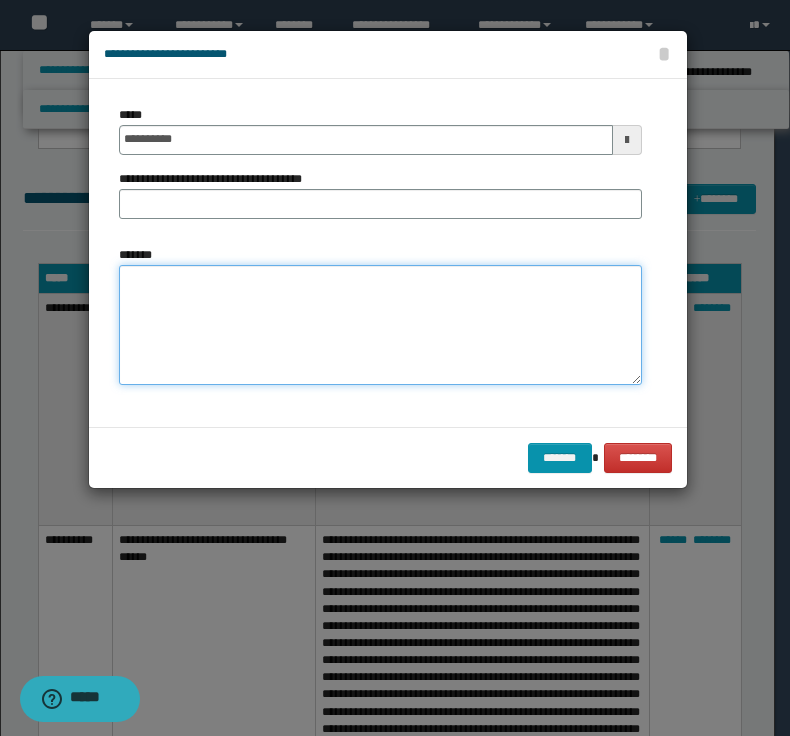 click on "*******" at bounding box center [380, 325] 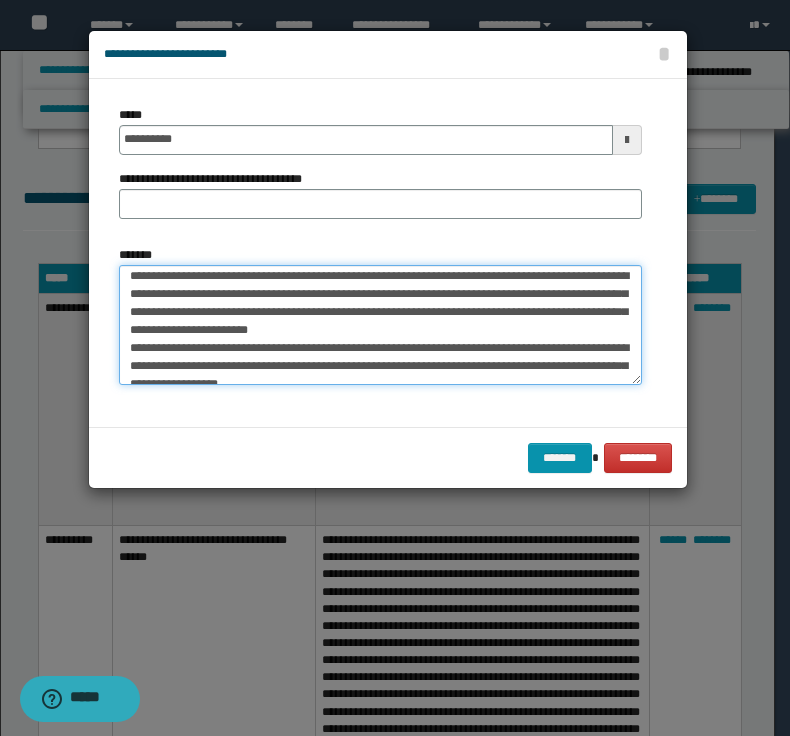 scroll, scrollTop: 0, scrollLeft: 0, axis: both 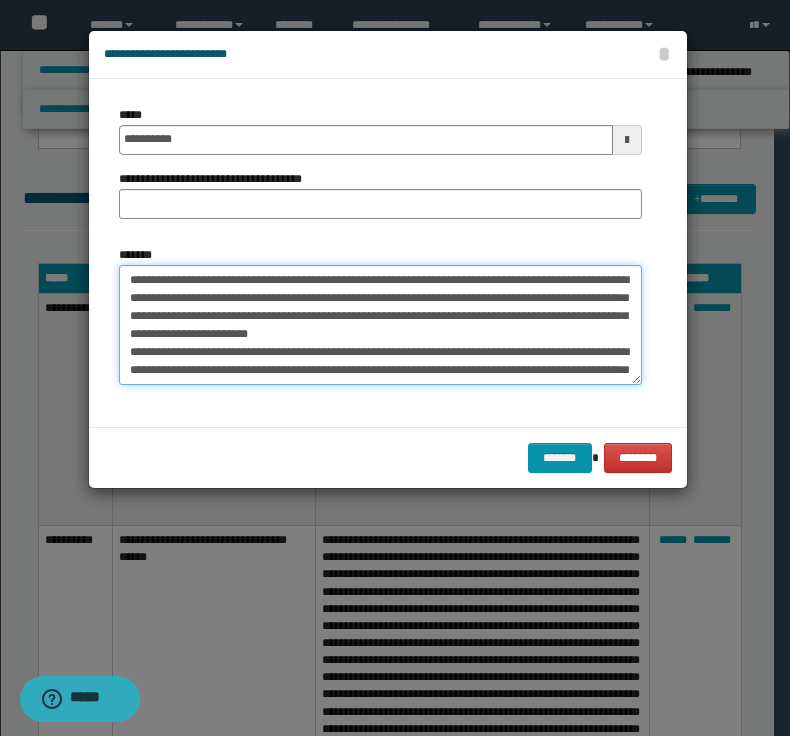 drag, startPoint x: 369, startPoint y: 281, endPoint x: 91, endPoint y: 326, distance: 281.61853 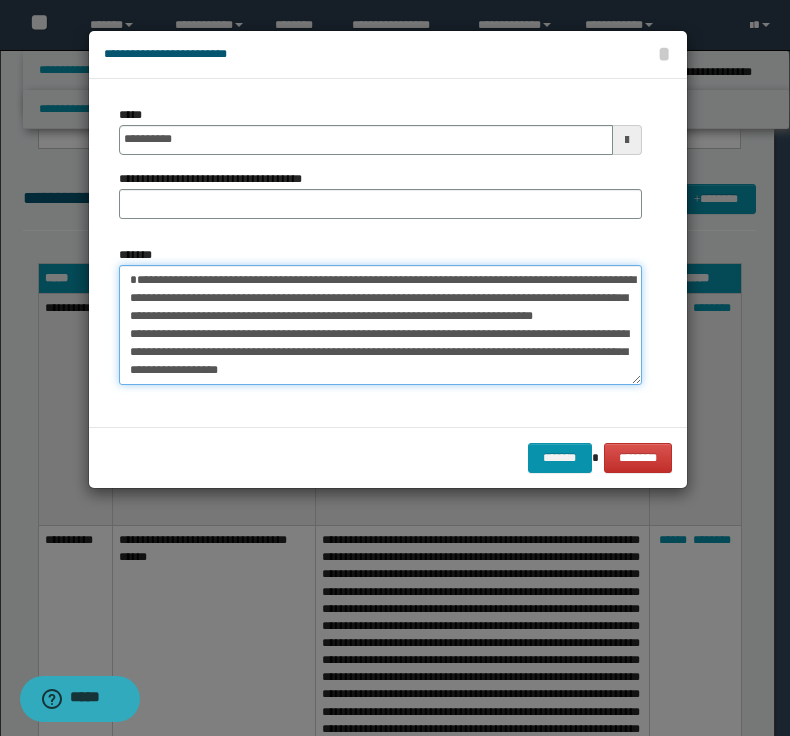 type on "**********" 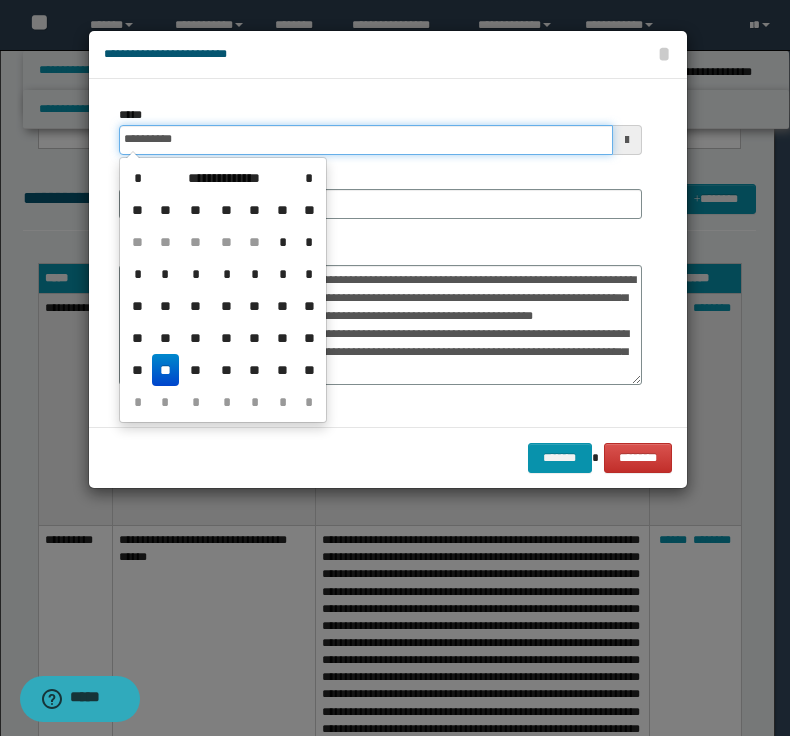 click on "**********" at bounding box center [366, 140] 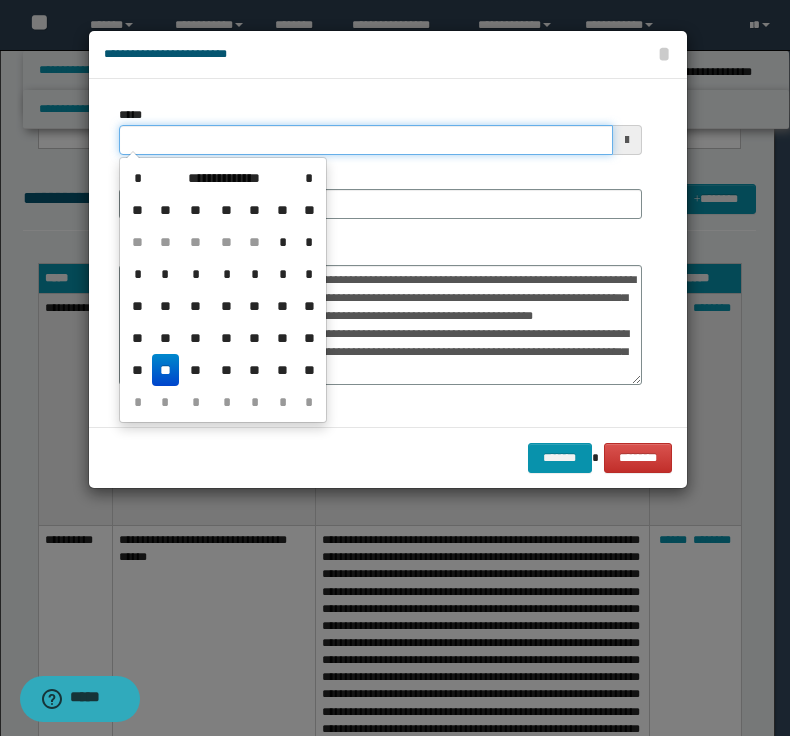 type on "**********" 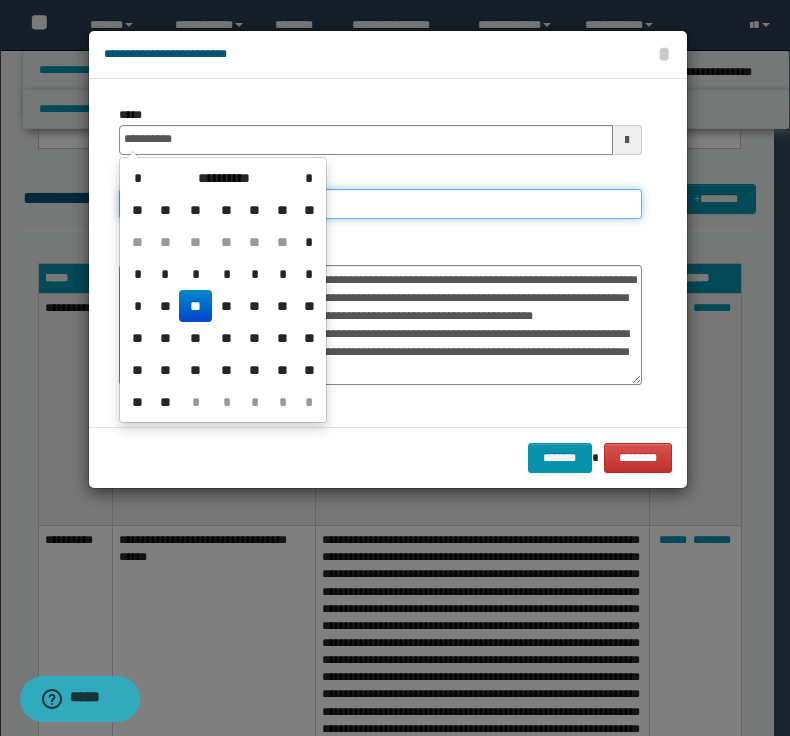 click on "**********" at bounding box center [380, 204] 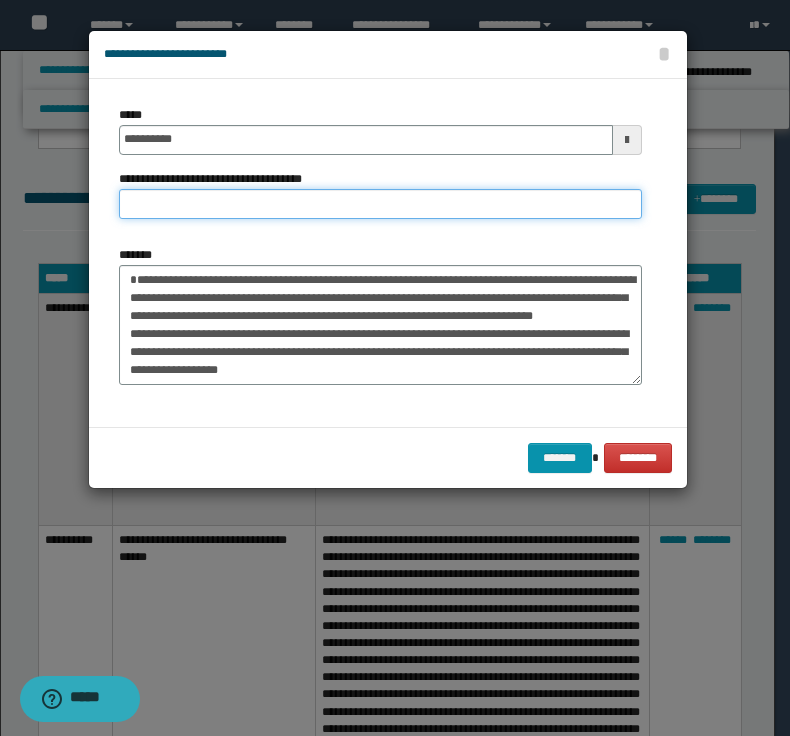 paste on "**********" 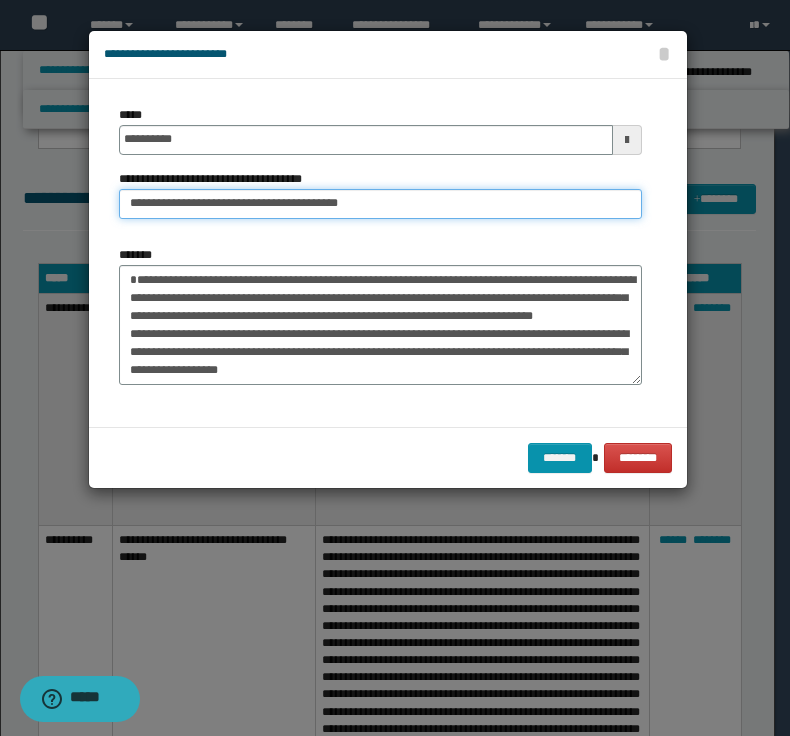 drag, startPoint x: 191, startPoint y: 207, endPoint x: -46, endPoint y: 199, distance: 237.13498 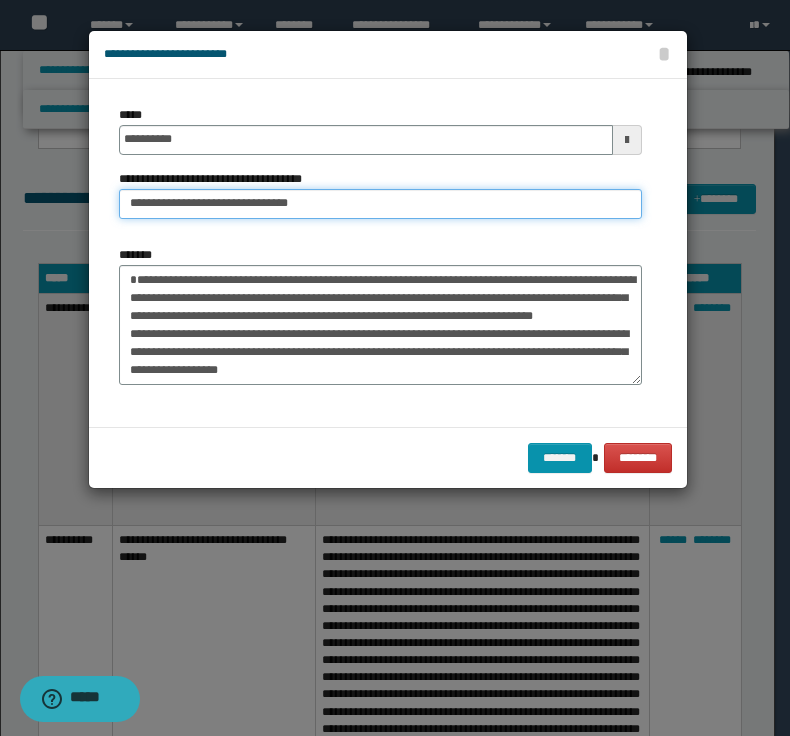 type on "**********" 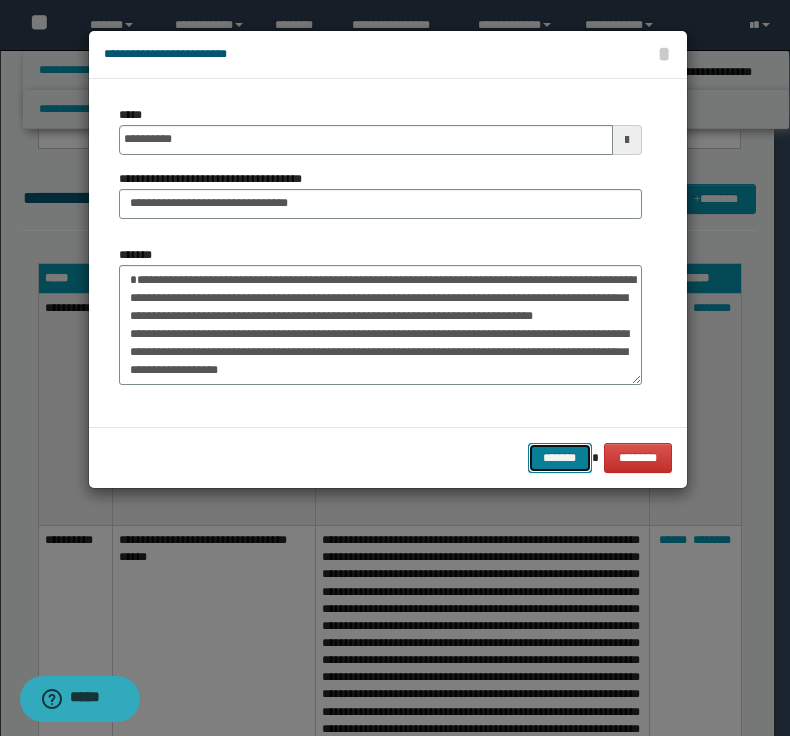 click on "*******" at bounding box center [560, 458] 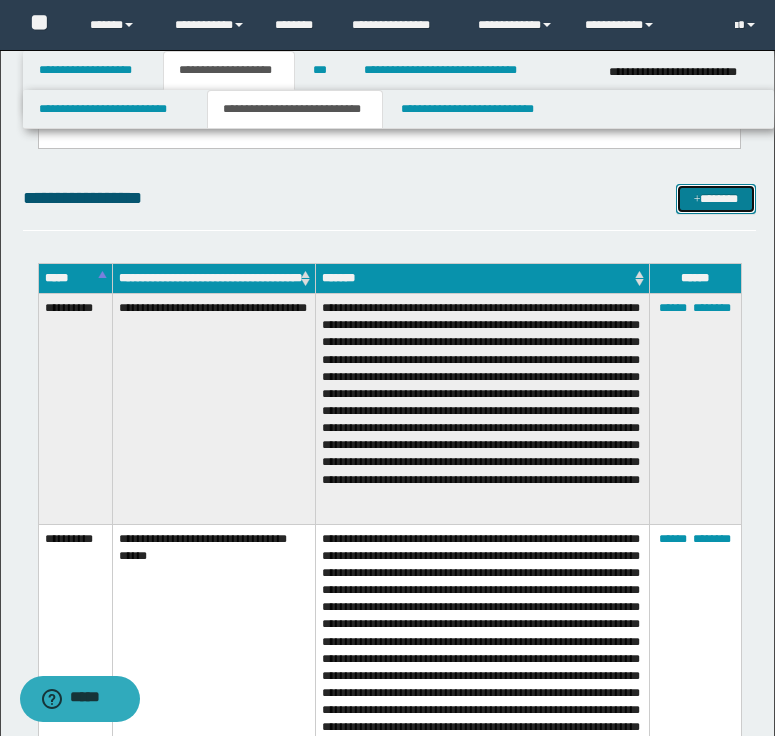 click on "*******" at bounding box center (716, 199) 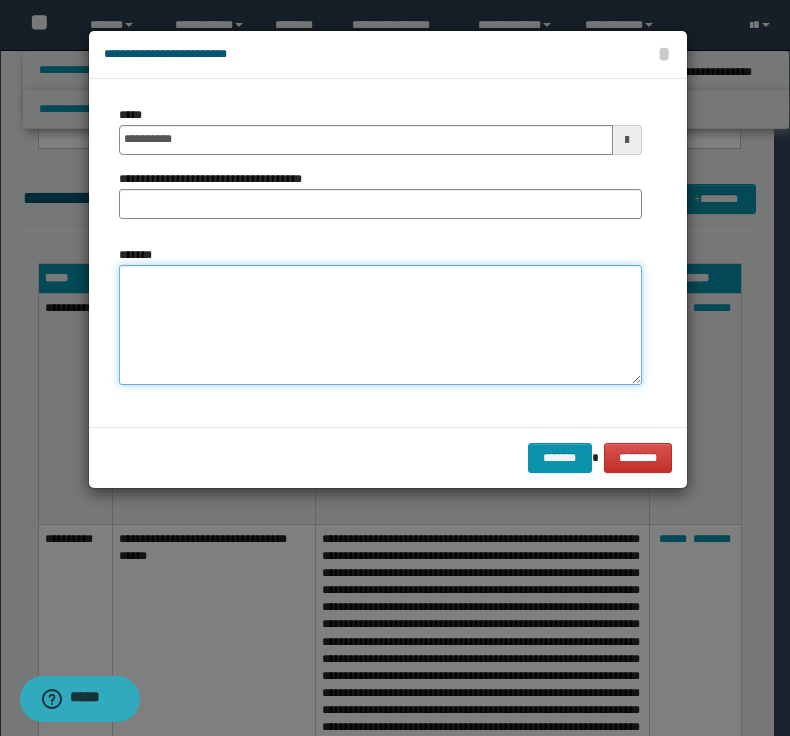 click on "*******" at bounding box center (380, 325) 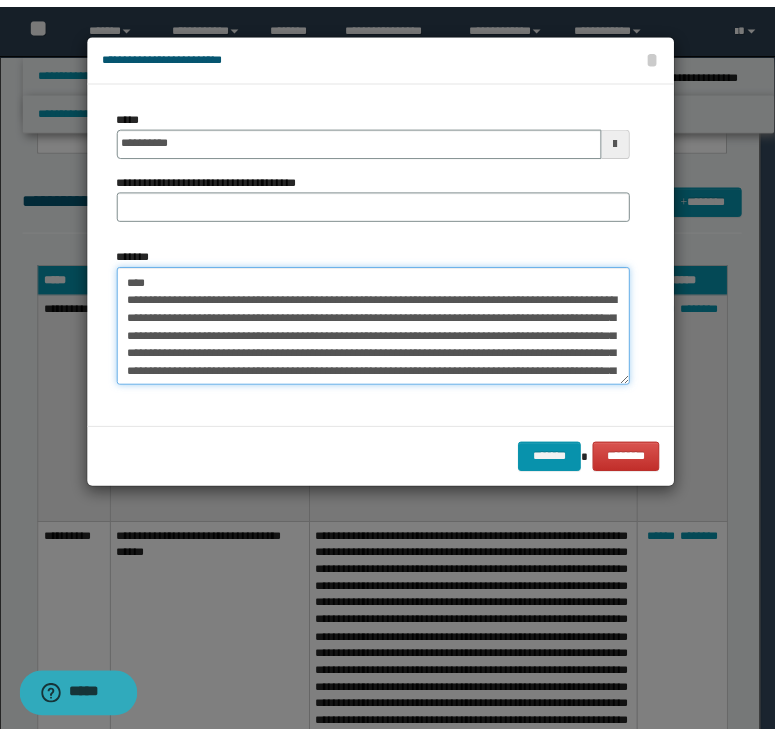 scroll, scrollTop: 0, scrollLeft: 0, axis: both 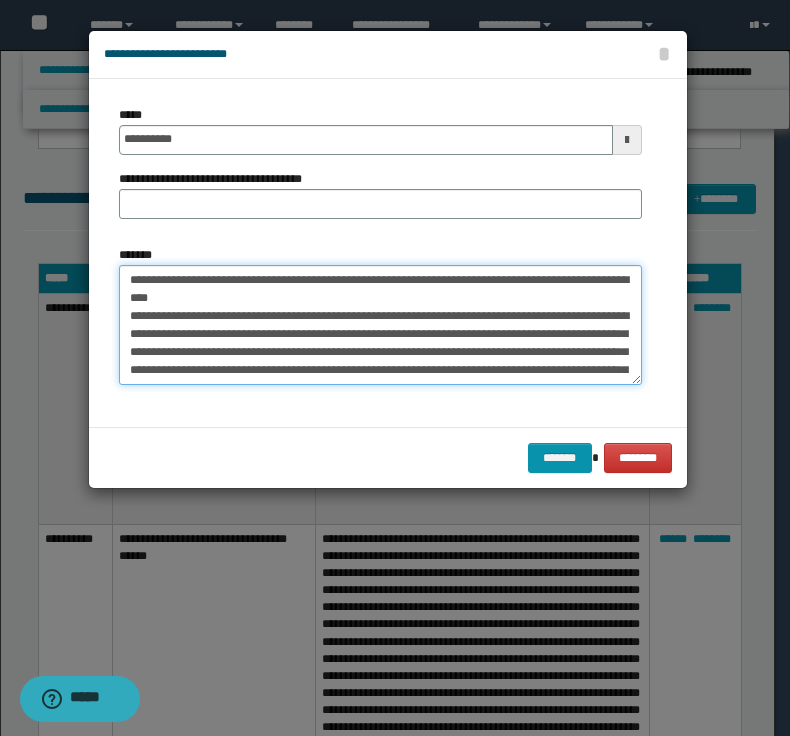 click on "**********" at bounding box center (380, 325) 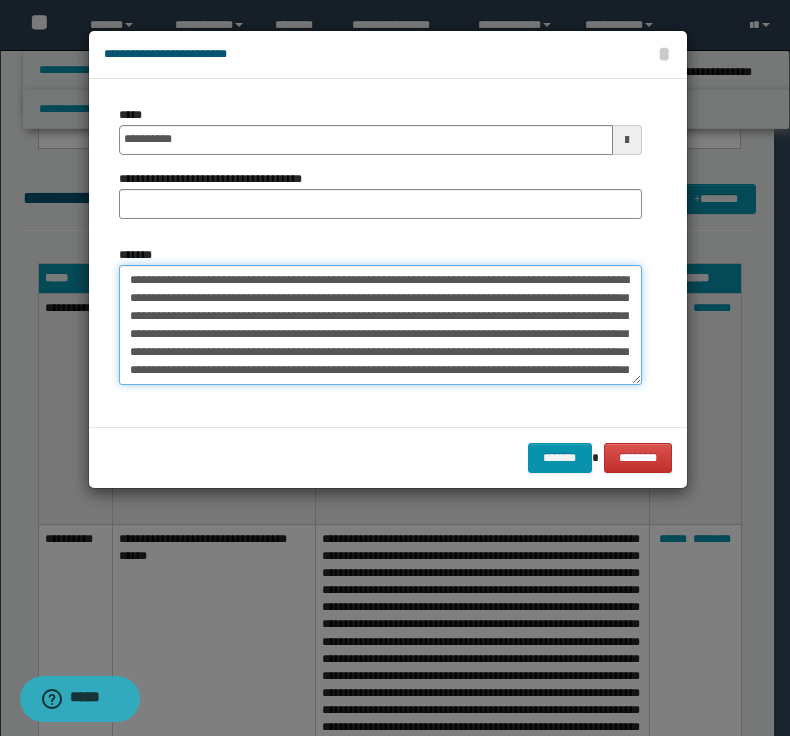drag, startPoint x: 345, startPoint y: 284, endPoint x: 64, endPoint y: 327, distance: 284.271 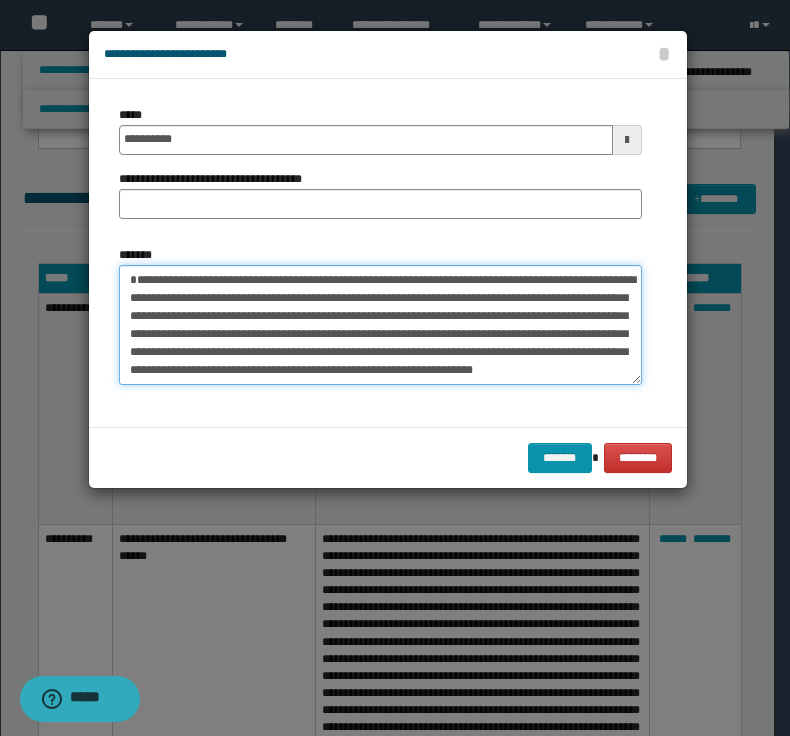 type on "**********" 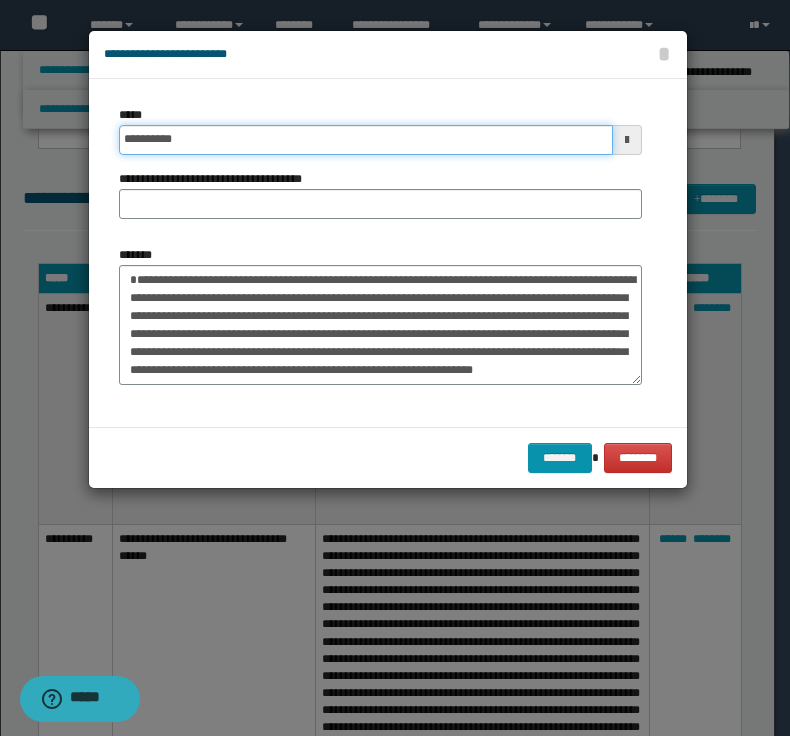 click on "**********" at bounding box center (366, 140) 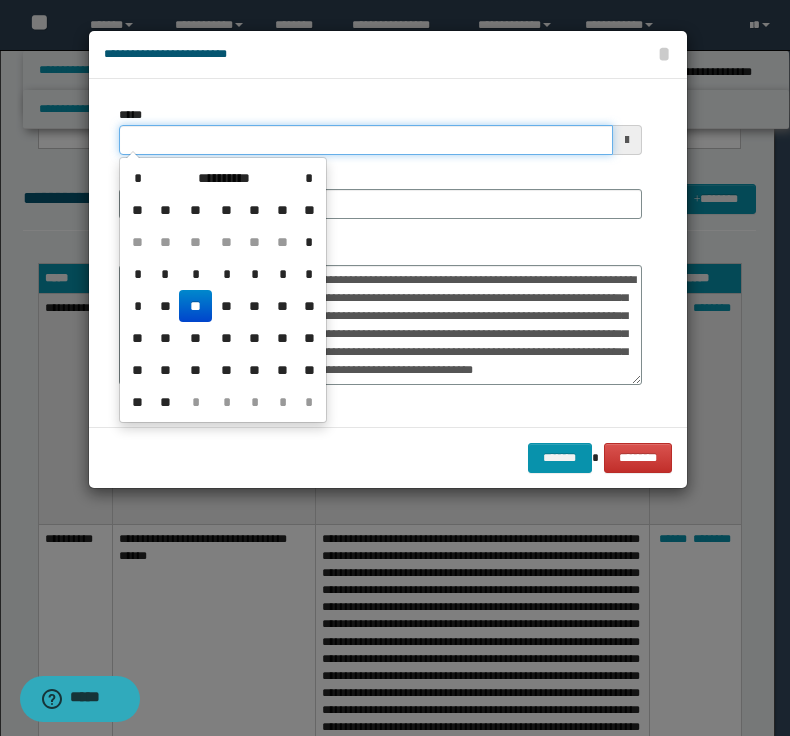 type on "**********" 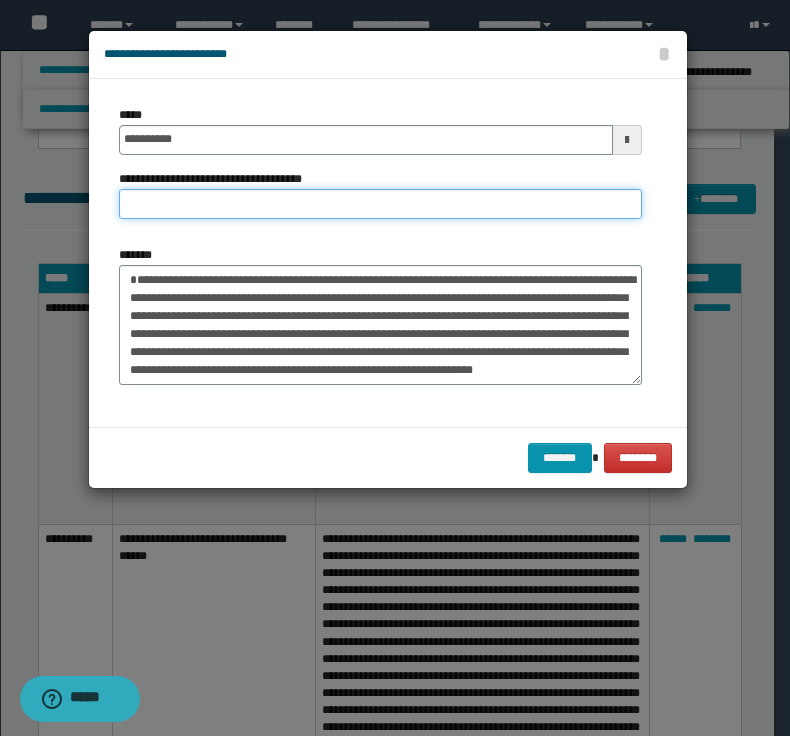 click on "**********" at bounding box center [380, 204] 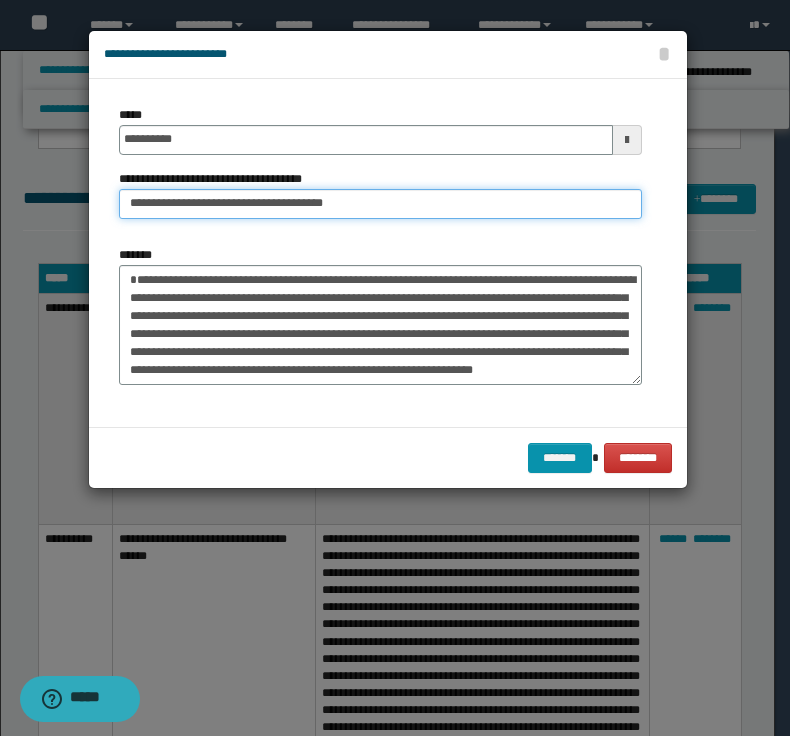 drag, startPoint x: 194, startPoint y: 206, endPoint x: -93, endPoint y: 201, distance: 287.04355 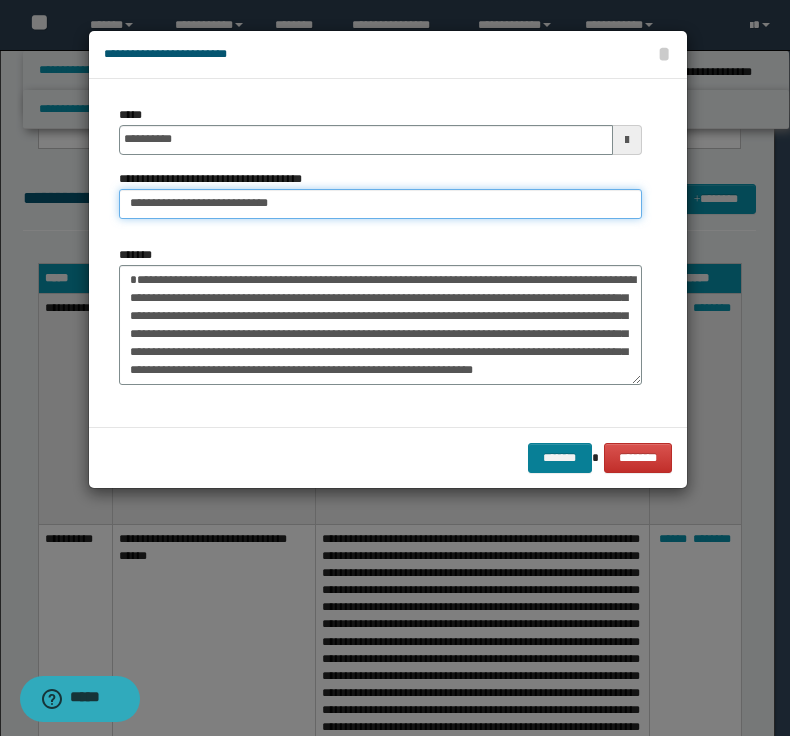 type on "**********" 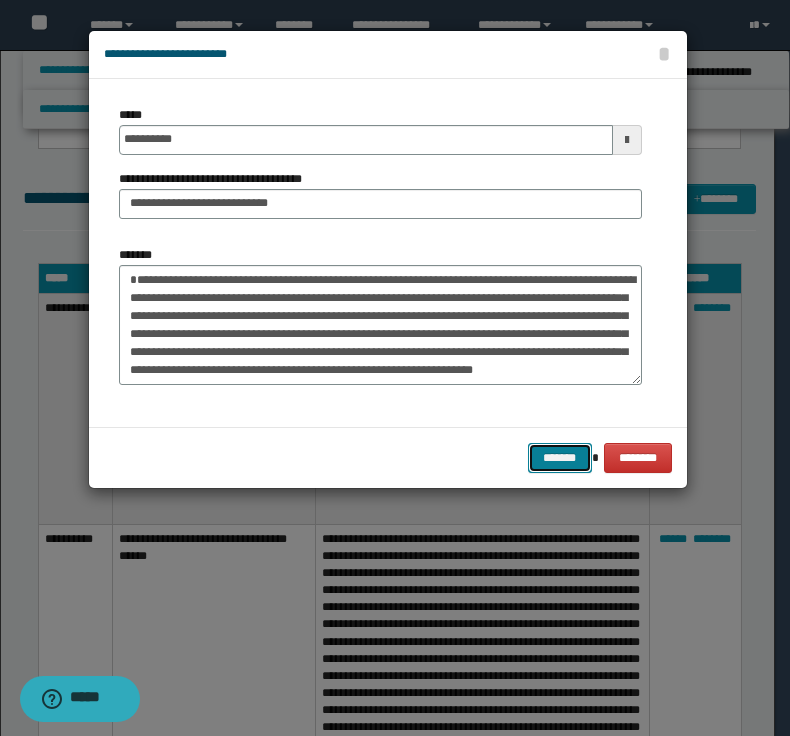 click on "*******" at bounding box center (560, 458) 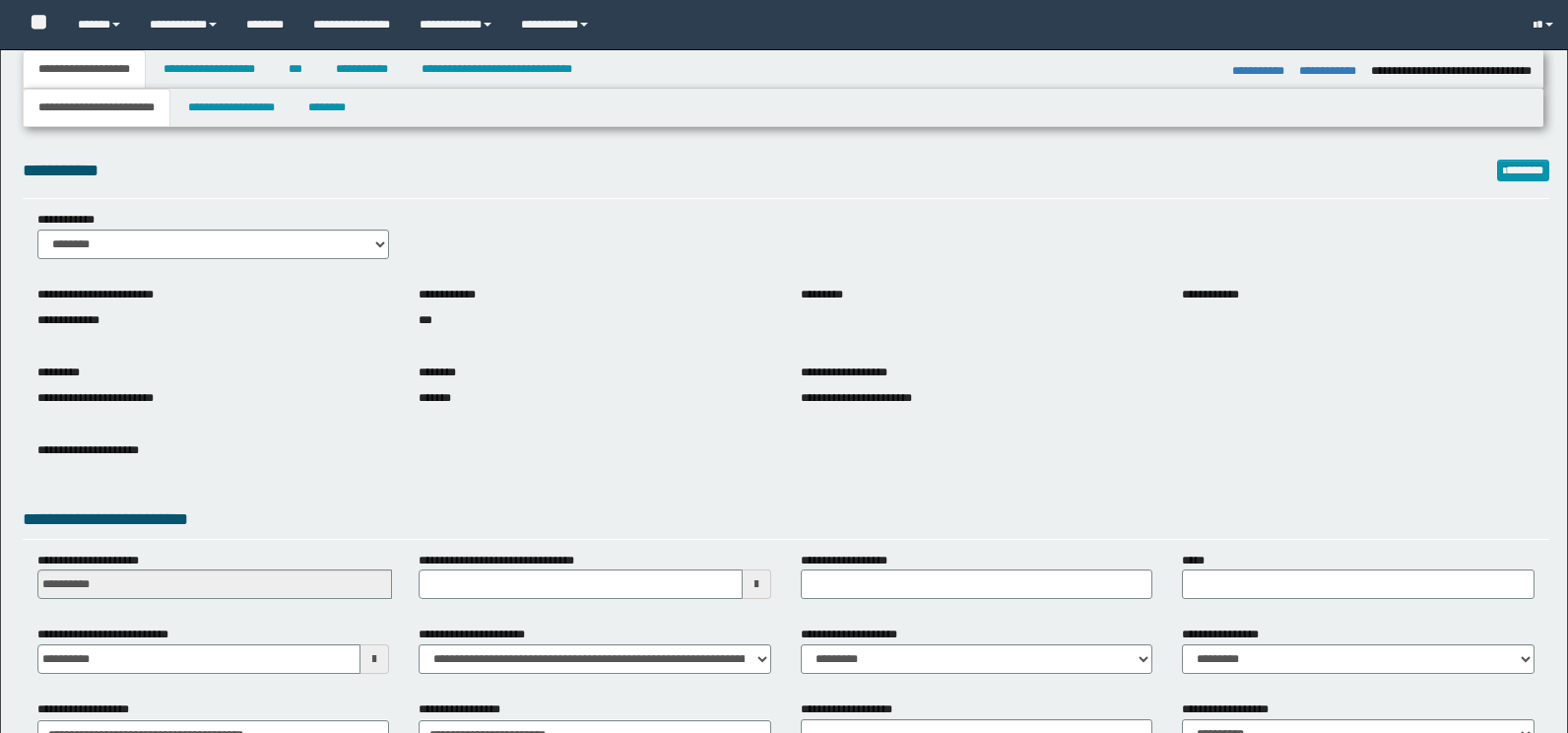 select on "*" 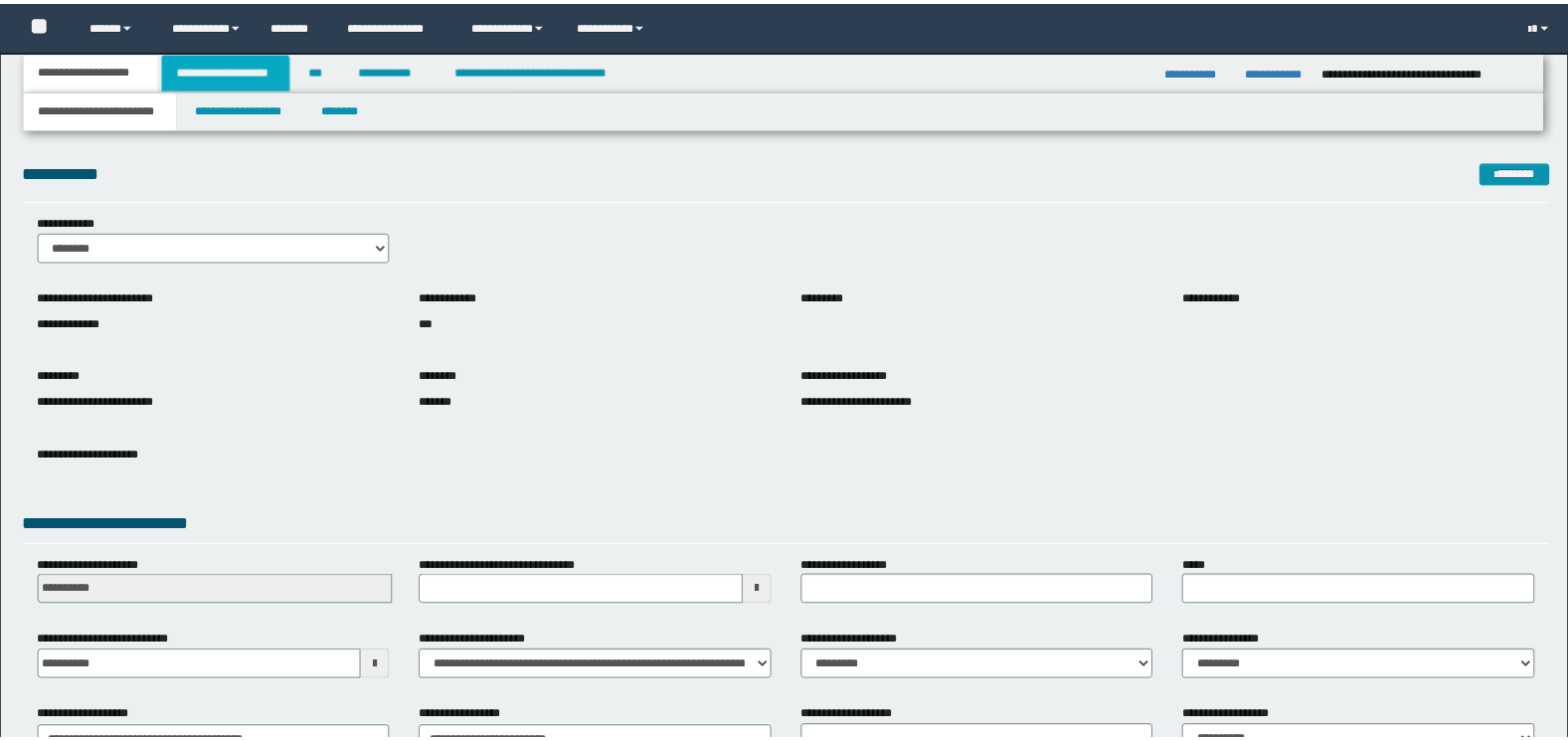 scroll, scrollTop: 0, scrollLeft: 0, axis: both 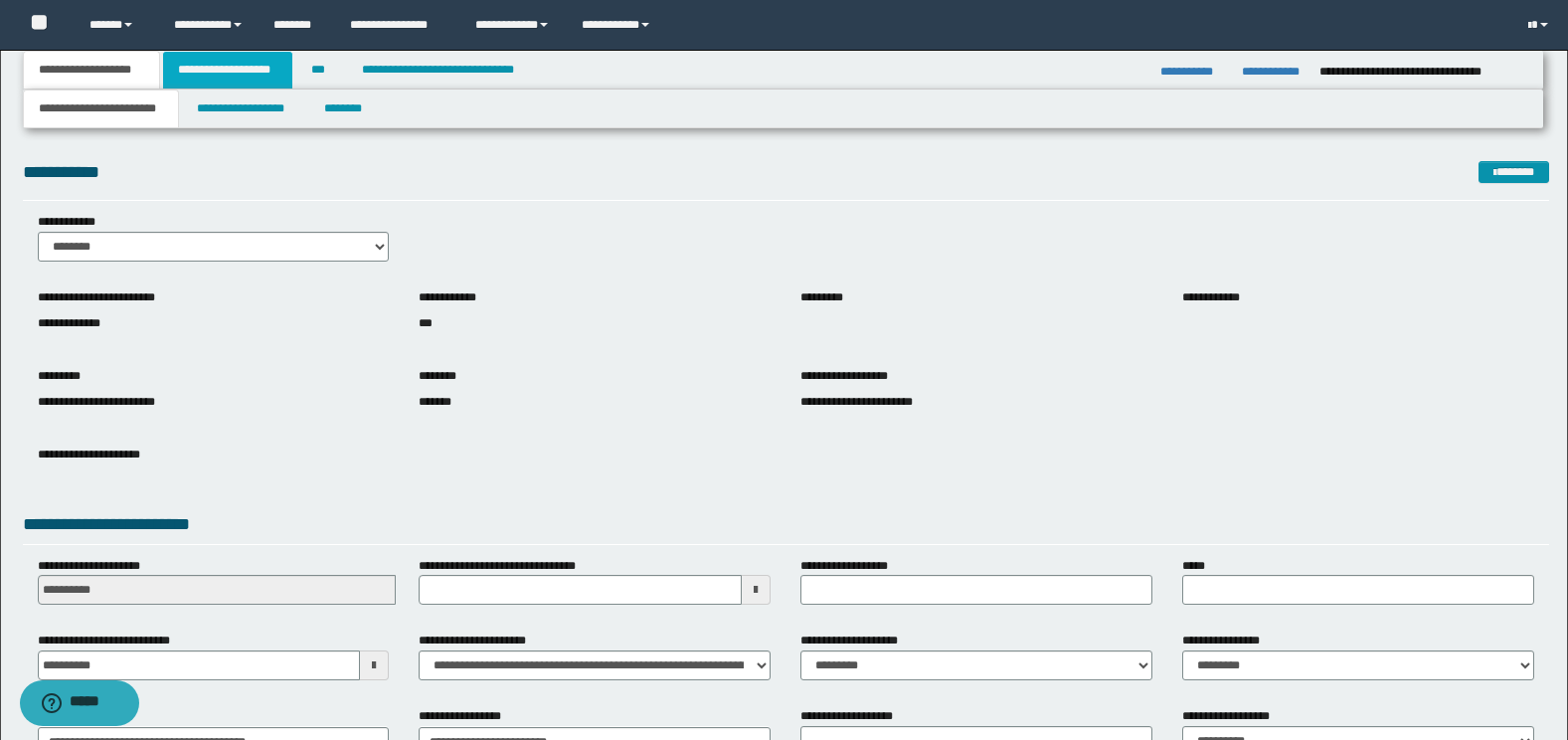 click on "**********" at bounding box center (228, 70) 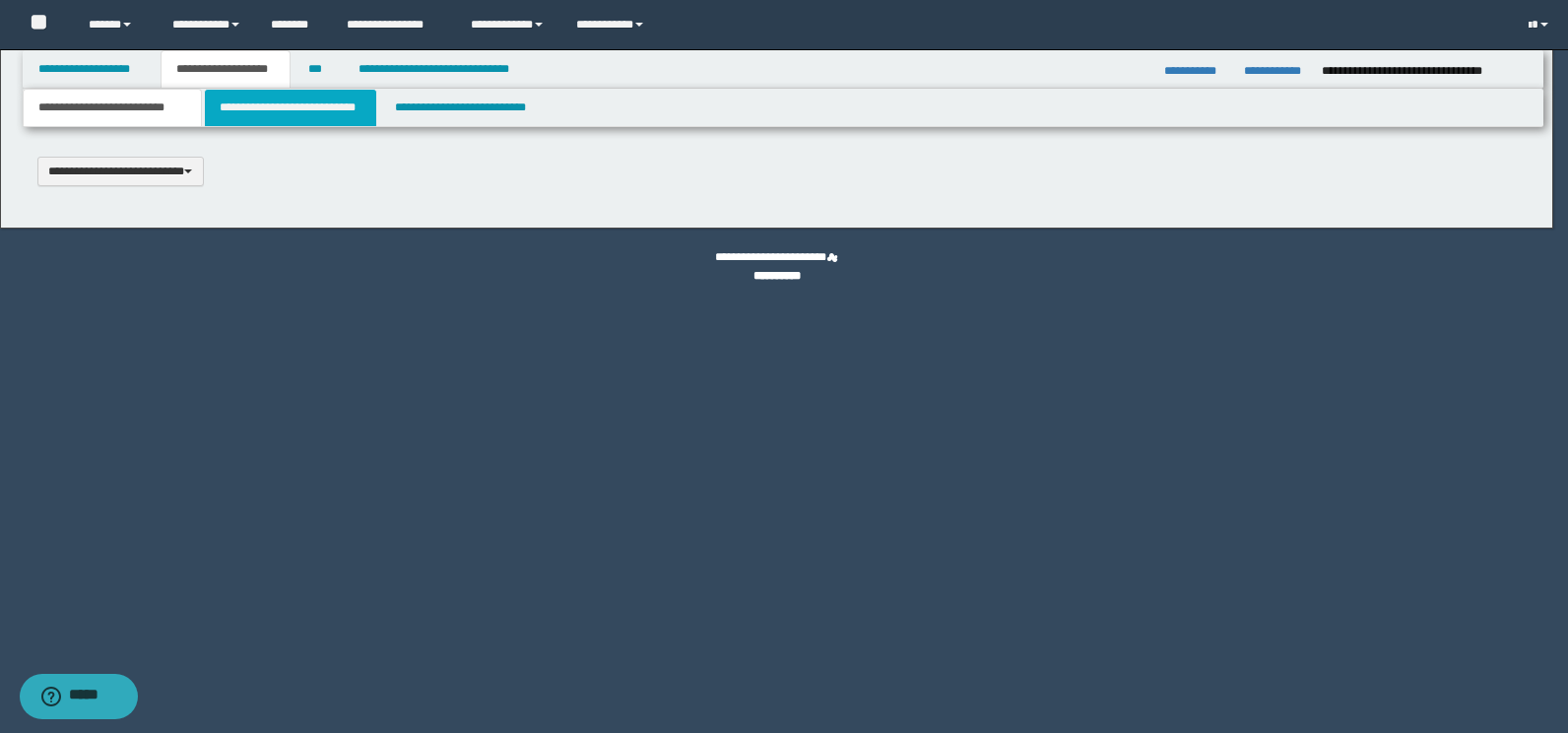 type 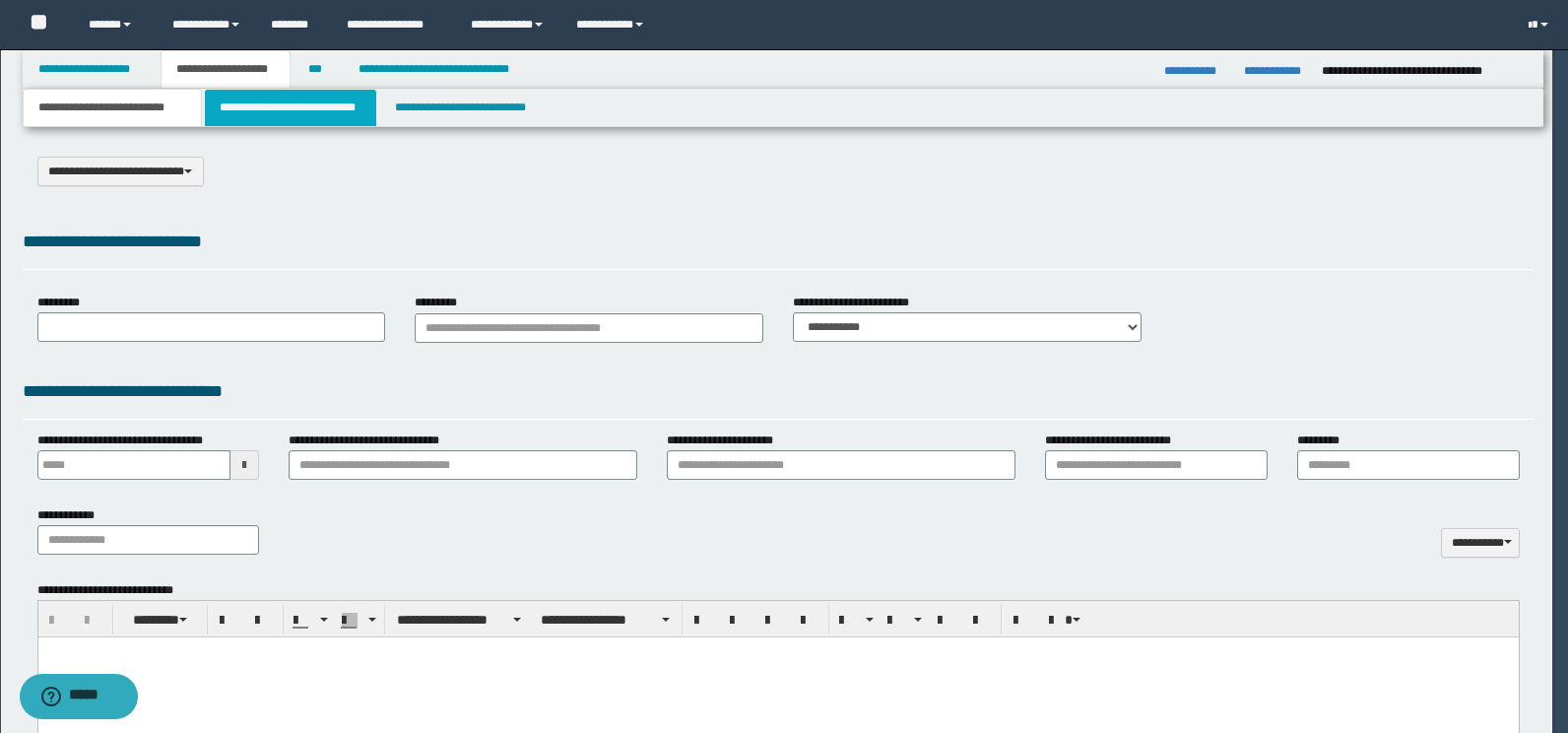 type on "**********" 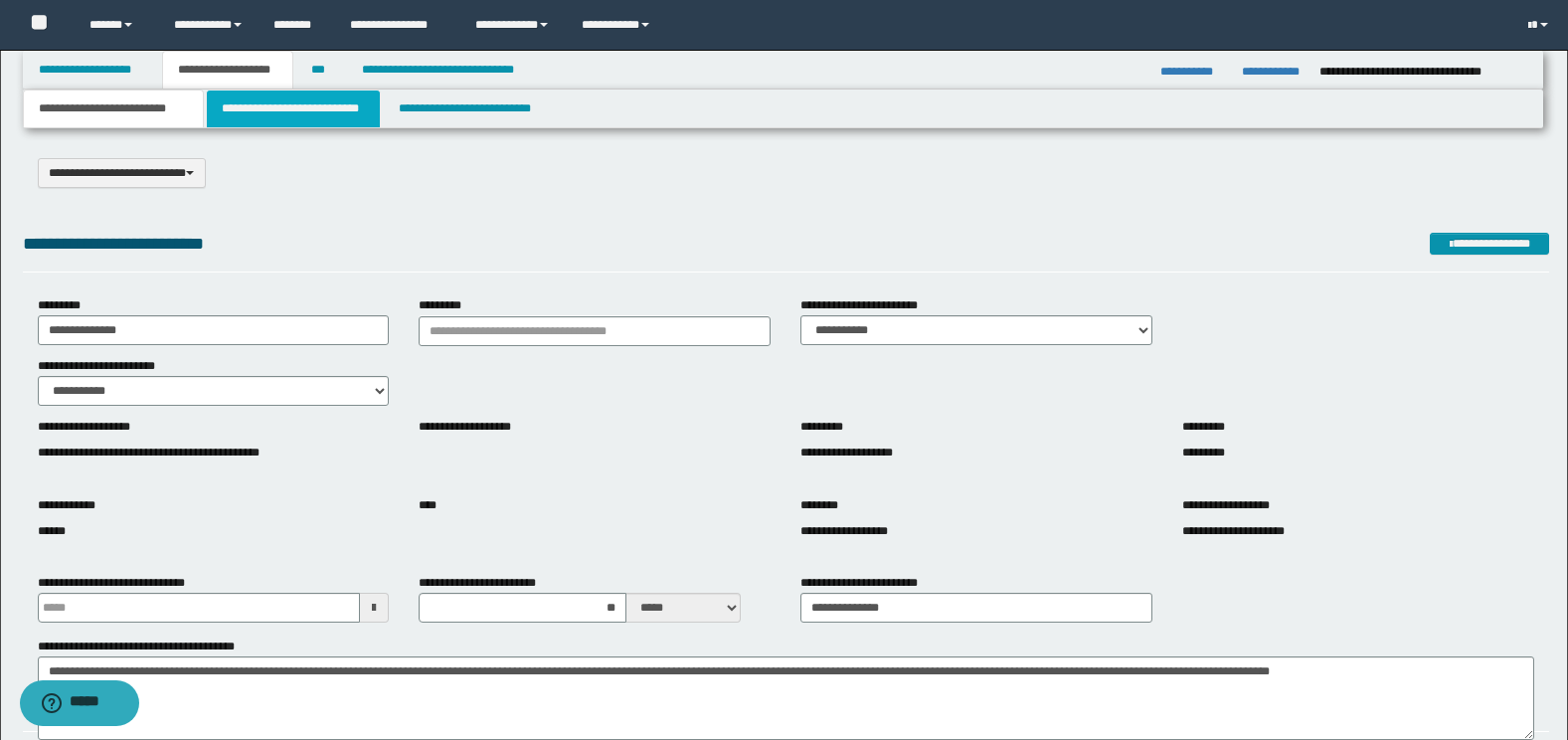 click on "**********" at bounding box center (293, 108) 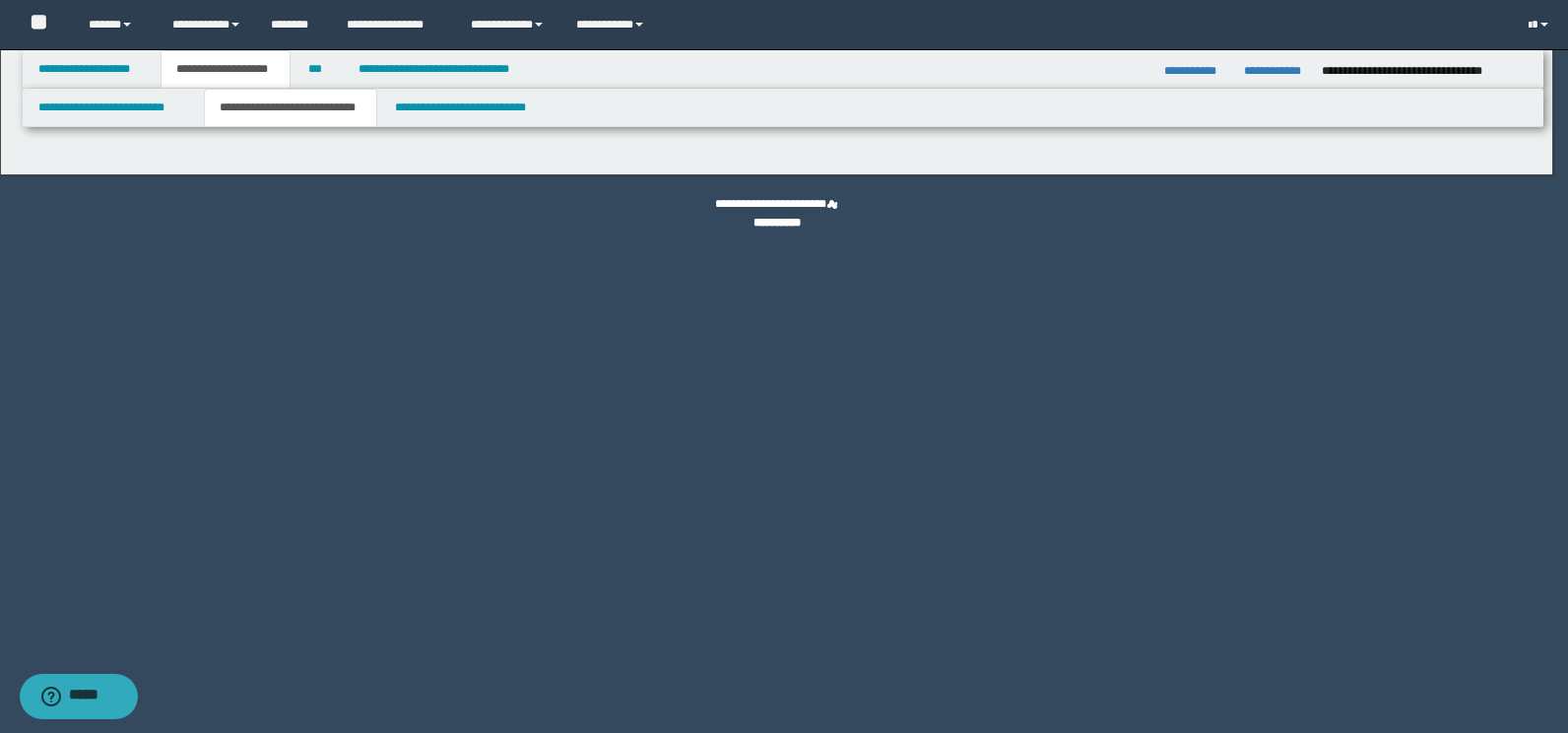 select on "*" 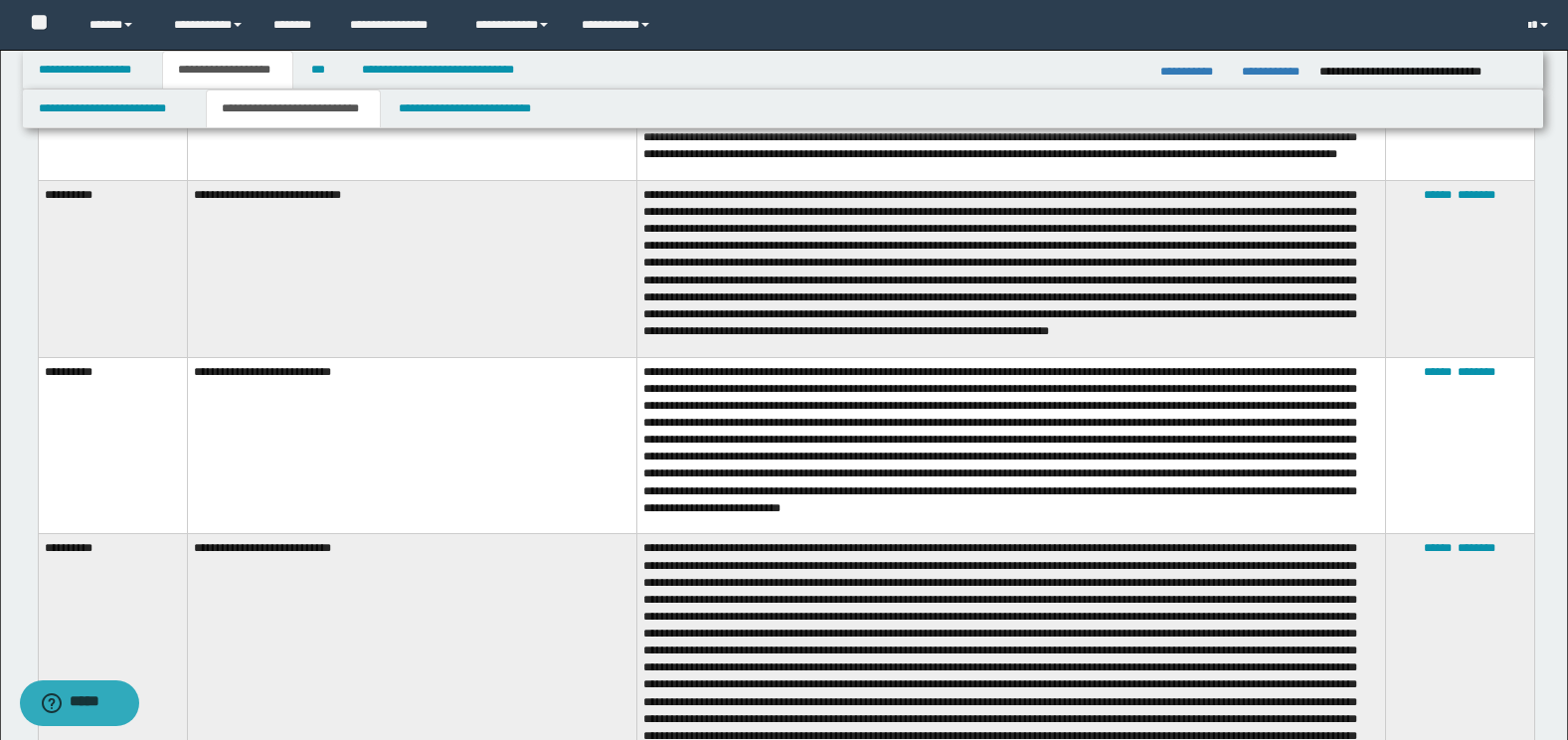 scroll, scrollTop: 9995, scrollLeft: 0, axis: vertical 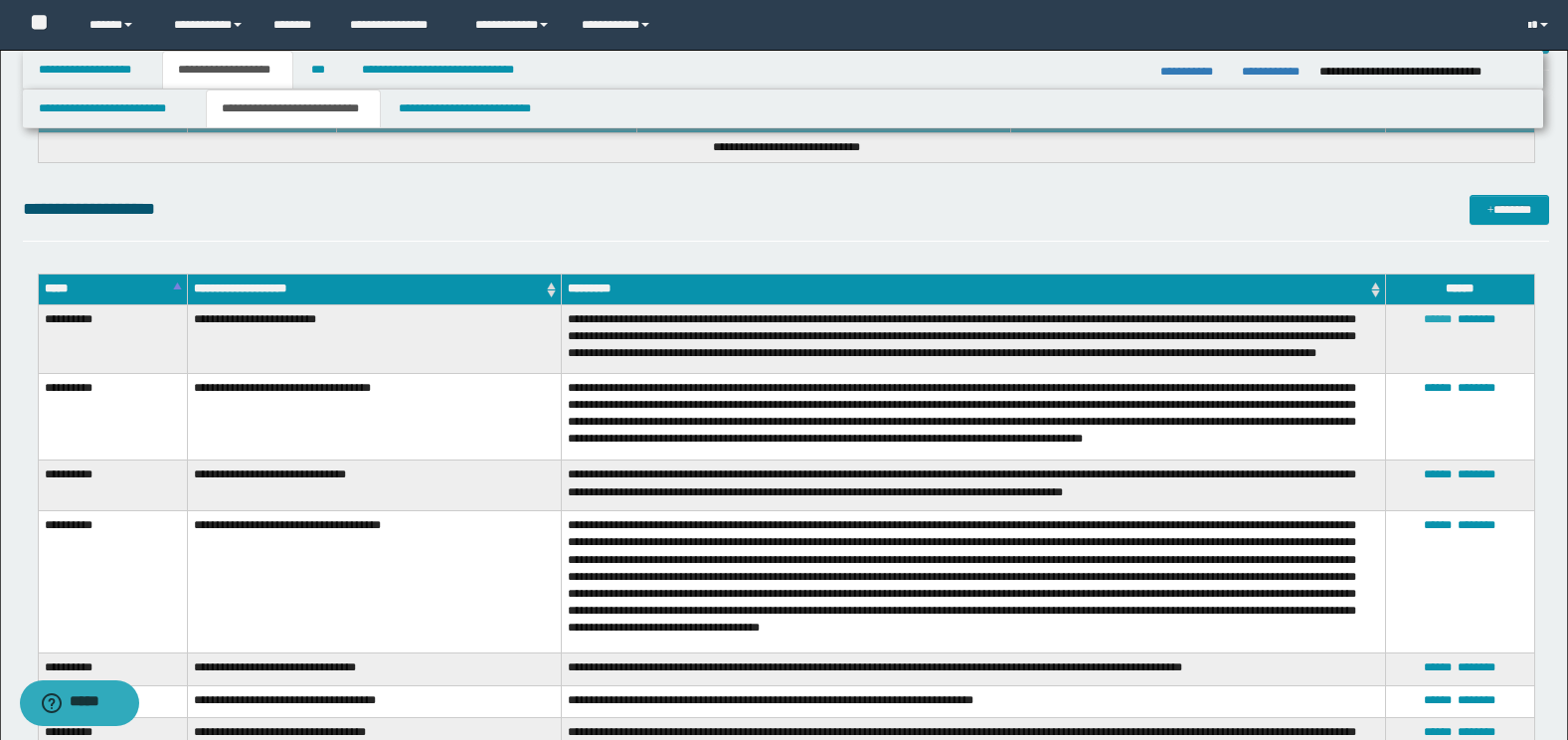 click on "******" at bounding box center (1438, 319) 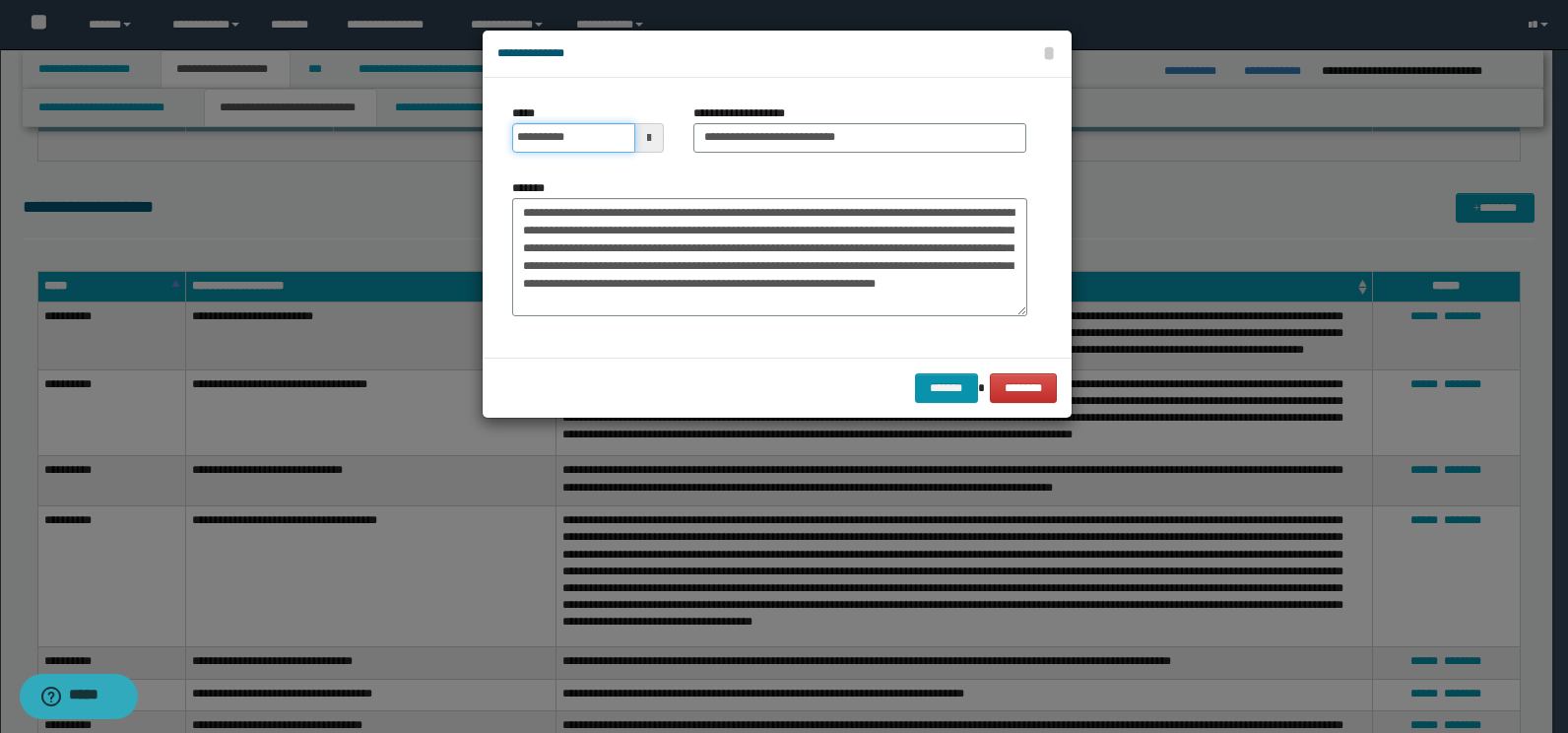 click on "**********" at bounding box center (573, 138) 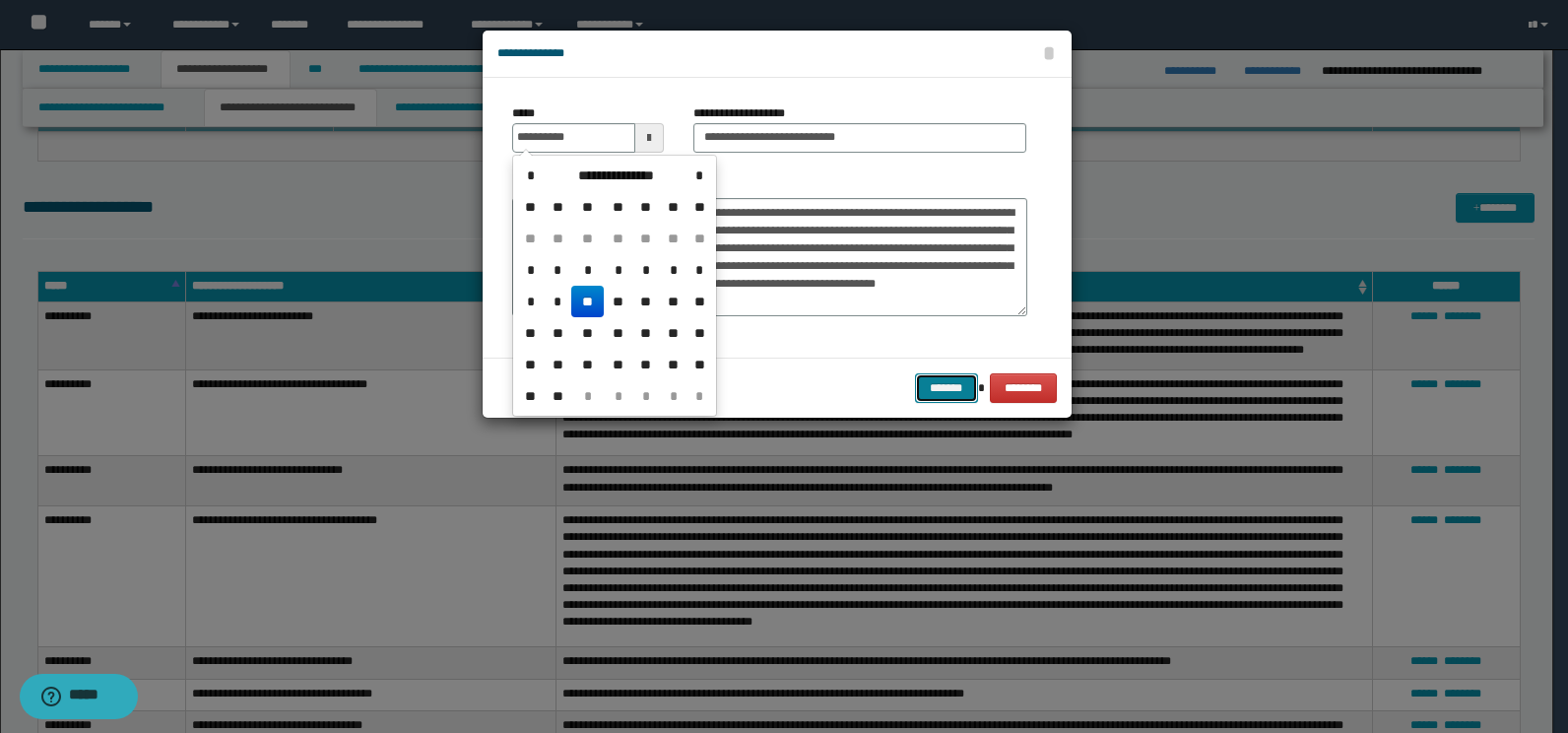 type on "**********" 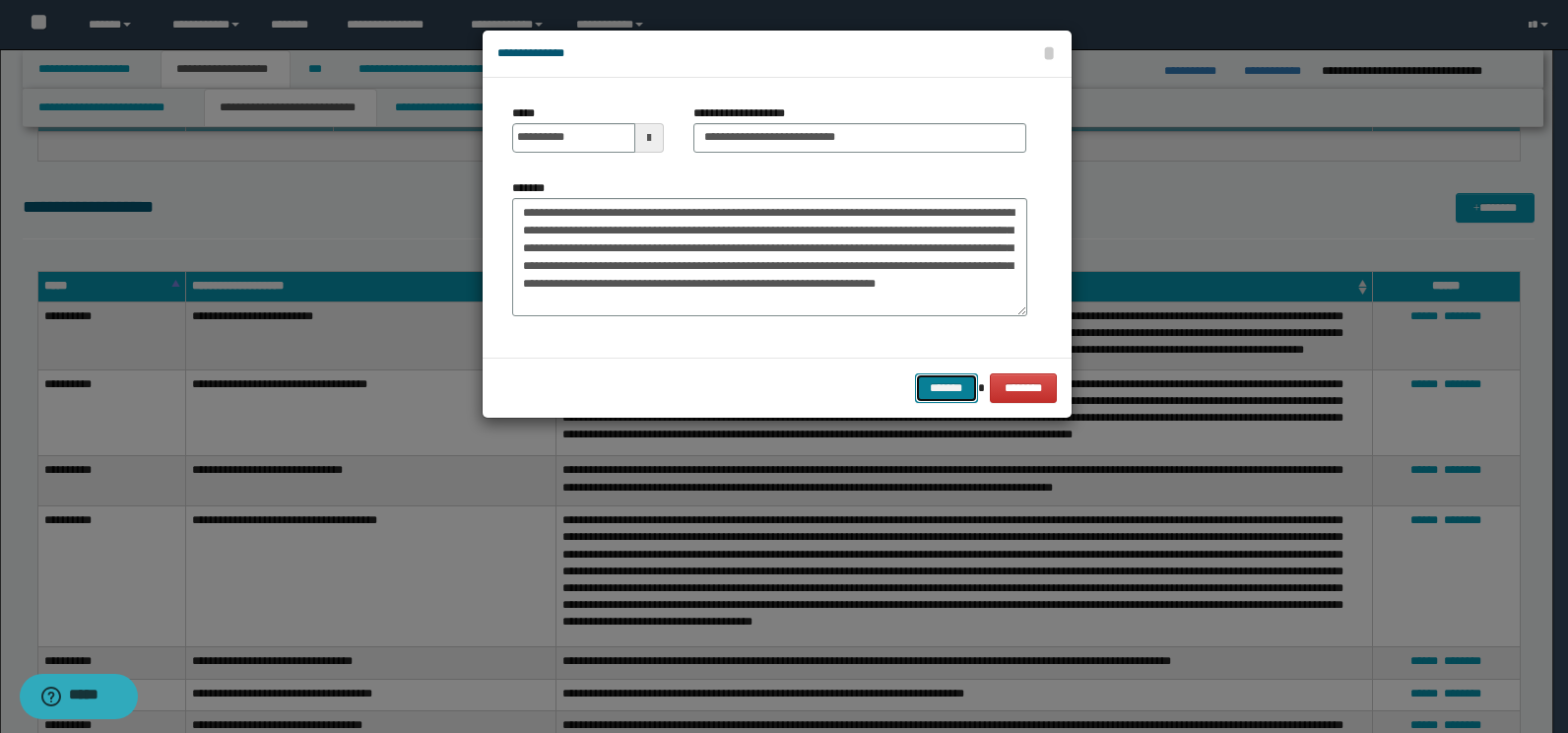 click on "*******" at bounding box center [947, 388] 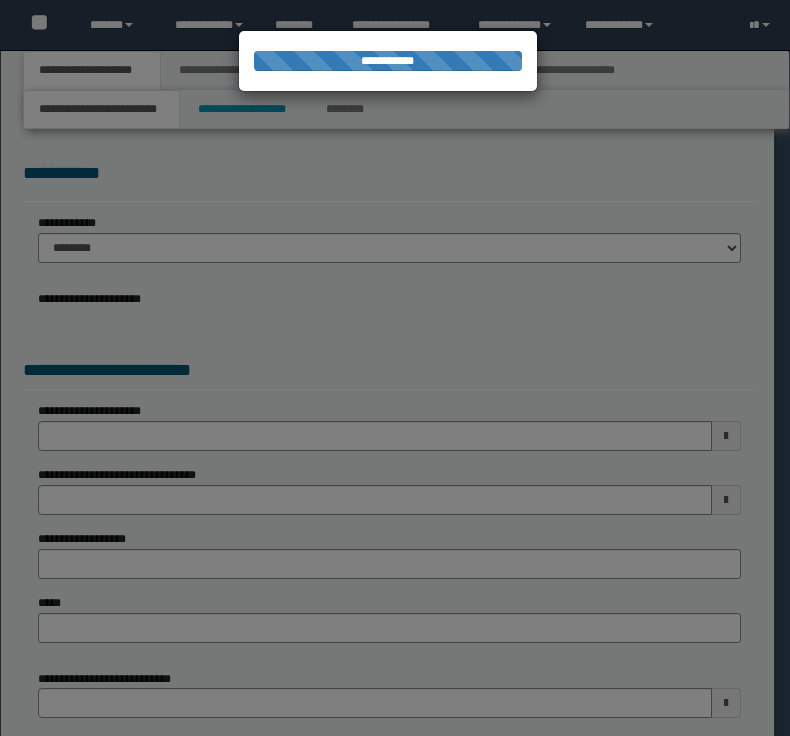 scroll, scrollTop: 0, scrollLeft: 0, axis: both 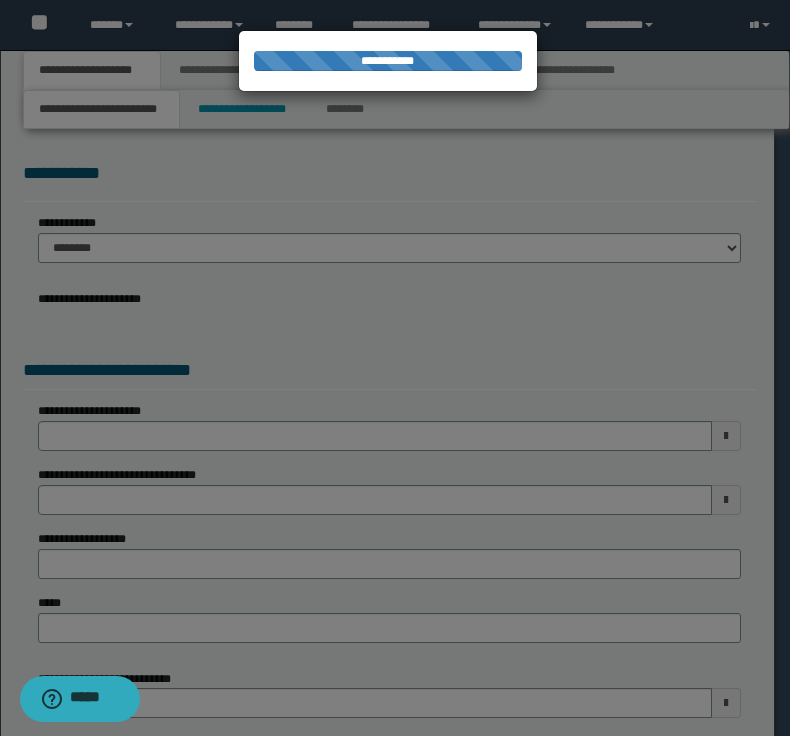 select on "*" 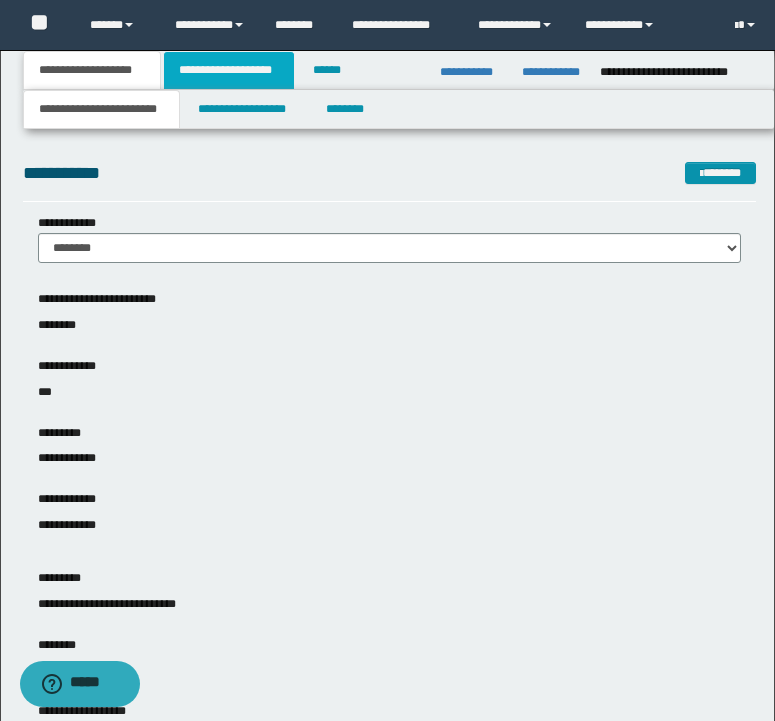 click on "**********" at bounding box center [229, 70] 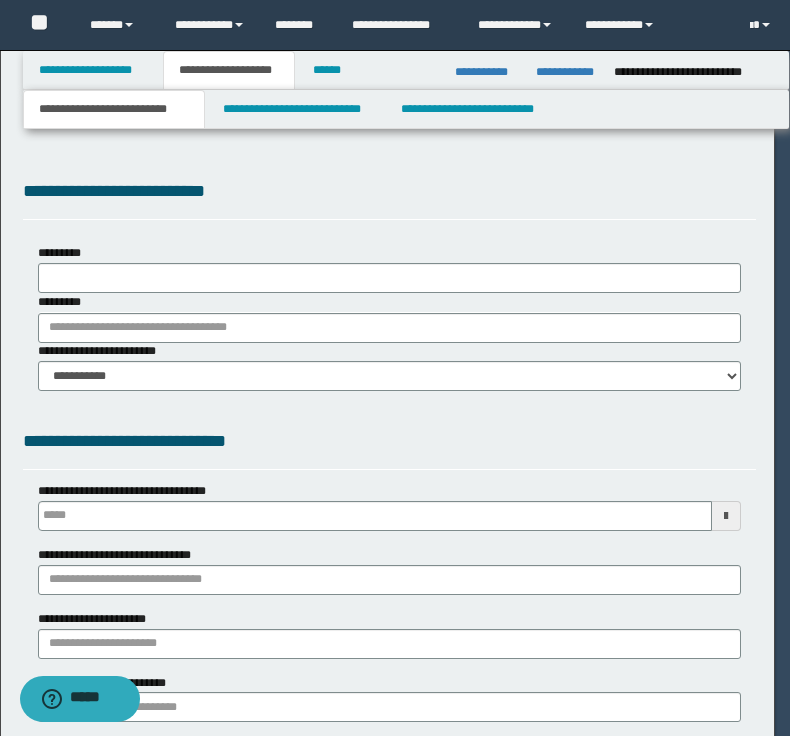 type 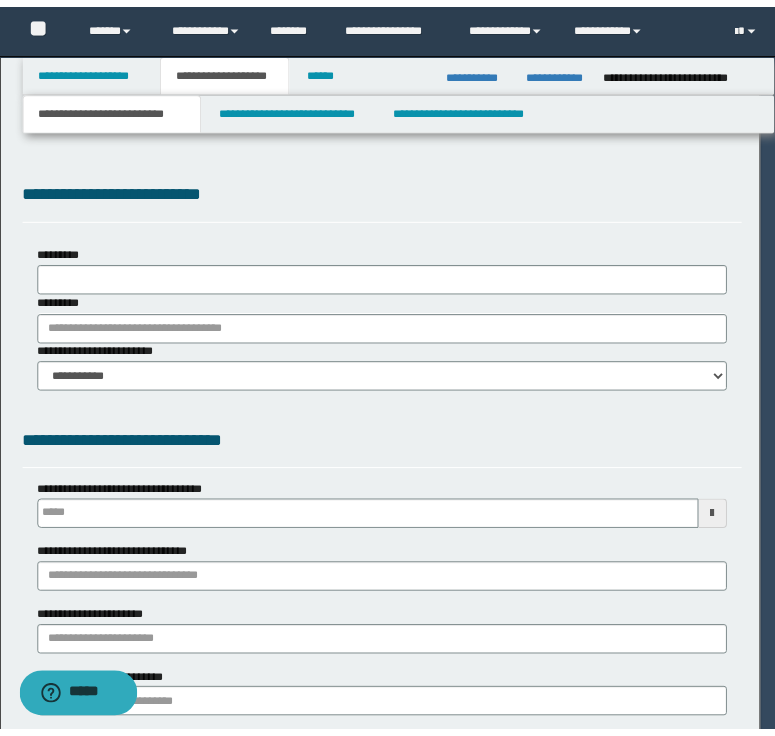 scroll, scrollTop: 0, scrollLeft: 0, axis: both 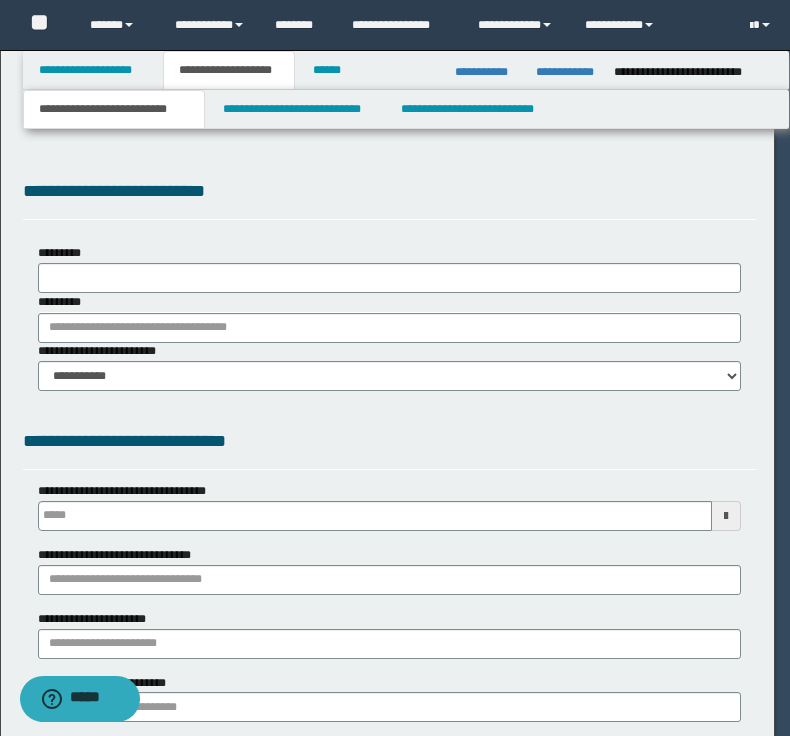 select on "*" 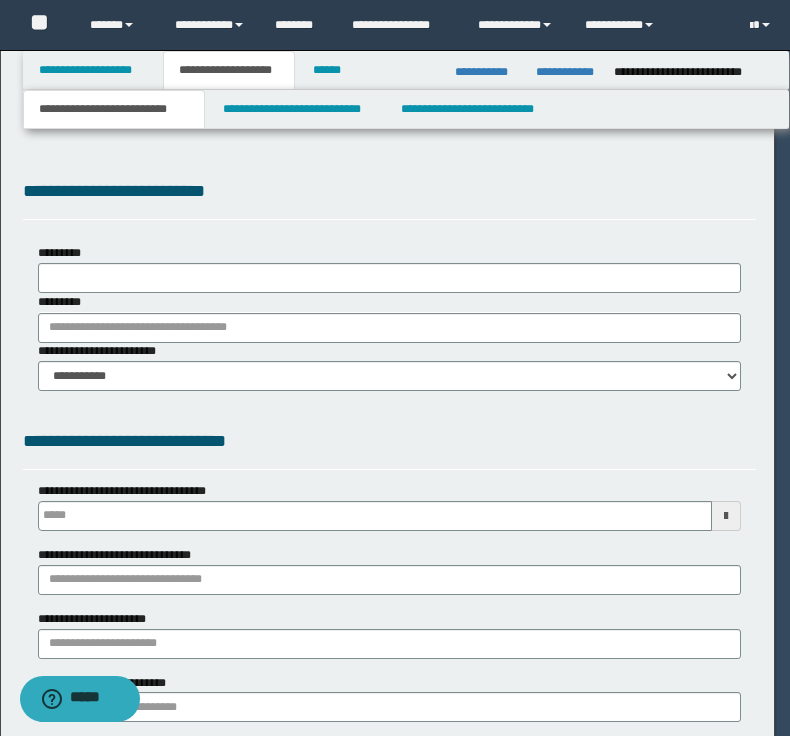 type 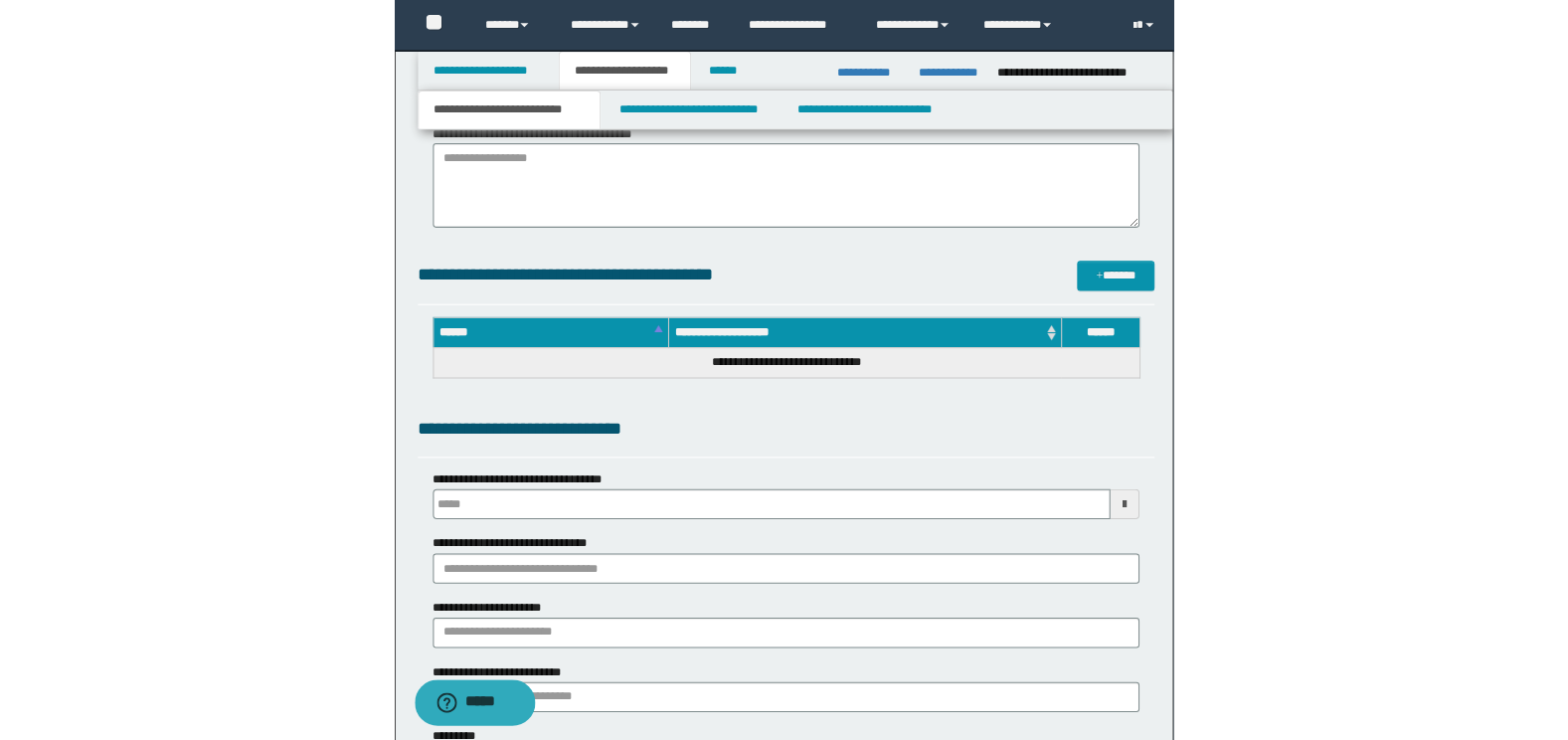 scroll, scrollTop: 995, scrollLeft: 0, axis: vertical 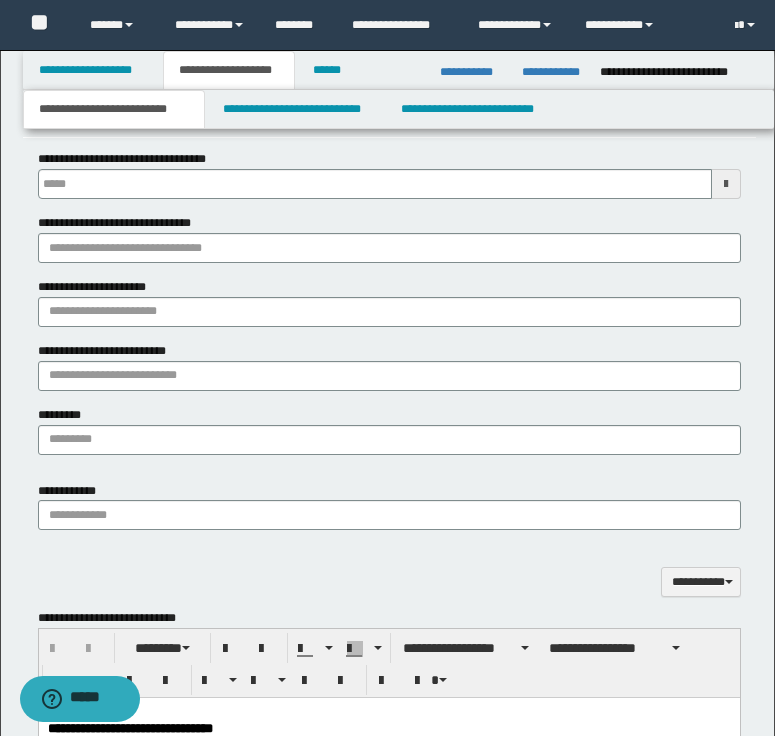 type 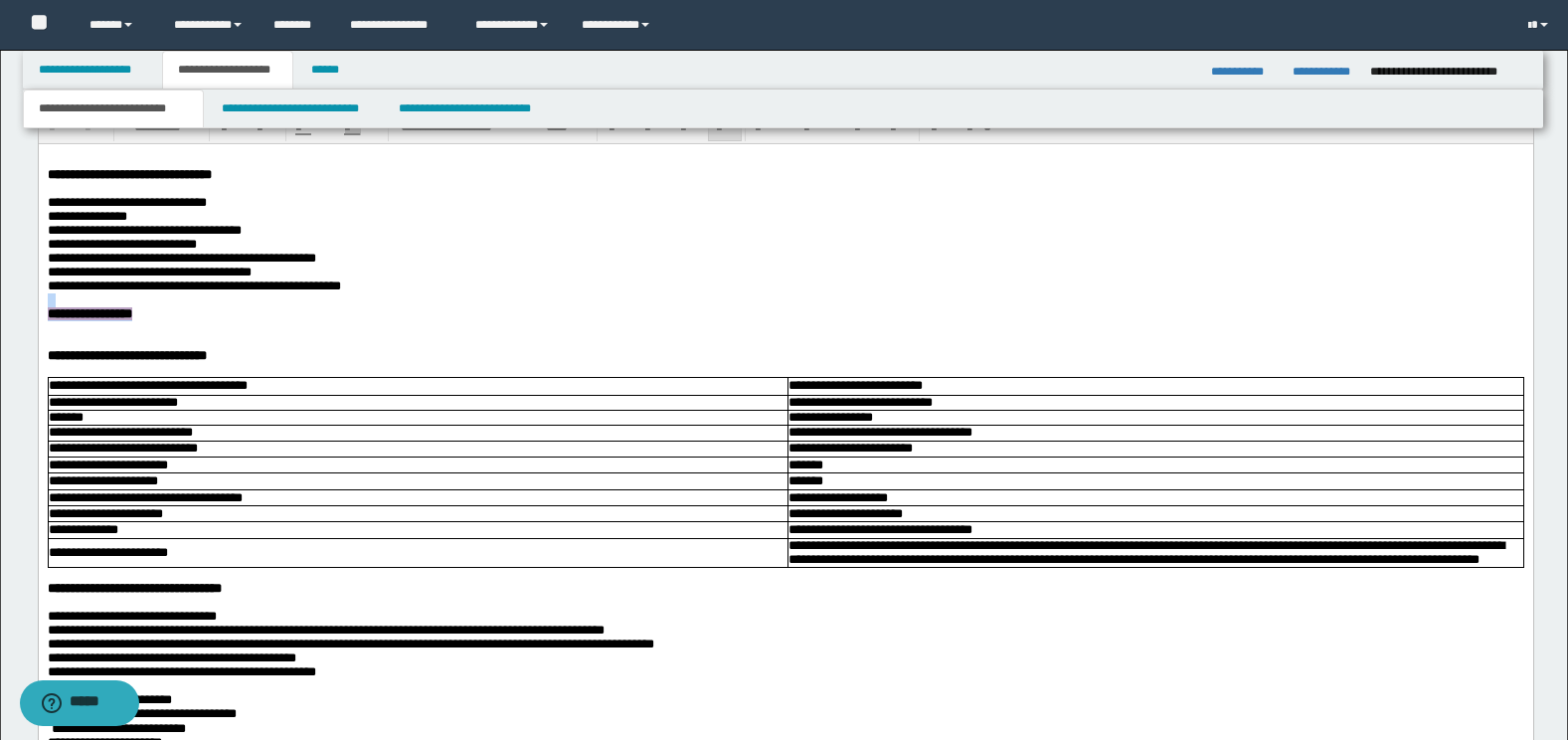 drag, startPoint x: 180, startPoint y: 339, endPoint x: 21, endPoint y: 326, distance: 159.53056 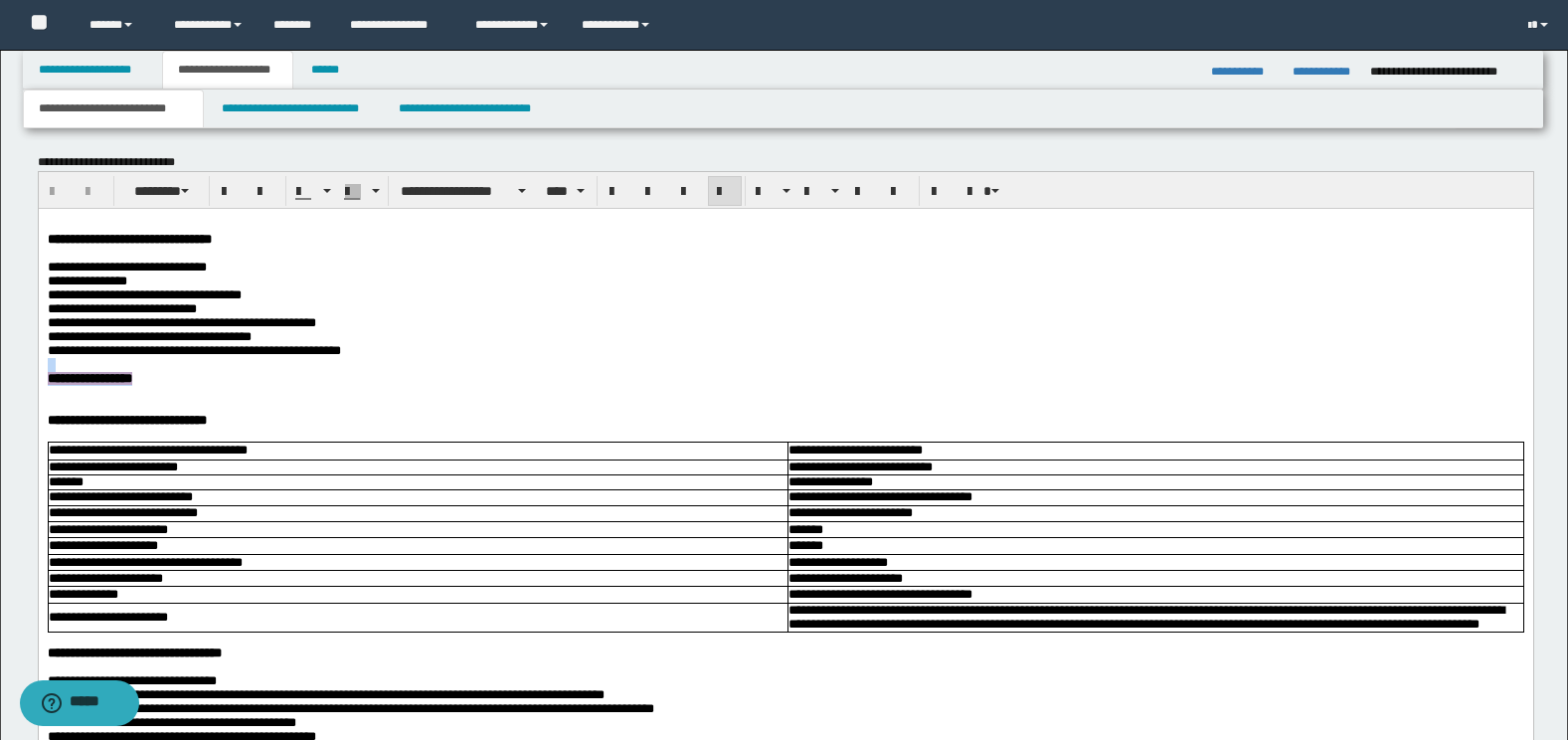 scroll, scrollTop: 895, scrollLeft: 0, axis: vertical 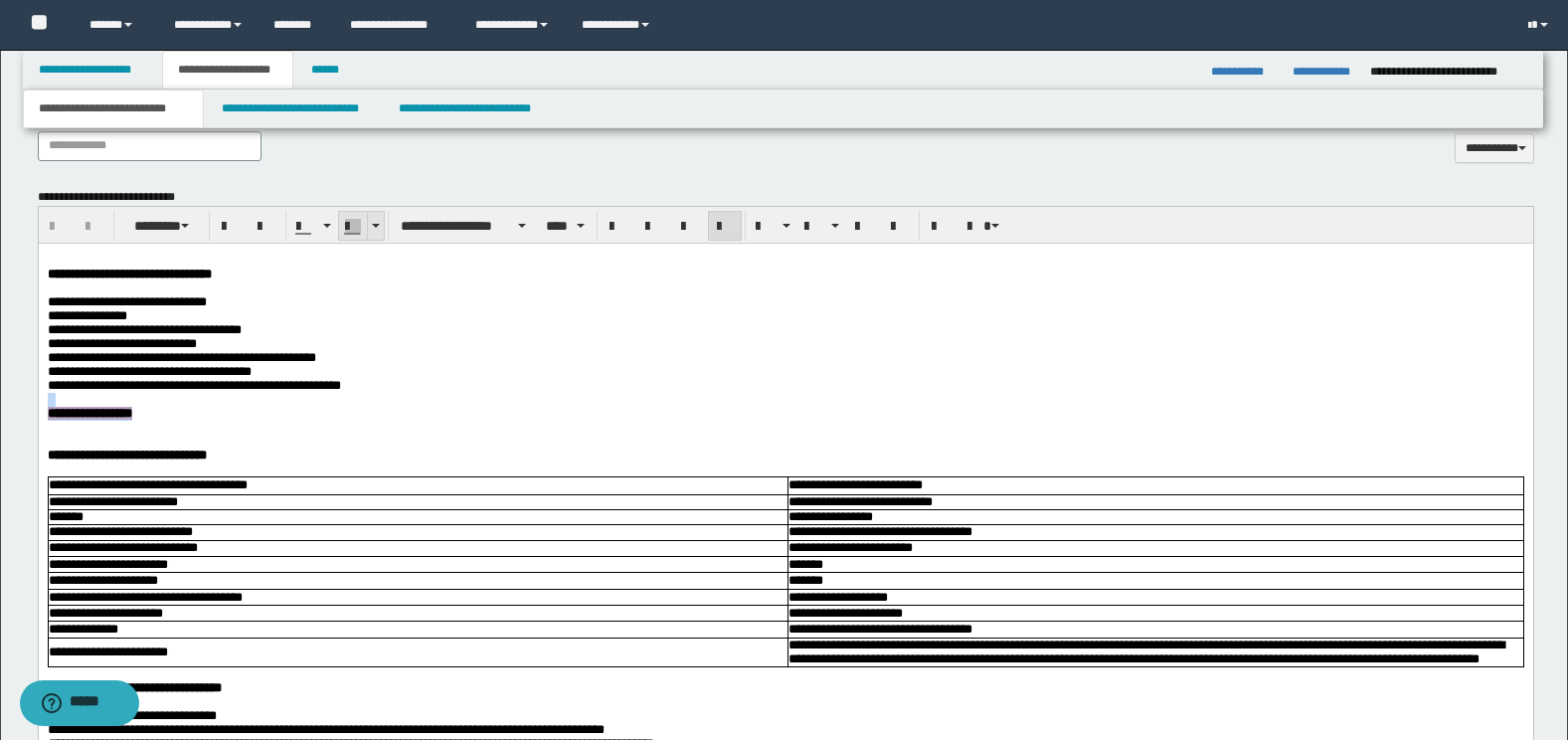 click at bounding box center [376, 226] 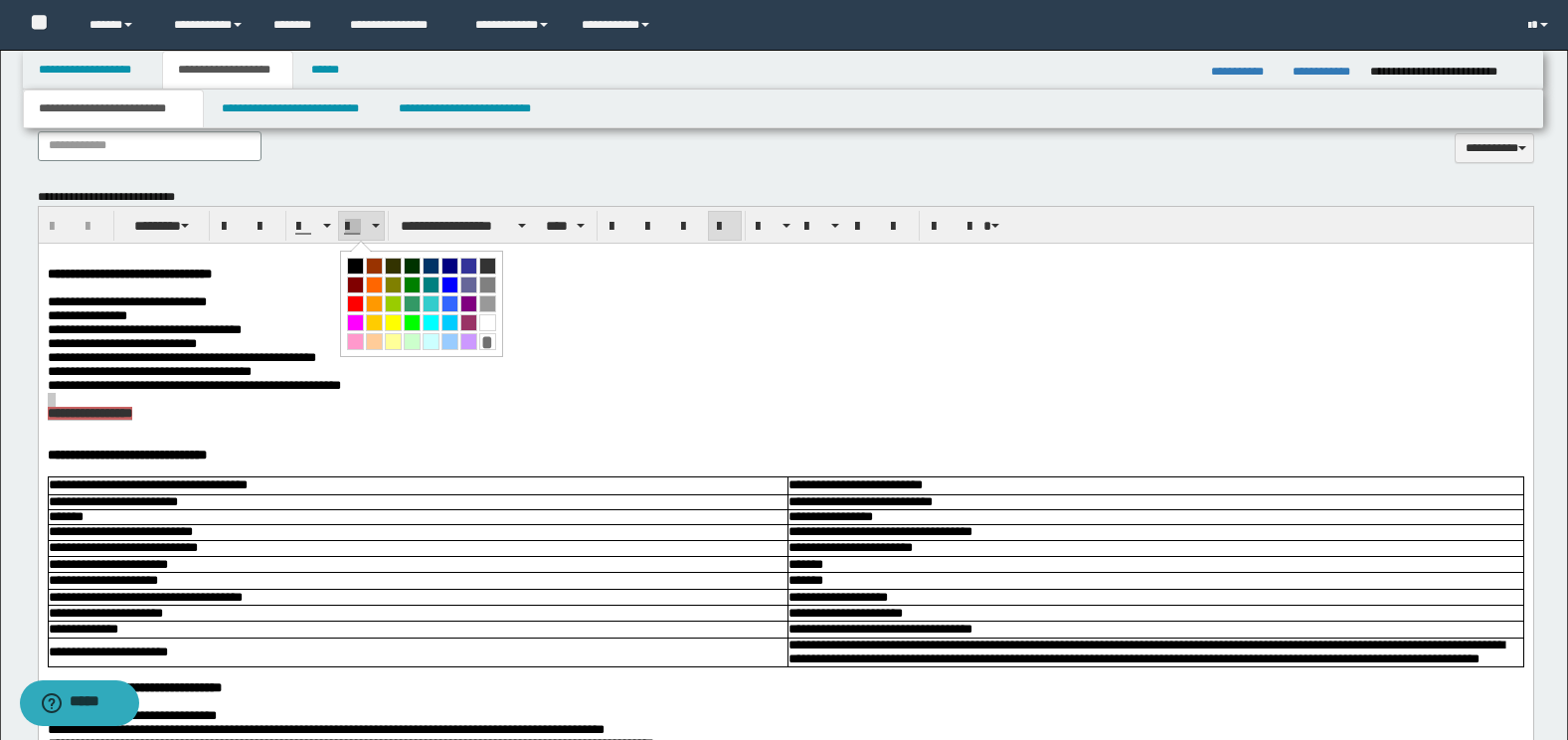 click at bounding box center [487, 322] 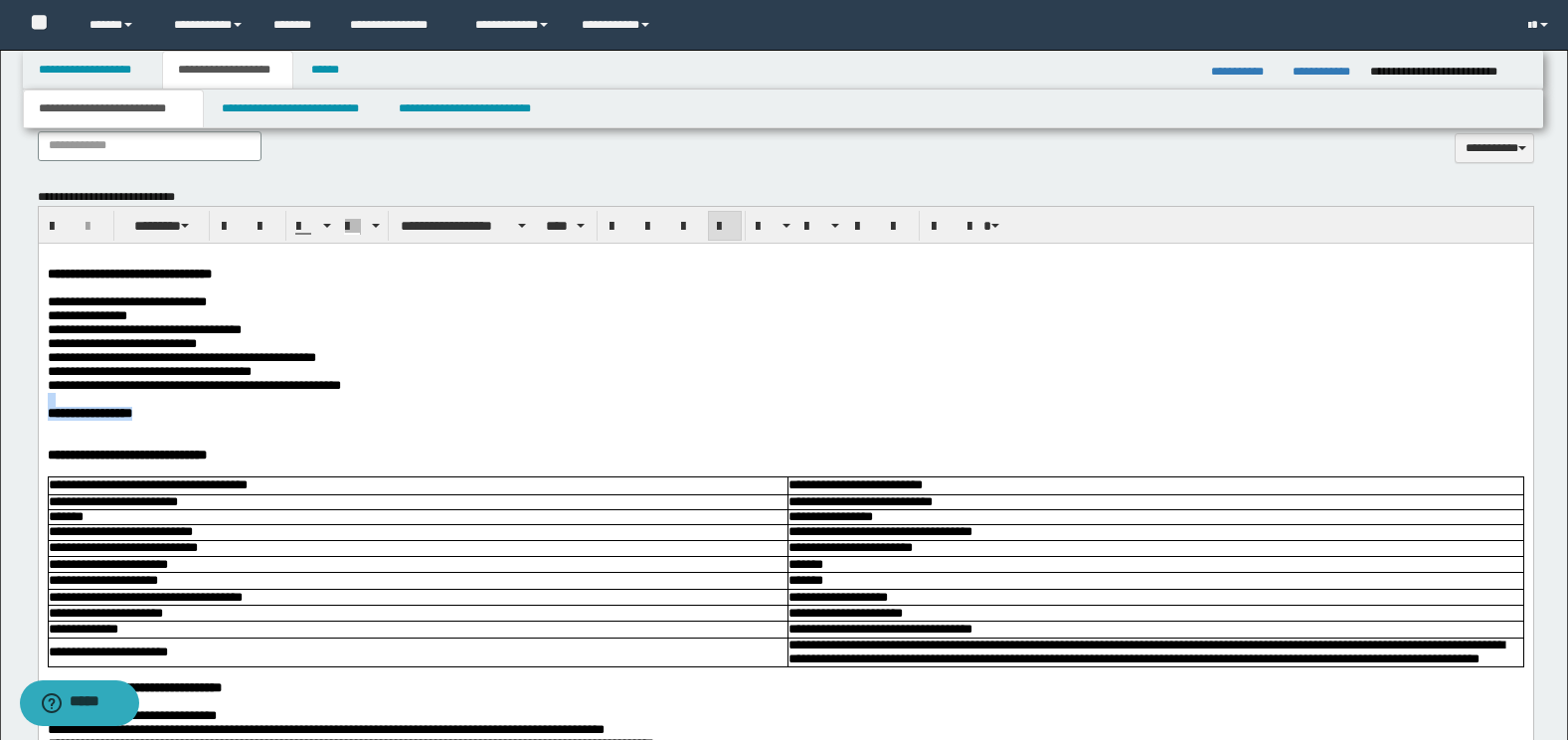 click on "**********" at bounding box center (784, 414) 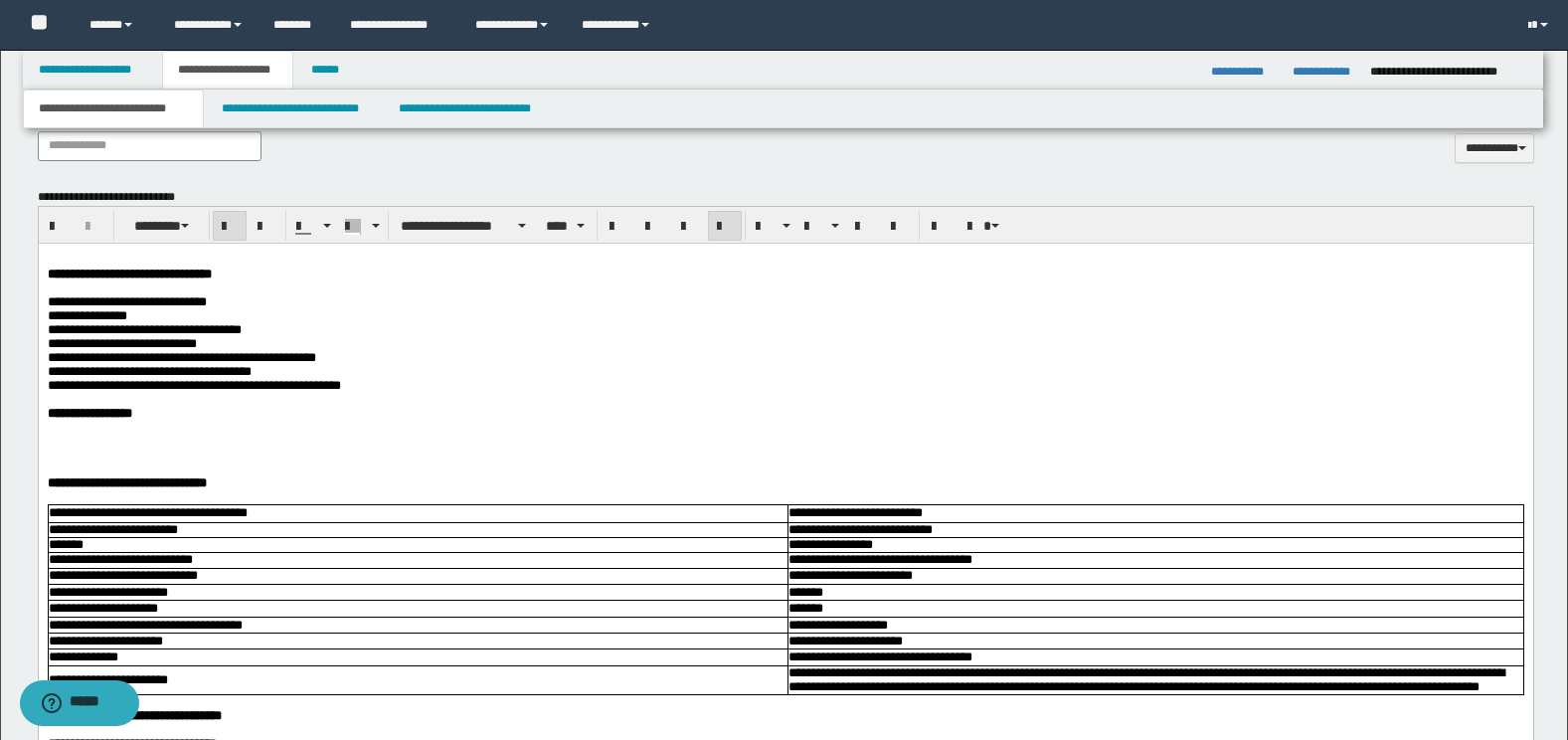 click on "**********" at bounding box center (784, 414) 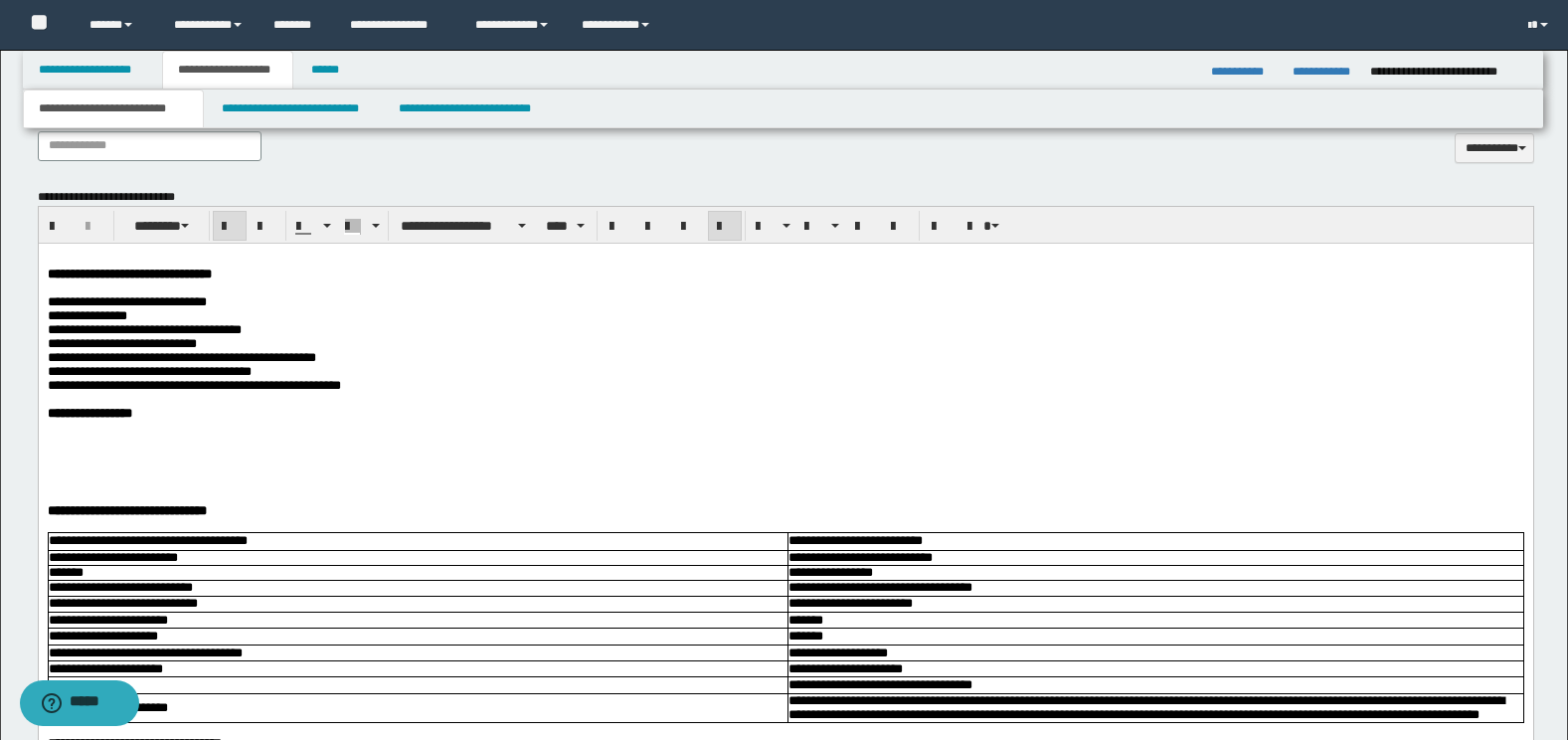 paste 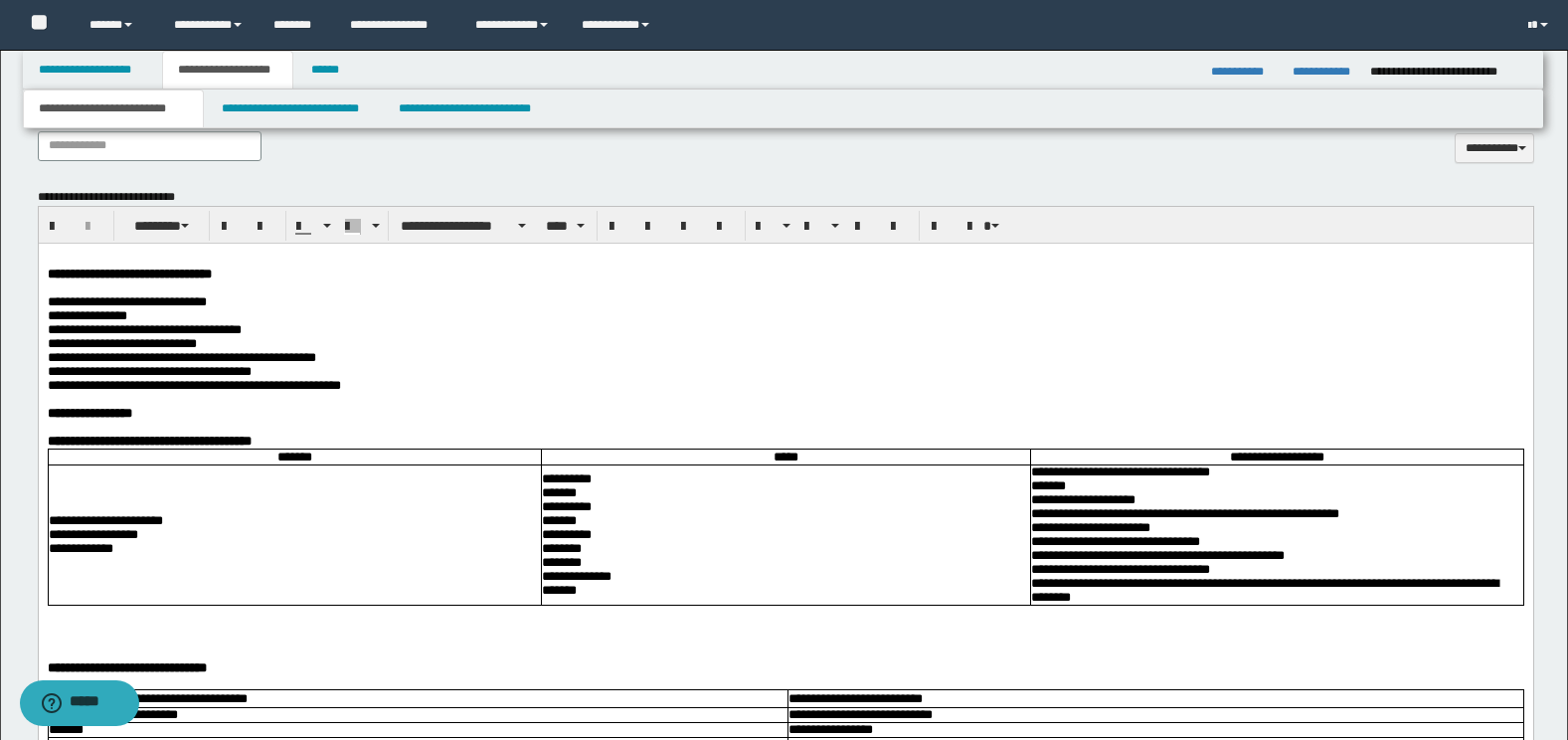 click on "**********" at bounding box center (784, 442) 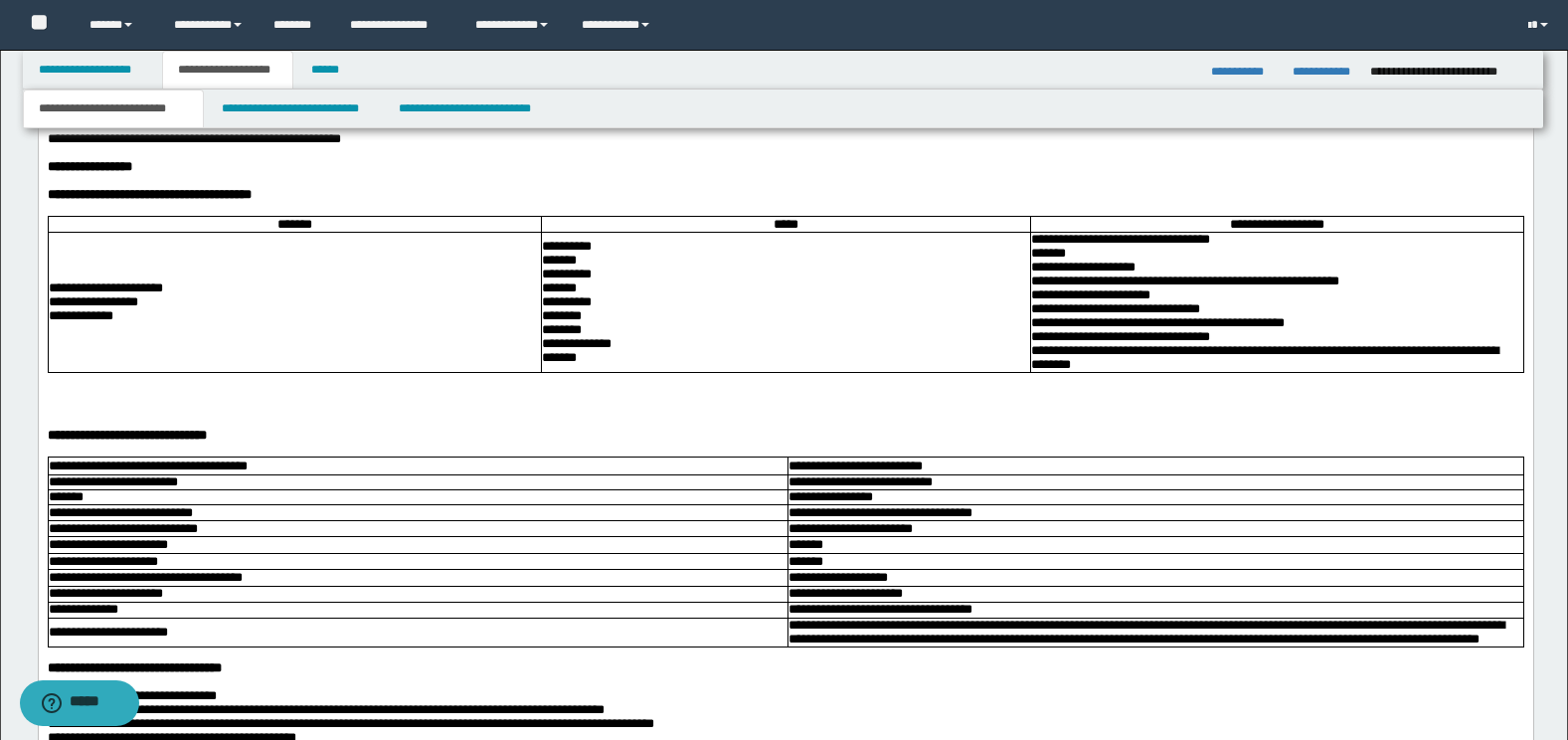 scroll, scrollTop: 1094, scrollLeft: 0, axis: vertical 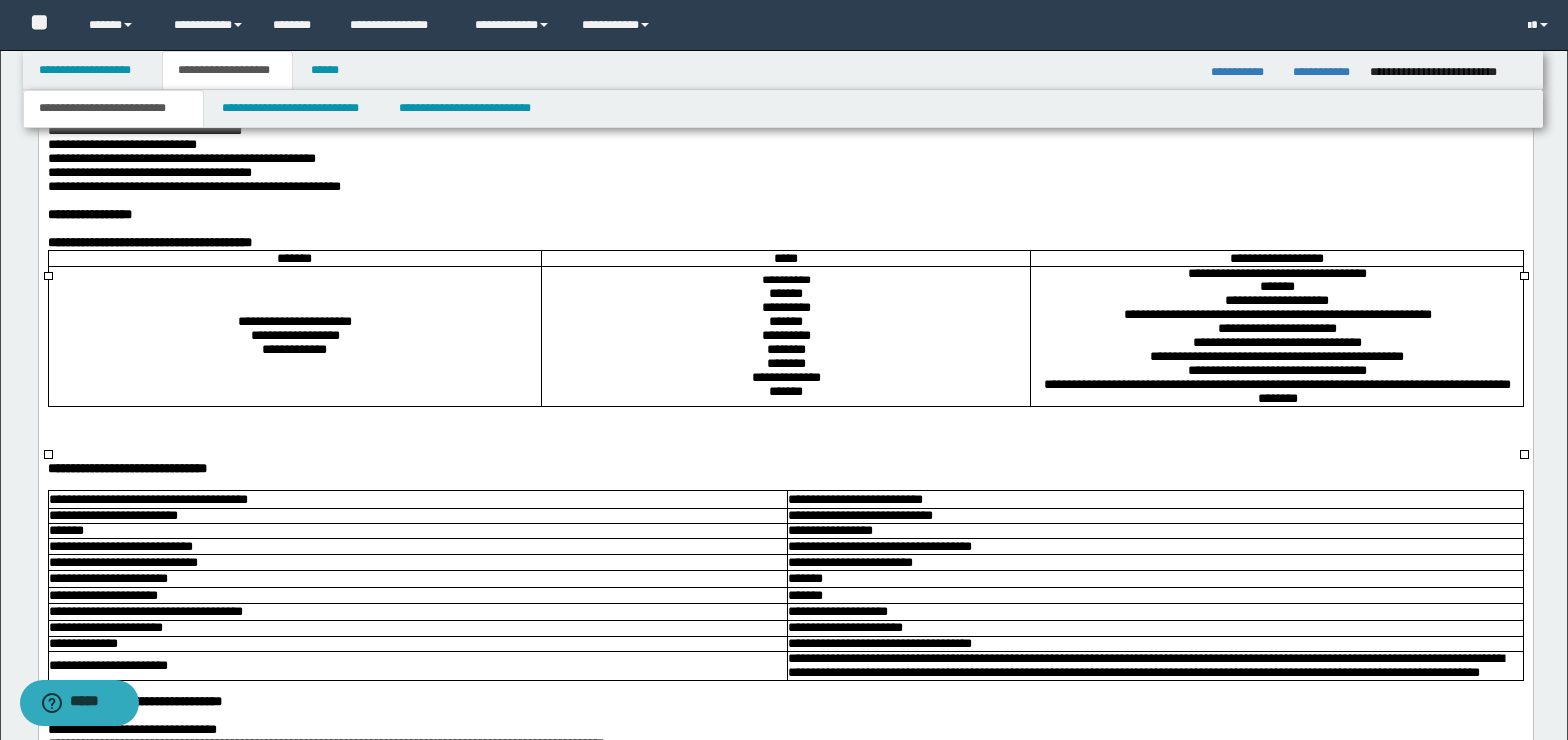 click at bounding box center (784, 229) 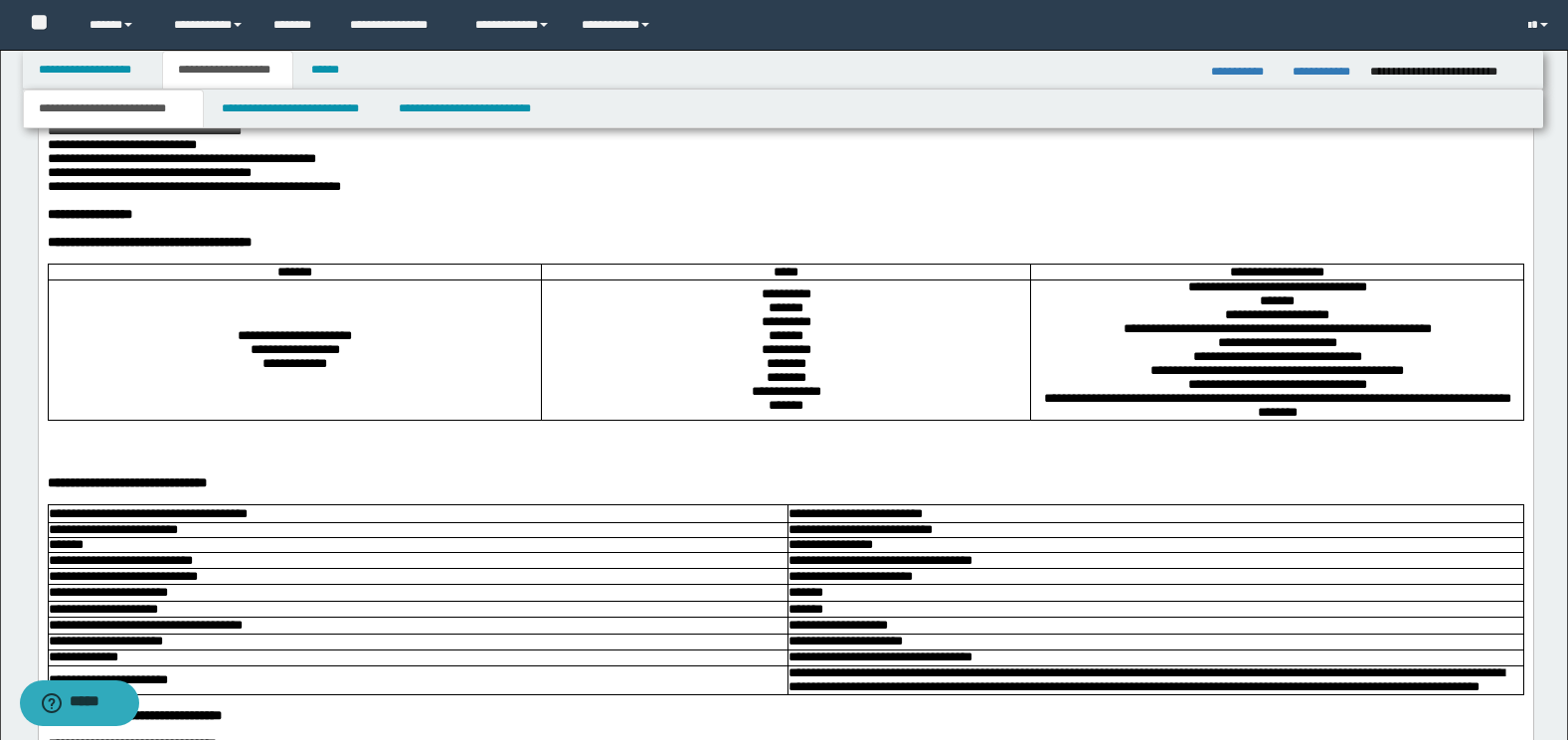 click at bounding box center (784, 469) 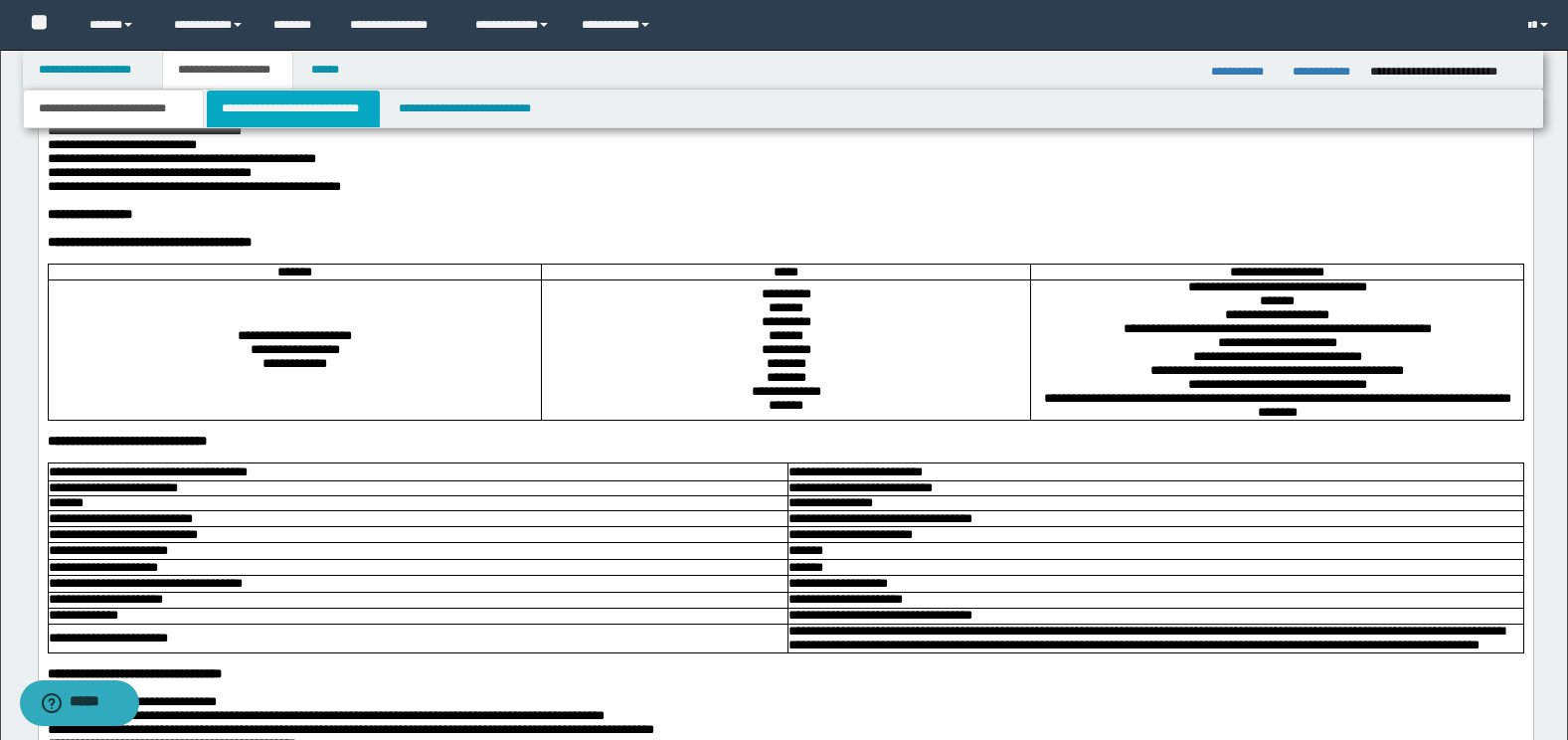 click on "**********" at bounding box center [293, 108] 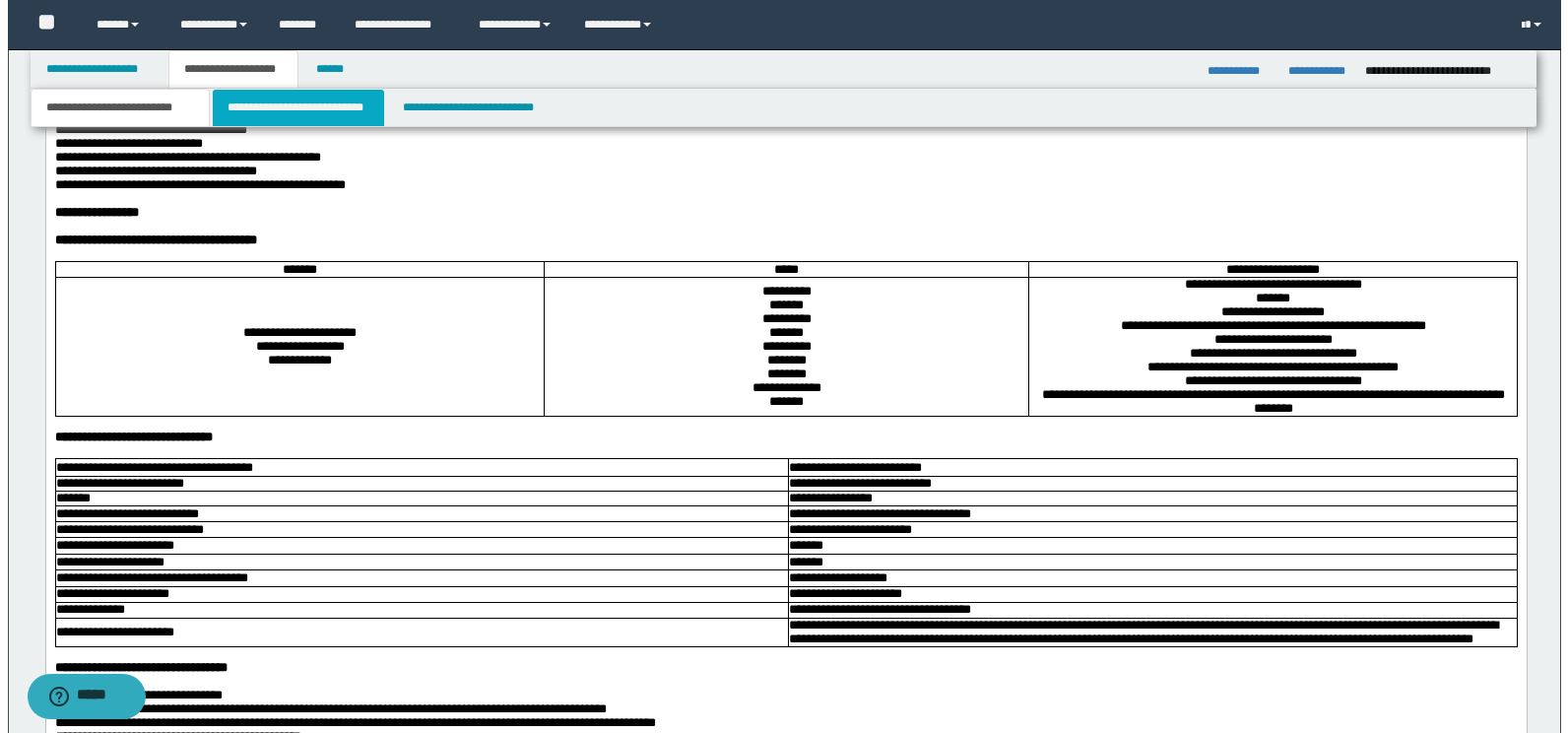 scroll, scrollTop: 0, scrollLeft: 0, axis: both 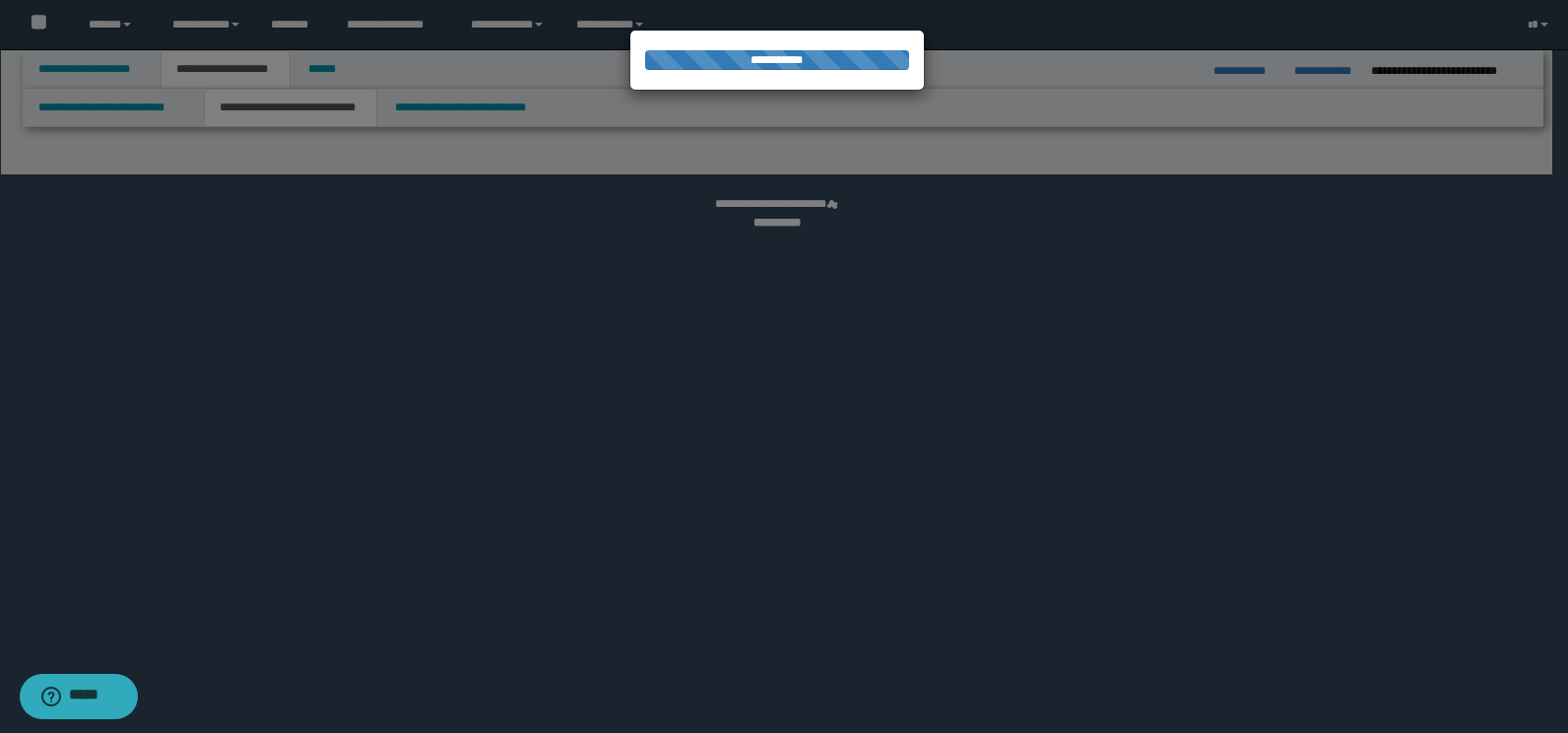 select on "*" 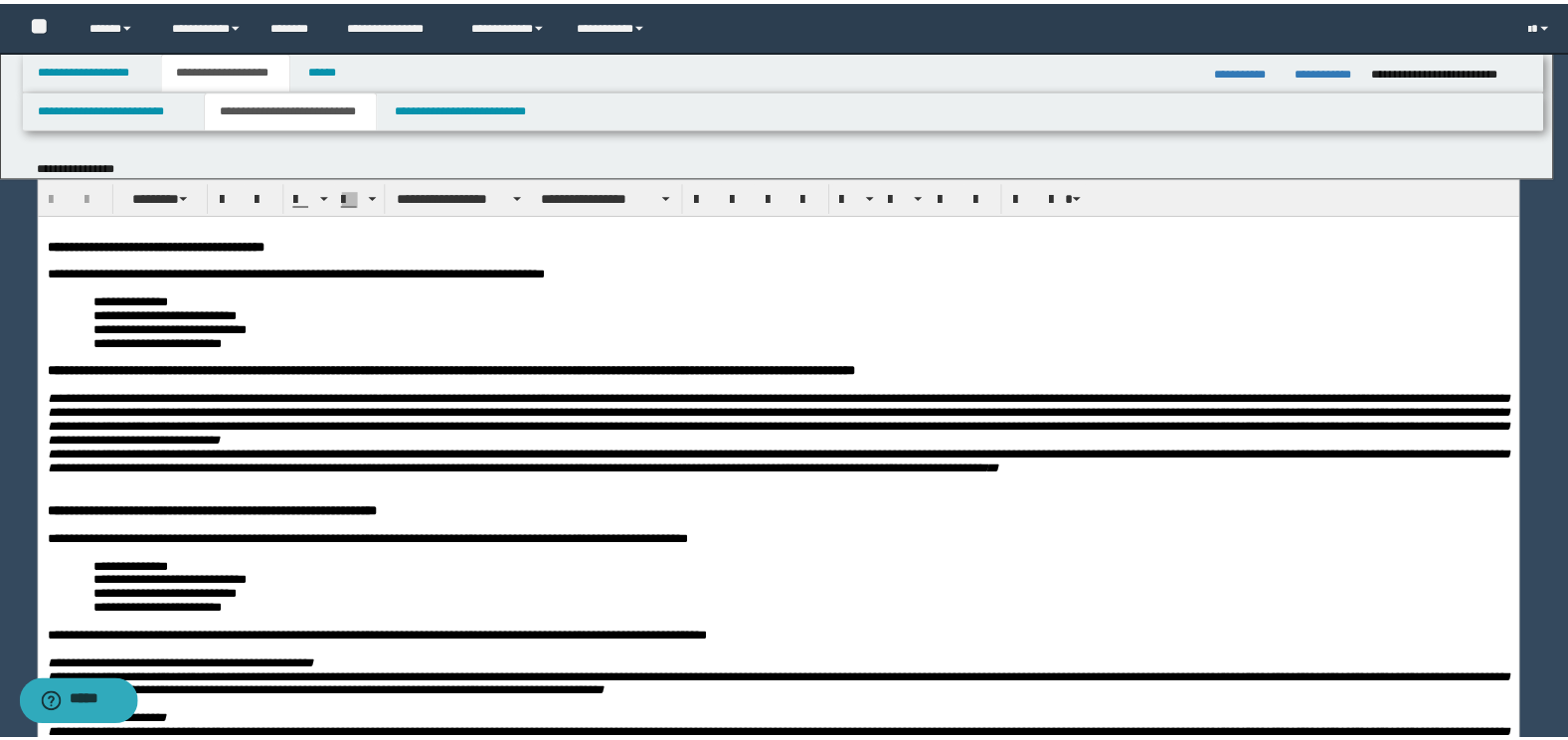scroll, scrollTop: 0, scrollLeft: 0, axis: both 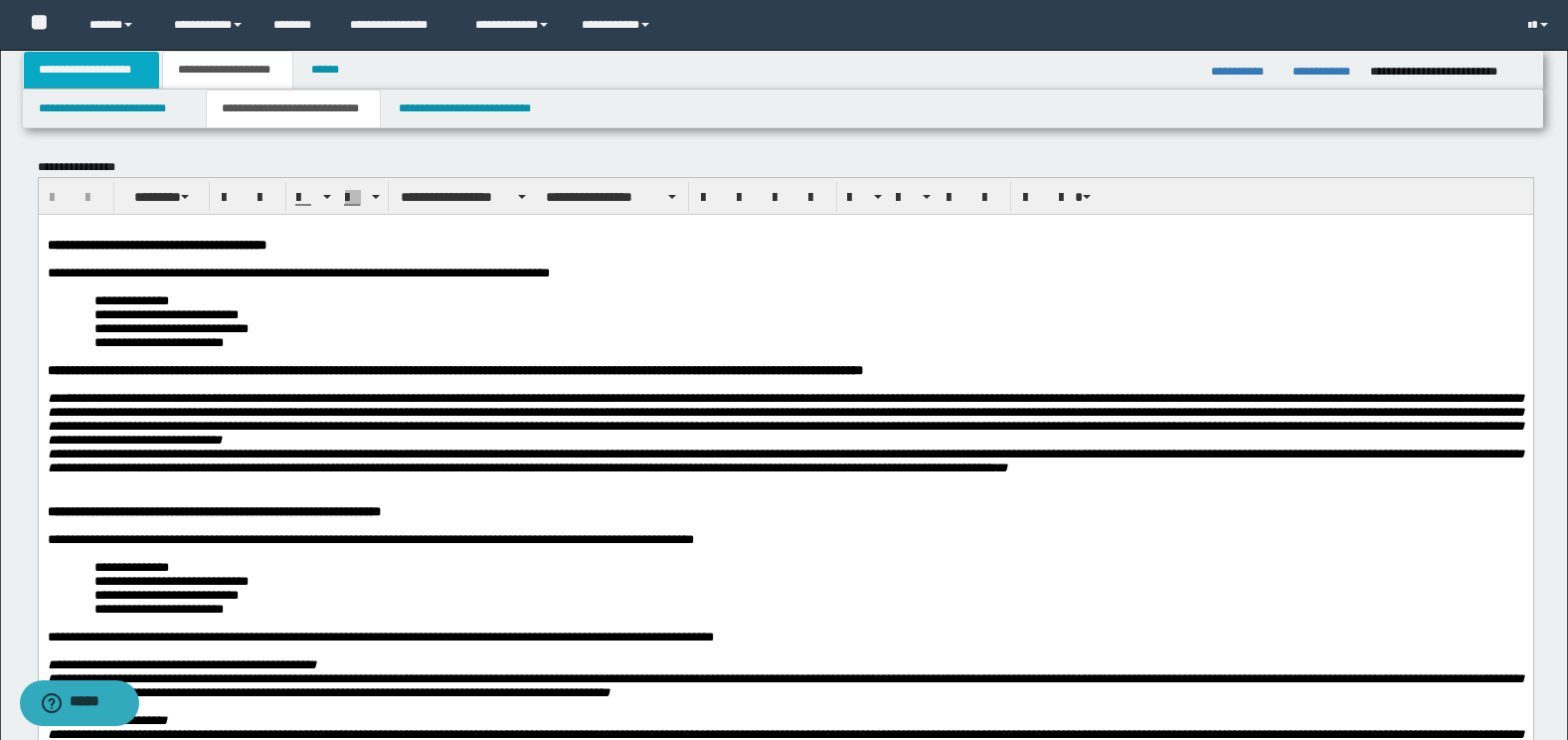 click on "**********" at bounding box center [91, 70] 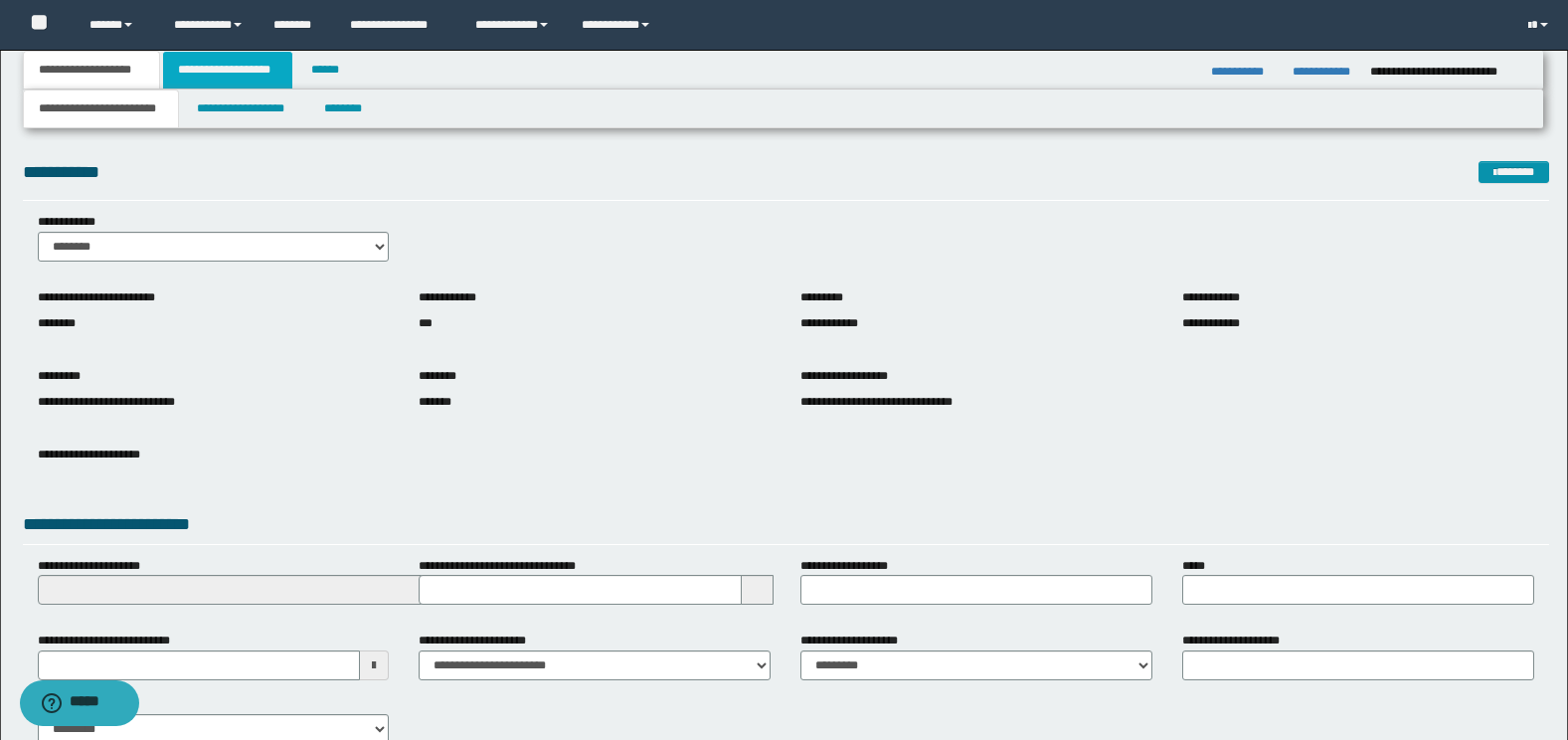 click on "**********" at bounding box center [228, 70] 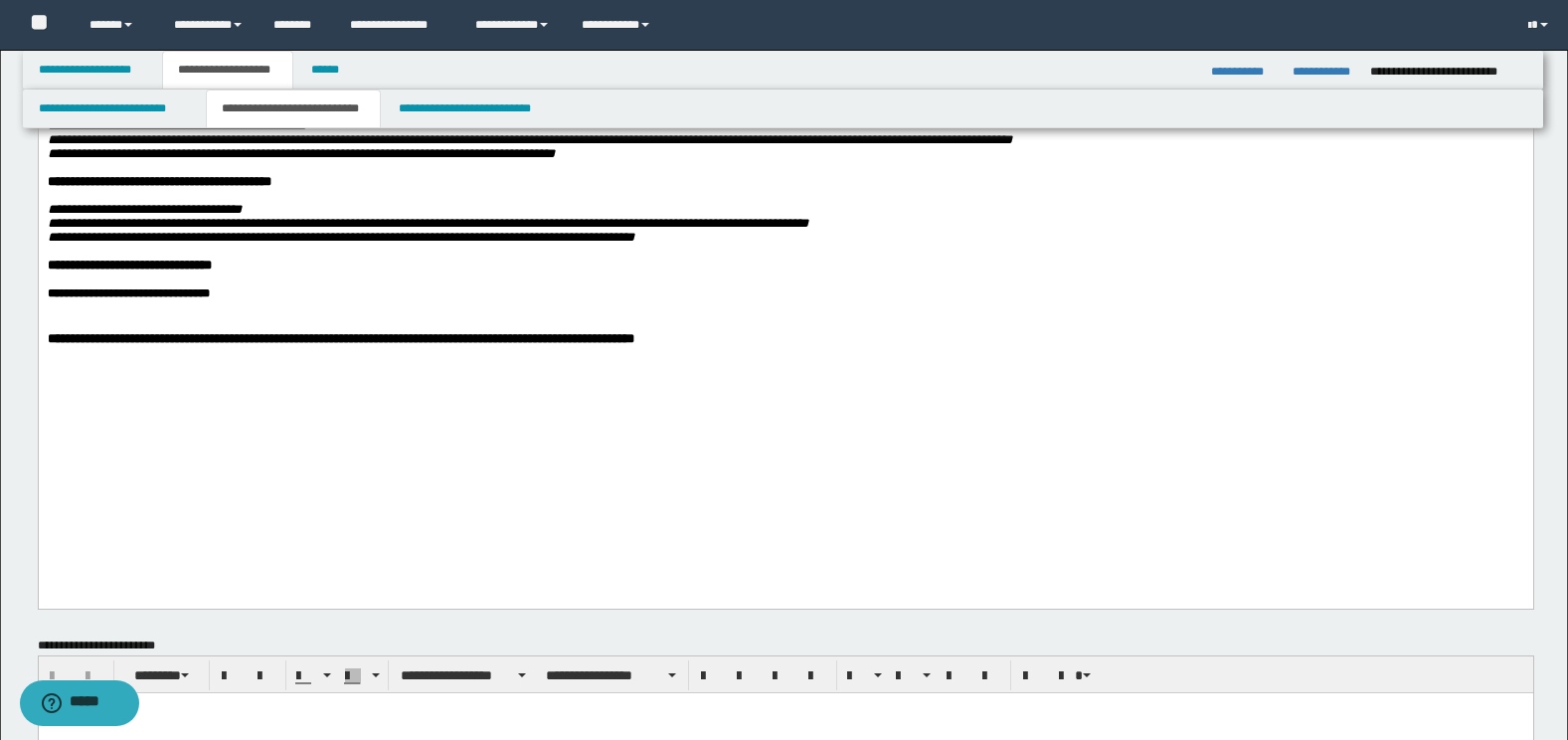 scroll, scrollTop: 1094, scrollLeft: 0, axis: vertical 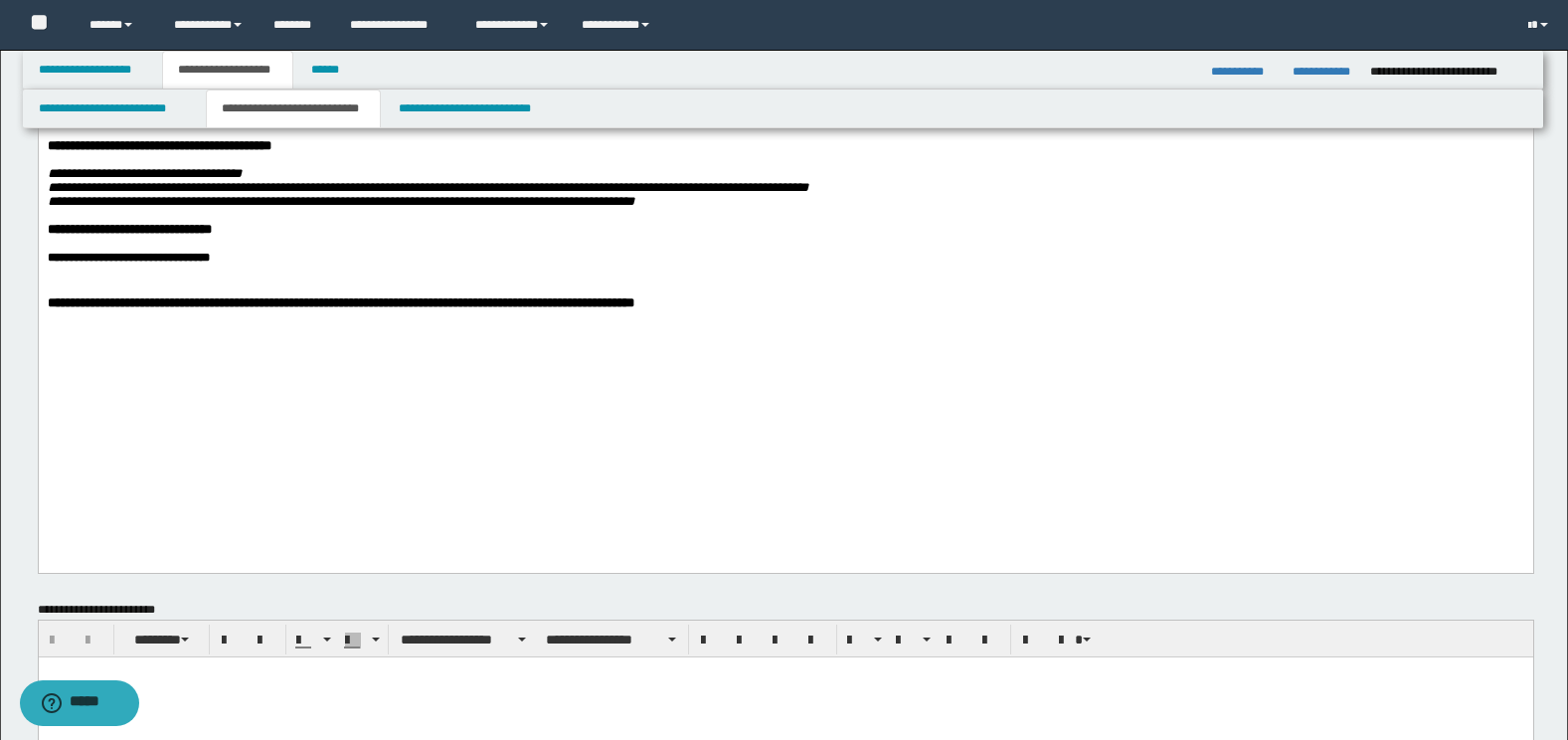 click on "**********" at bounding box center (784, 230) 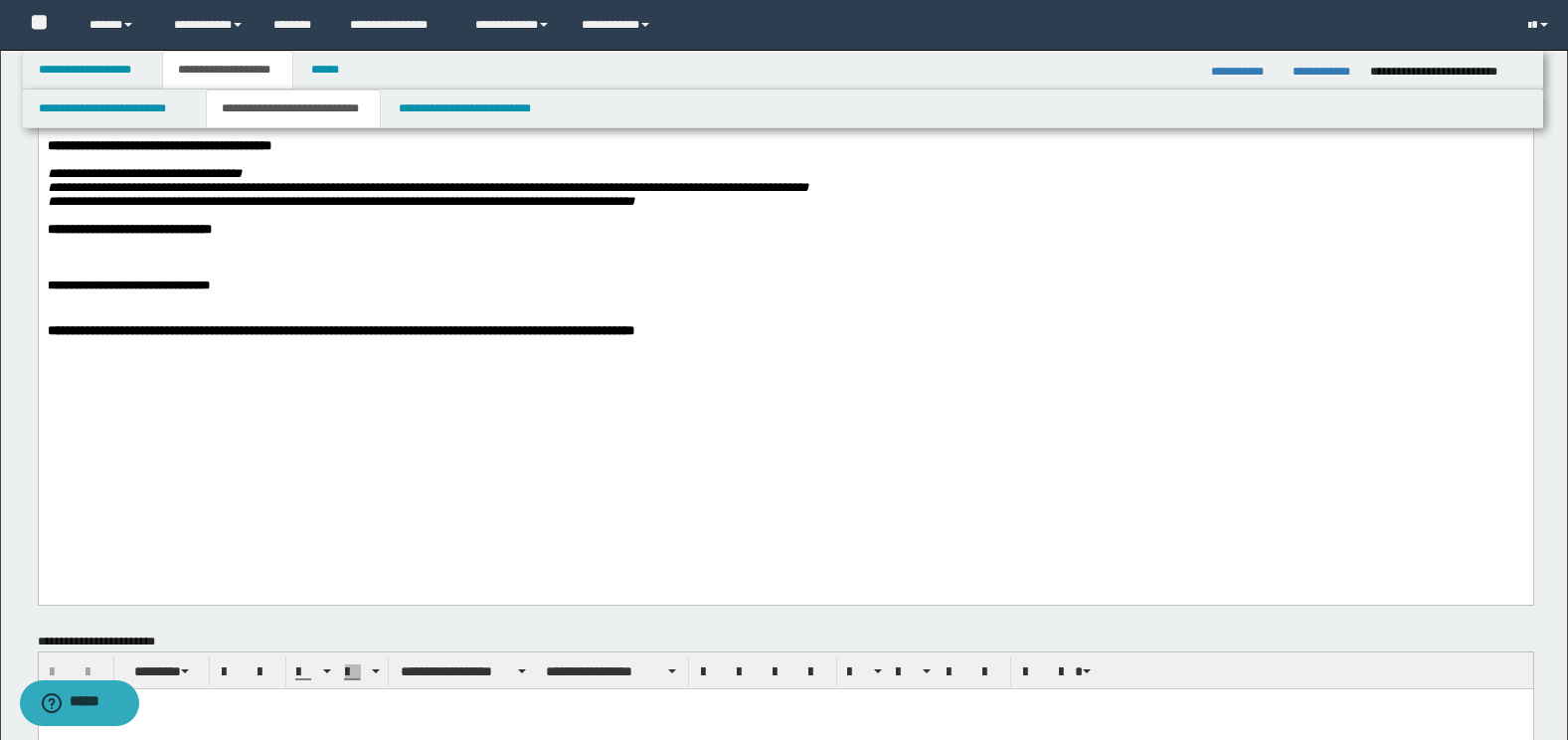 paste 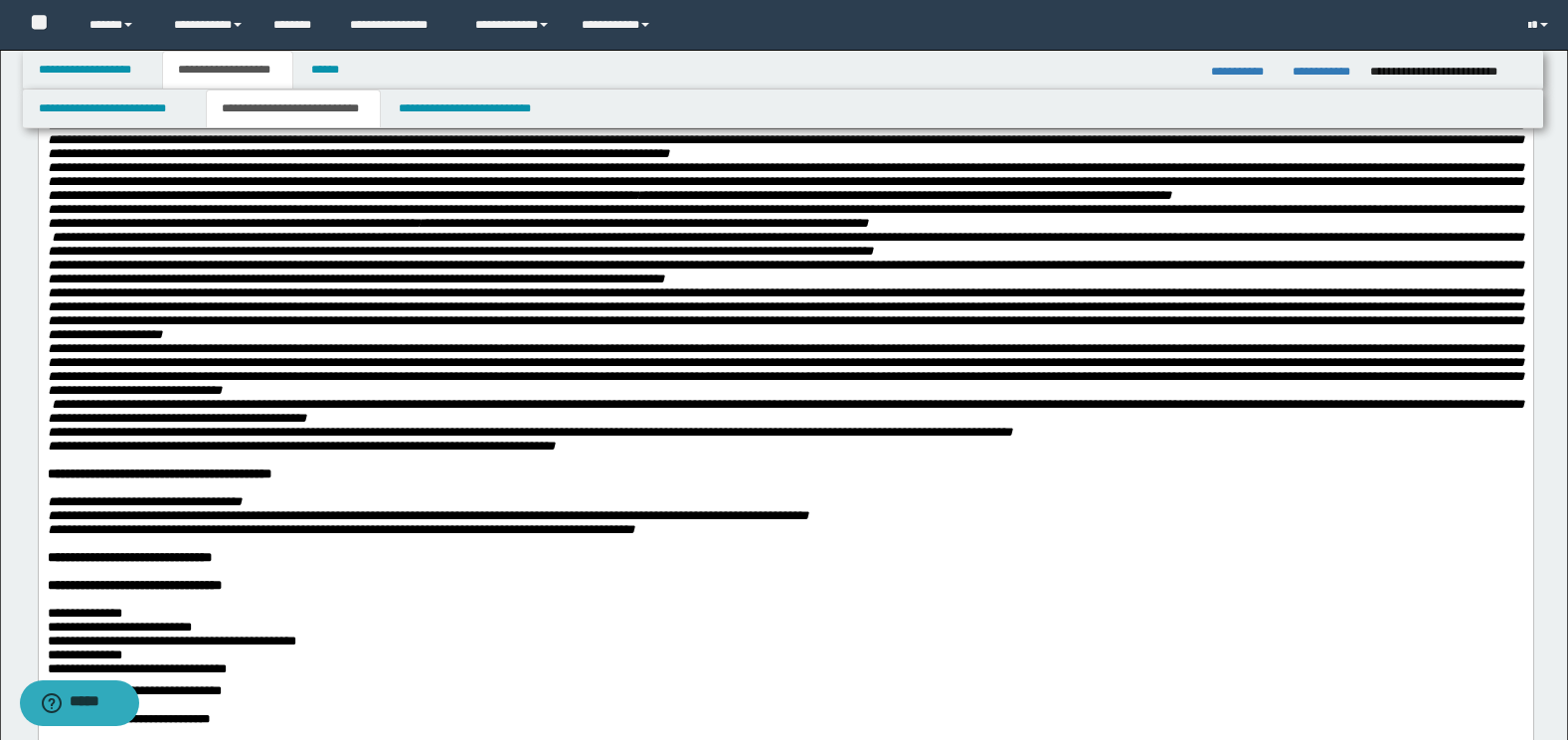 scroll, scrollTop: 1094, scrollLeft: 0, axis: vertical 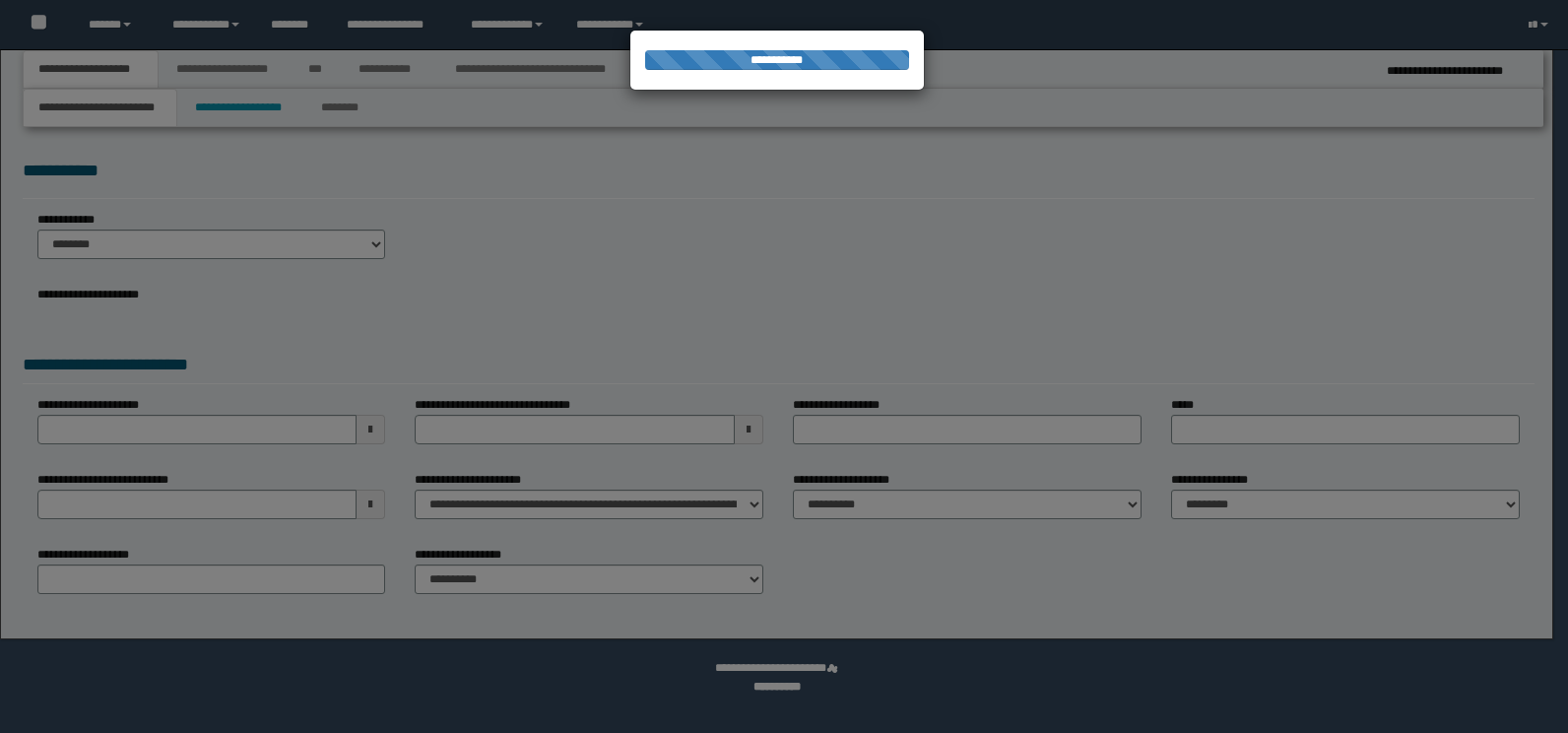 select on "*" 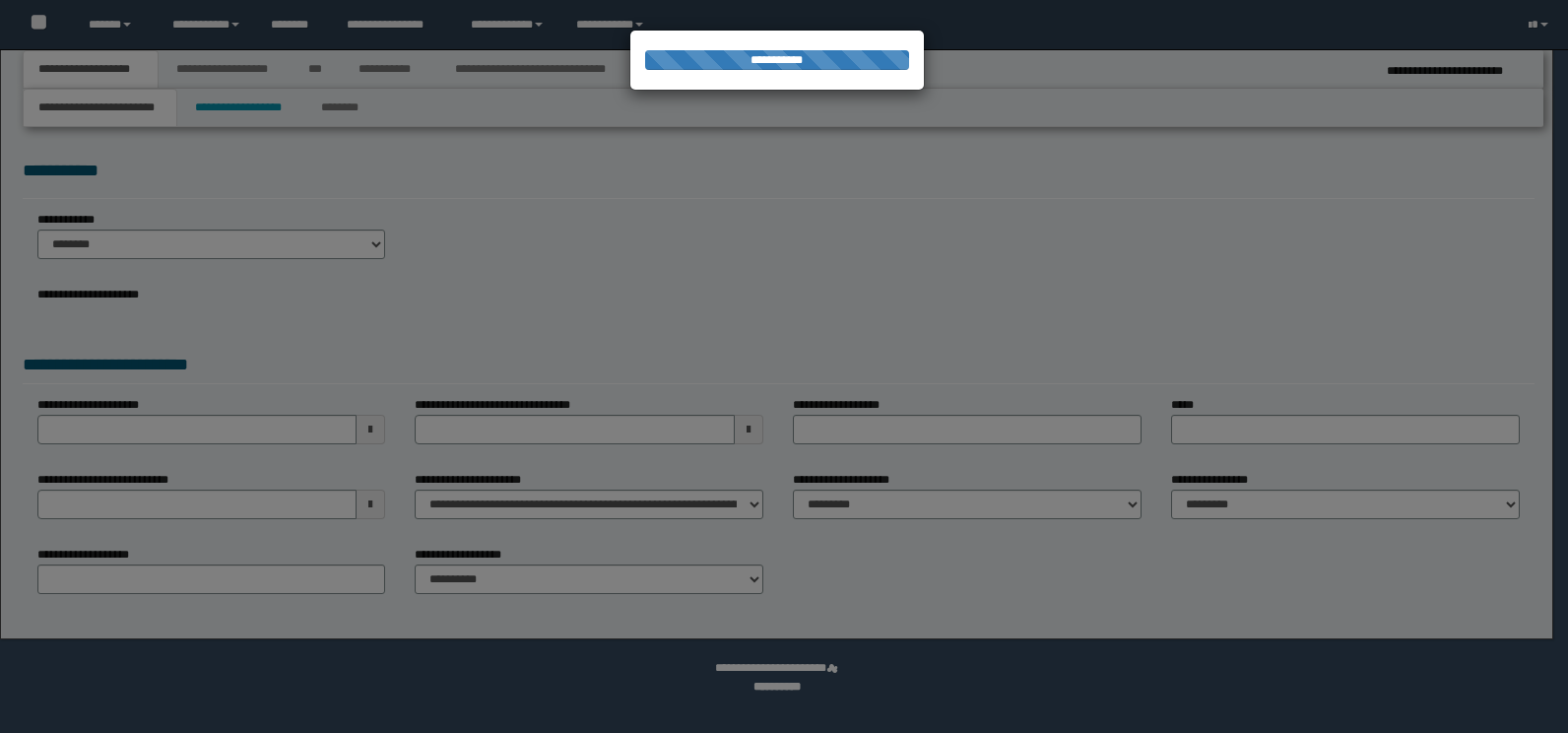 scroll, scrollTop: 0, scrollLeft: 0, axis: both 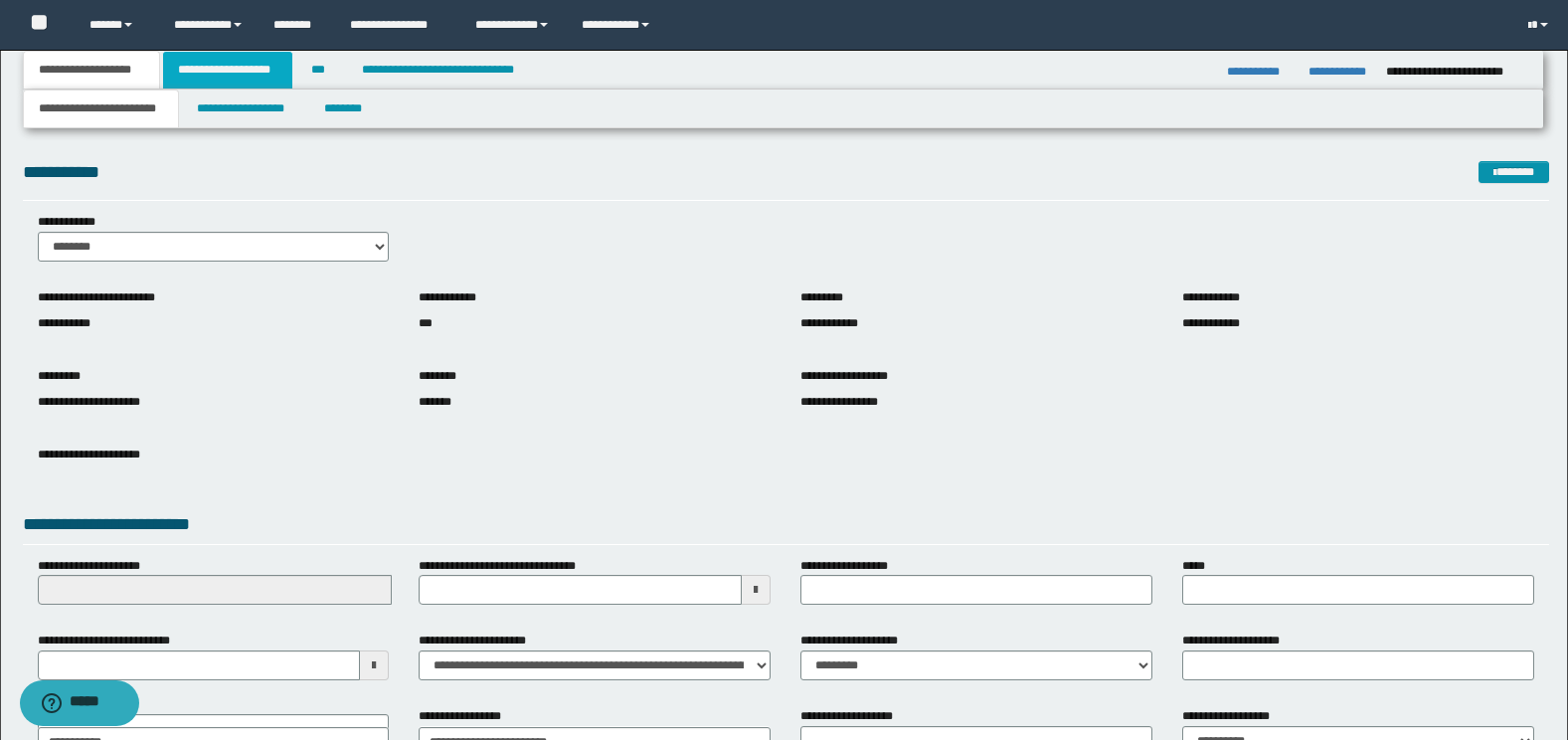click on "**********" at bounding box center (228, 70) 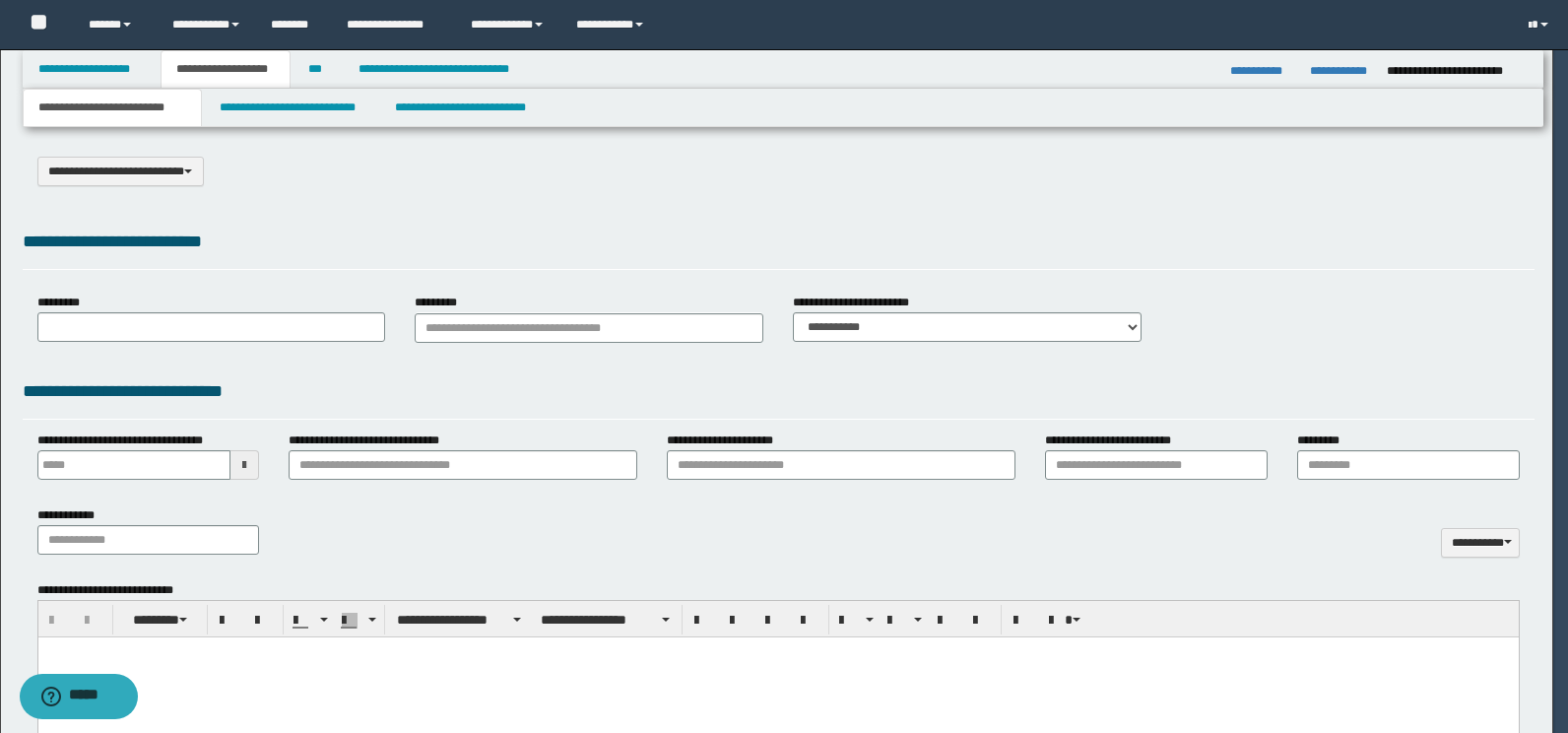 scroll, scrollTop: 0, scrollLeft: 0, axis: both 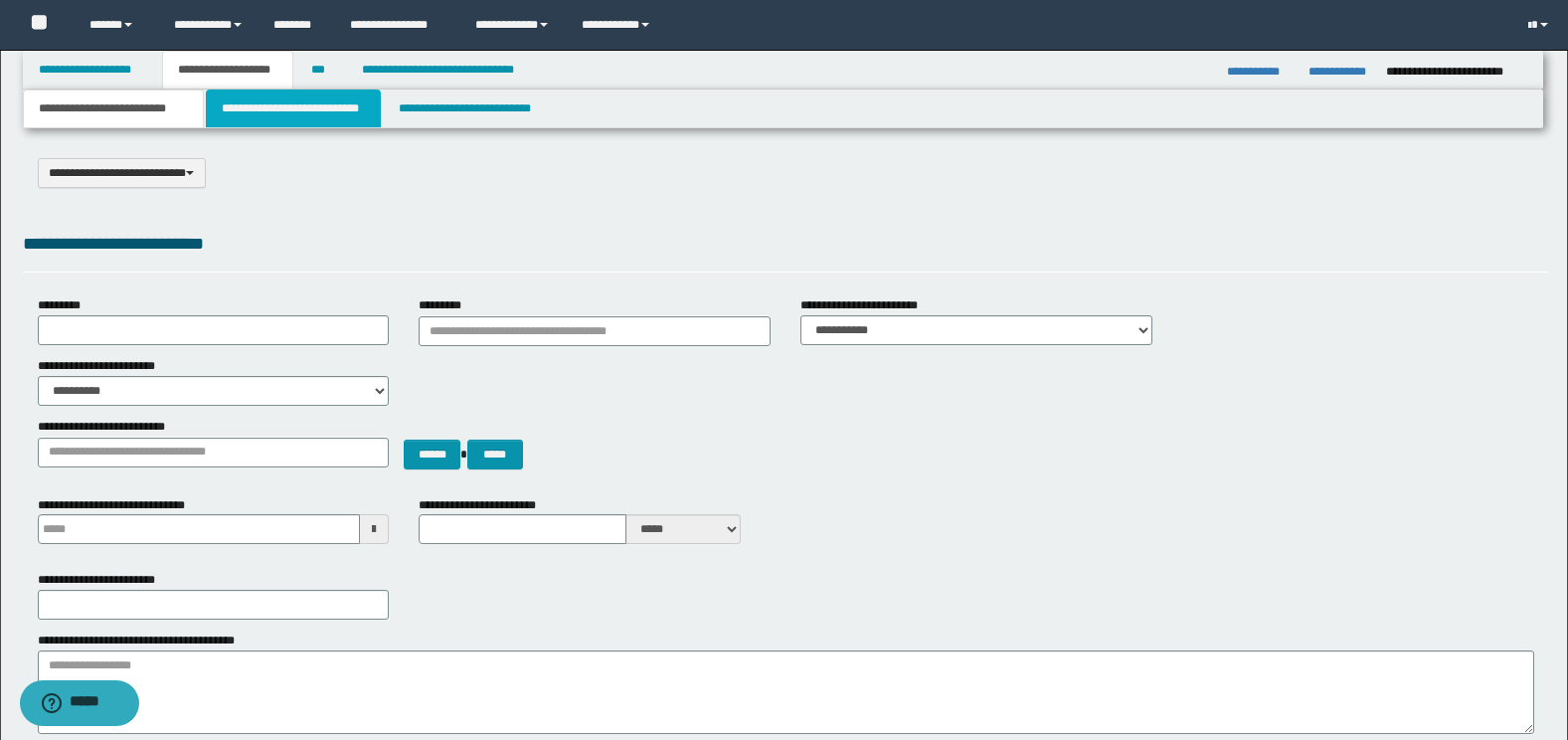 click on "**********" at bounding box center (293, 108) 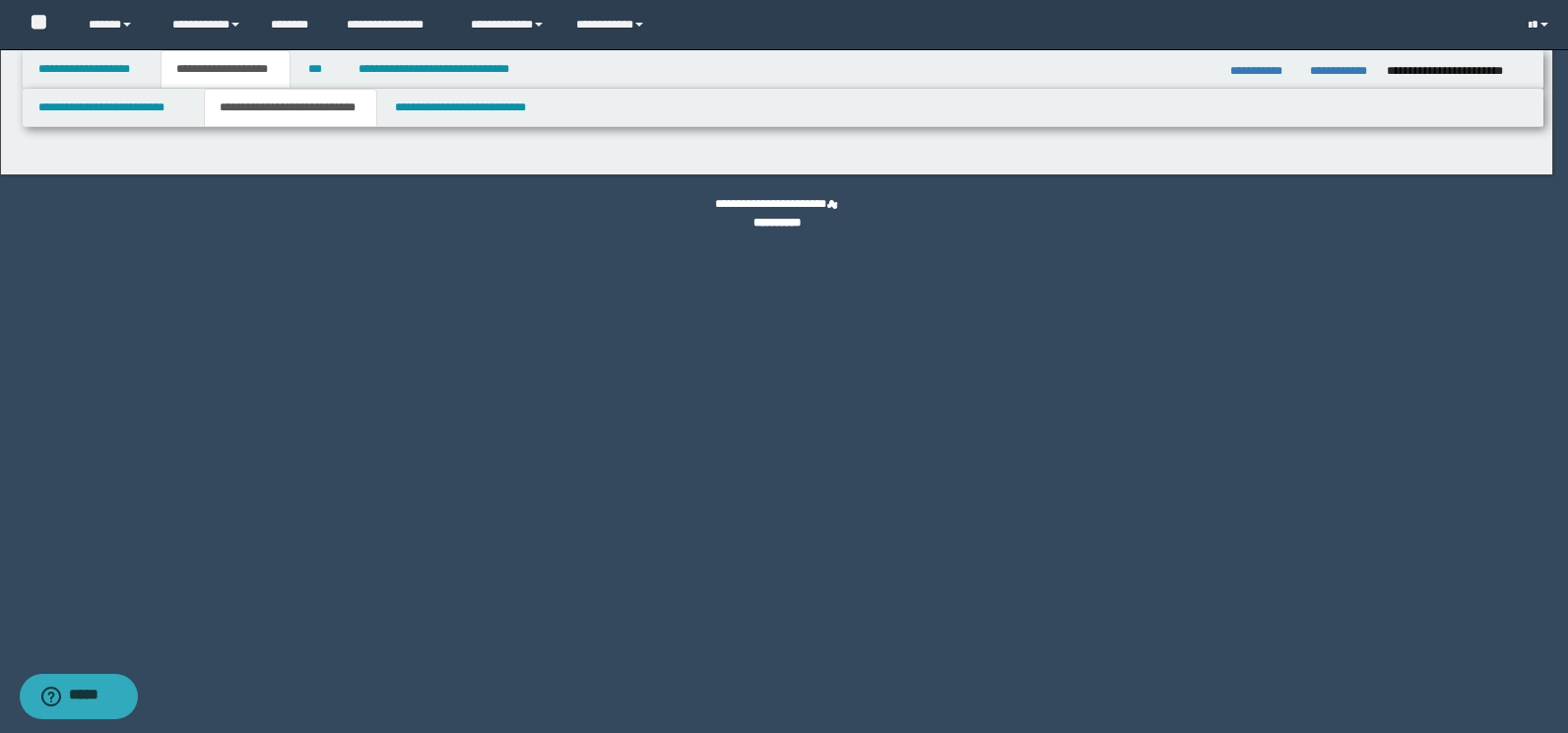 select on "*" 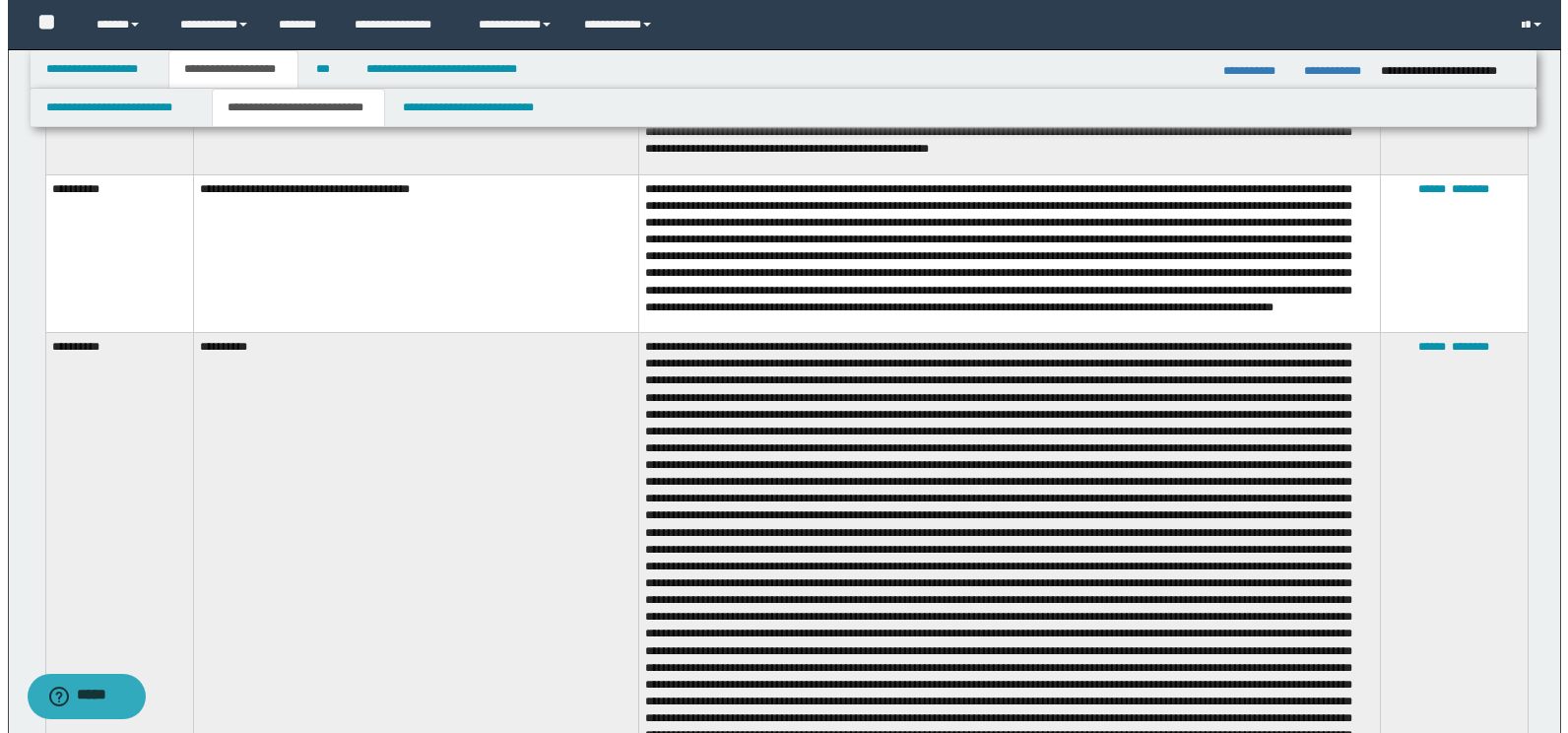 scroll, scrollTop: 3452, scrollLeft: 0, axis: vertical 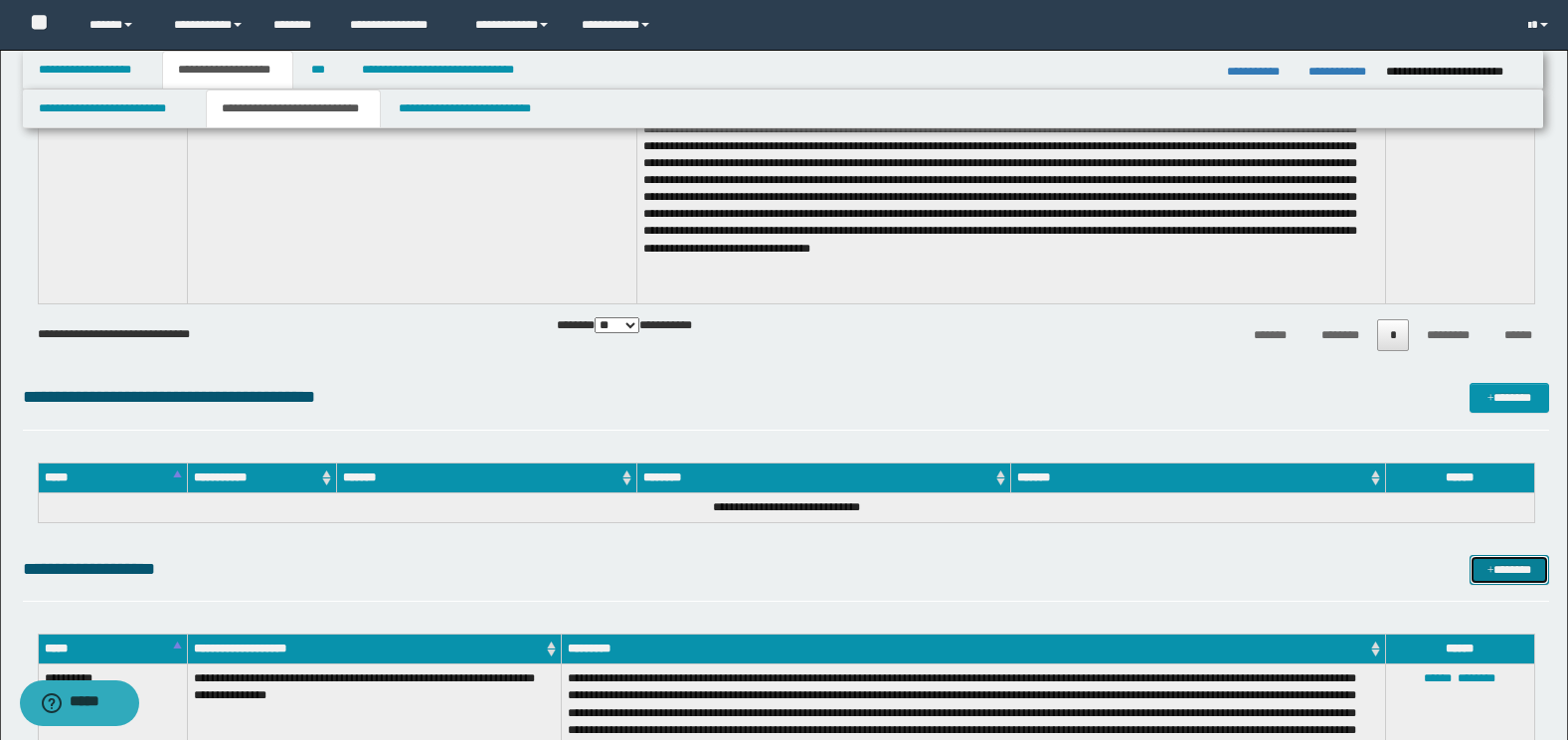 click on "*******" at bounding box center (1509, 570) 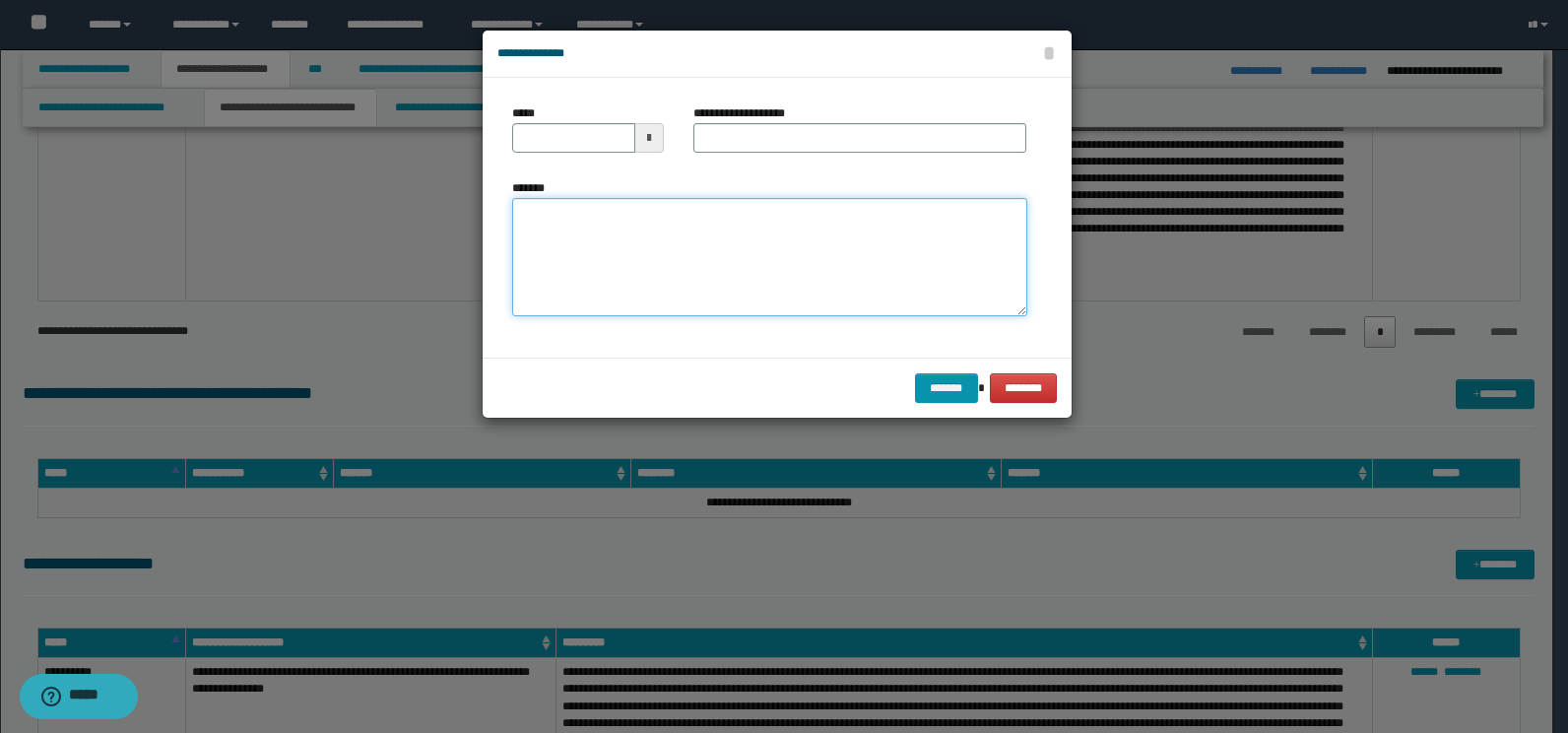 click on "*******" at bounding box center (769, 257) 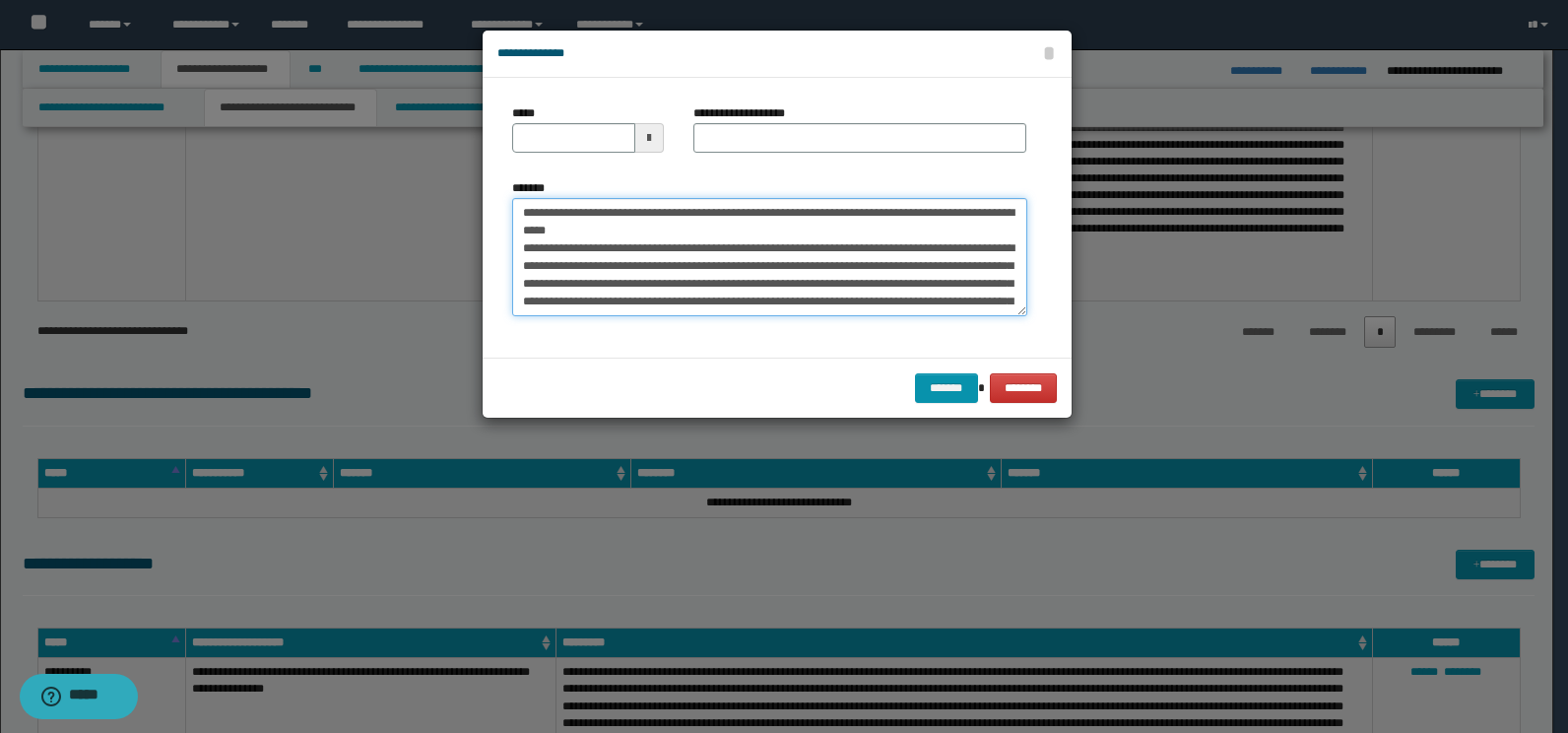 scroll, scrollTop: 154, scrollLeft: 0, axis: vertical 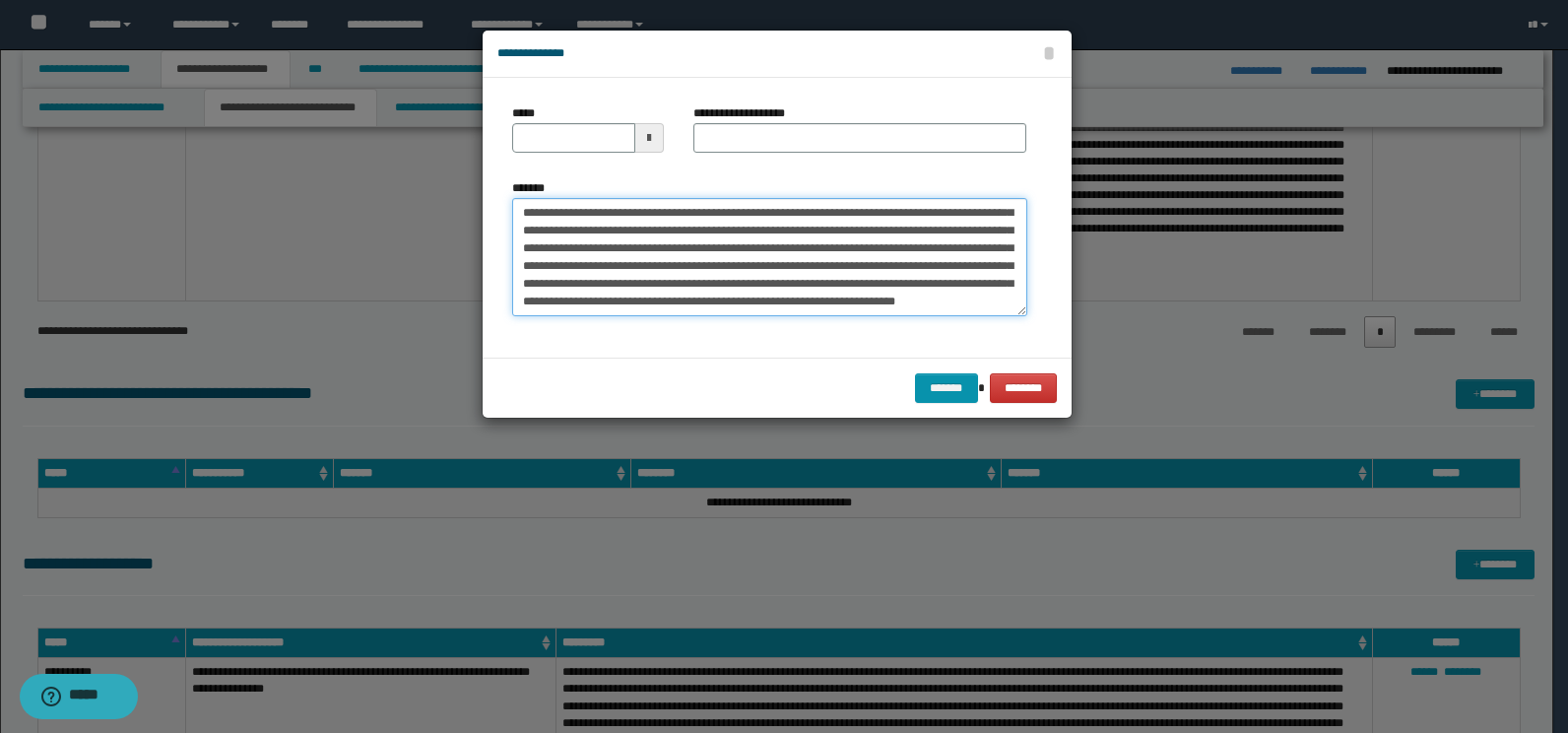 type 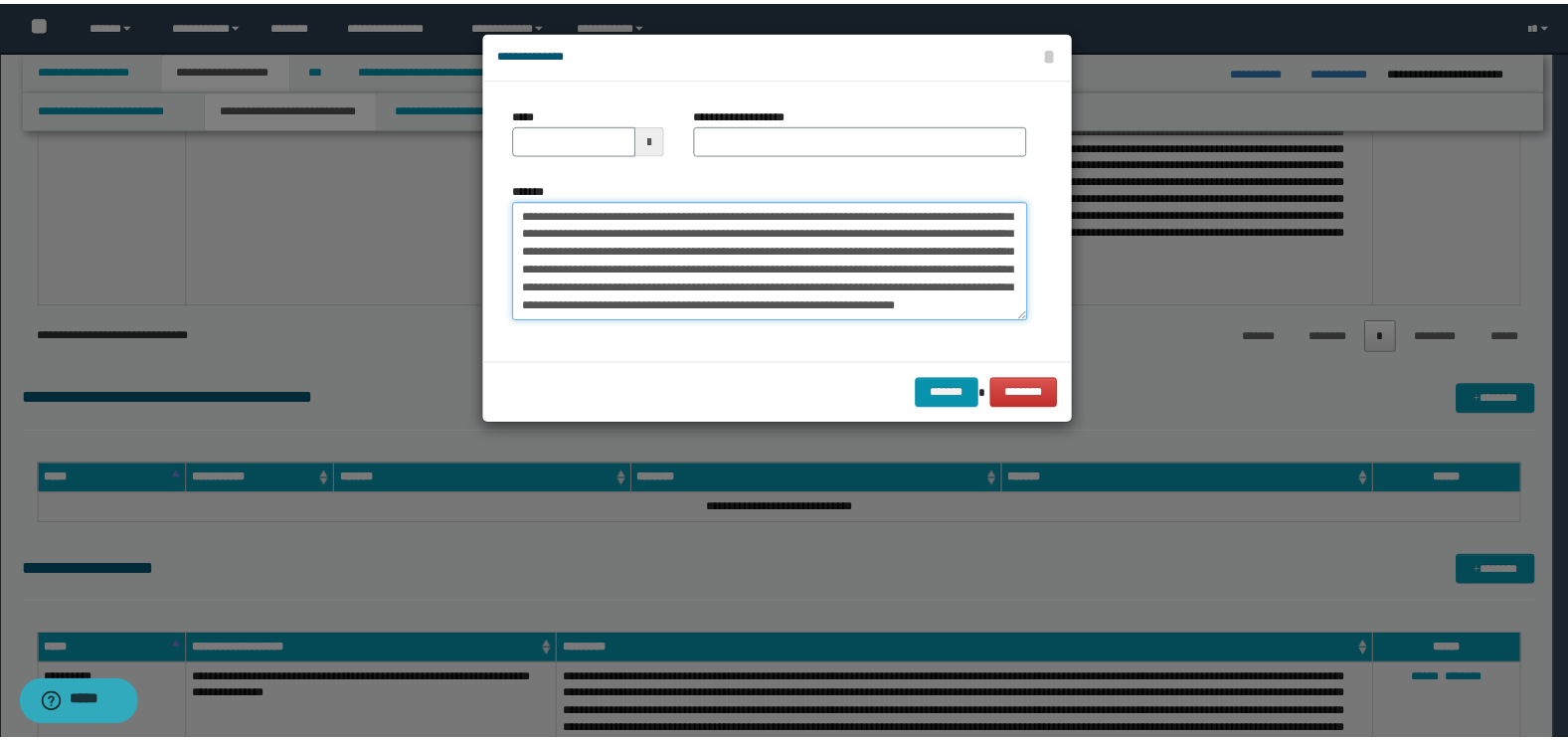 scroll, scrollTop: 0, scrollLeft: 0, axis: both 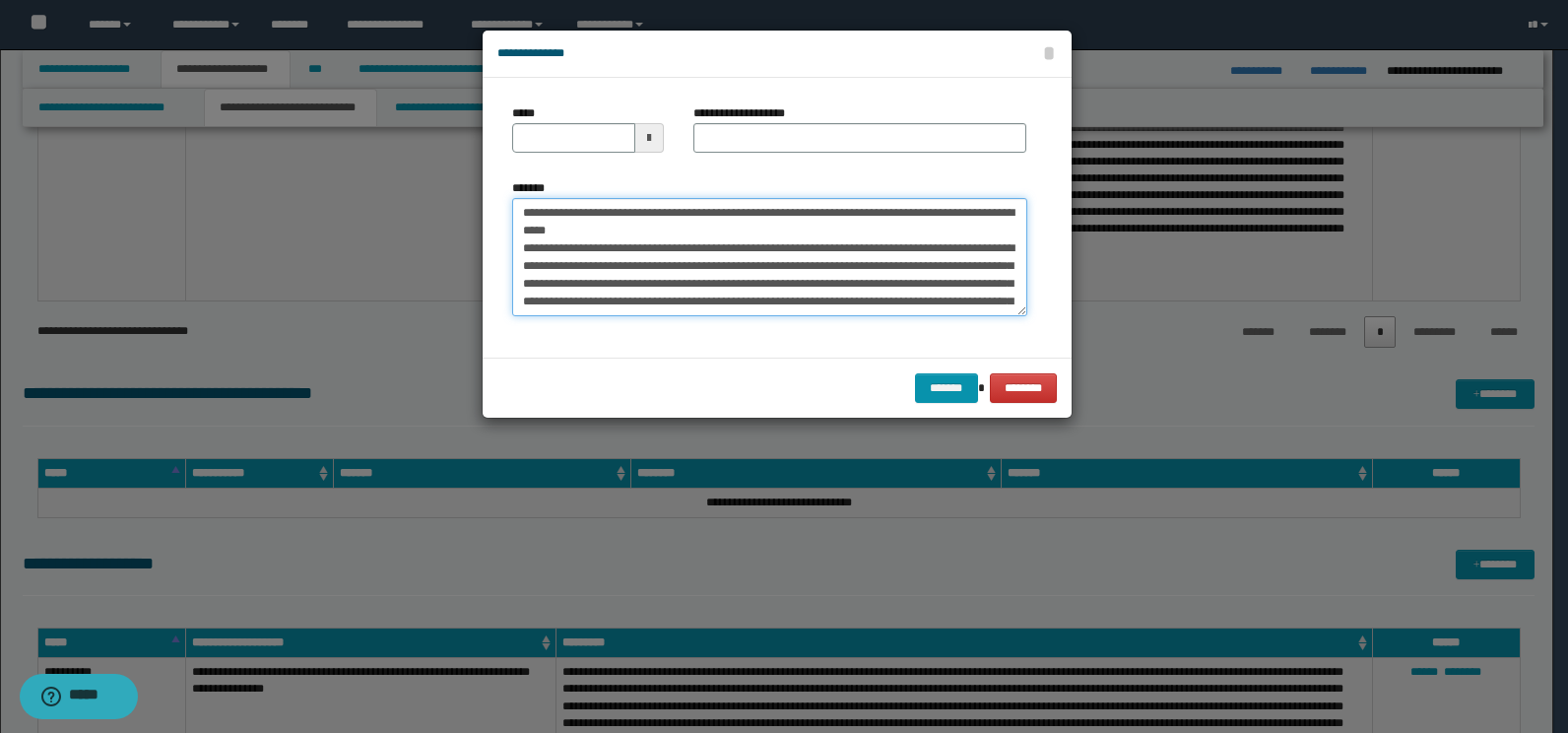 click on "*******" at bounding box center (769, 257) 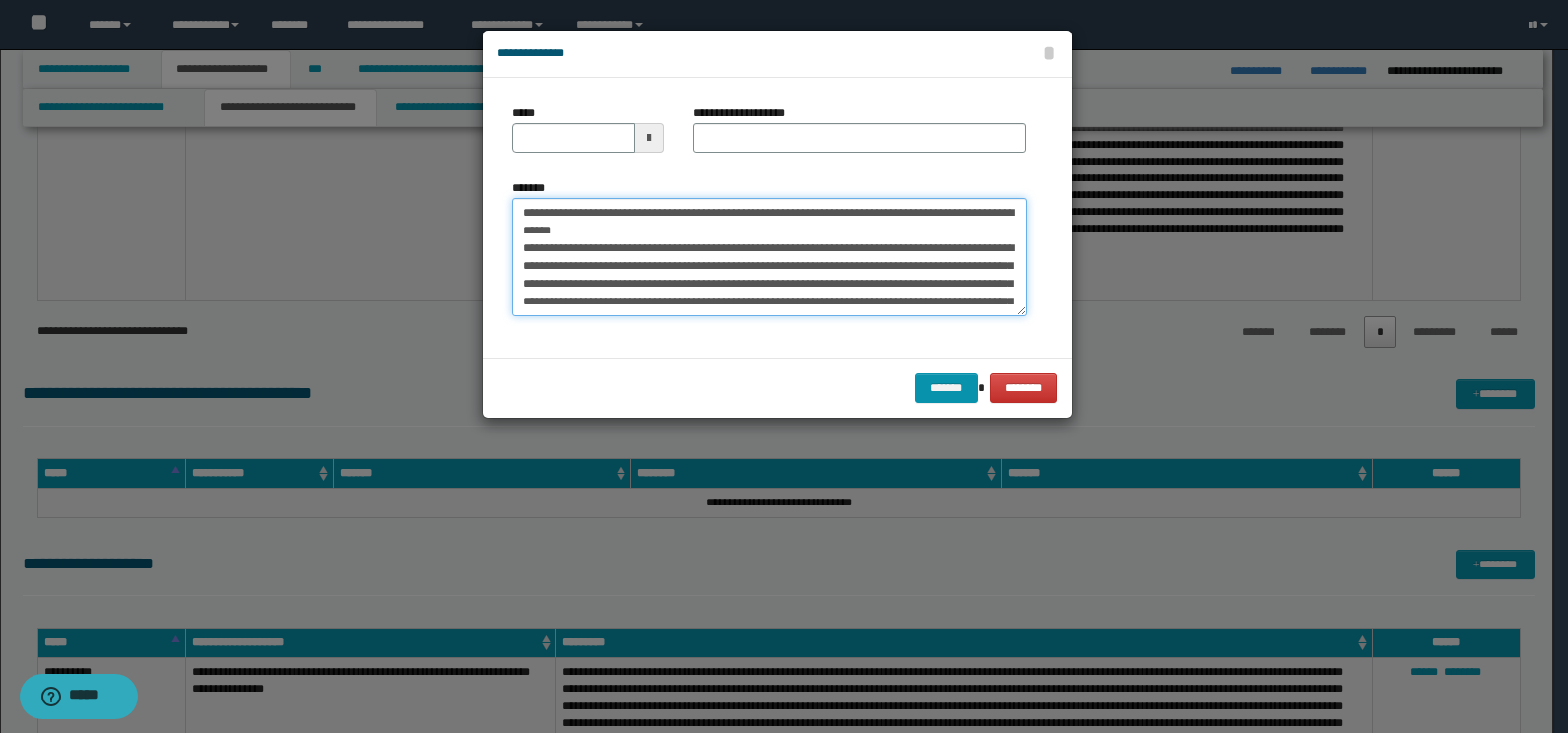 type on "**********" 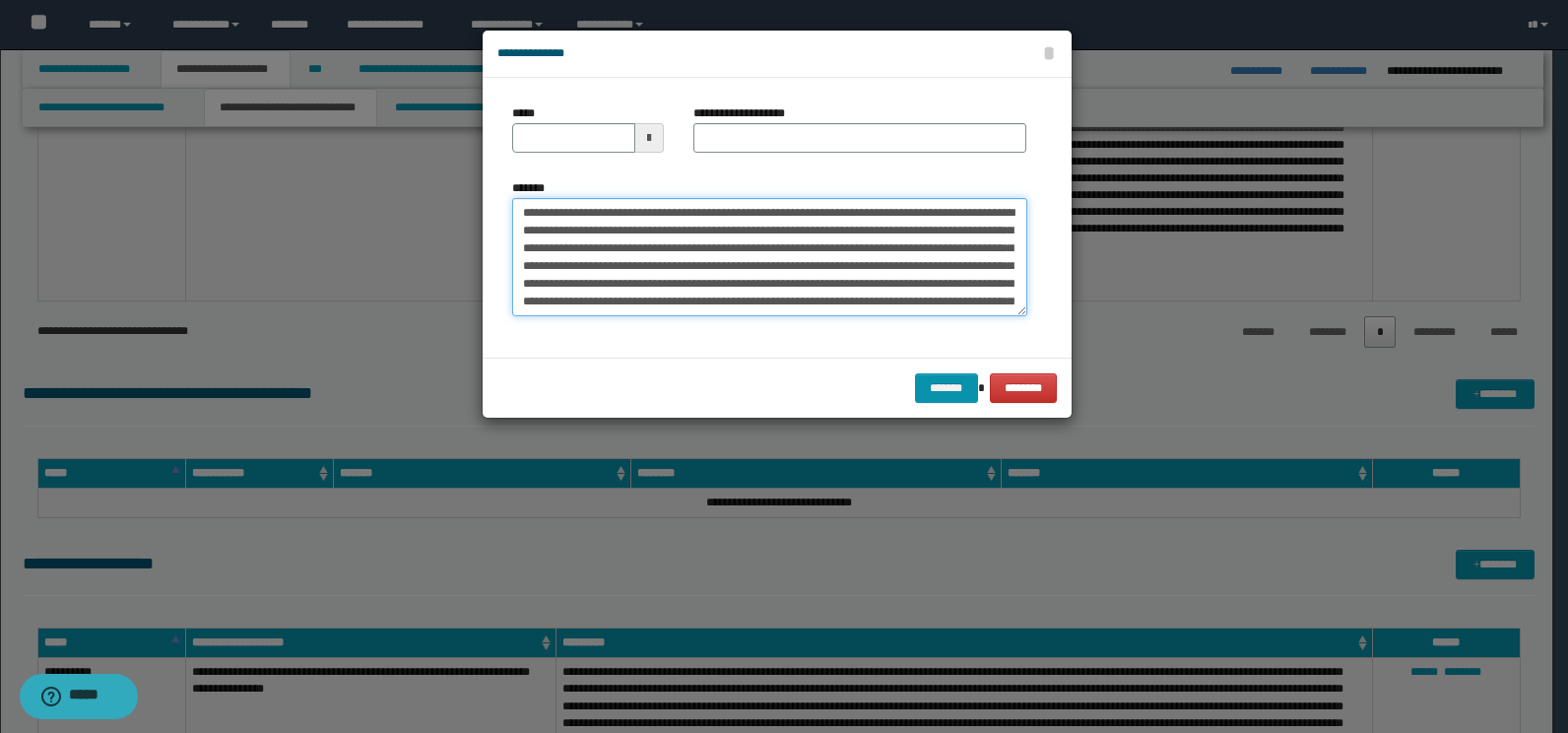 type 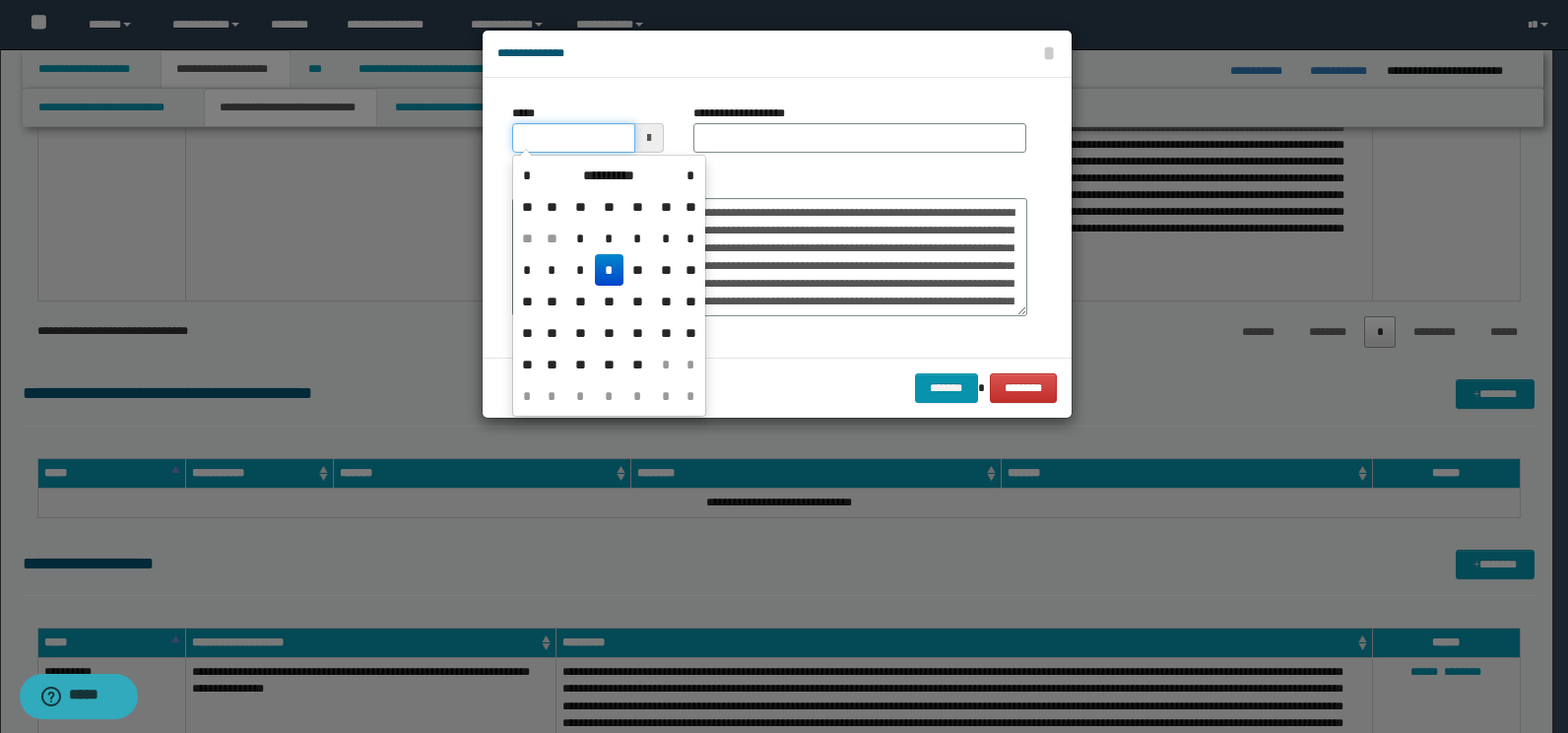 click on "*****" at bounding box center (573, 138) 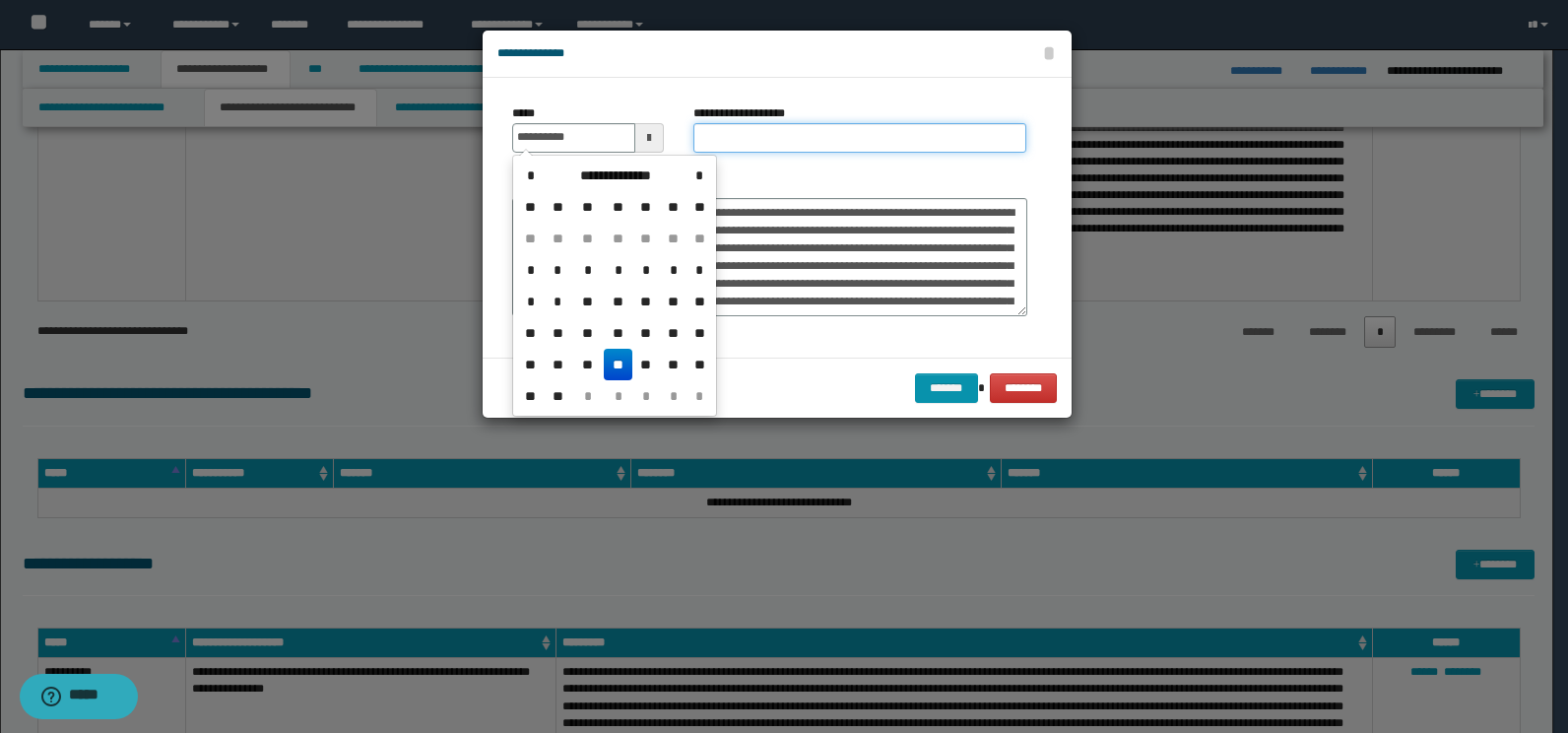 type on "**********" 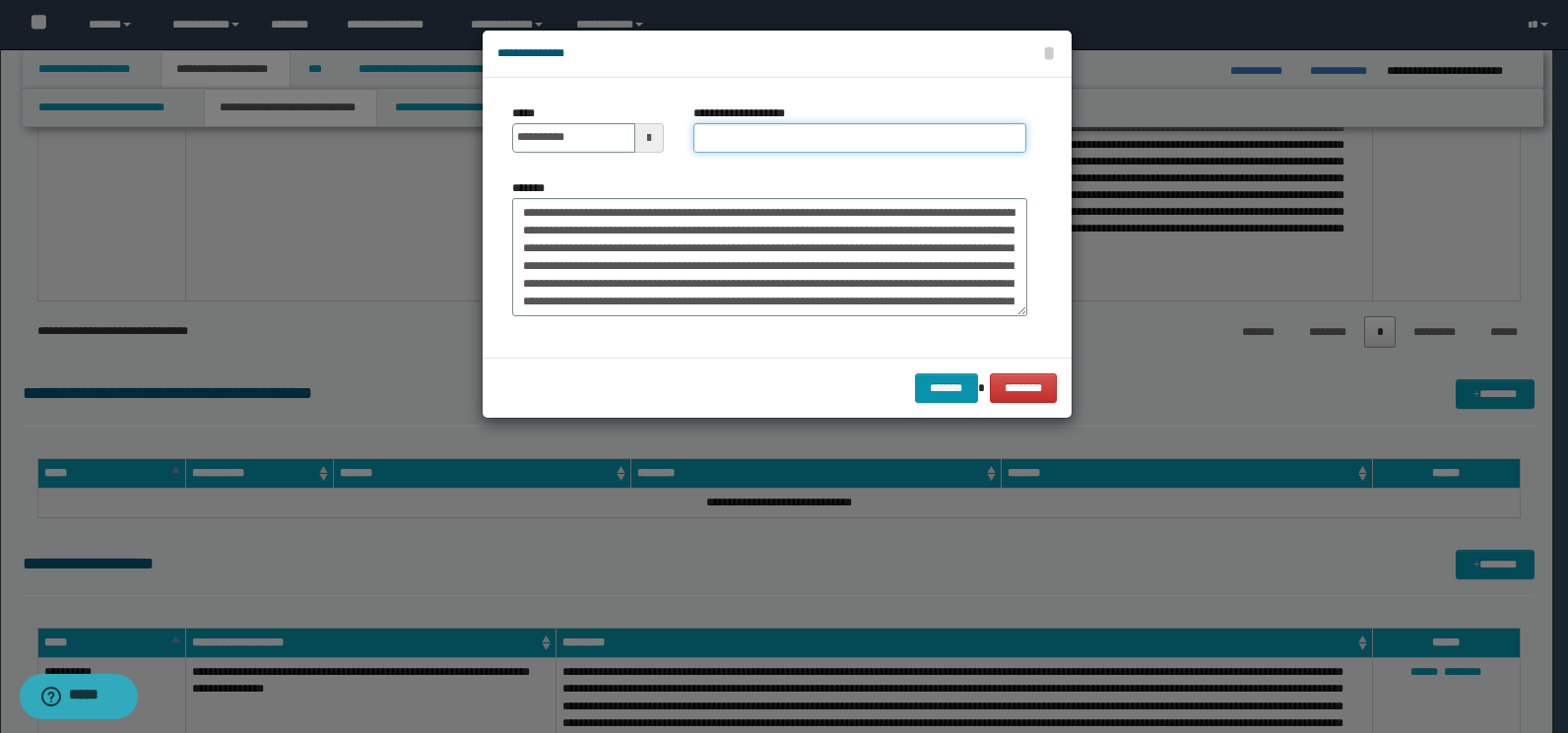 click on "**********" at bounding box center (860, 138) 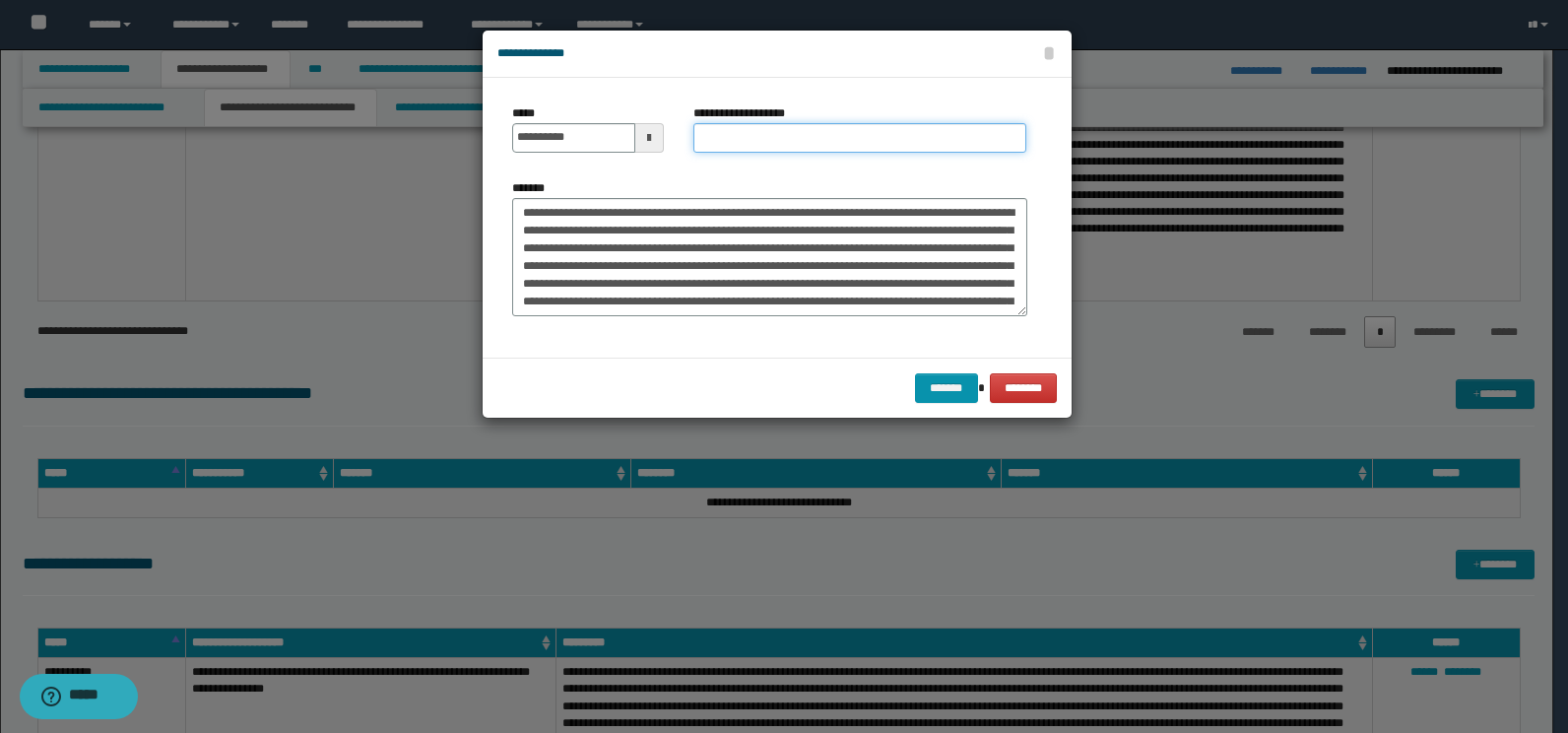 type on "*****" 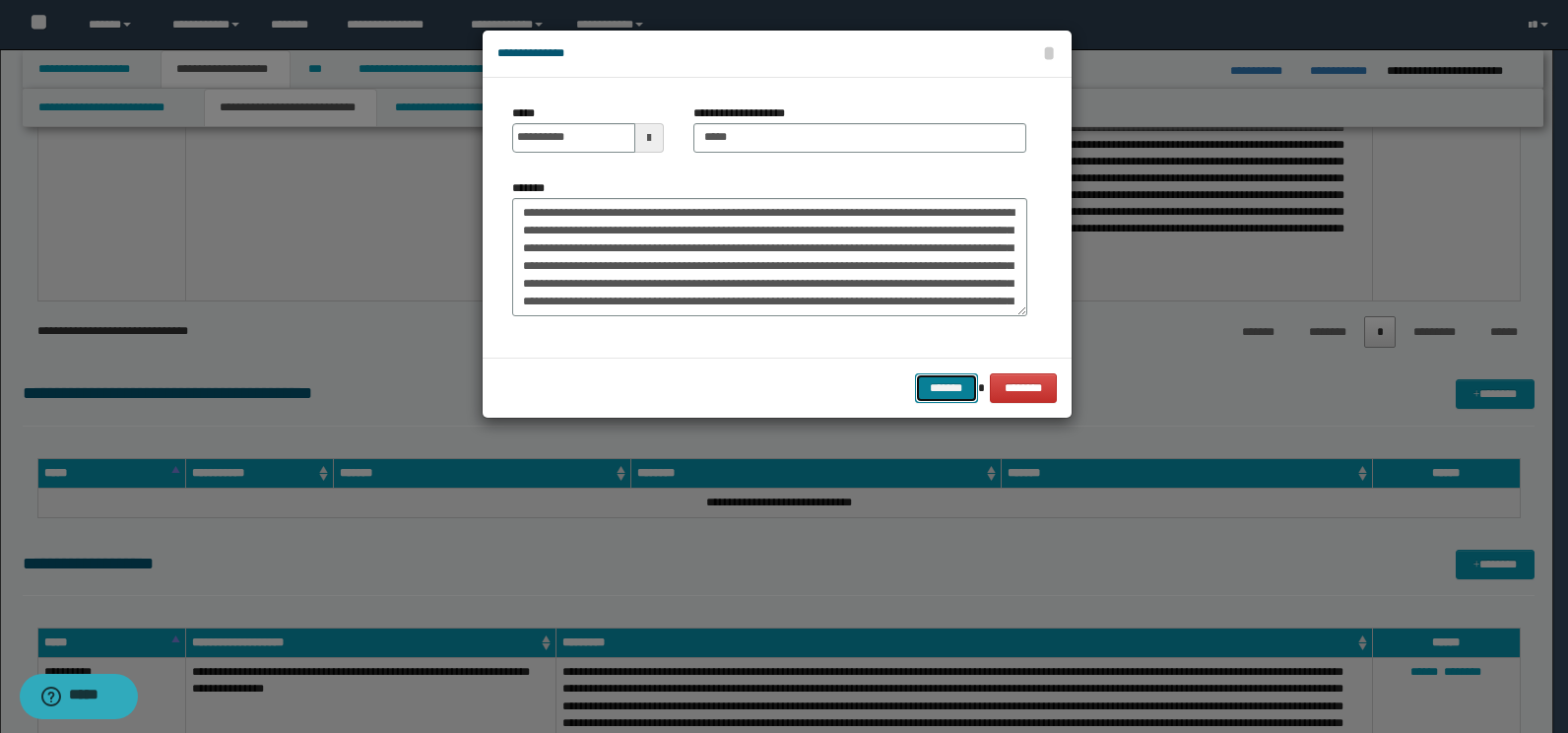 click on "*******" at bounding box center (947, 388) 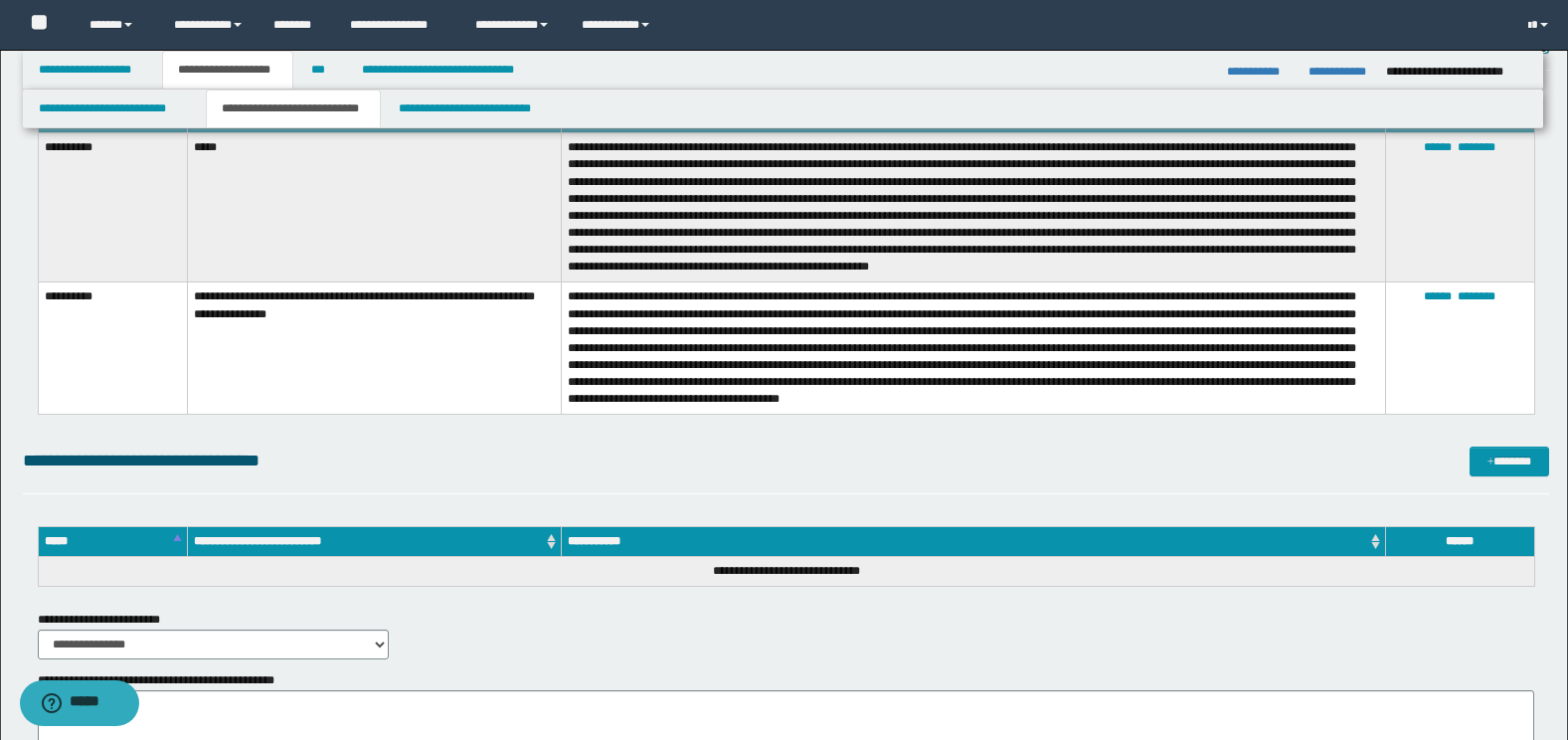 scroll, scrollTop: 4082, scrollLeft: 0, axis: vertical 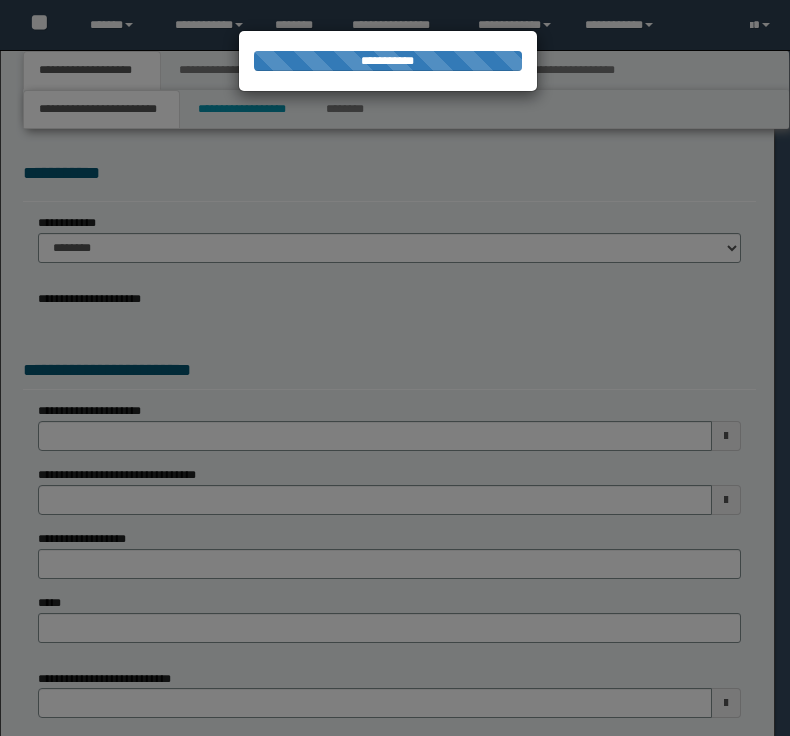 select on "*" 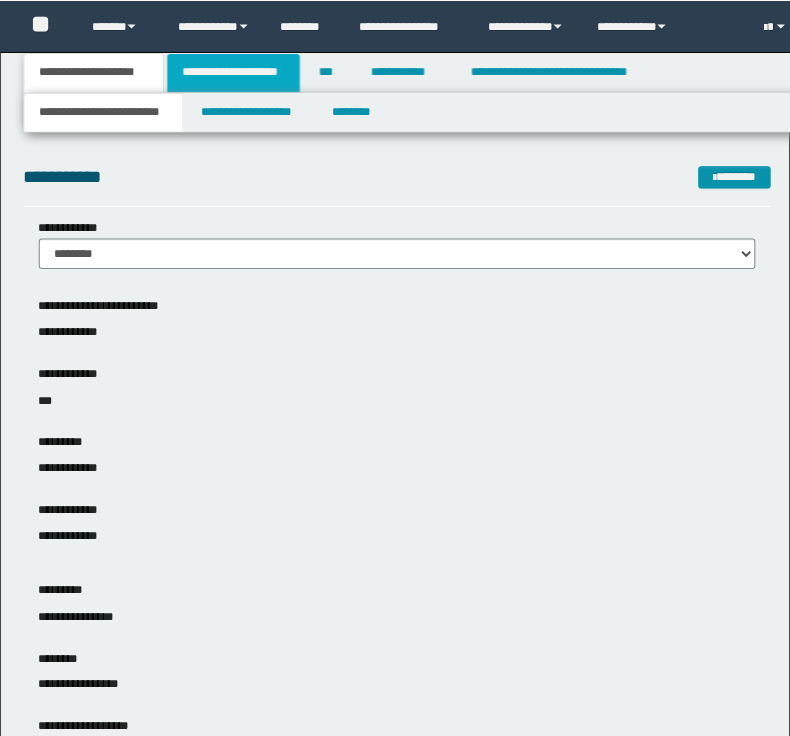 scroll, scrollTop: 0, scrollLeft: 0, axis: both 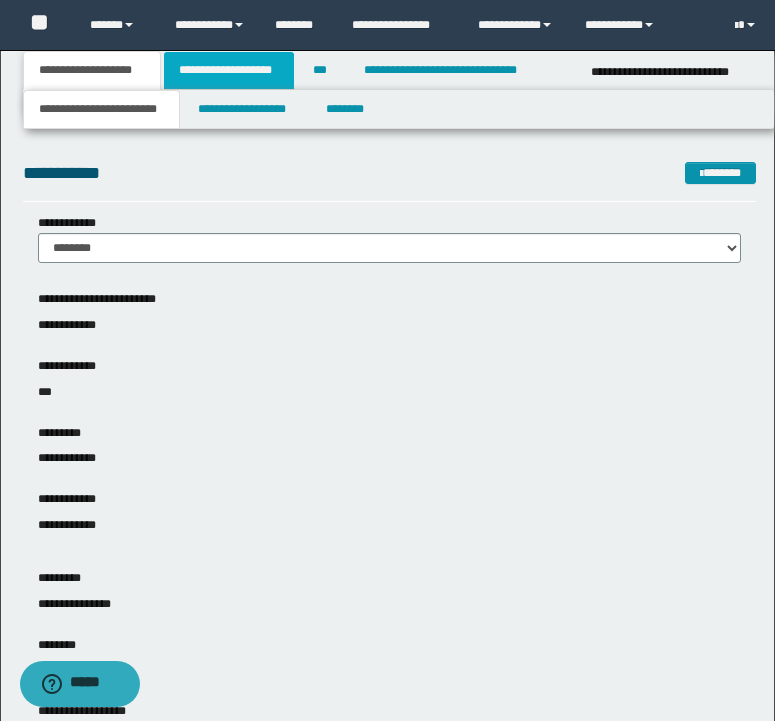 click on "**********" at bounding box center (229, 70) 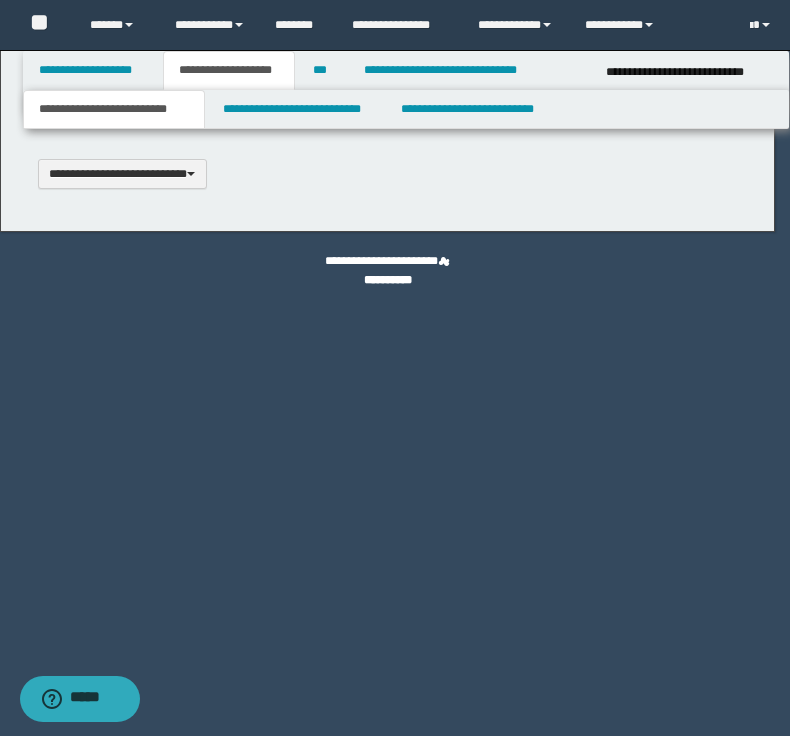 type 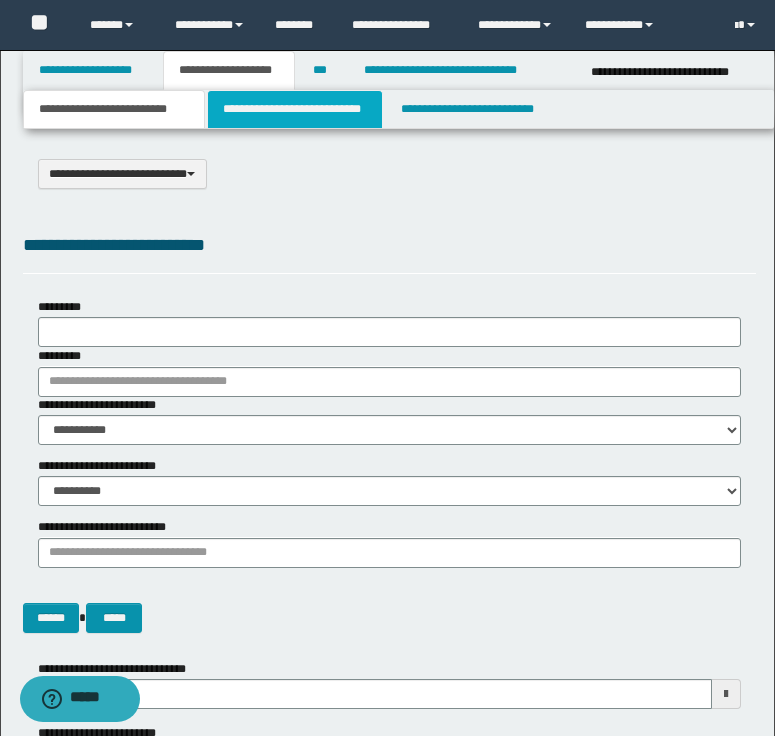 click on "**********" at bounding box center [295, 109] 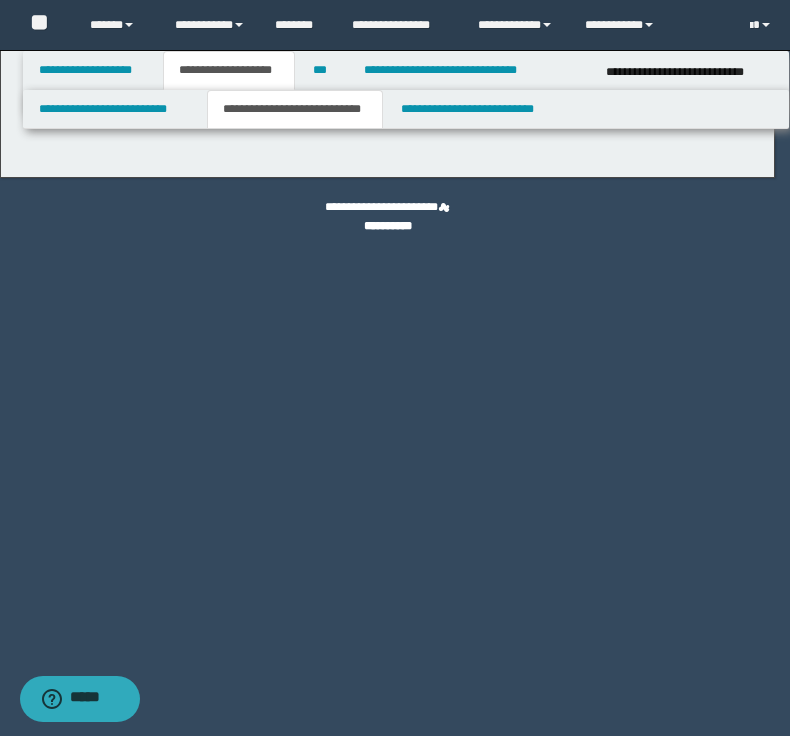 select on "*" 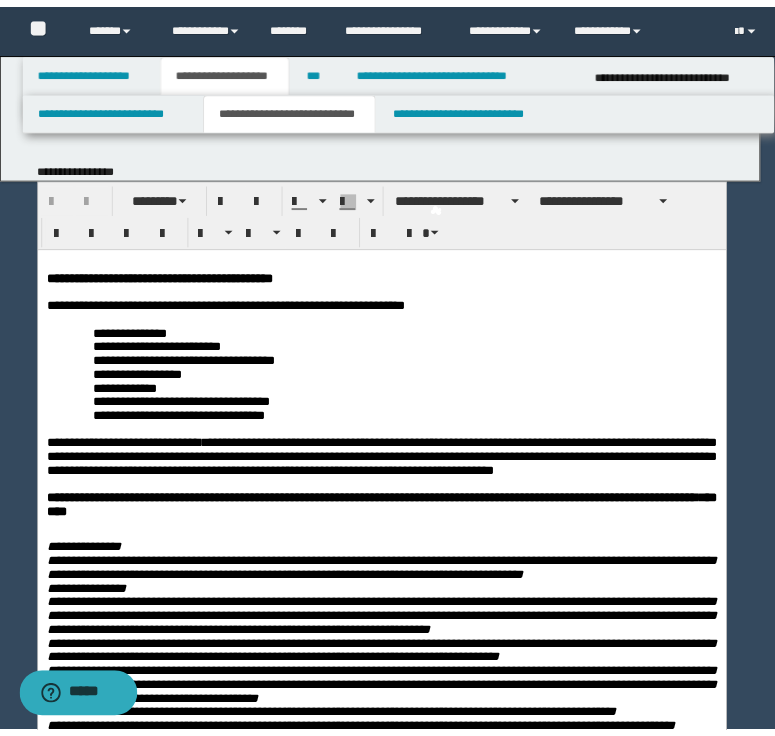 scroll, scrollTop: 0, scrollLeft: 0, axis: both 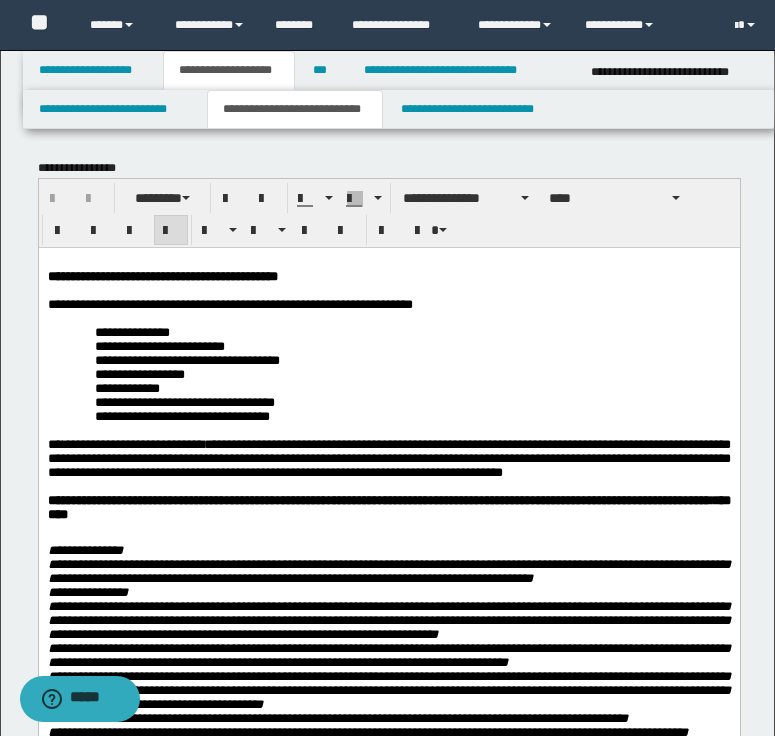 click on "**********" at bounding box center (412, 346) 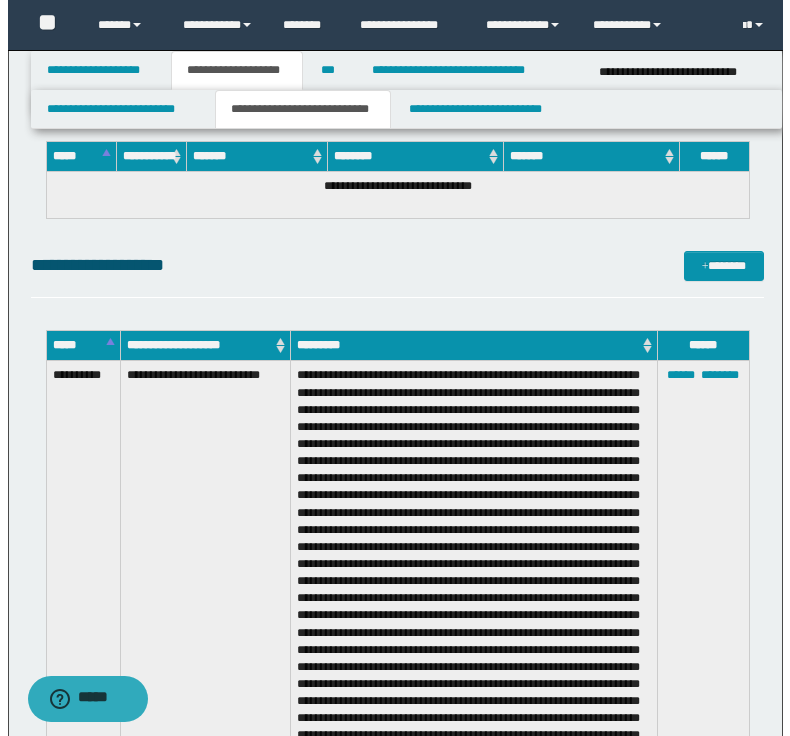 scroll, scrollTop: 12125, scrollLeft: 0, axis: vertical 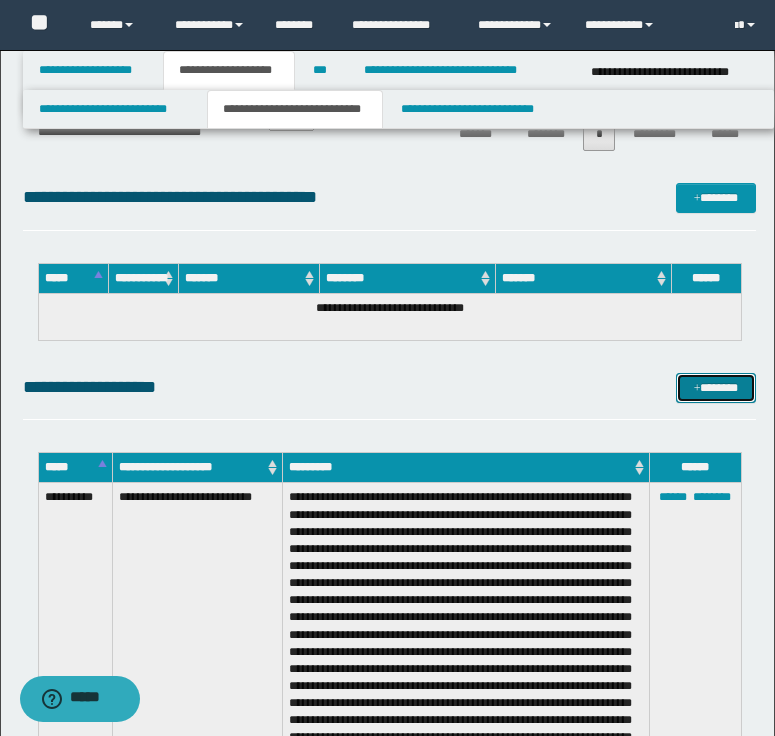 click on "*******" at bounding box center (716, 388) 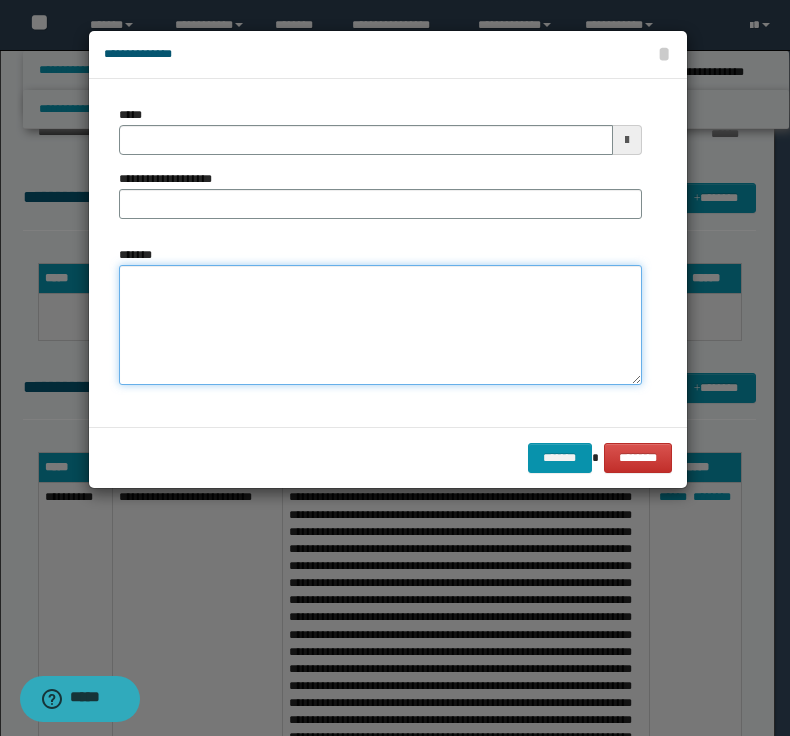 click on "*******" at bounding box center (380, 325) 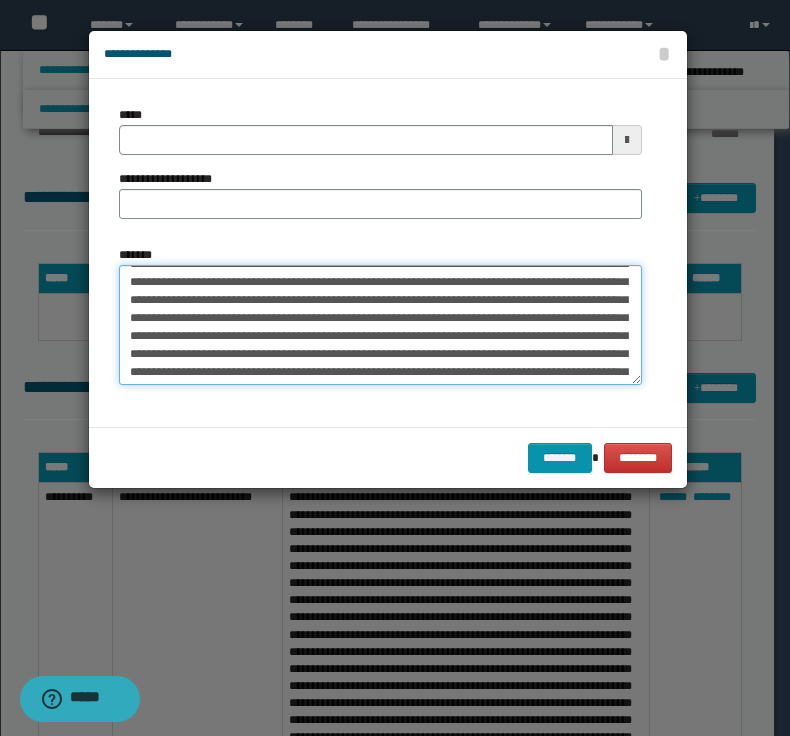 scroll, scrollTop: 0, scrollLeft: 0, axis: both 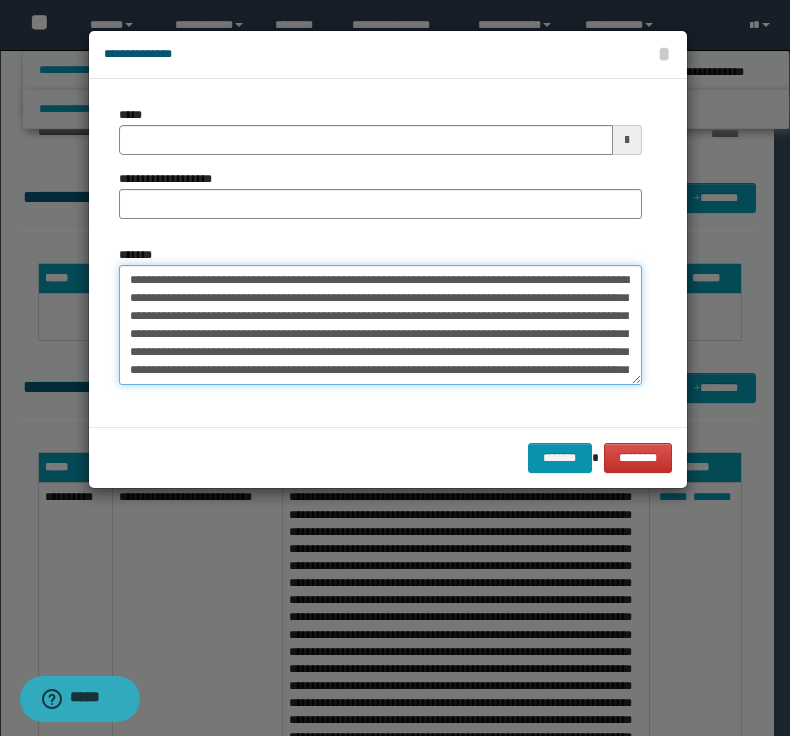 drag, startPoint x: 439, startPoint y: 281, endPoint x: 92, endPoint y: 281, distance: 347 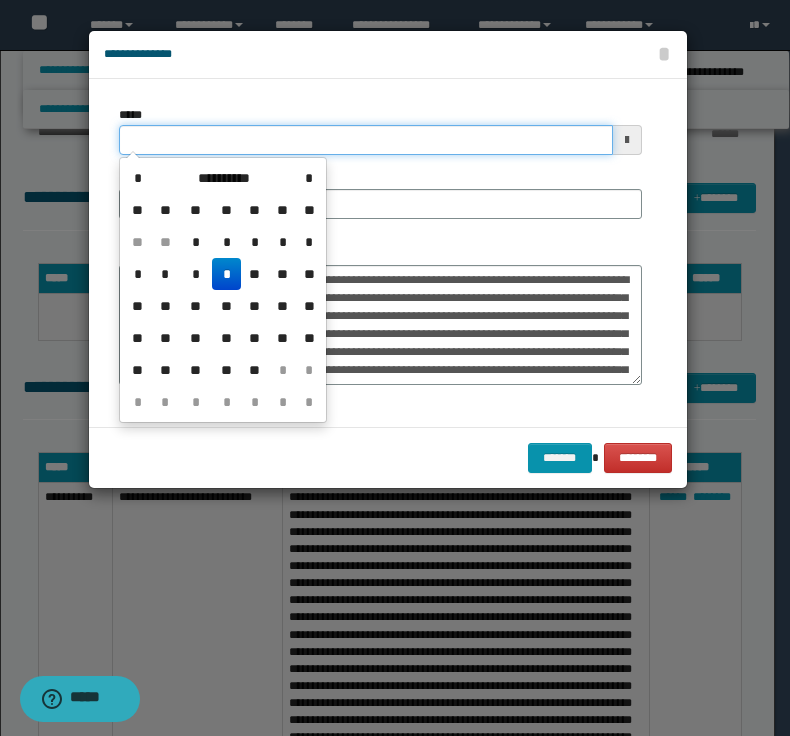 click on "*****" at bounding box center [366, 140] 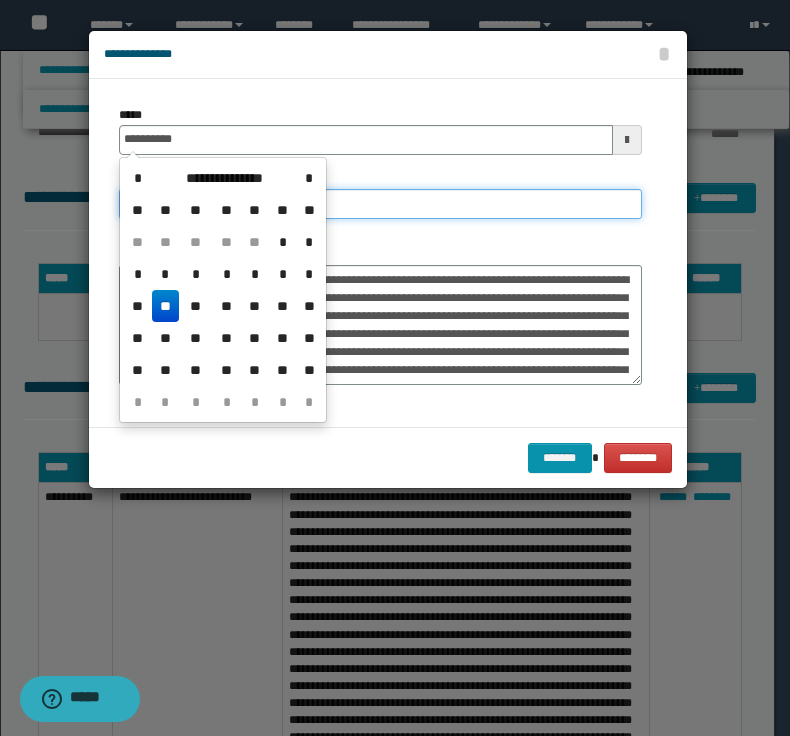 type on "**********" 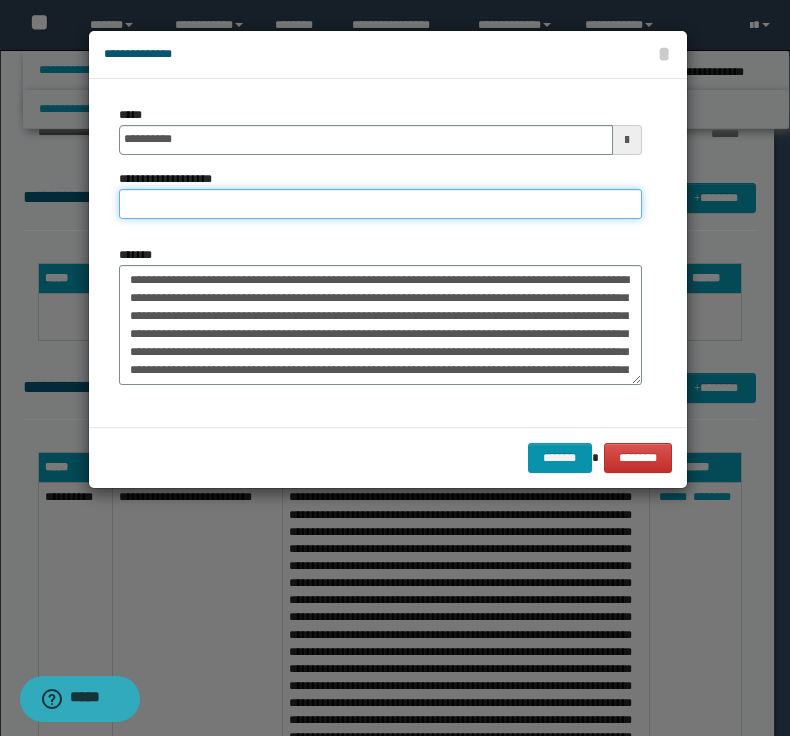 paste on "**********" 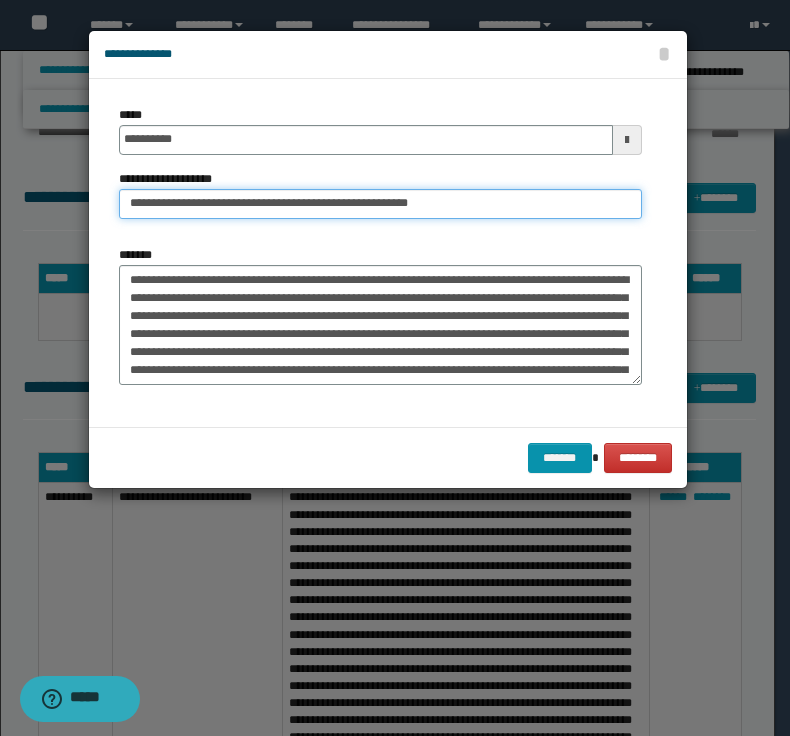 drag, startPoint x: 192, startPoint y: 205, endPoint x: -122, endPoint y: 206, distance: 314.0016 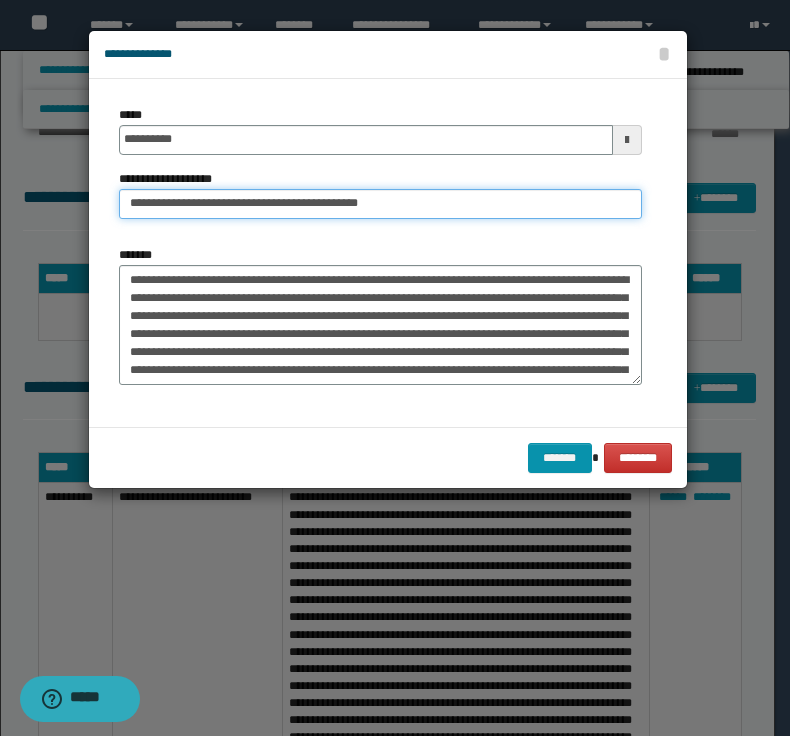 type on "**********" 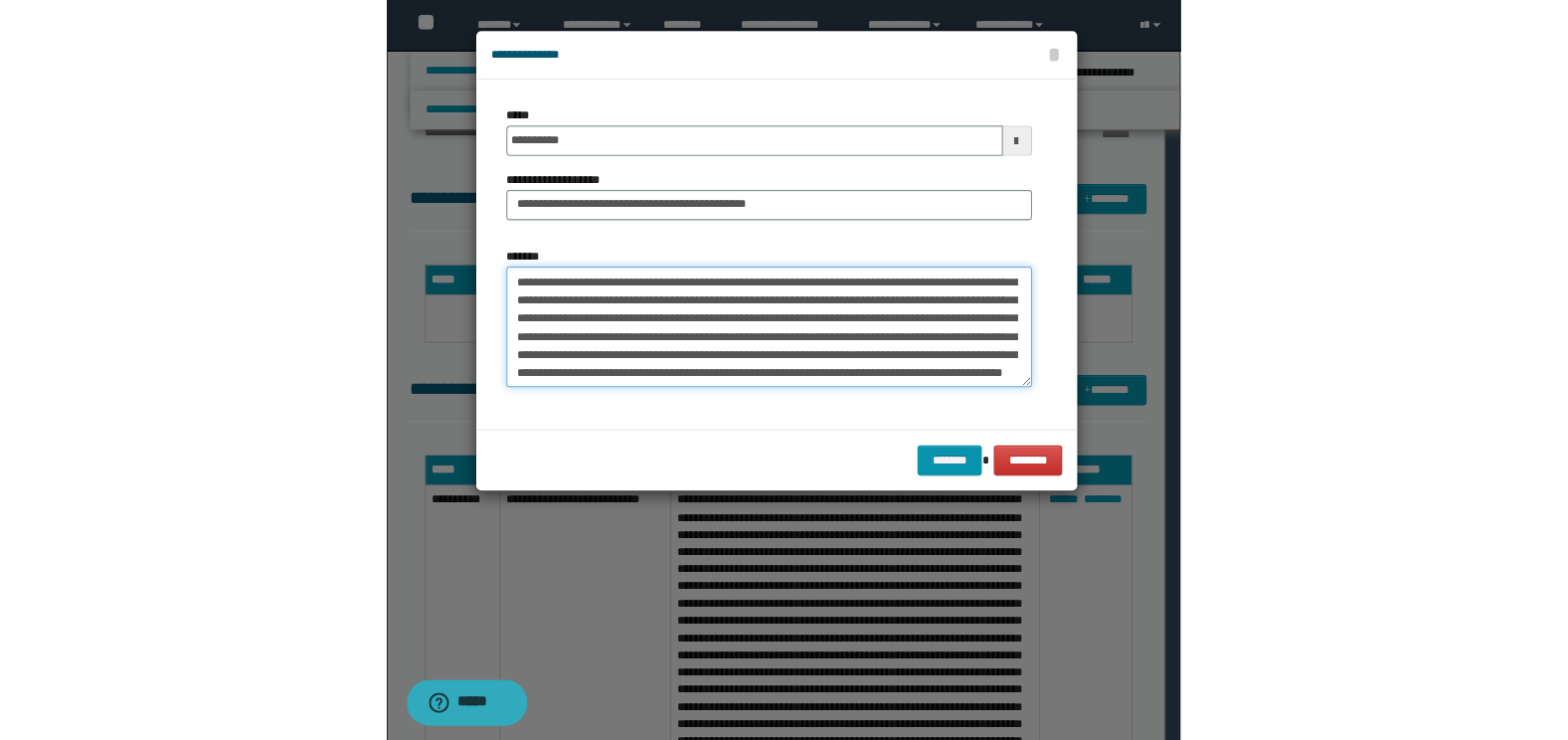 scroll, scrollTop: 54, scrollLeft: 0, axis: vertical 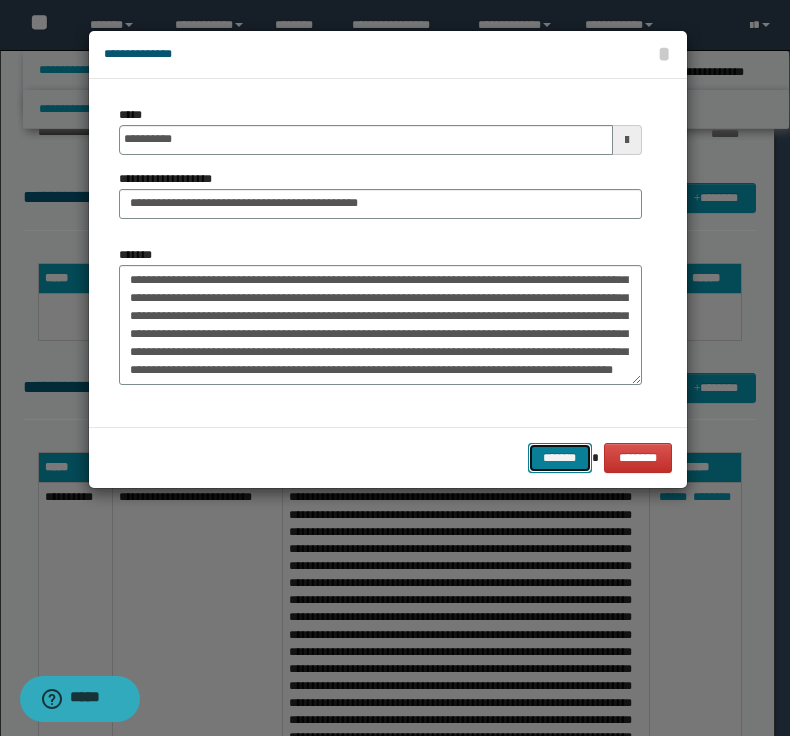click on "*******" at bounding box center (560, 458) 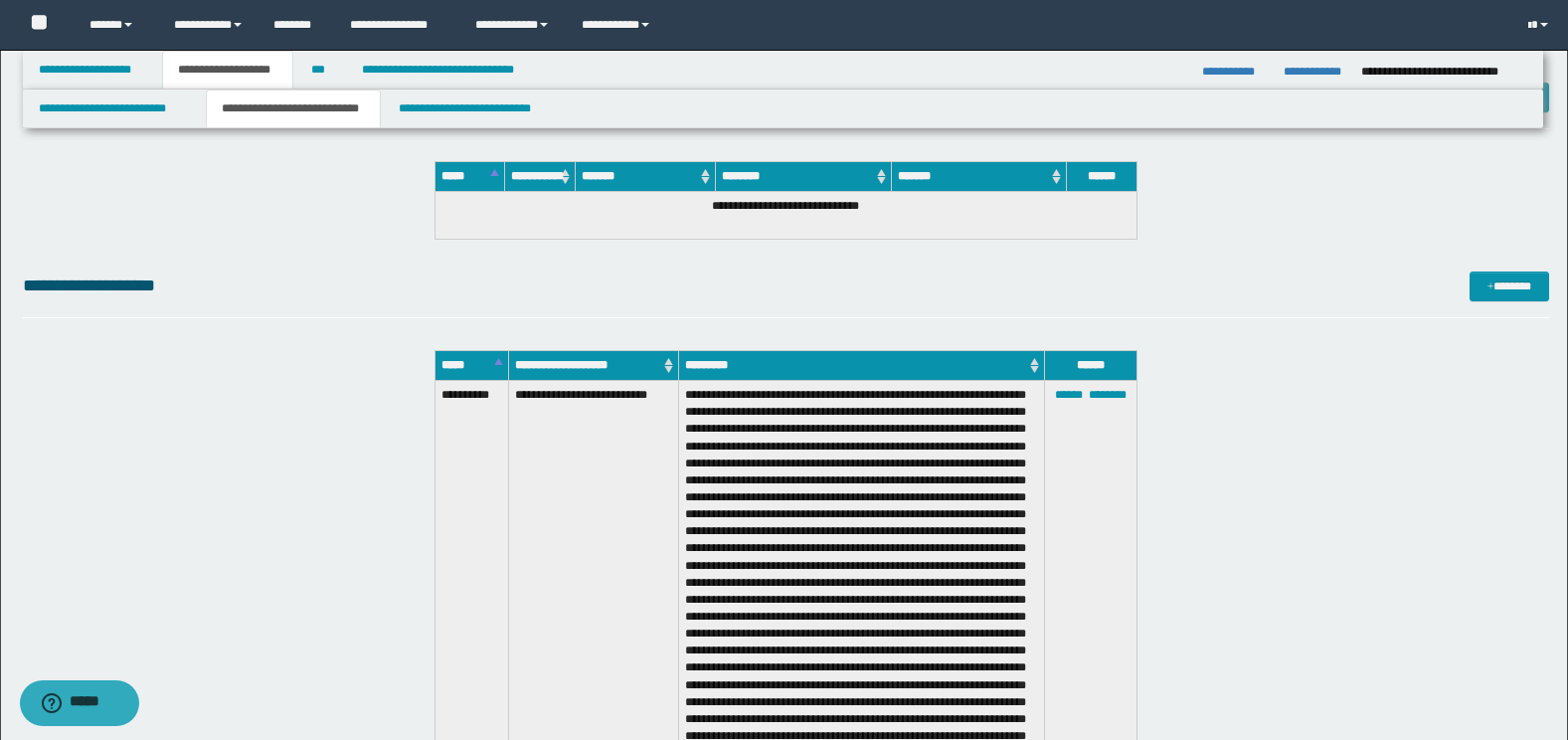 click on "**********" at bounding box center (785, 285) 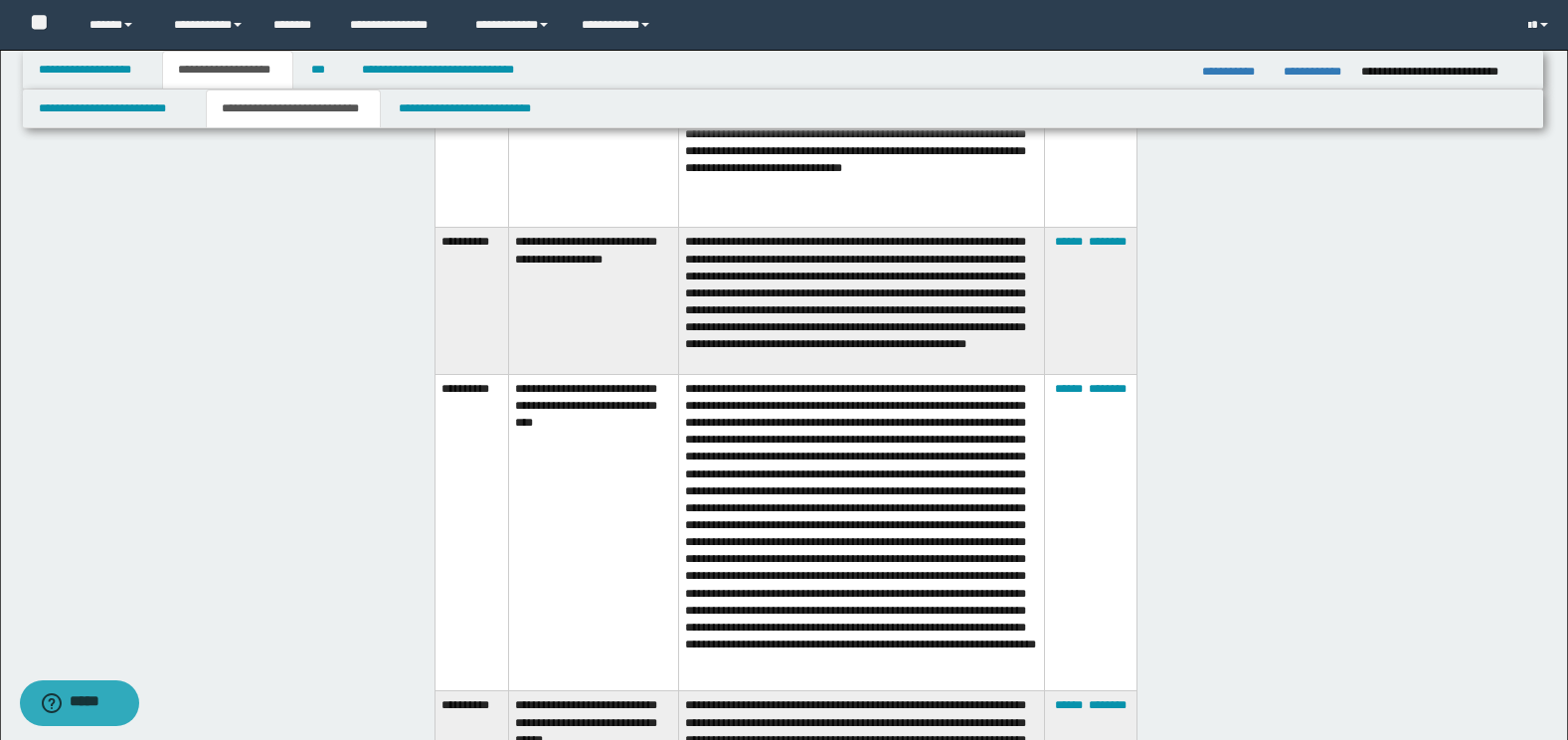 scroll, scrollTop: 13270, scrollLeft: 0, axis: vertical 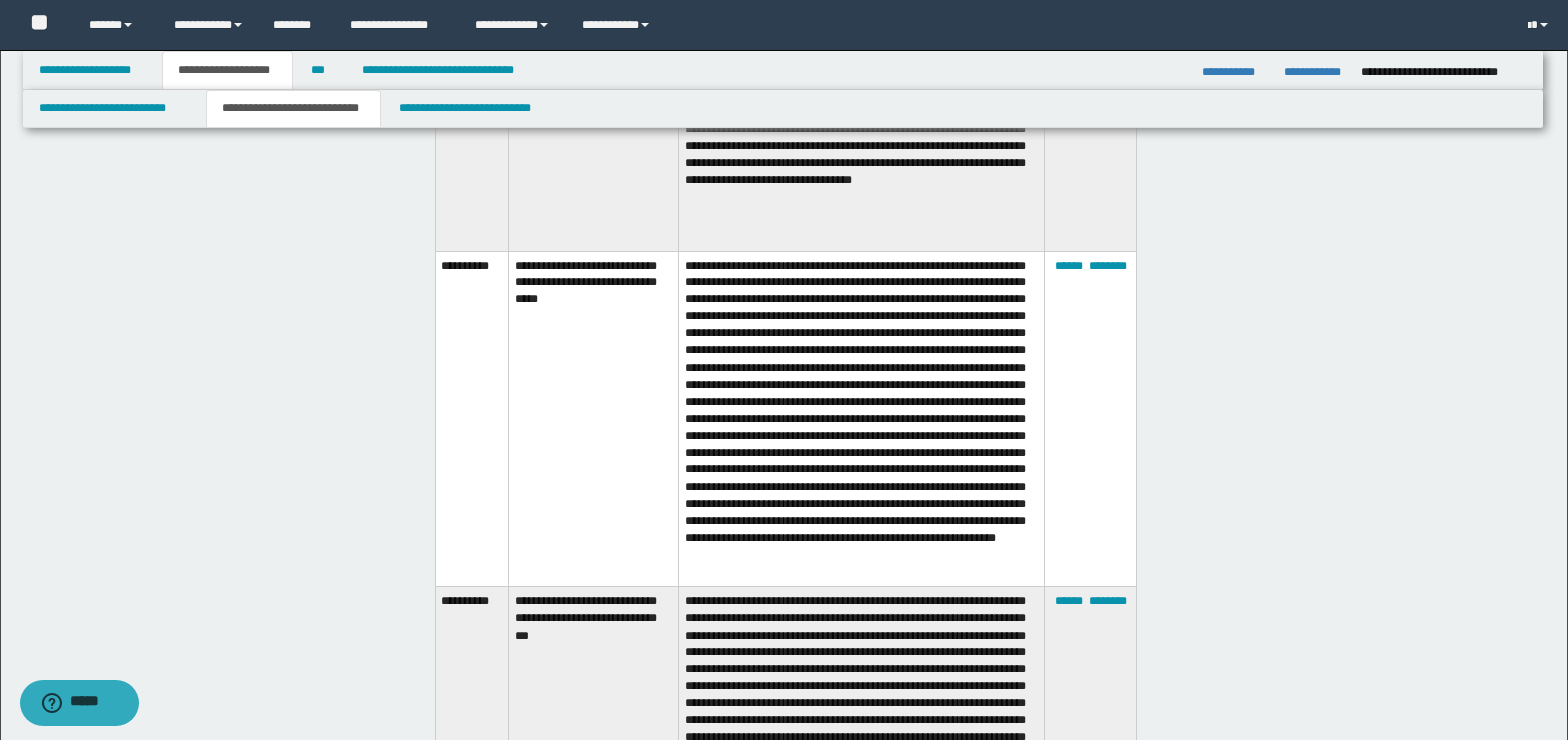drag, startPoint x: 935, startPoint y: 374, endPoint x: 932, endPoint y: 343, distance: 31.144823 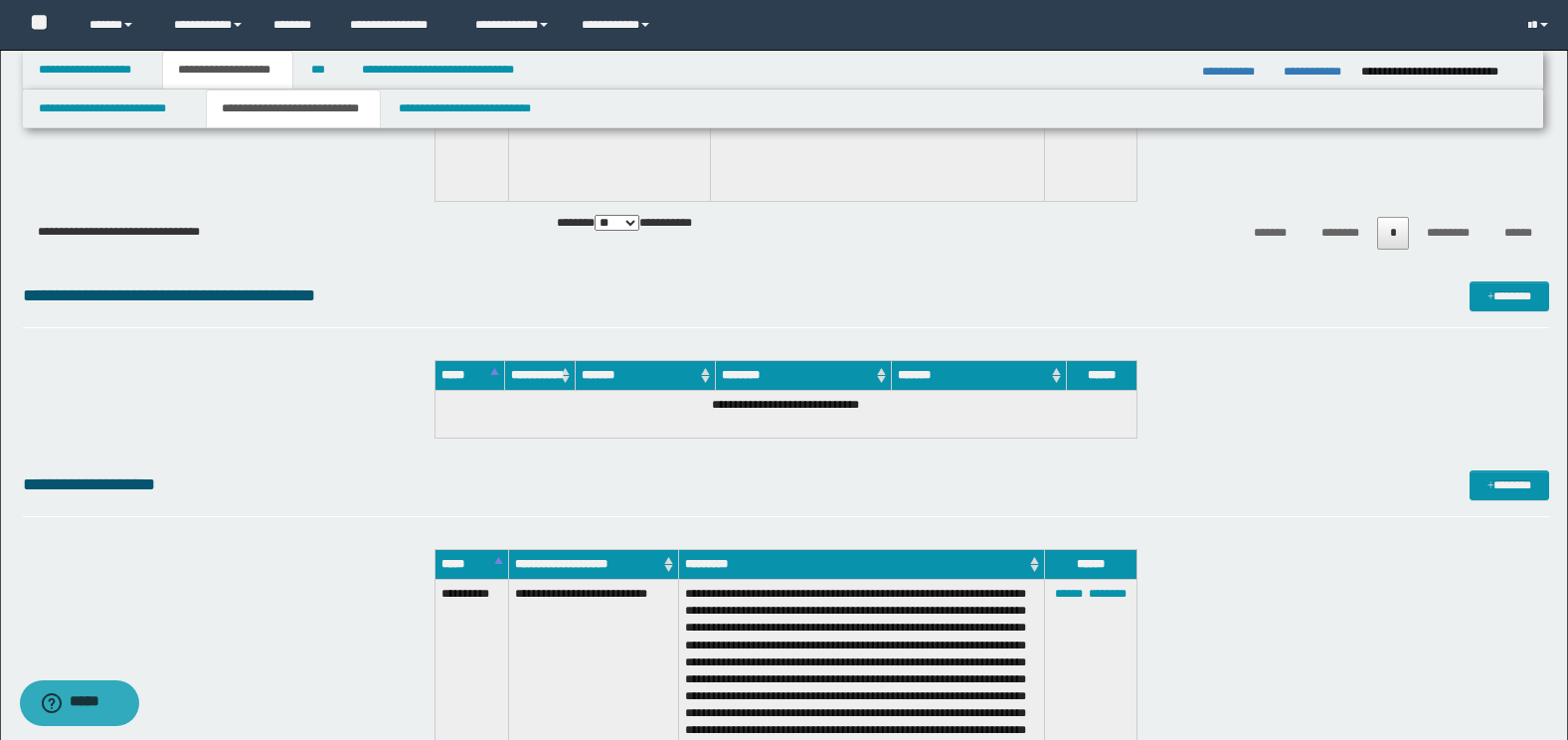 scroll, scrollTop: 10138, scrollLeft: 0, axis: vertical 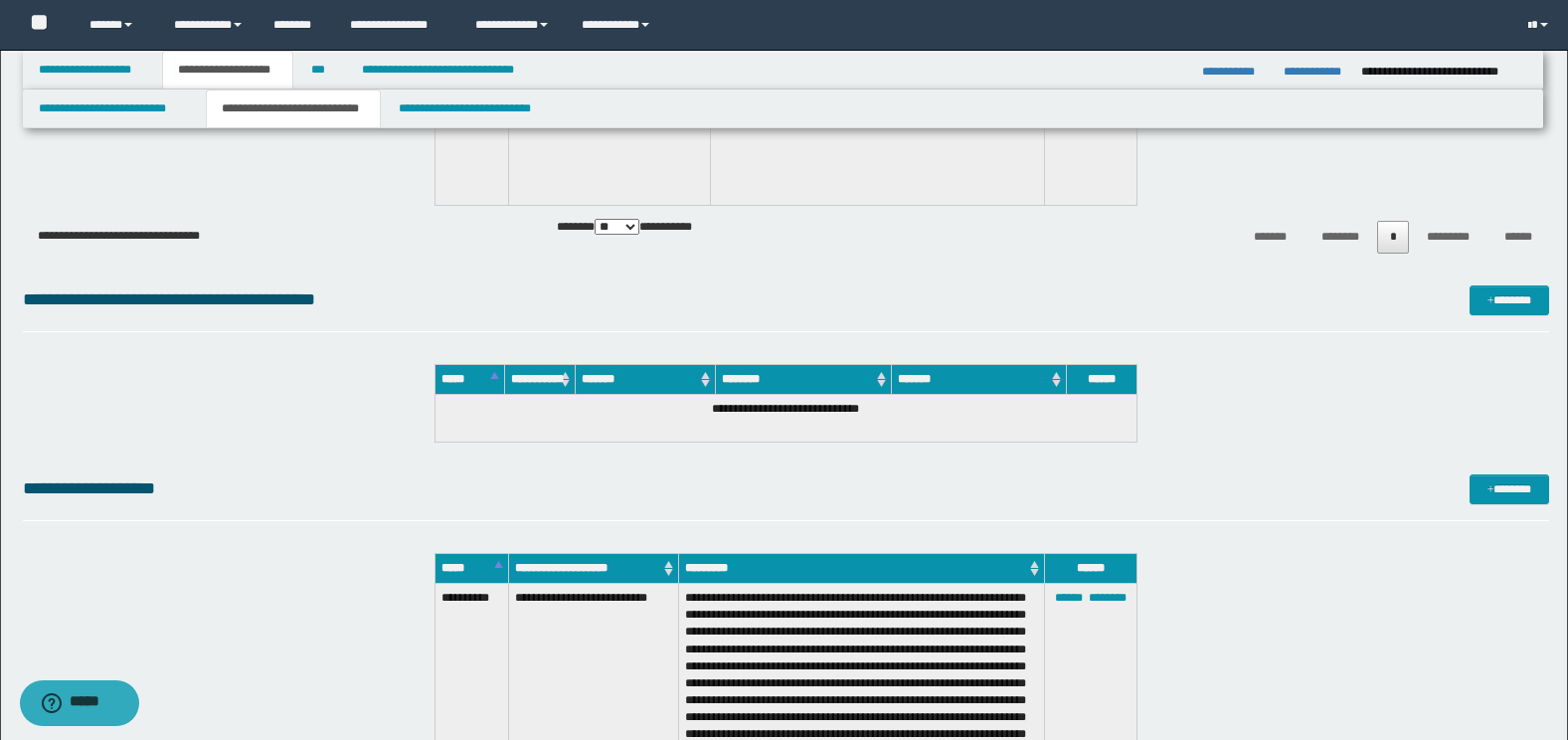 click on "**********" at bounding box center [785, 299] 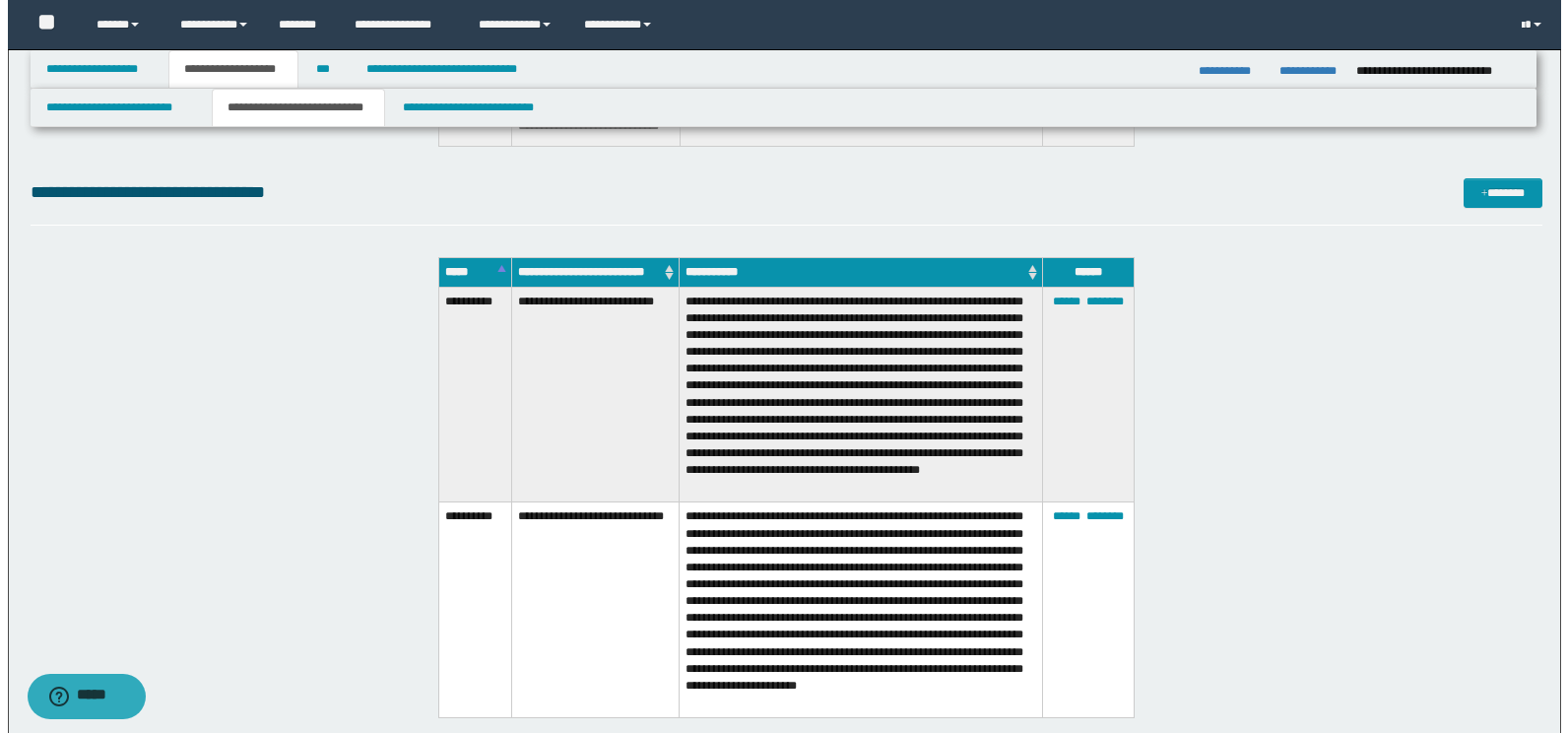 scroll, scrollTop: 19367, scrollLeft: 0, axis: vertical 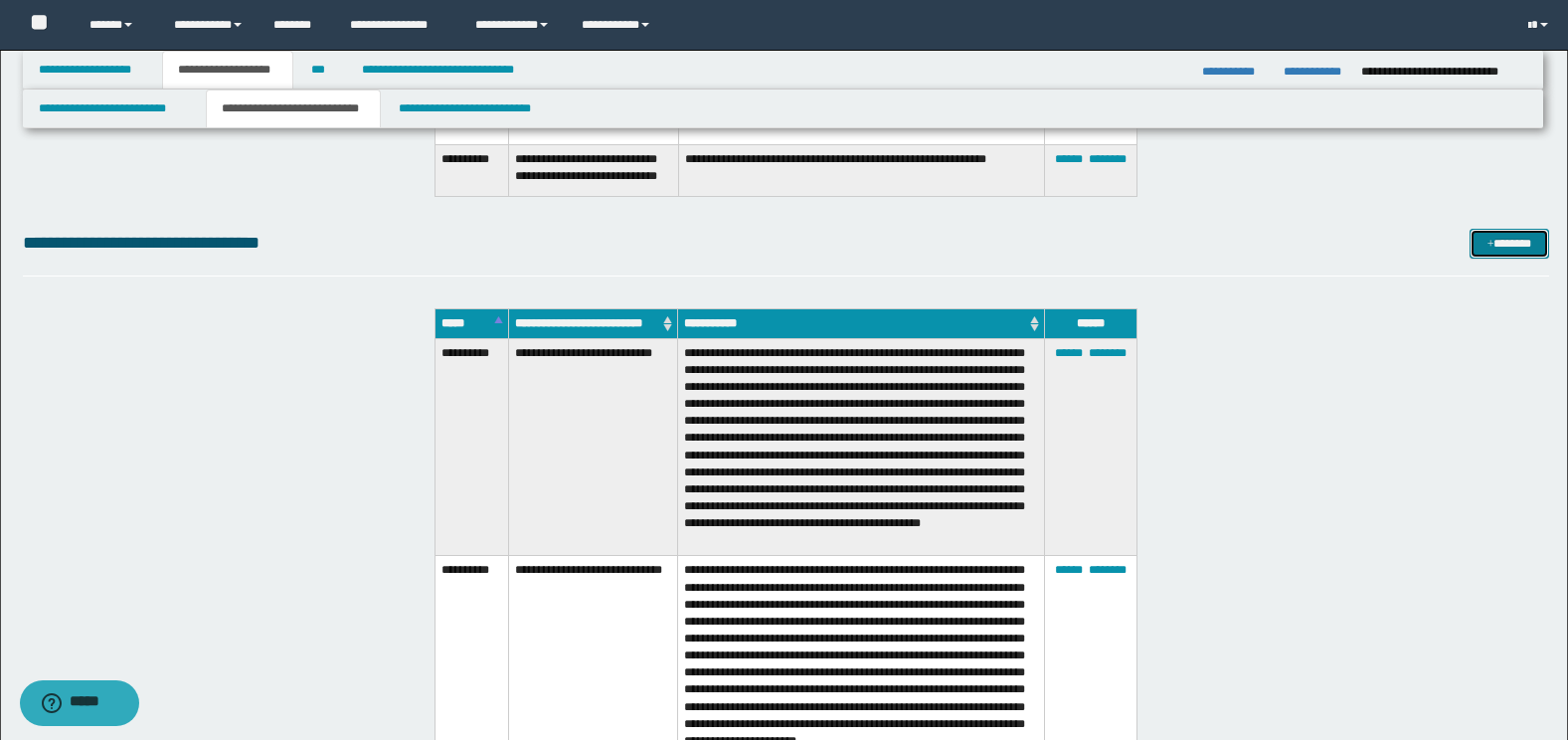 click on "*******" at bounding box center [1509, 244] 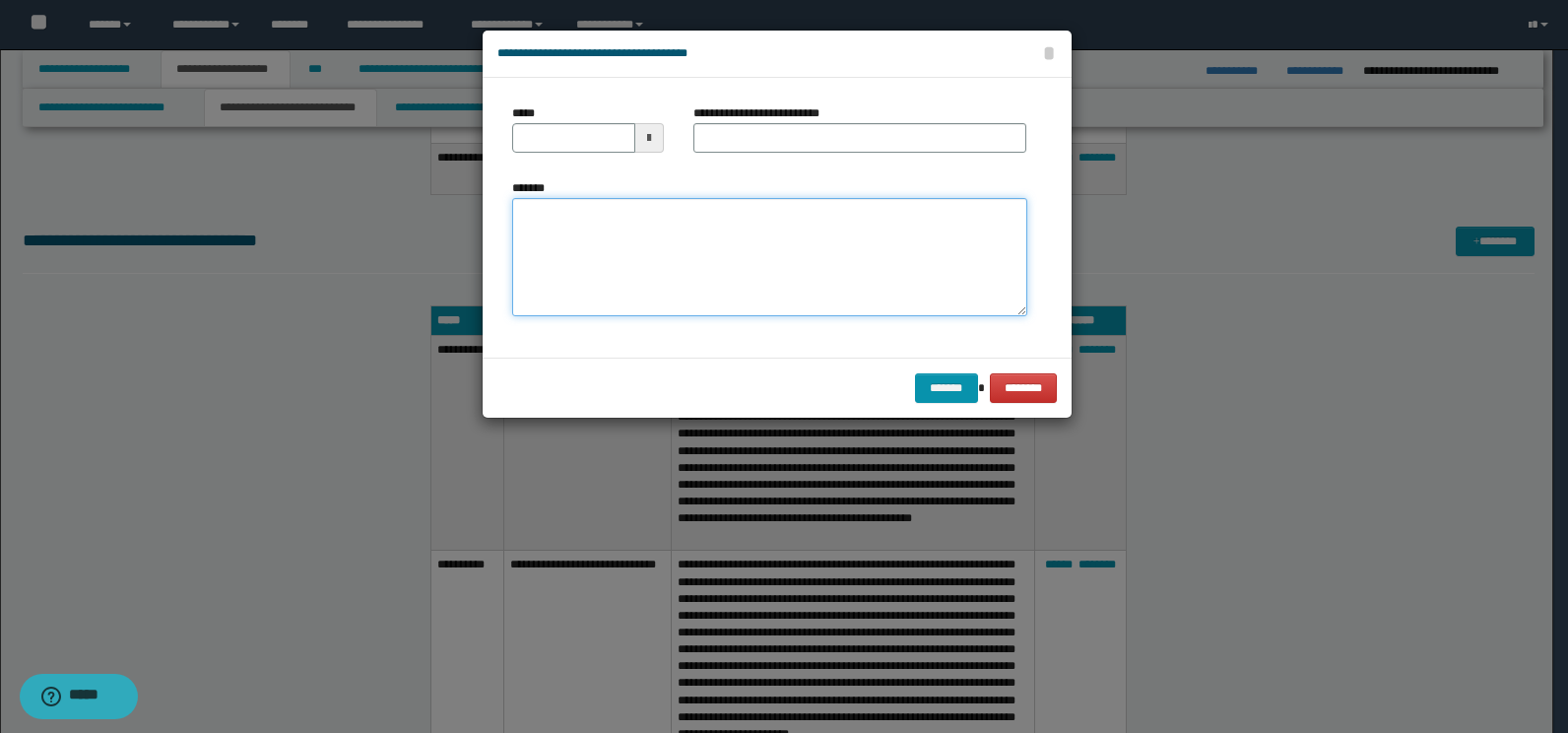 click on "*******" at bounding box center [769, 257] 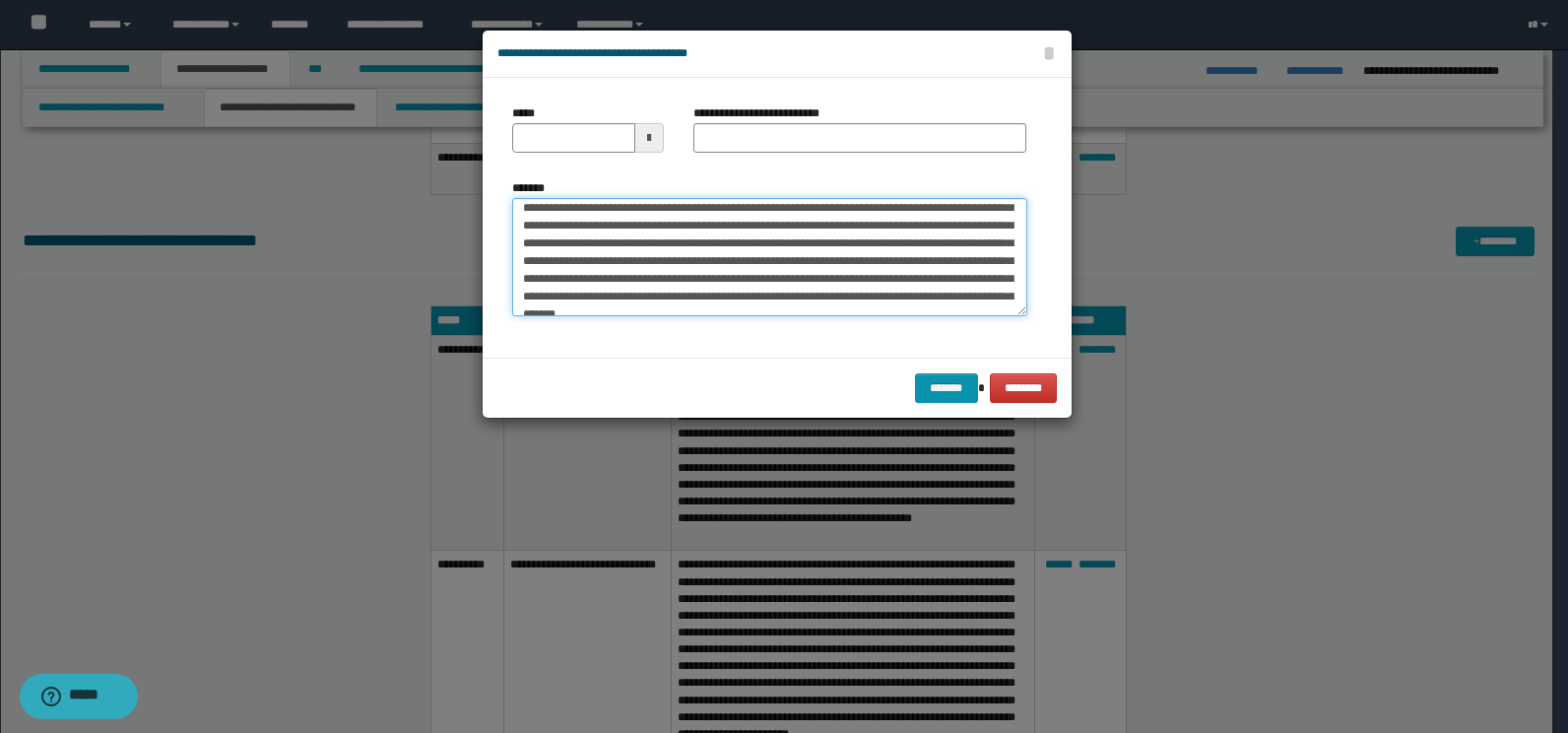 scroll, scrollTop: 0, scrollLeft: 0, axis: both 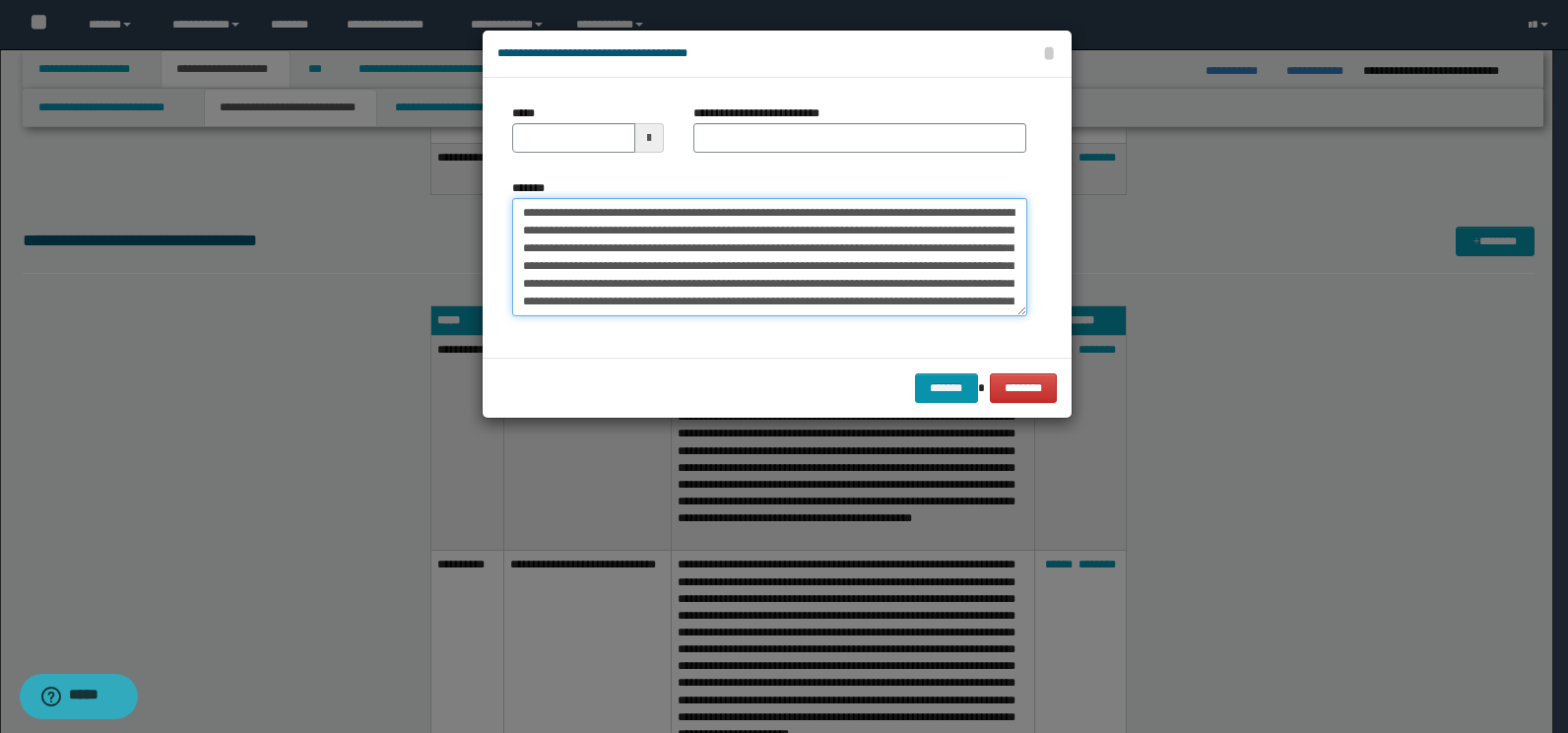 drag, startPoint x: 734, startPoint y: 210, endPoint x: 332, endPoint y: 224, distance: 402.2437 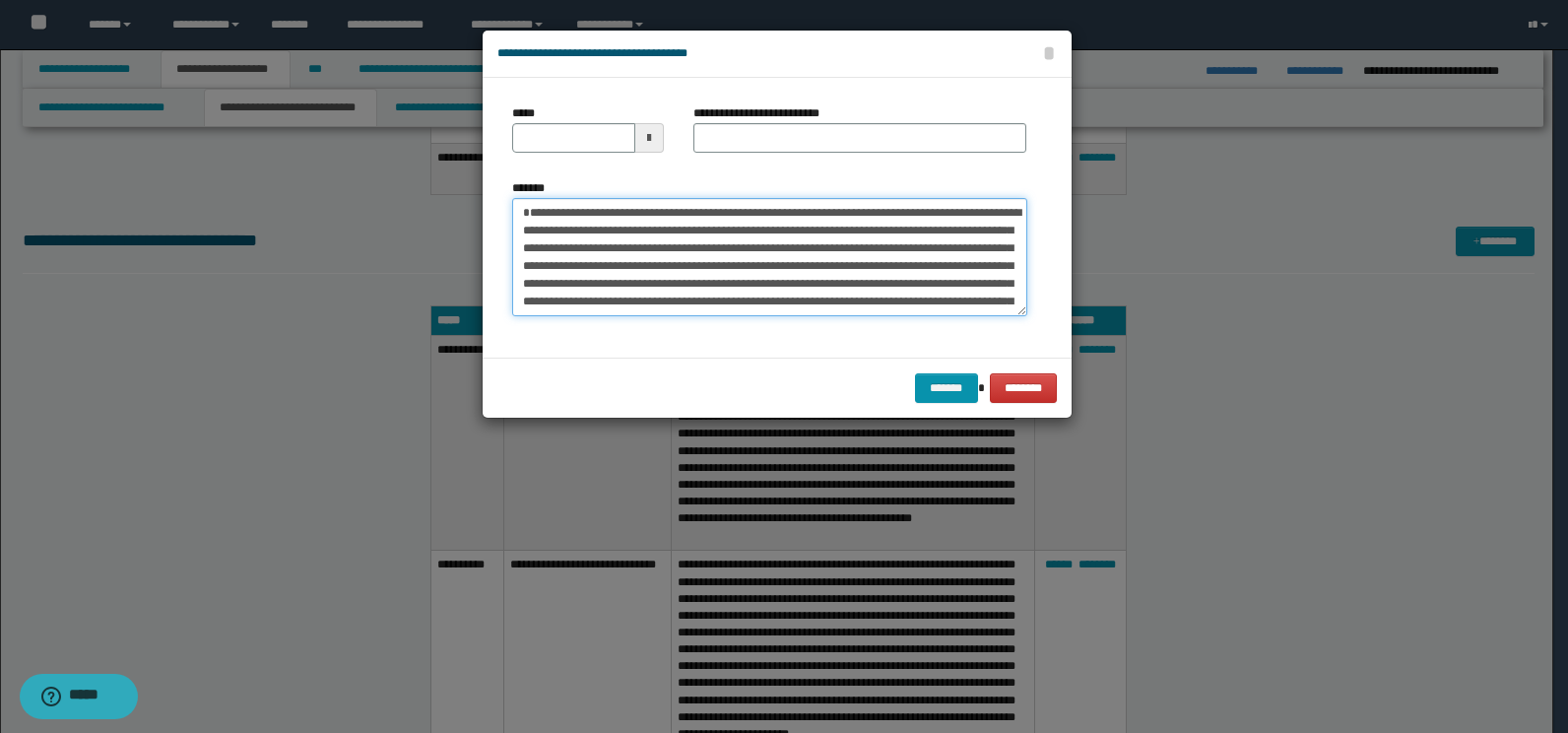 type 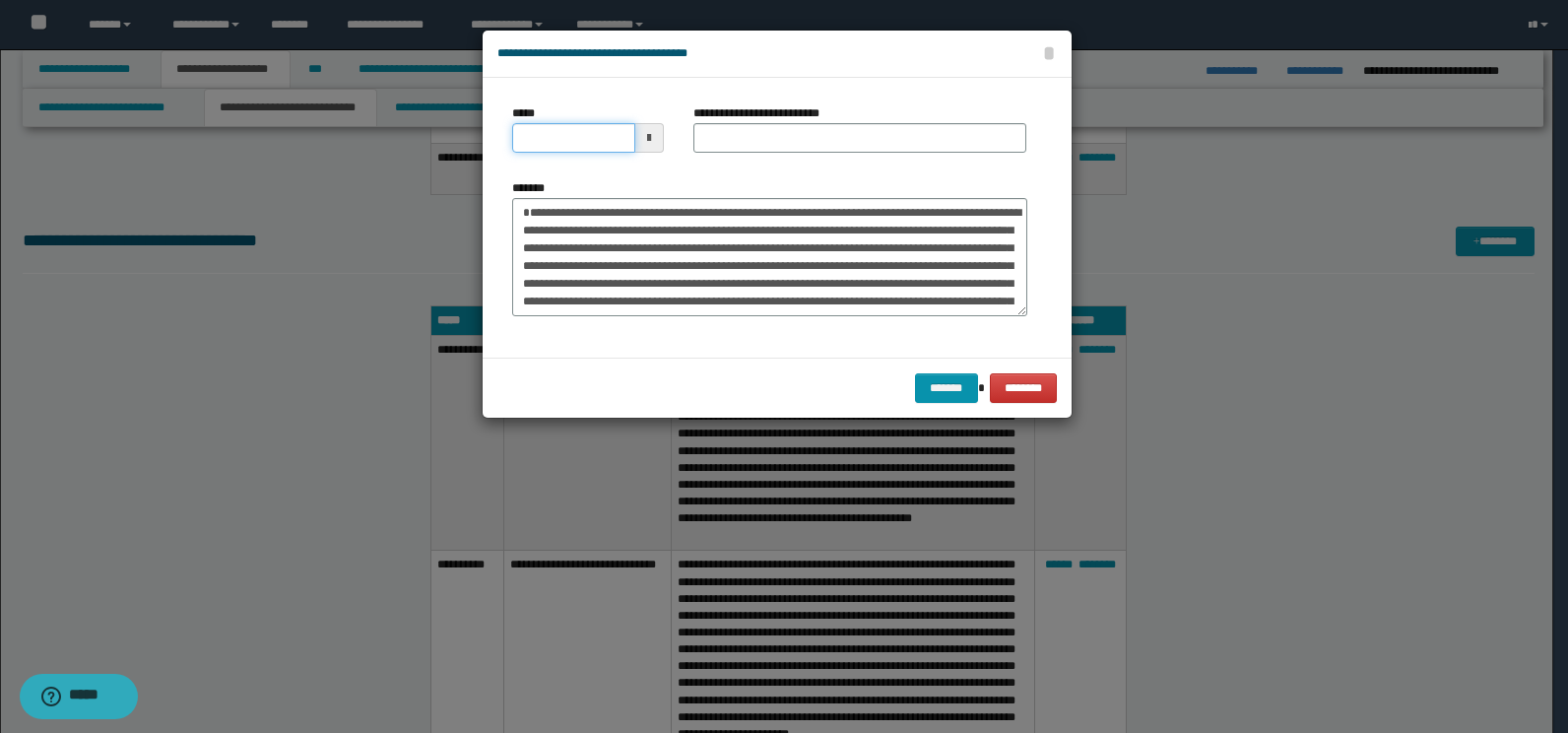 click on "*****" at bounding box center [573, 138] 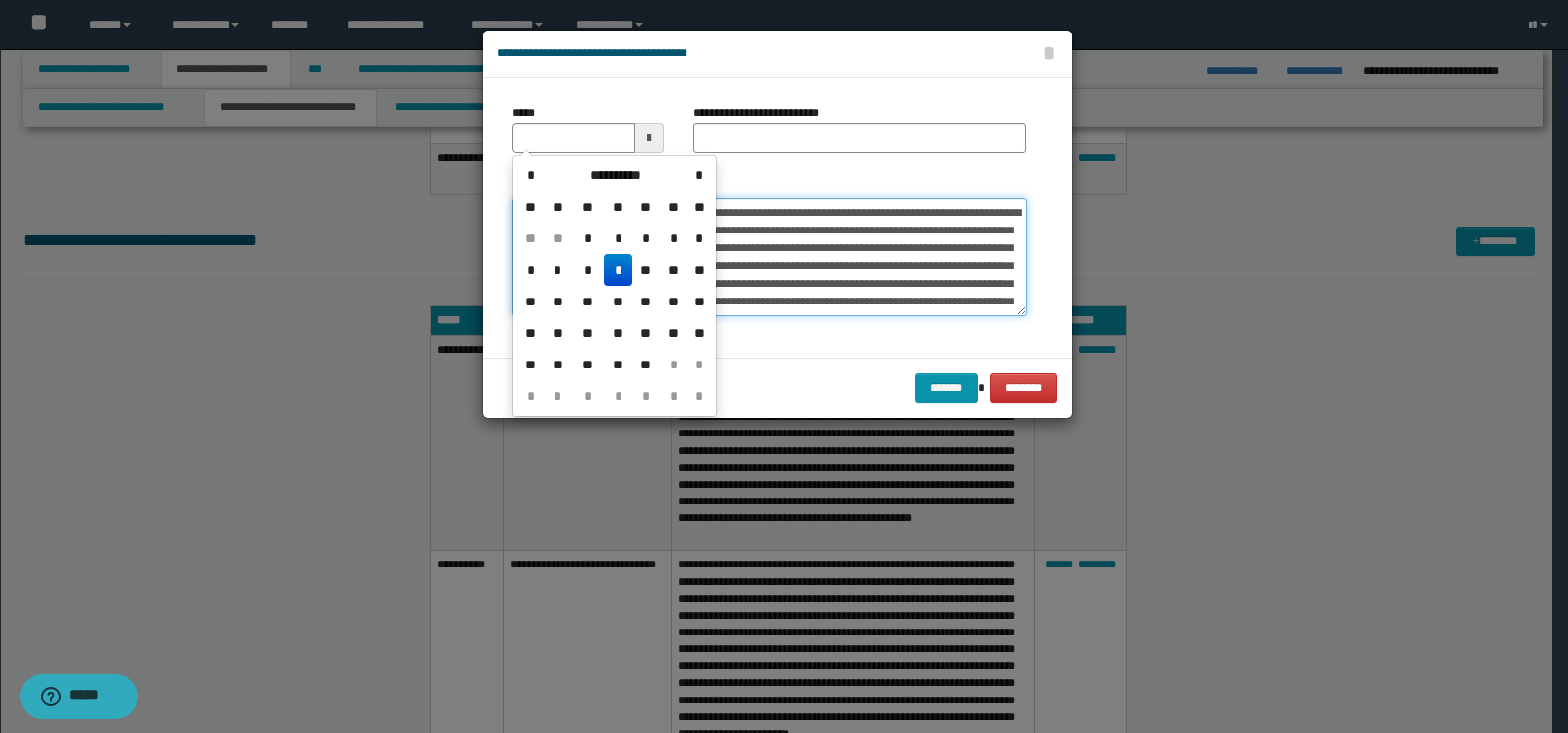type 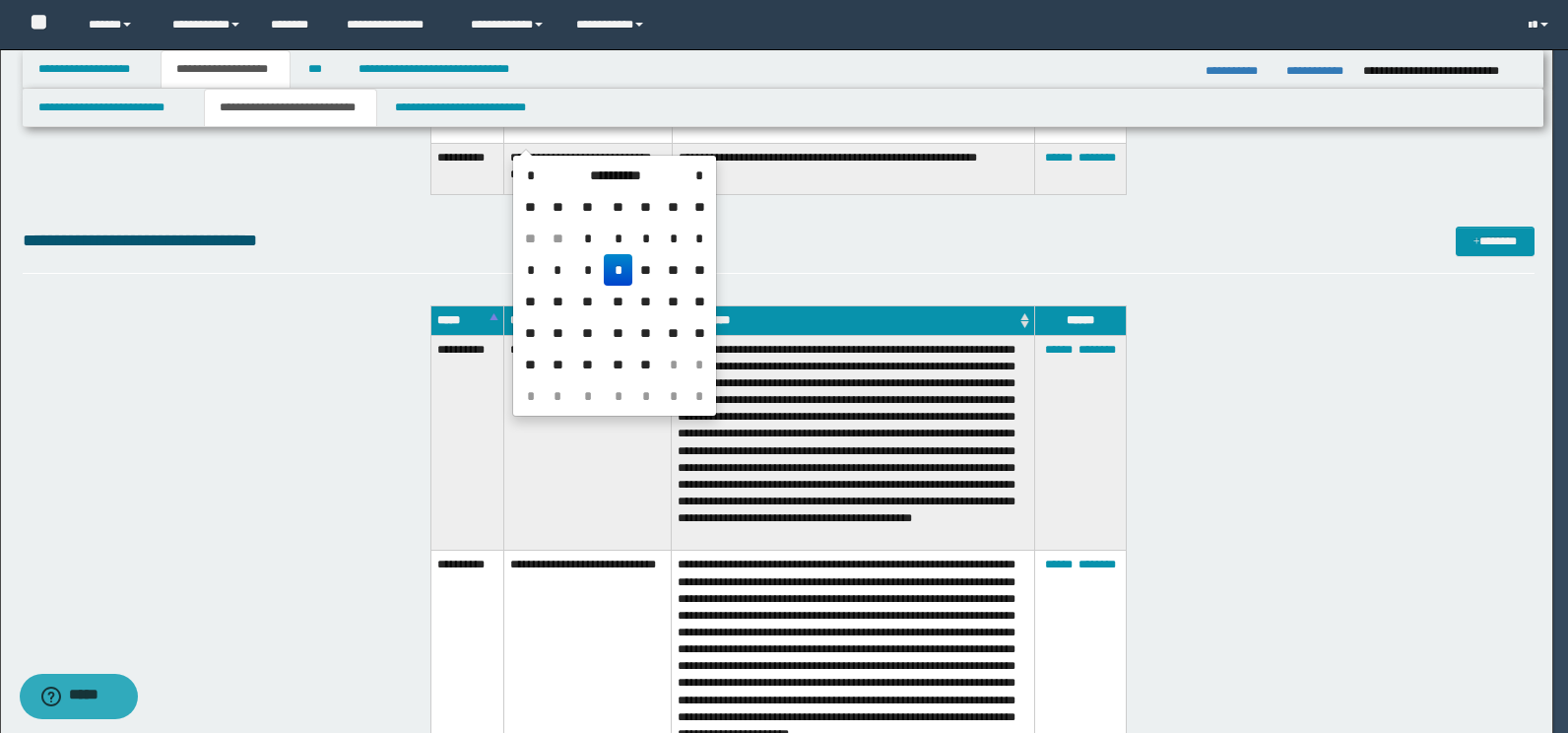 type on "**********" 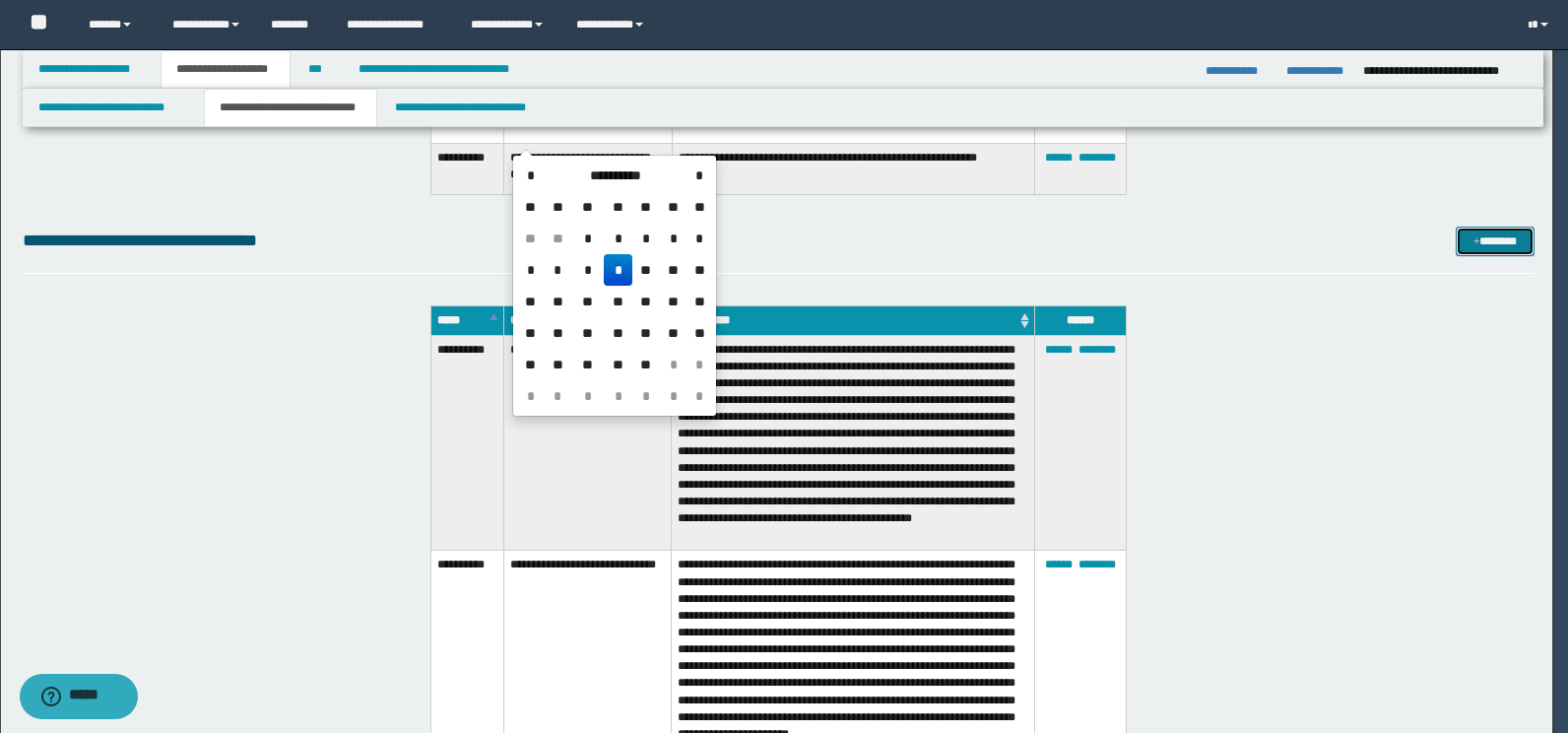 type 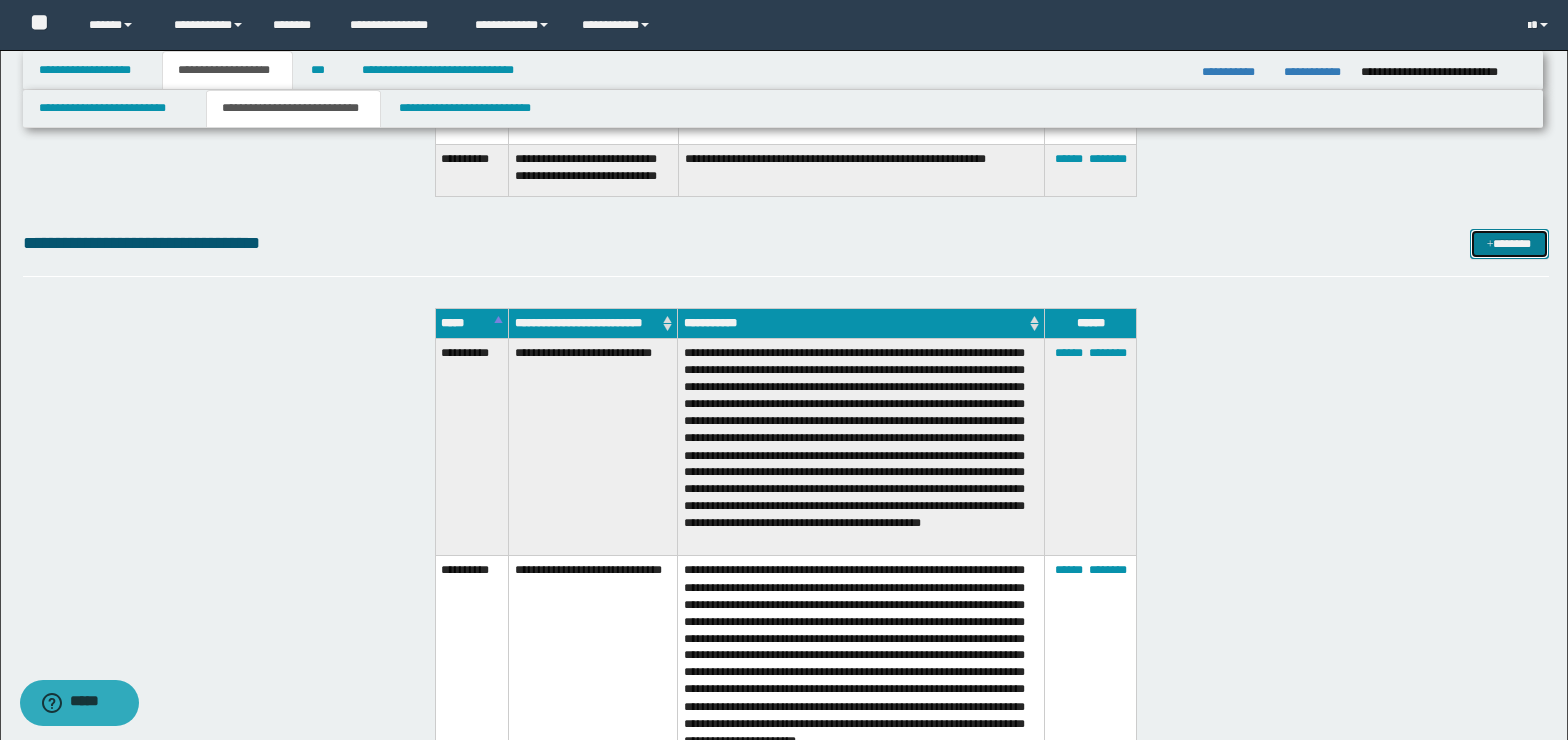 click on "*******" at bounding box center [1509, 244] 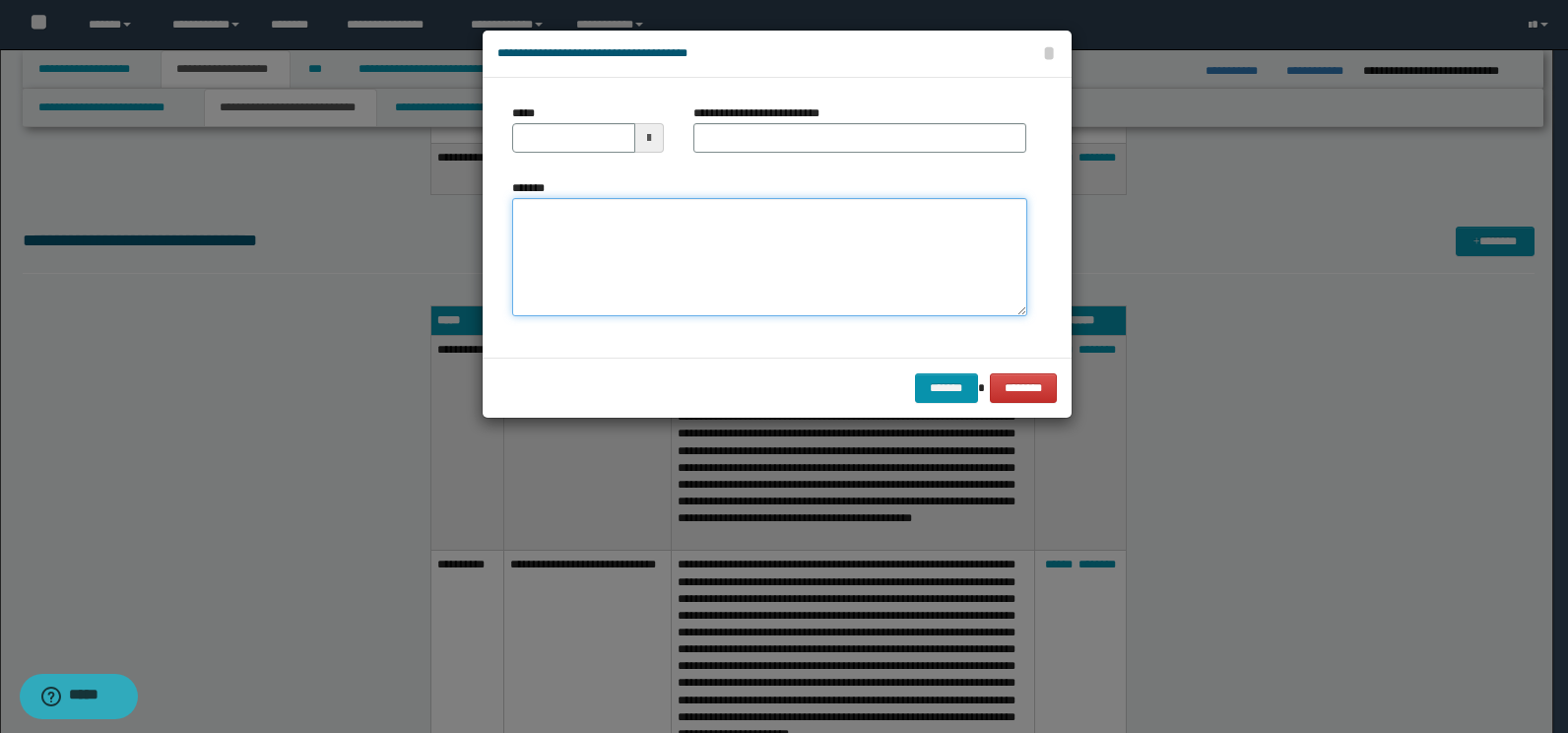 drag, startPoint x: 606, startPoint y: 272, endPoint x: 603, endPoint y: 284, distance: 12.369317 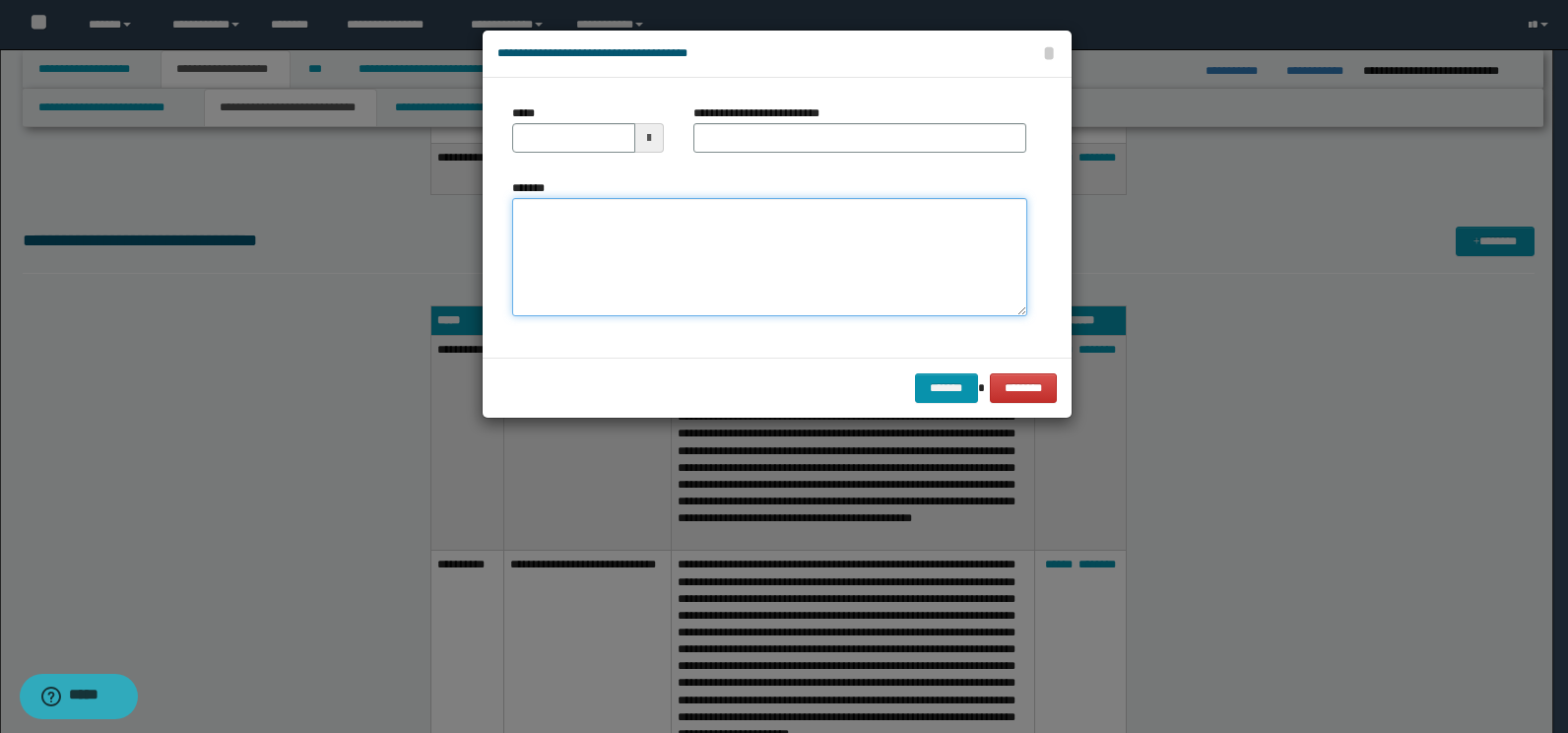 paste on "**********" 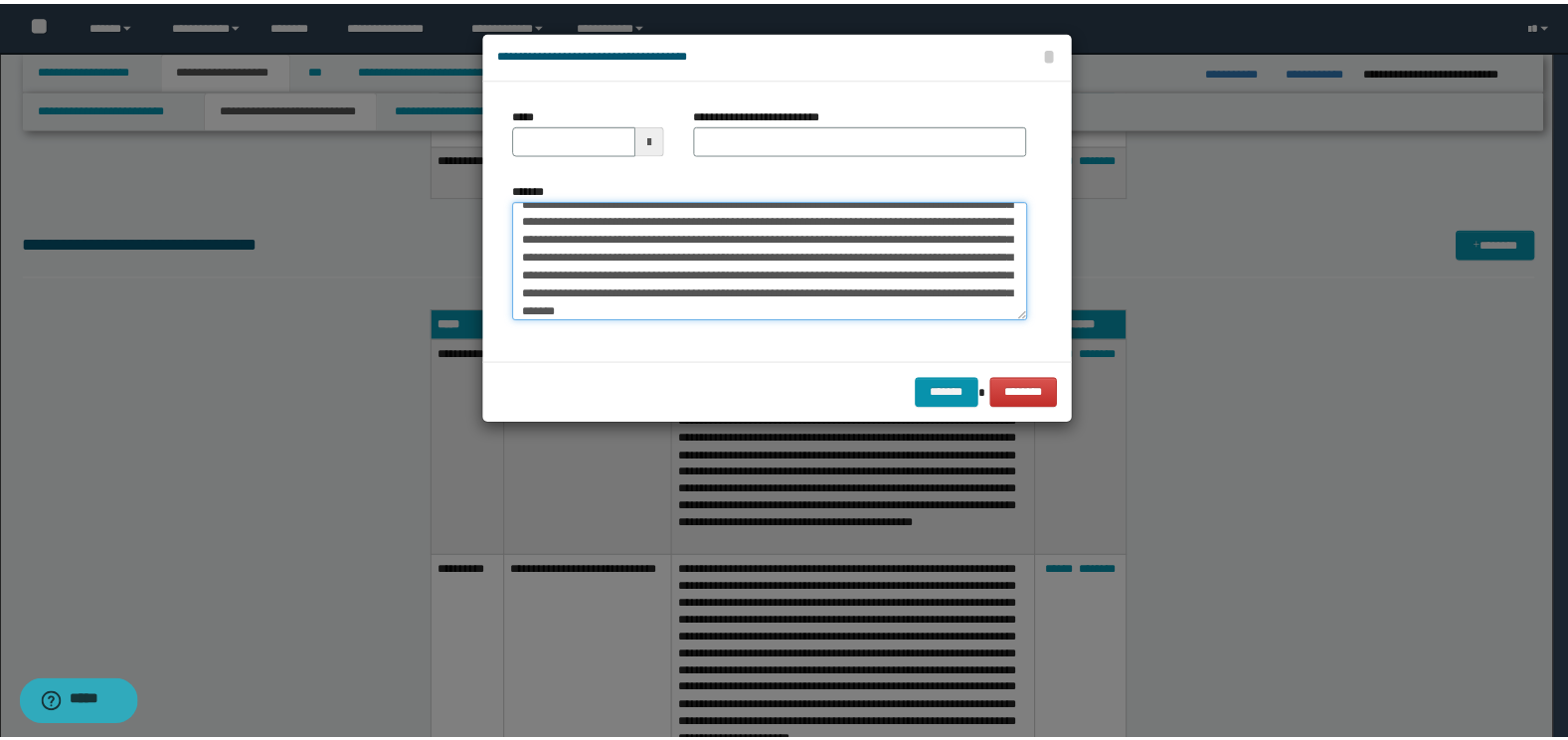 scroll, scrollTop: 0, scrollLeft: 0, axis: both 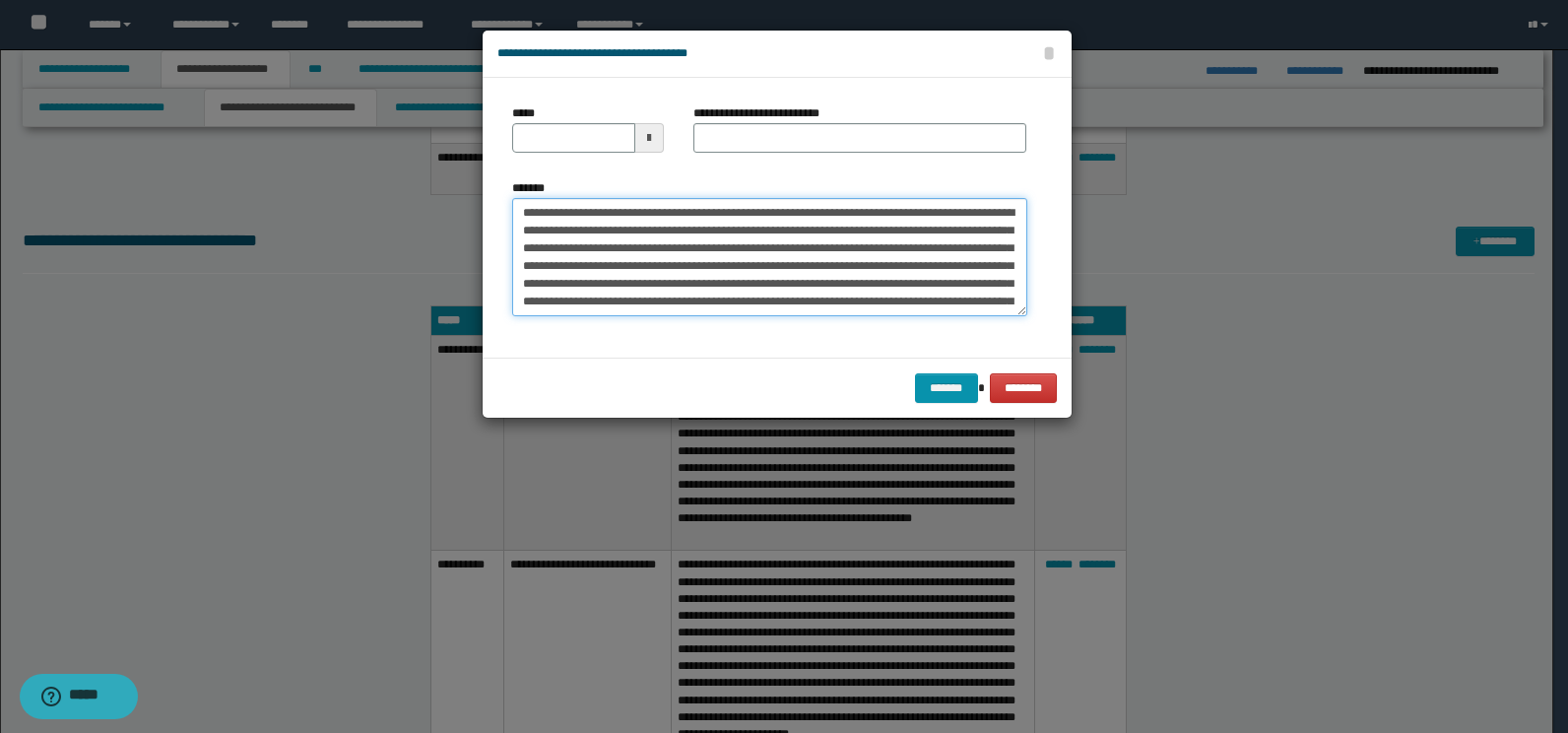 drag, startPoint x: 736, startPoint y: 216, endPoint x: 426, endPoint y: 202, distance: 310.31597 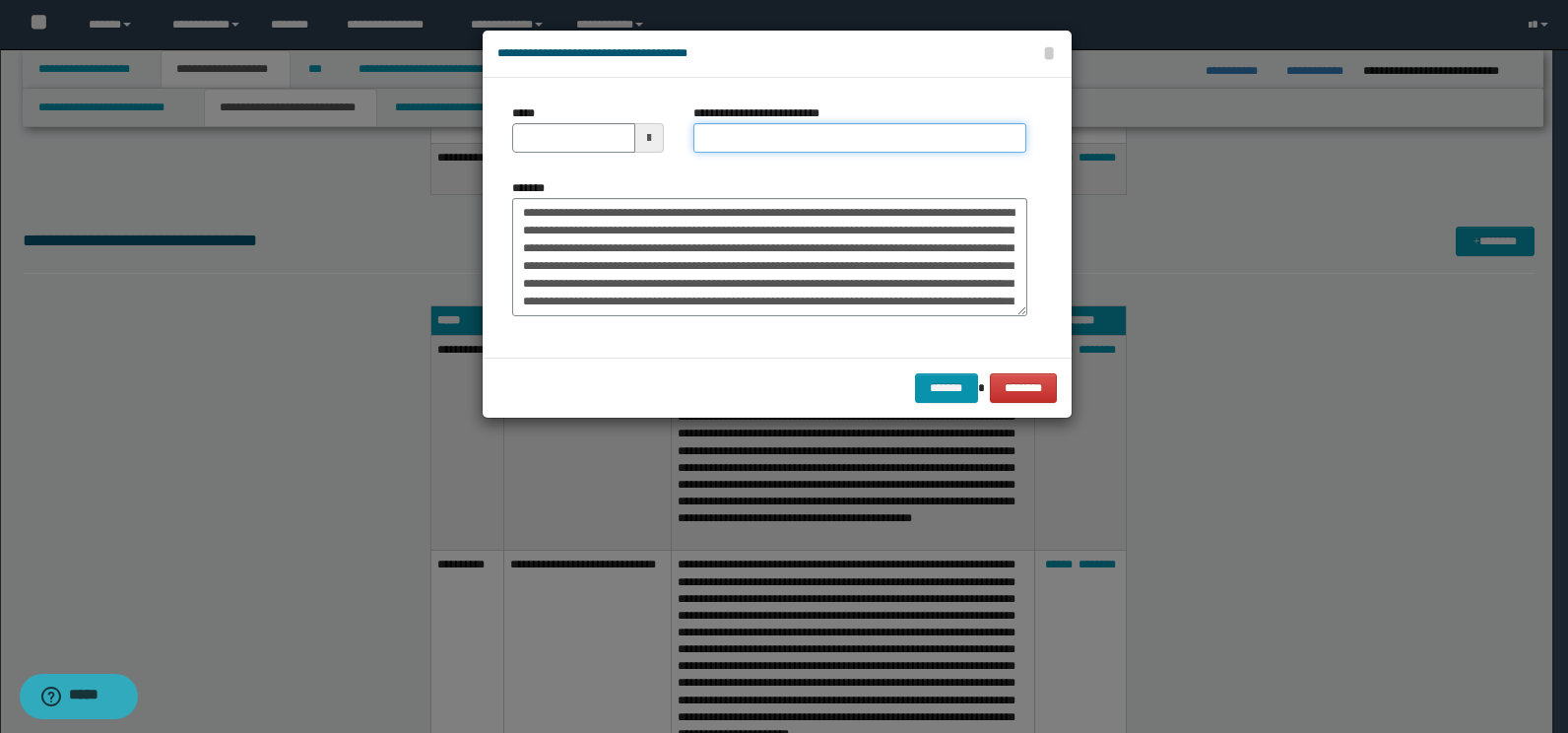 click on "**********" at bounding box center [860, 138] 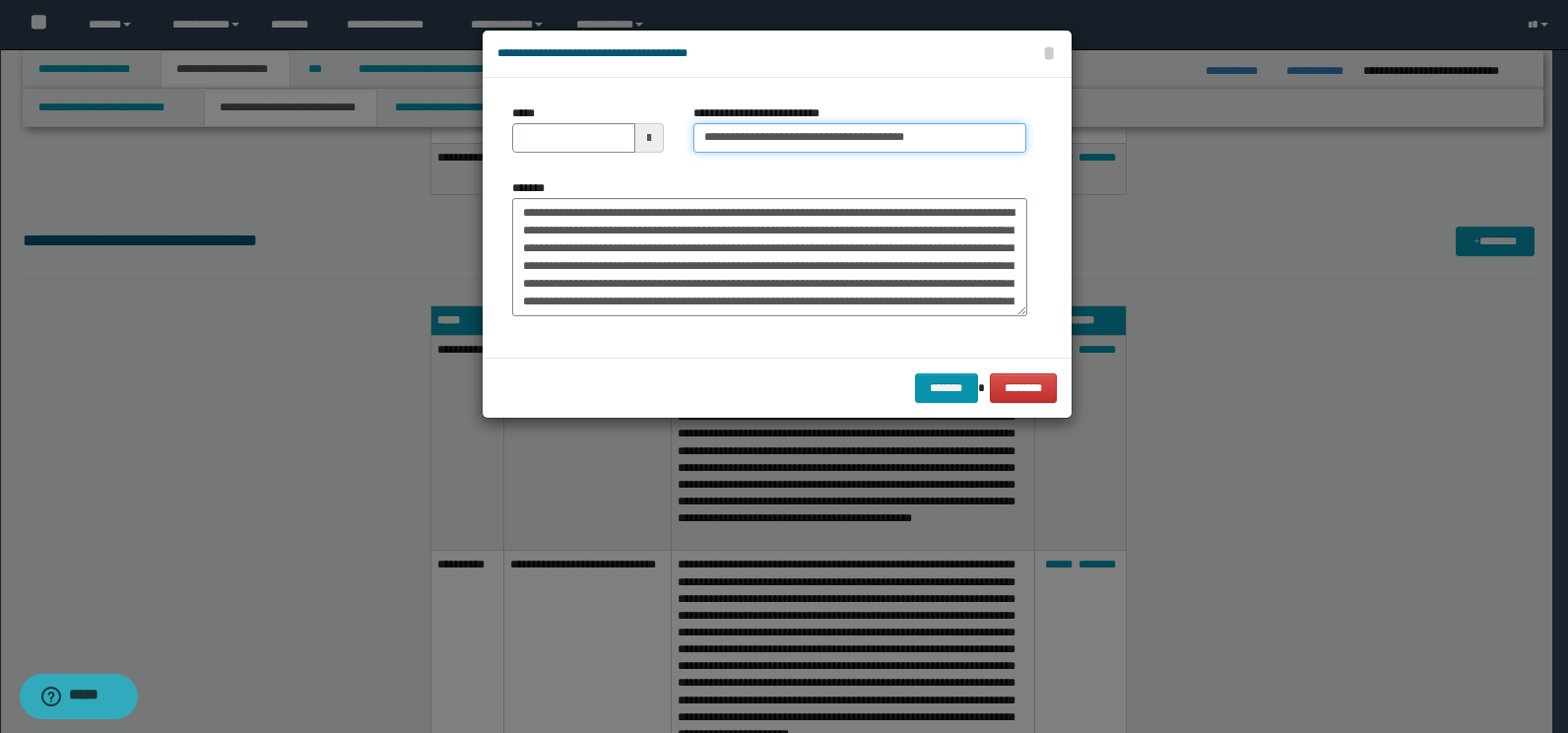 type 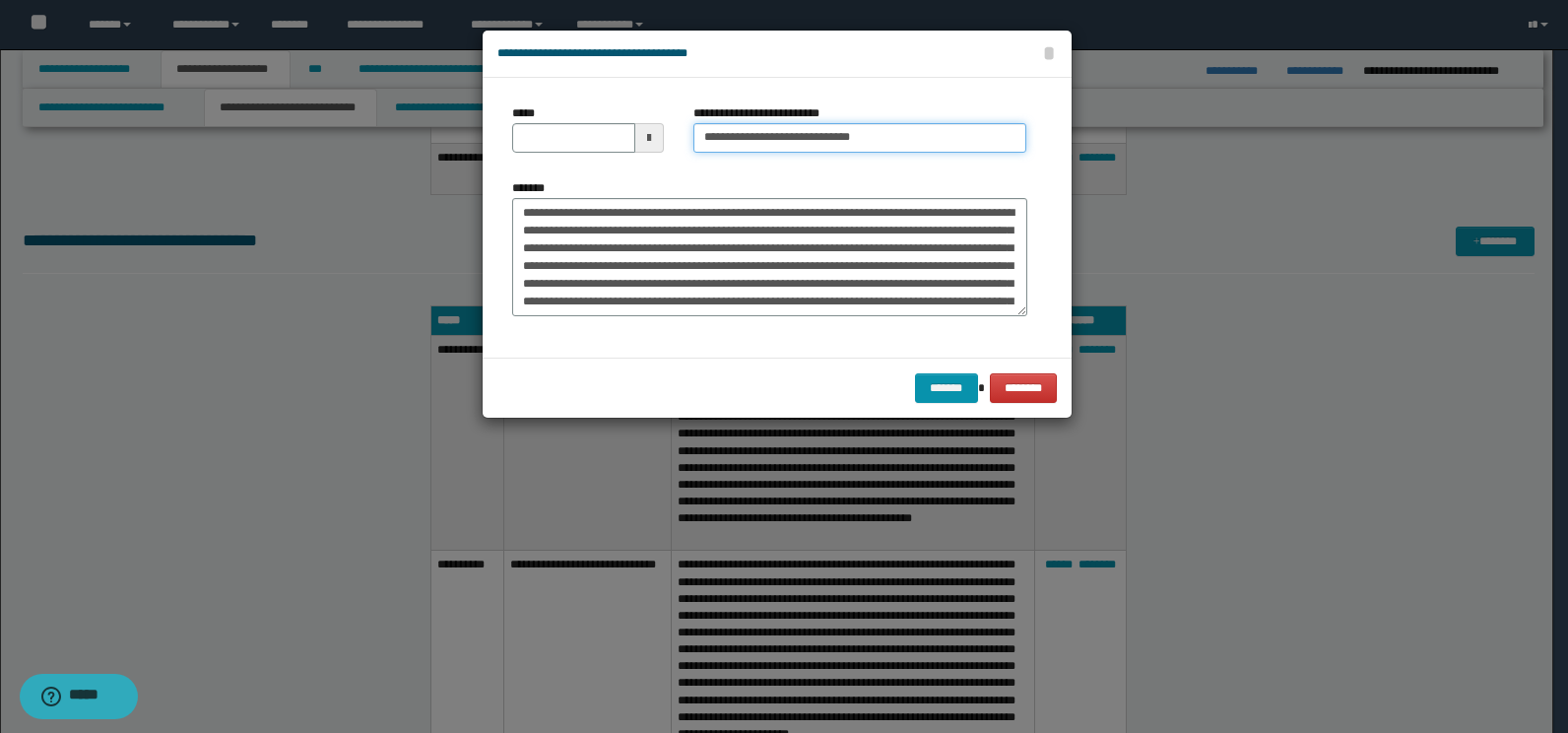 type 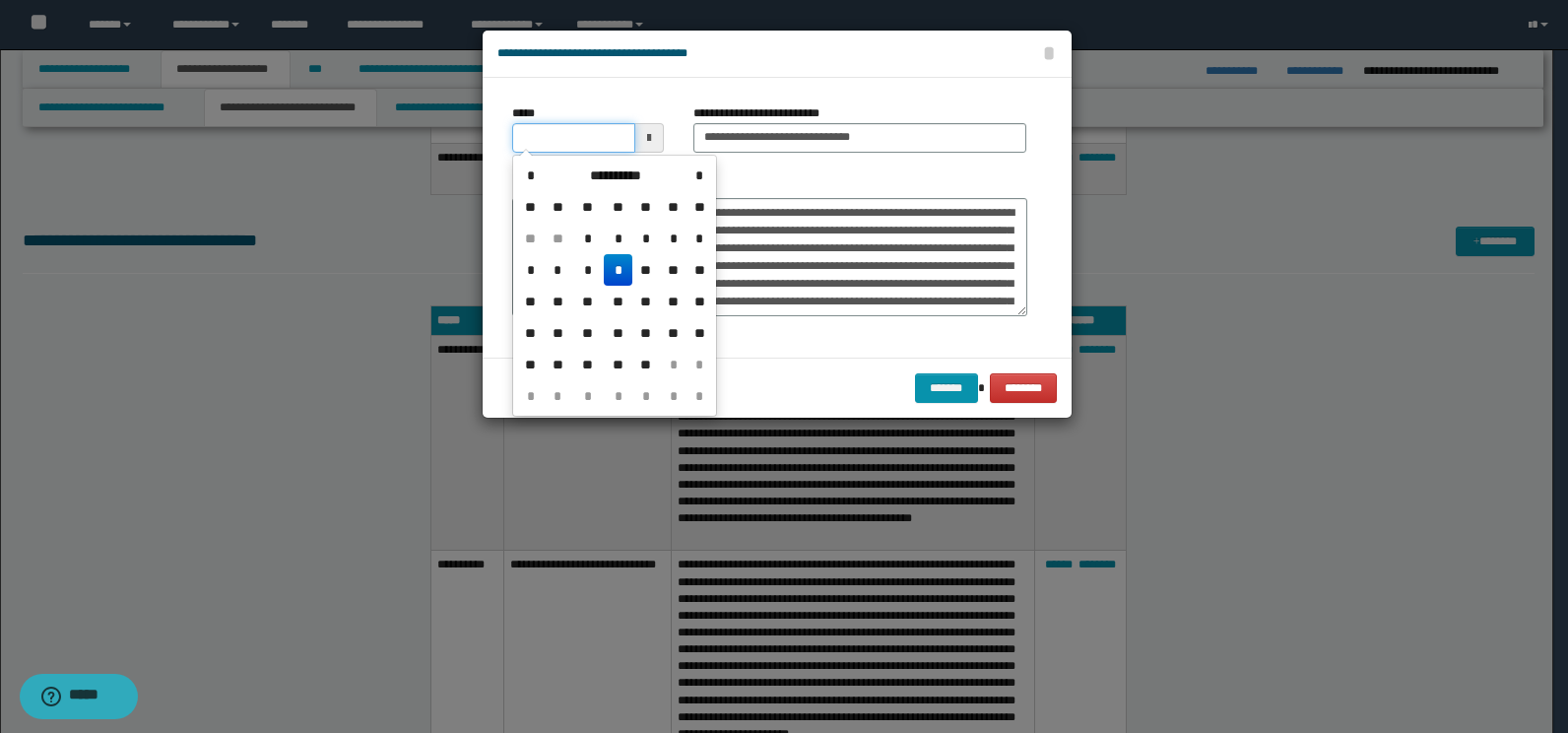 click on "*****" at bounding box center [573, 138] 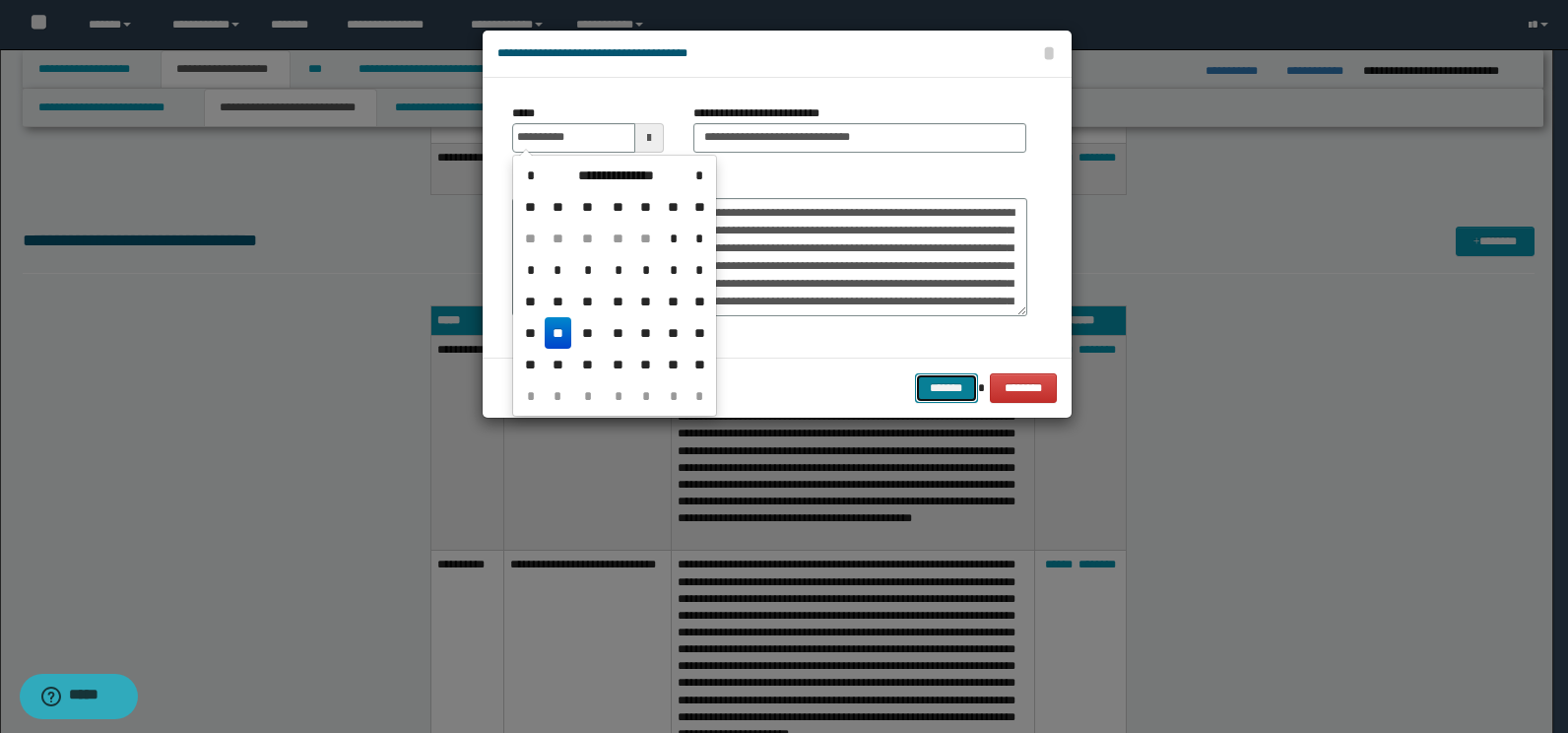 type on "**********" 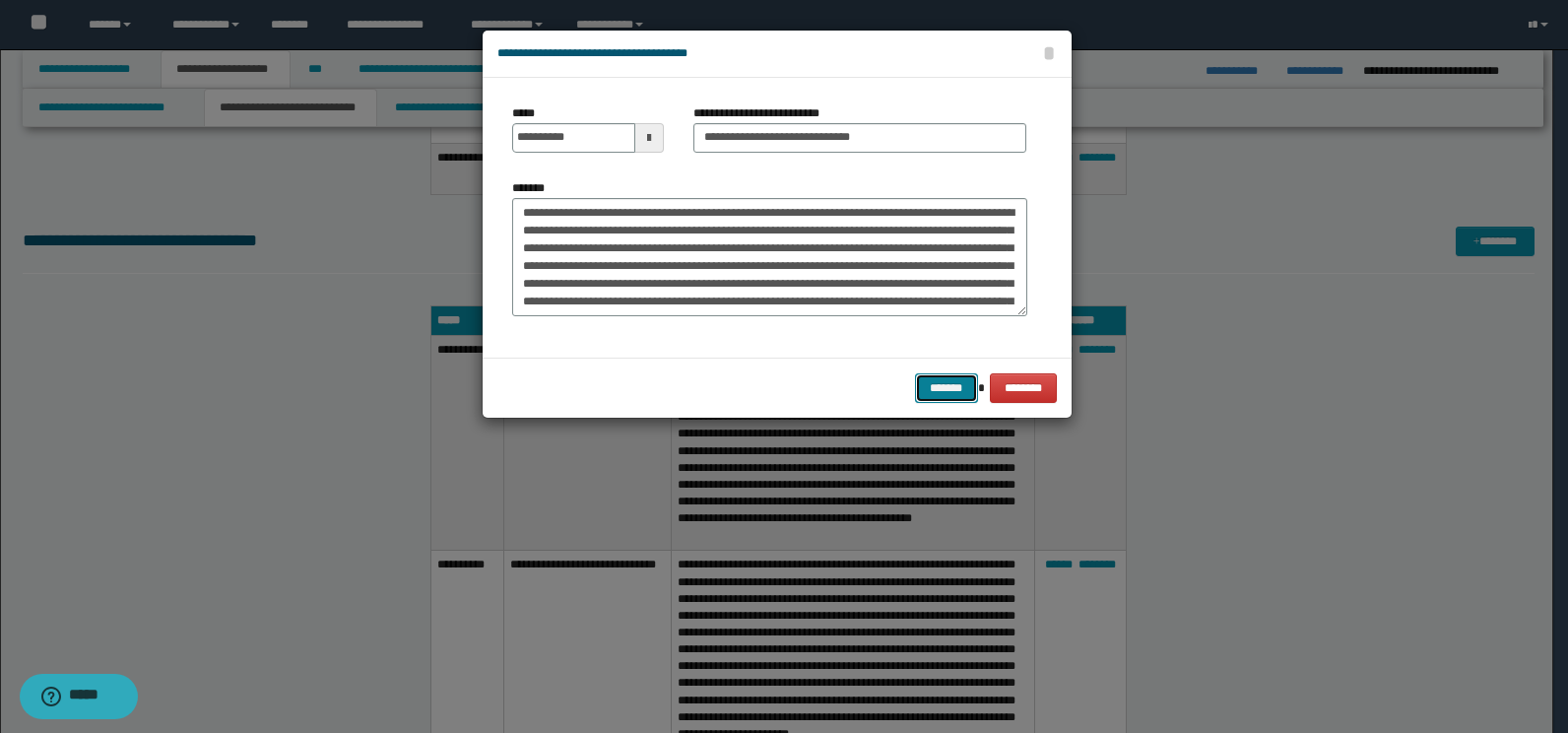 click on "*******" at bounding box center [947, 388] 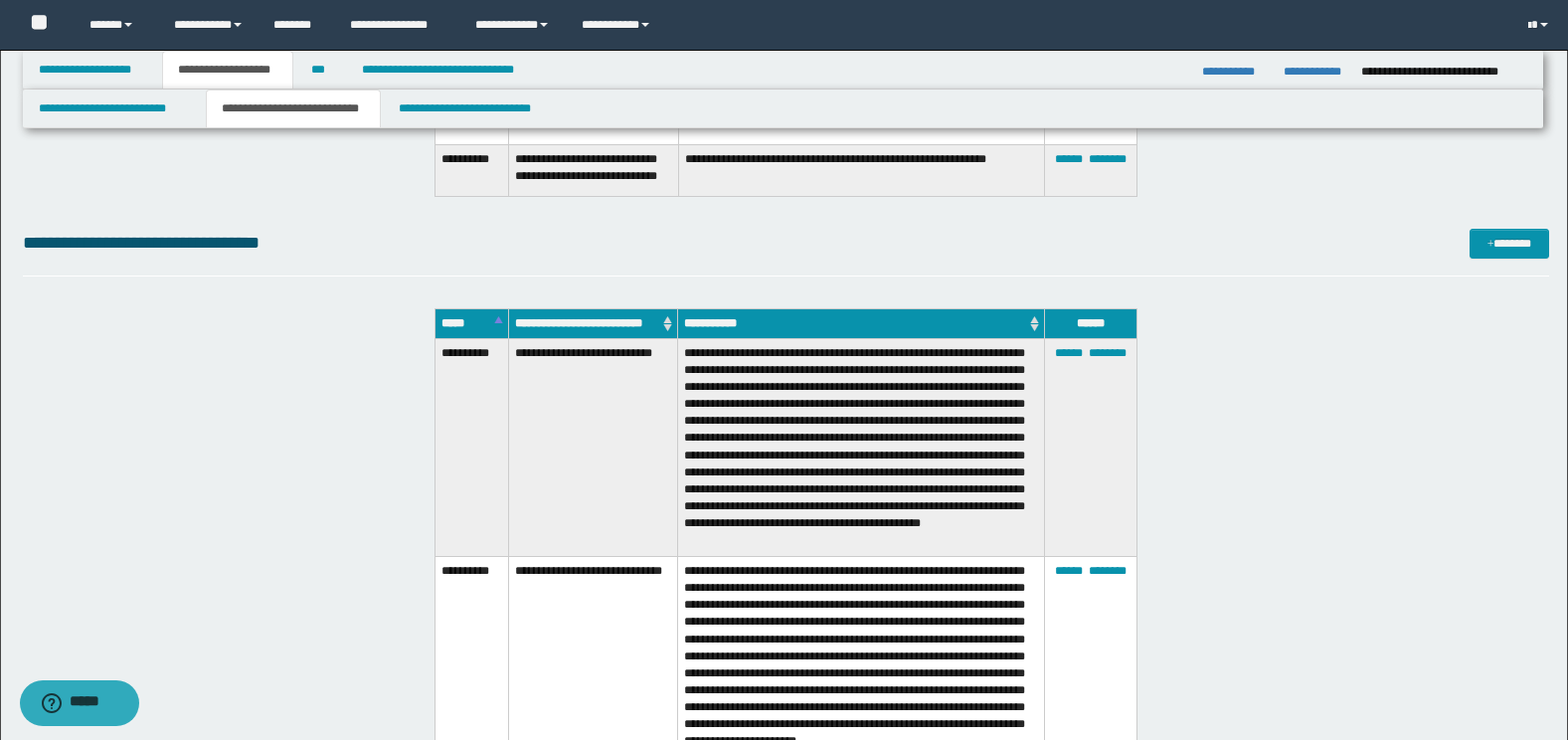 click on "**********" at bounding box center (785, 642) 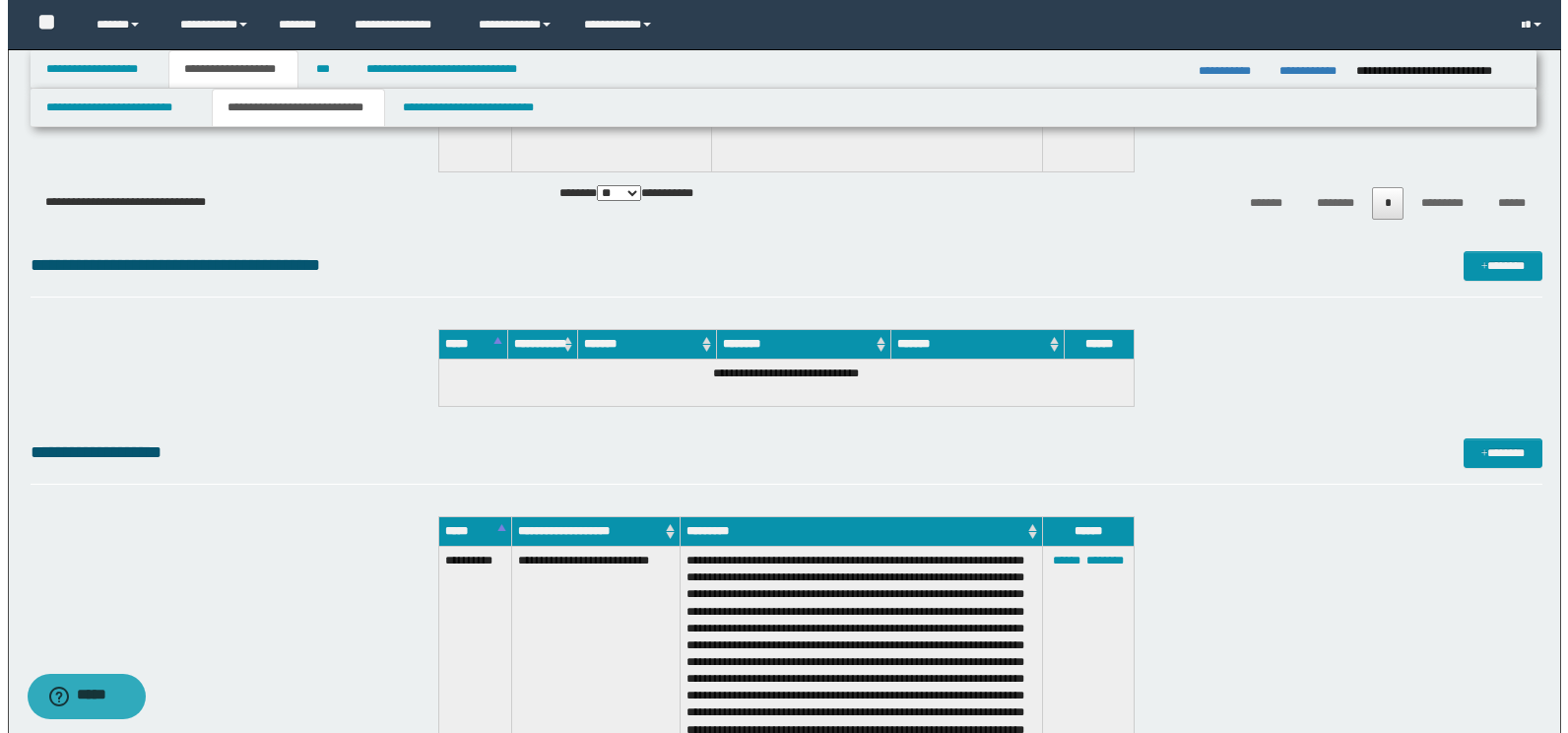 scroll, scrollTop: 10141, scrollLeft: 0, axis: vertical 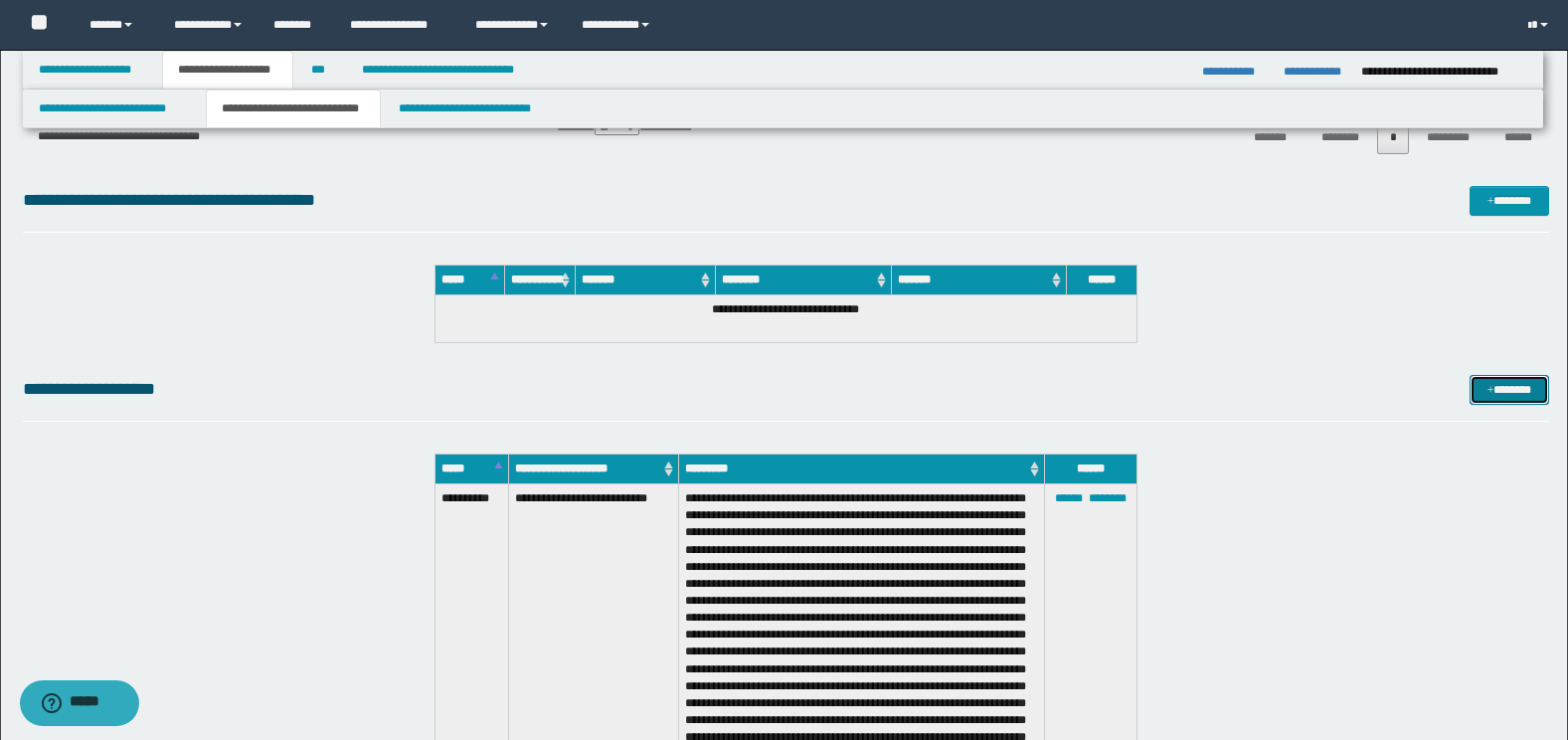 drag, startPoint x: 1499, startPoint y: 384, endPoint x: 1490, endPoint y: 390, distance: 10.816654 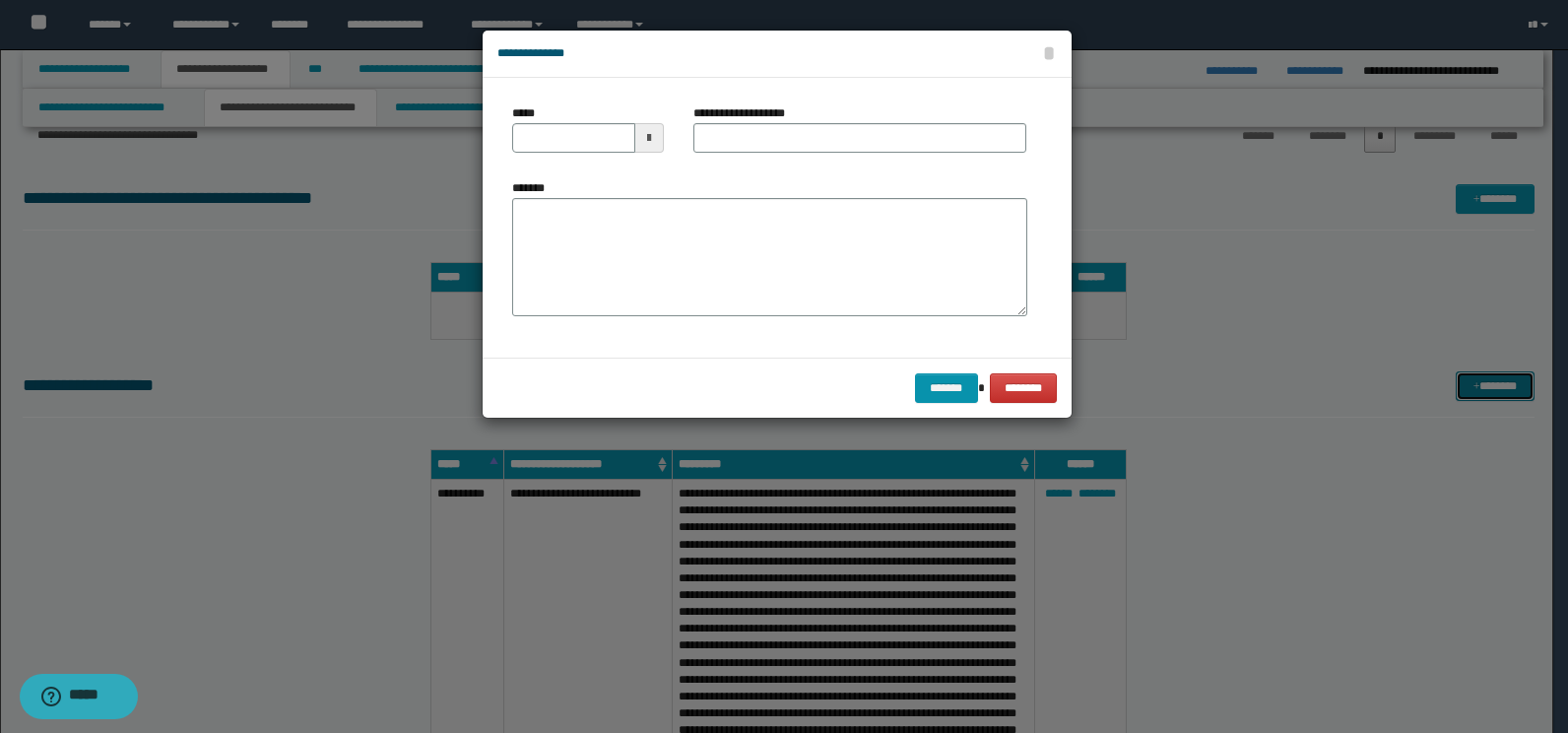 scroll, scrollTop: 0, scrollLeft: 0, axis: both 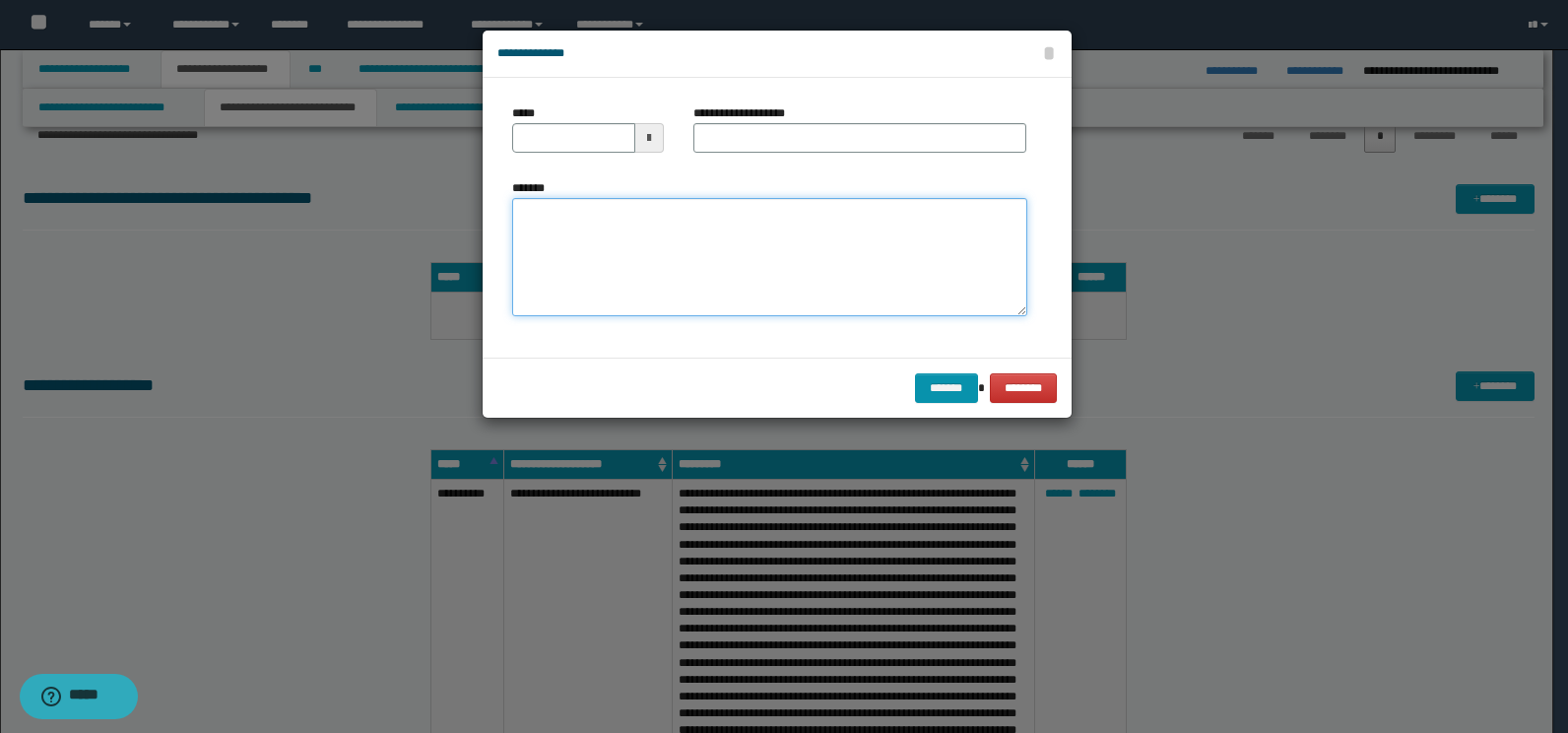 click on "*******" at bounding box center (769, 257) 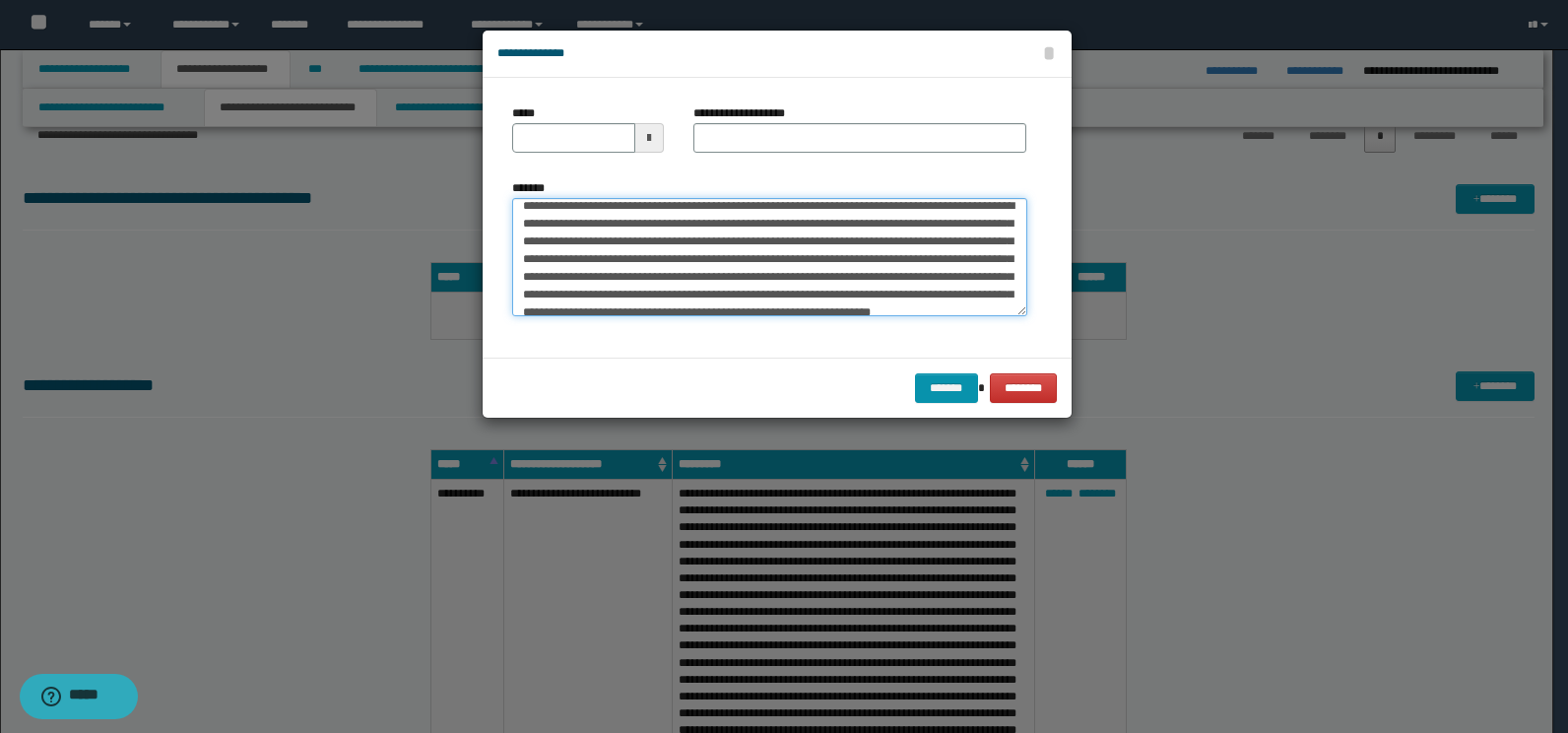 scroll, scrollTop: 0, scrollLeft: 0, axis: both 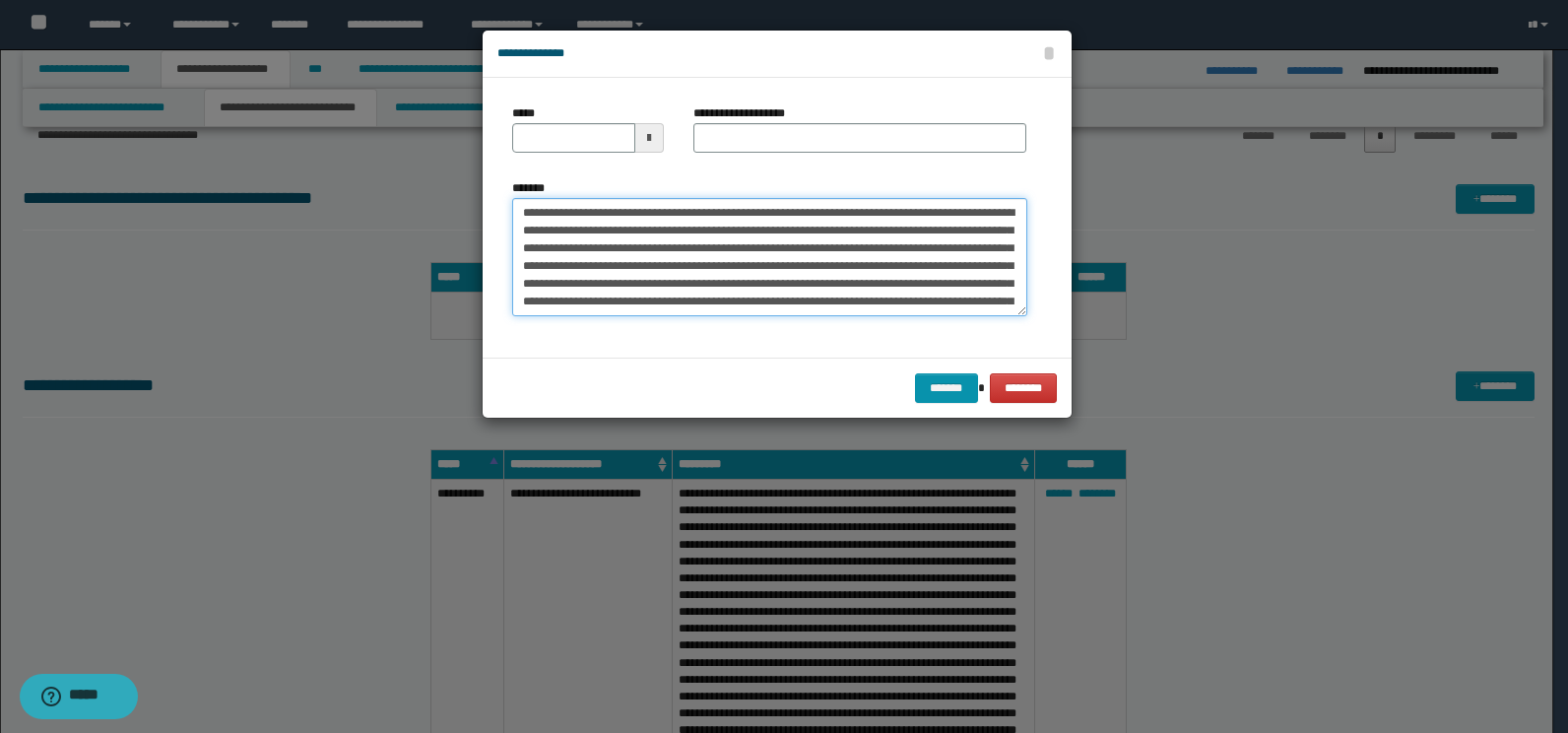 drag, startPoint x: 944, startPoint y: 211, endPoint x: 475, endPoint y: 216, distance: 469.02665 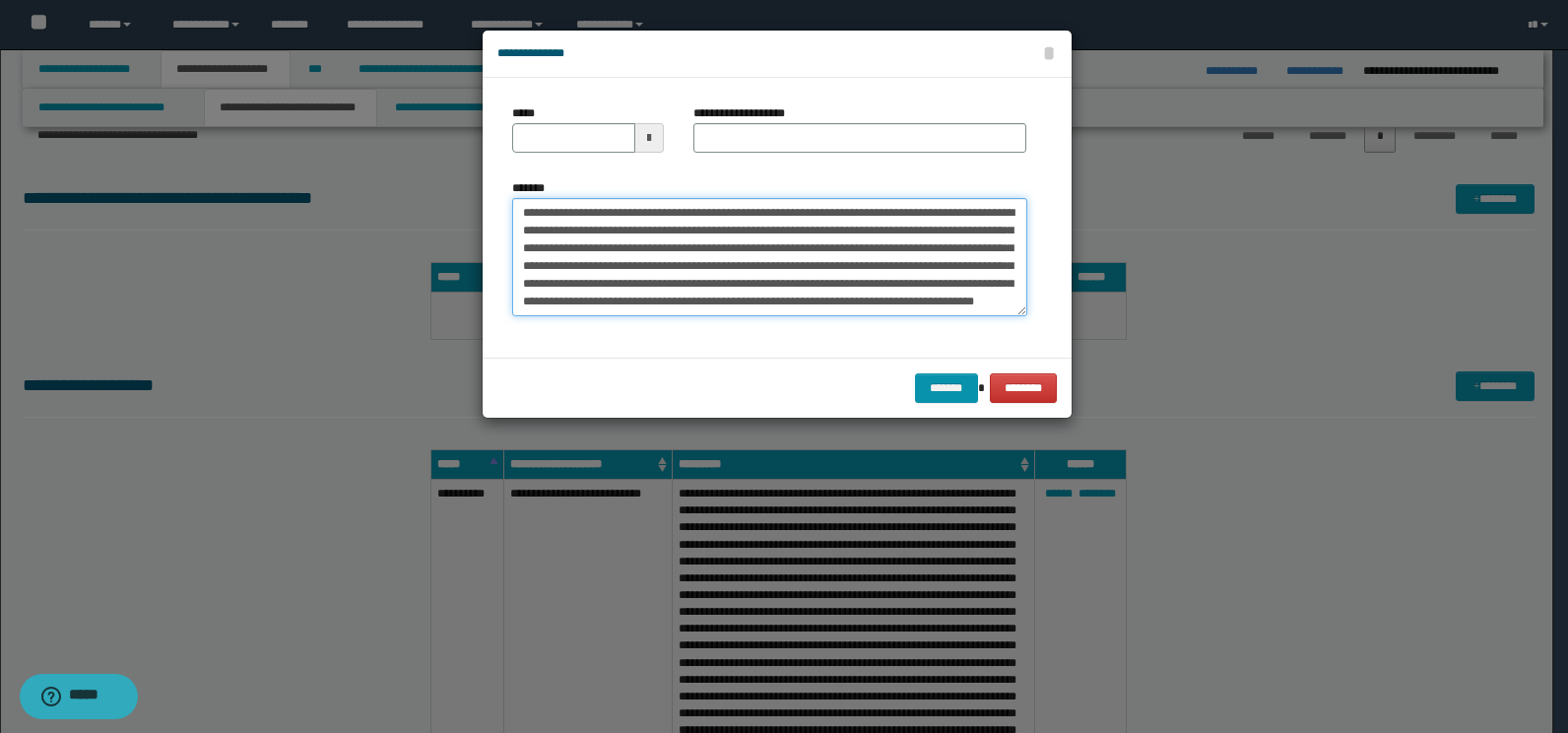 type on "**********" 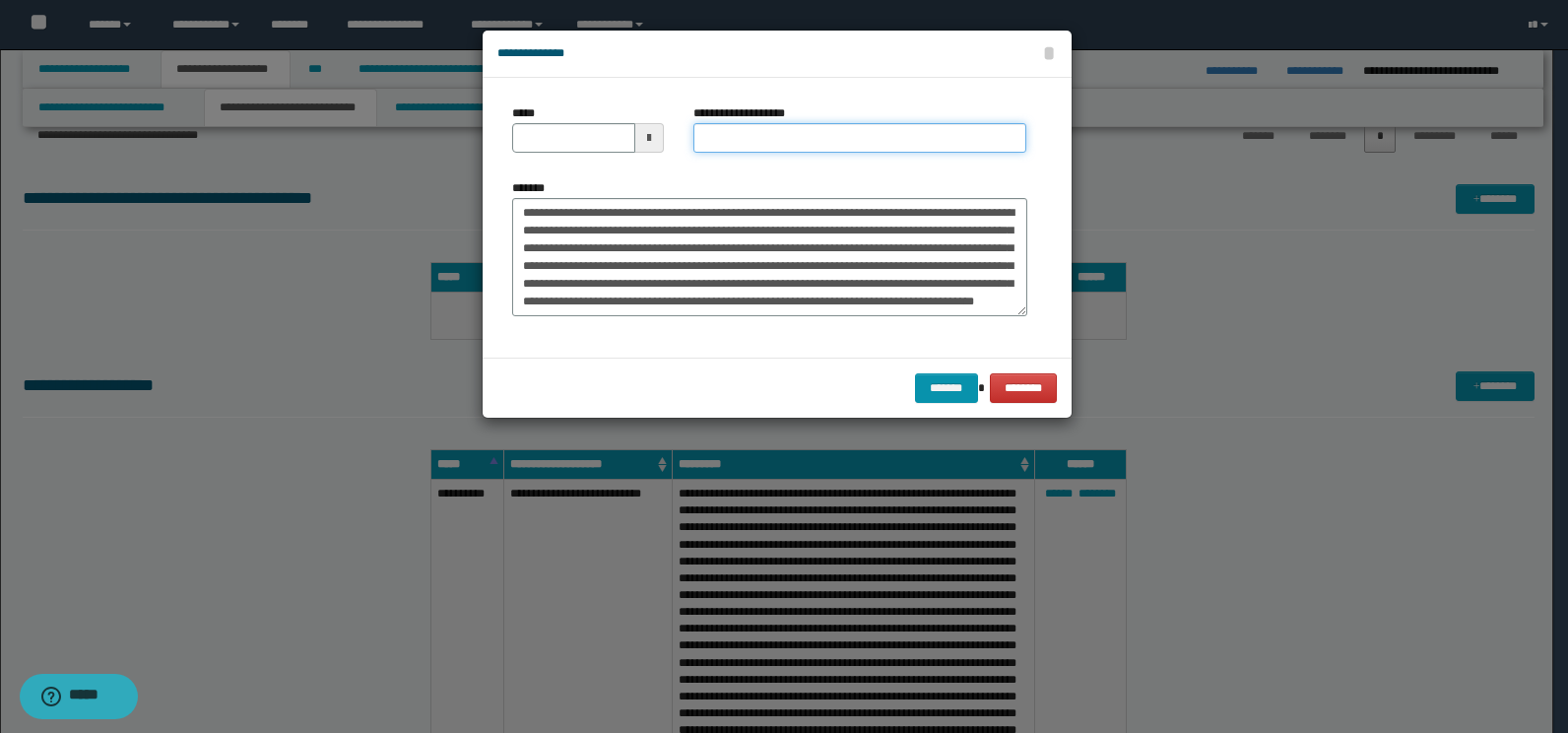 click on "**********" at bounding box center [860, 138] 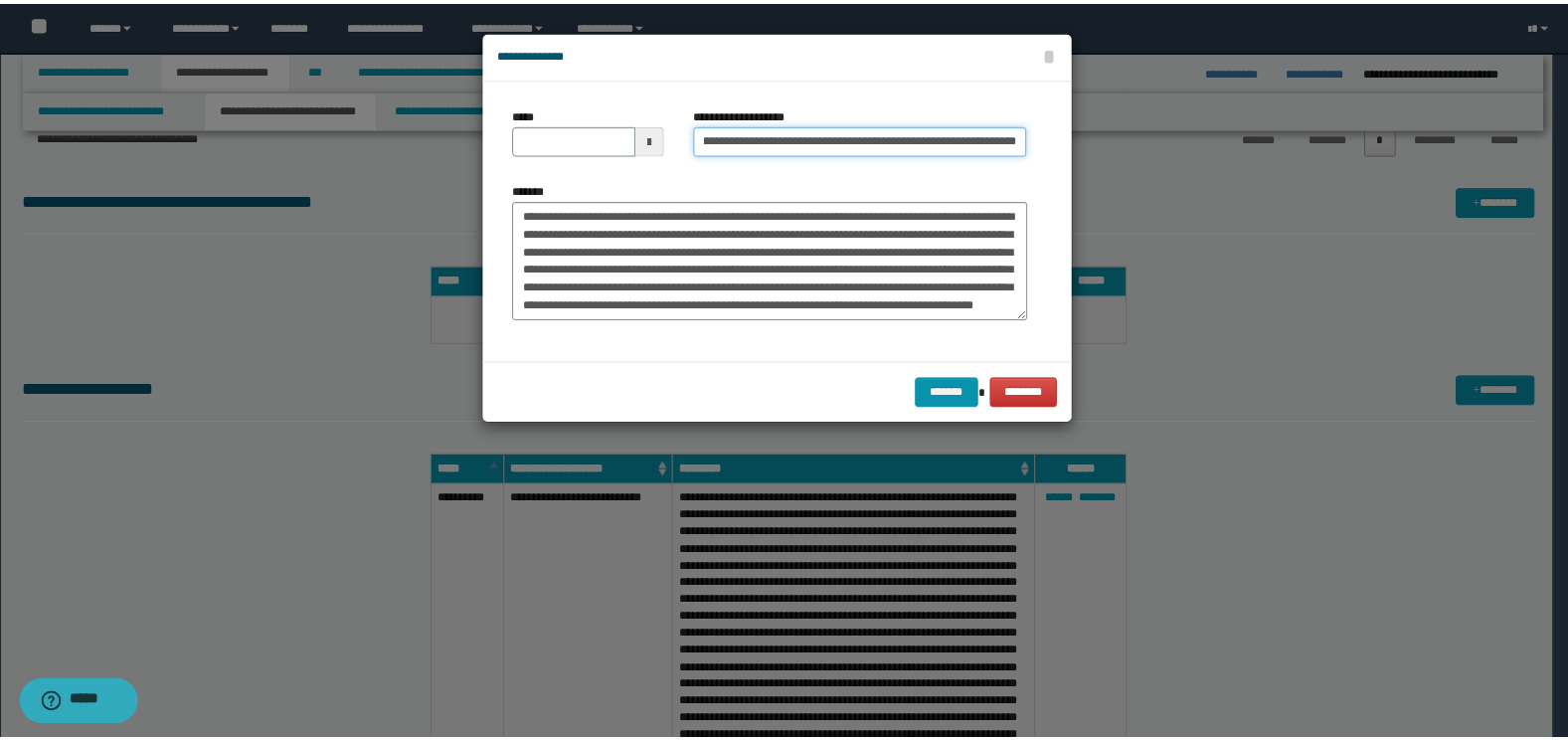 scroll, scrollTop: 0, scrollLeft: 0, axis: both 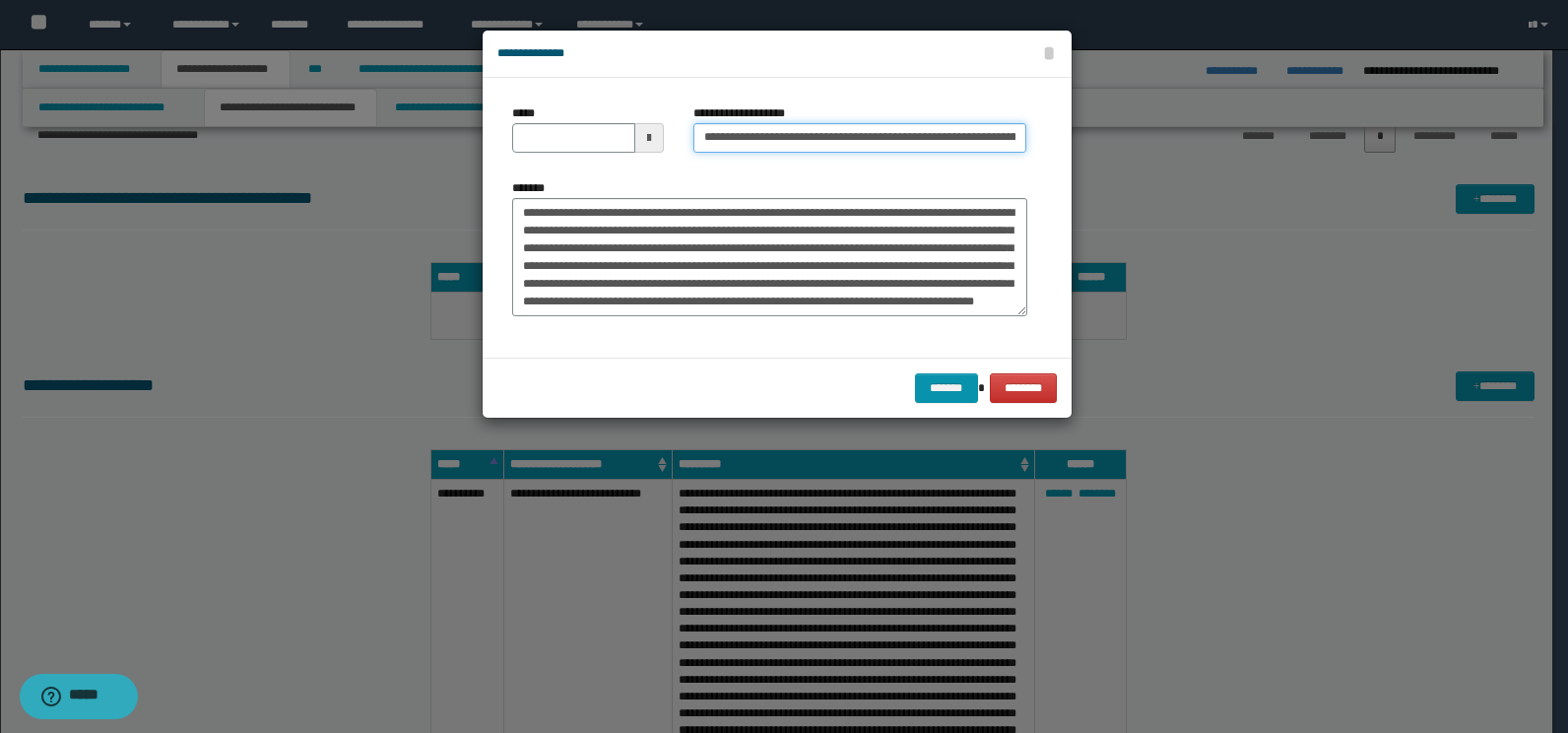 type on "**********" 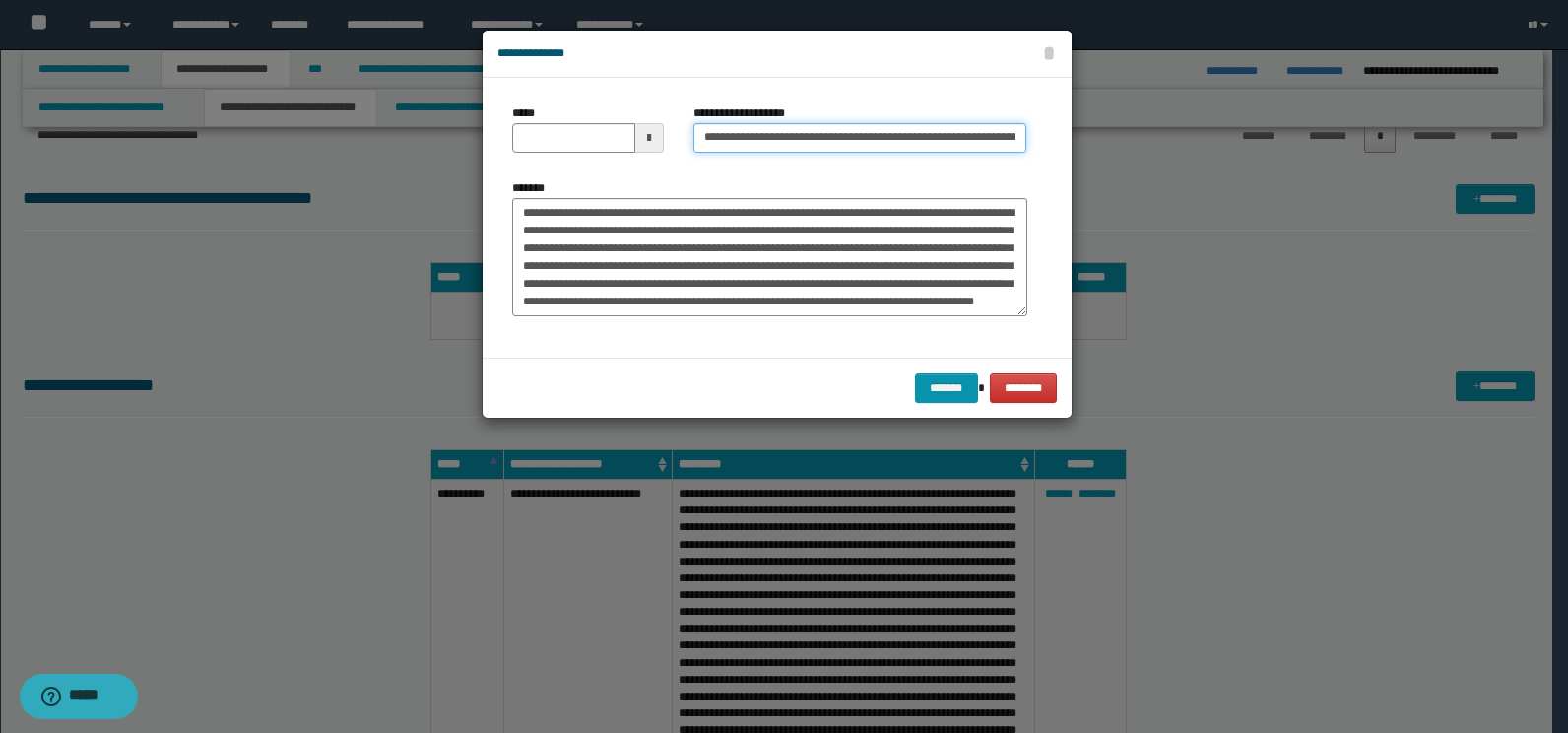 type 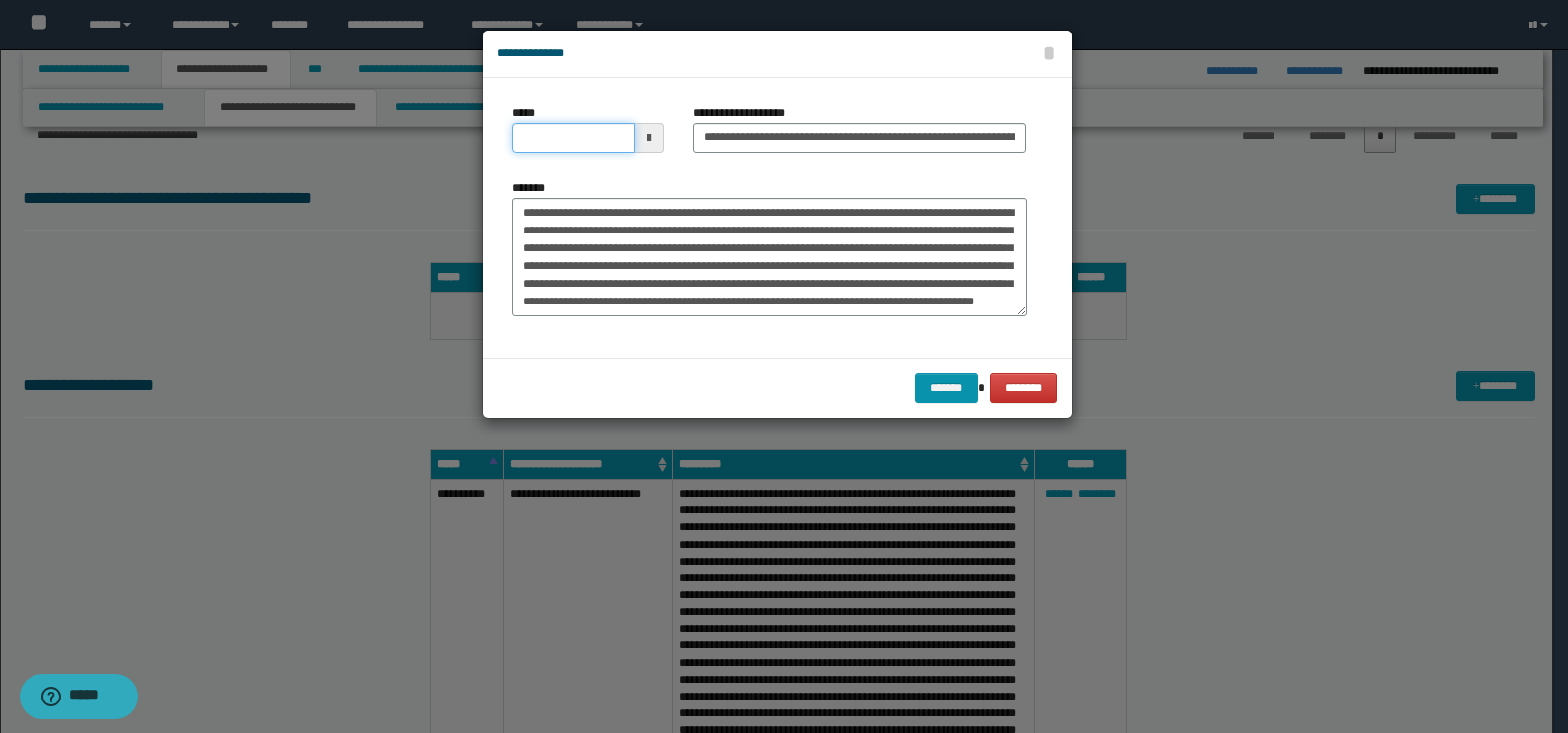 click on "*****" at bounding box center (573, 138) 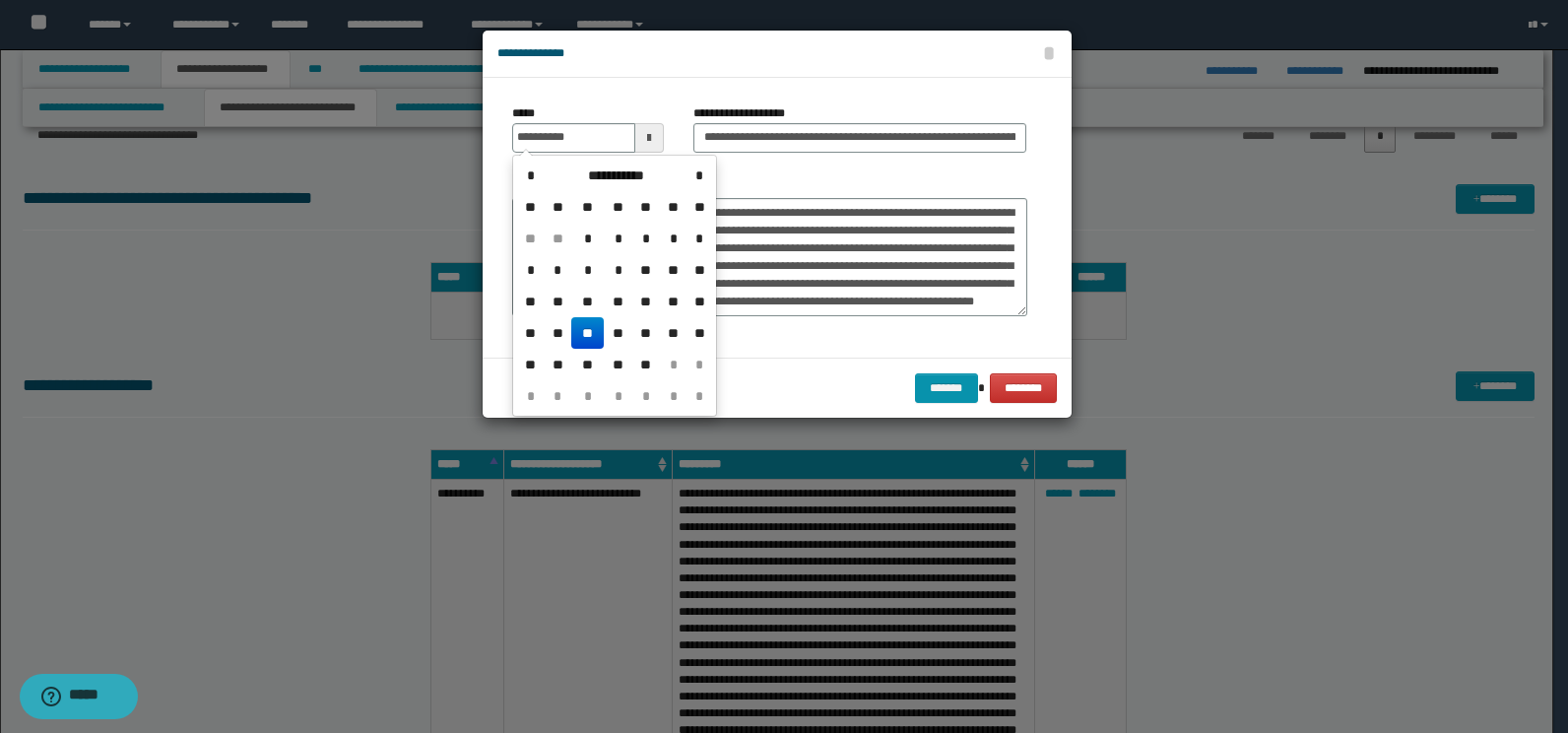 type on "**********" 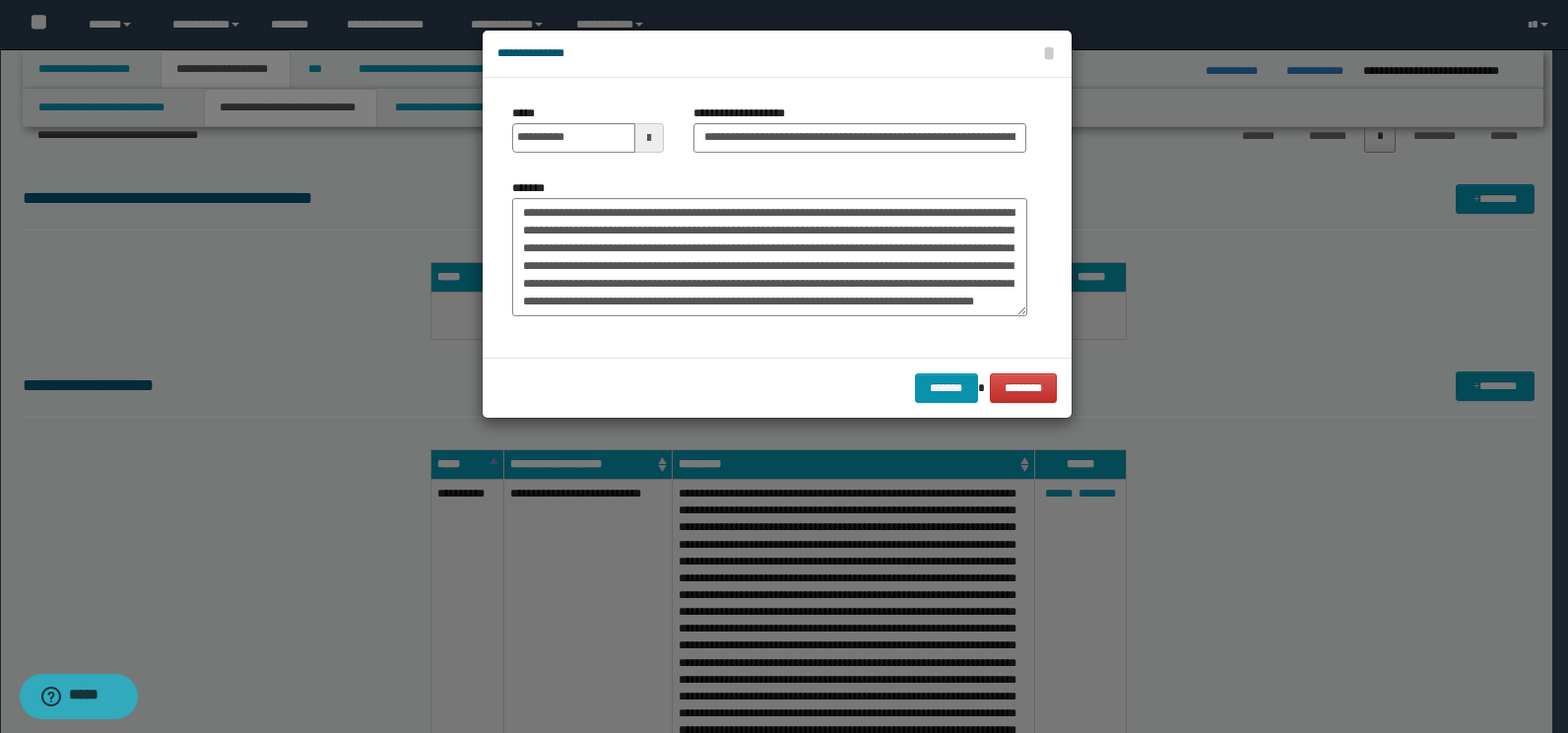 click on "**********" at bounding box center [860, 136] 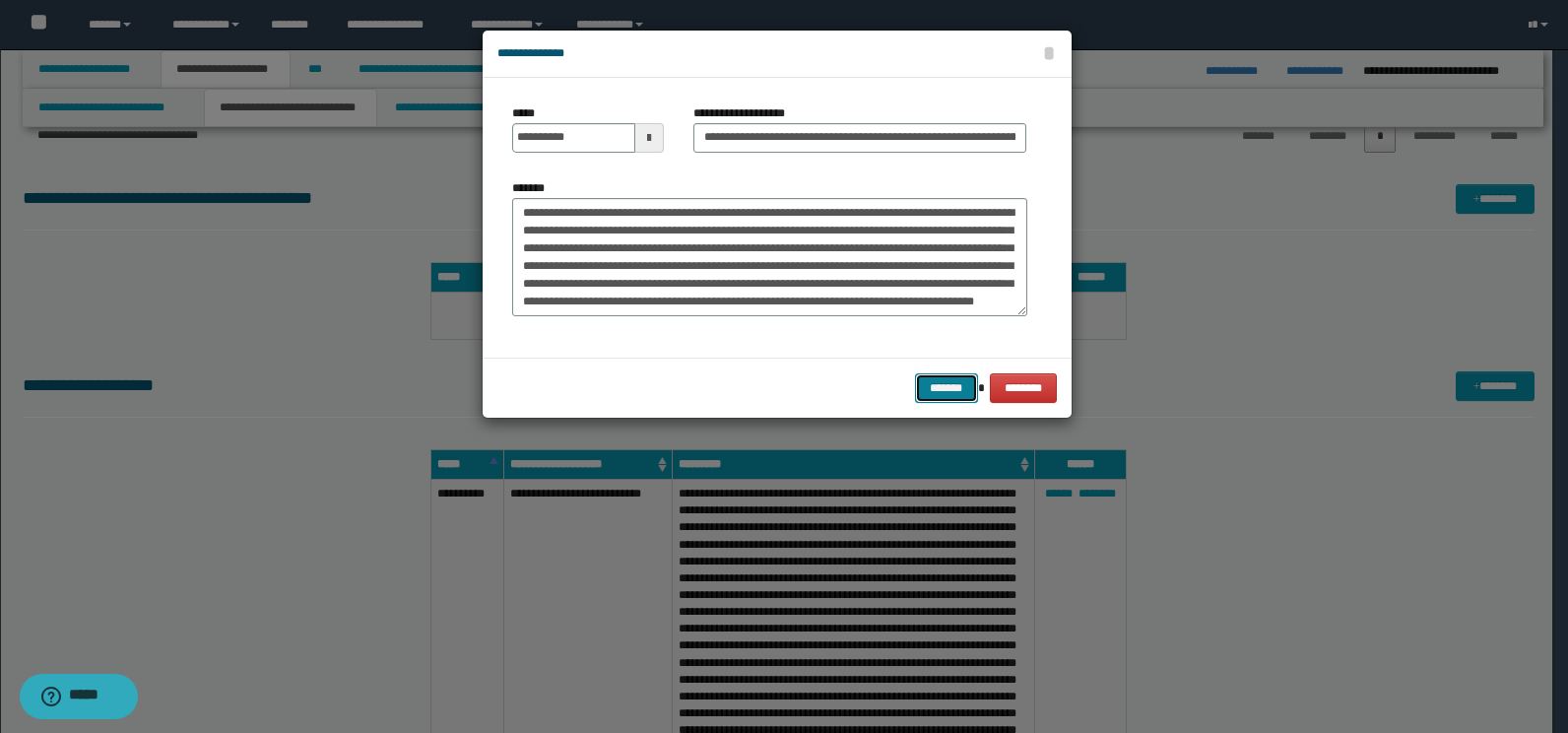 click on "*******" at bounding box center (947, 388) 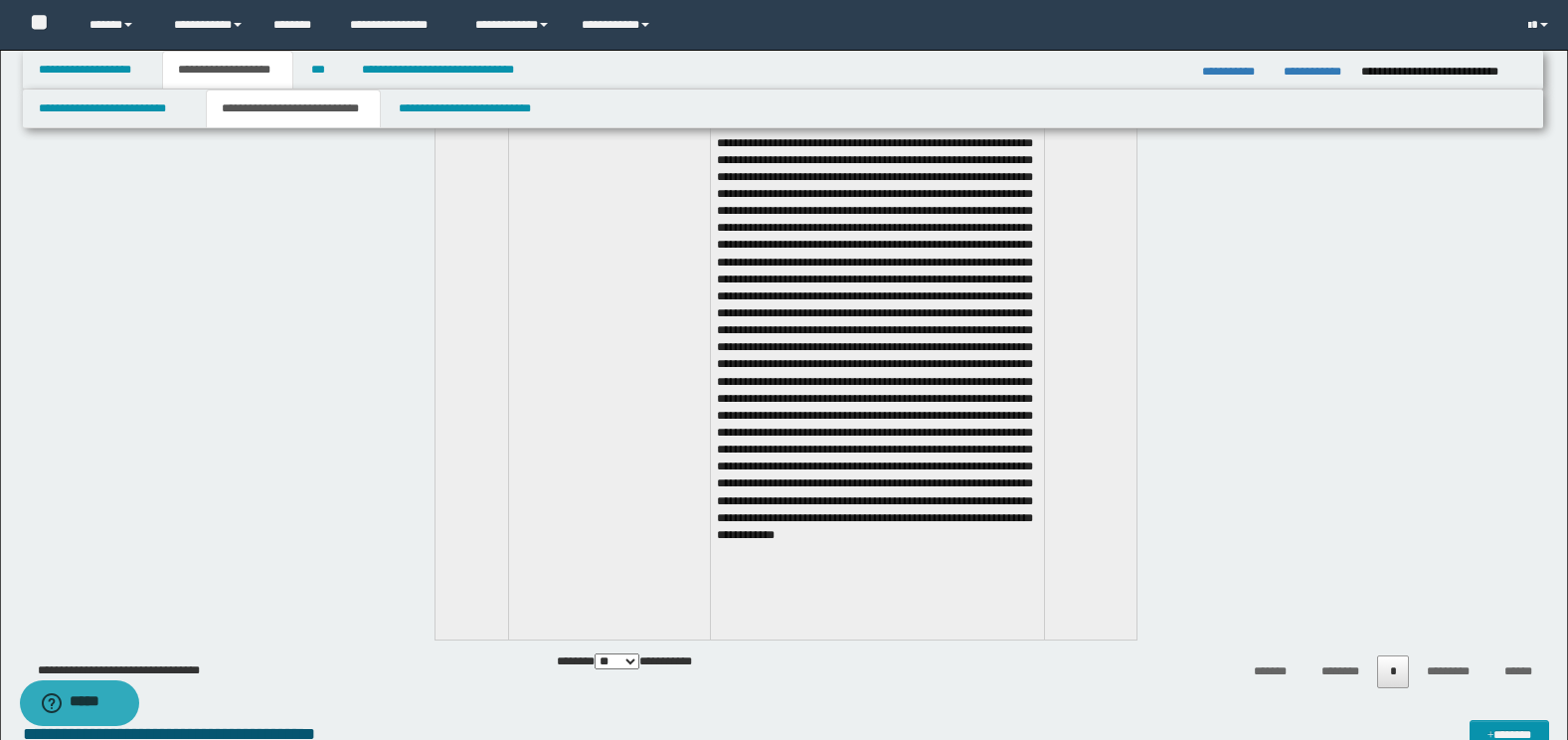 scroll, scrollTop: 9641, scrollLeft: 0, axis: vertical 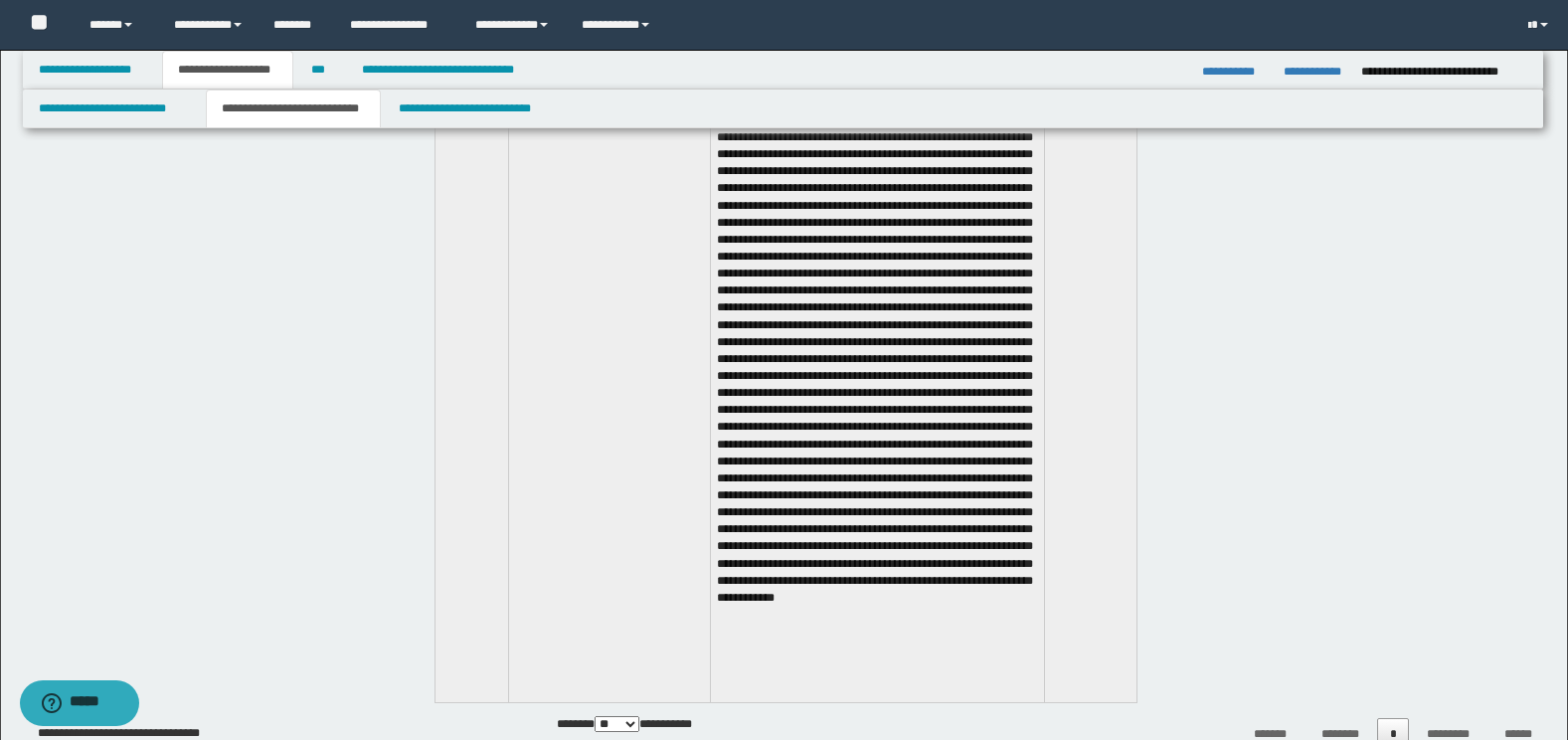 click on "**********" at bounding box center [785, -2312] 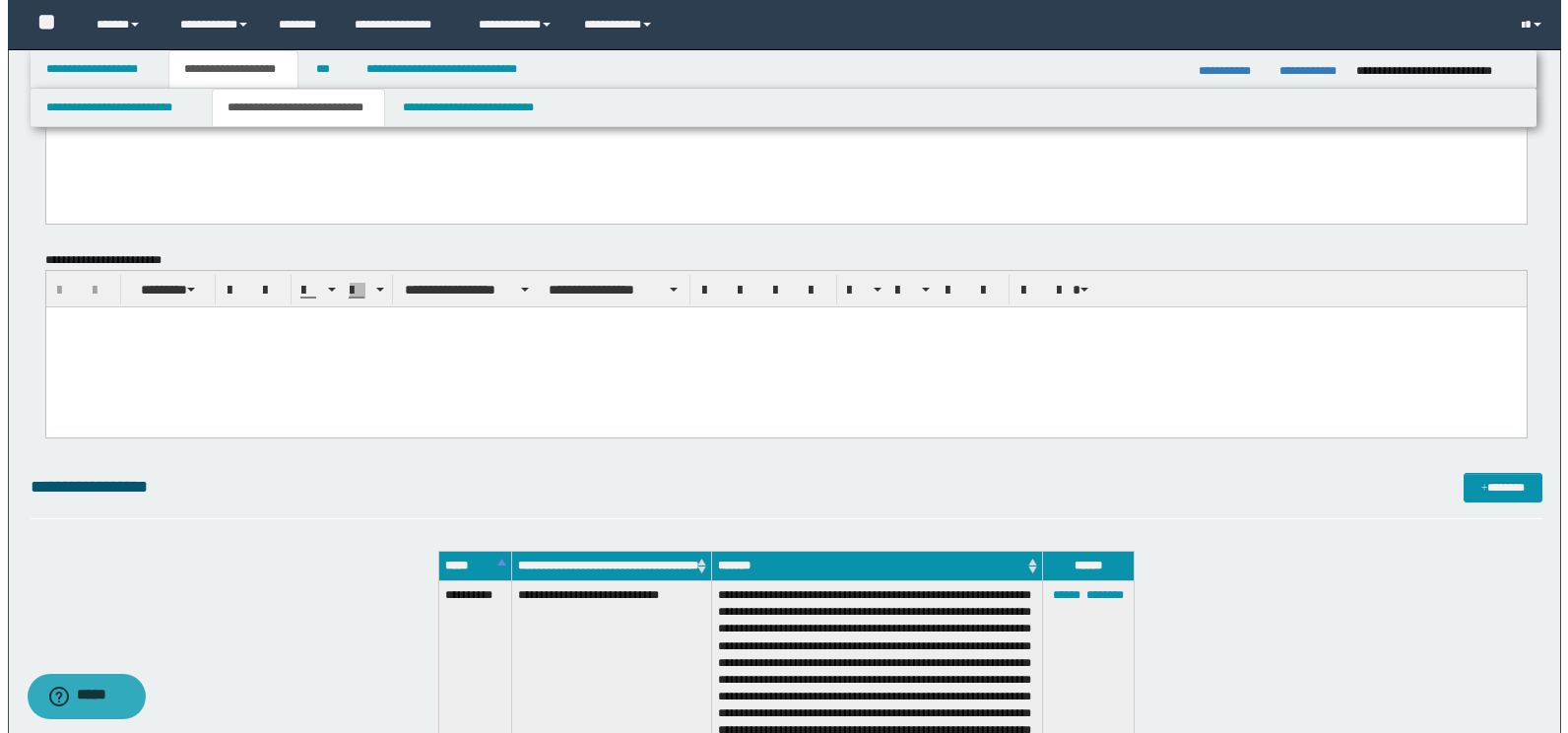 scroll, scrollTop: 3826, scrollLeft: 0, axis: vertical 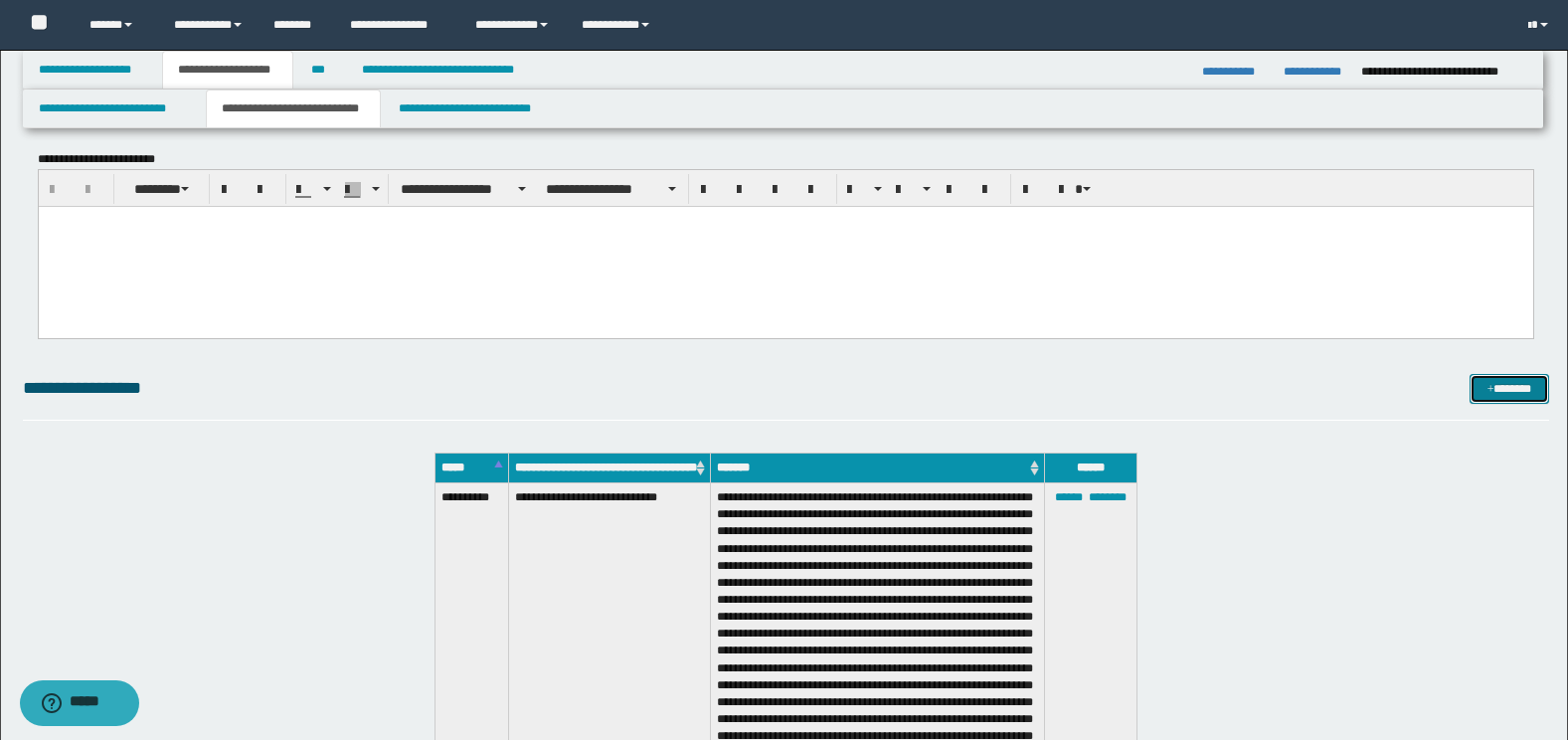 click on "*******" at bounding box center (1509, 389) 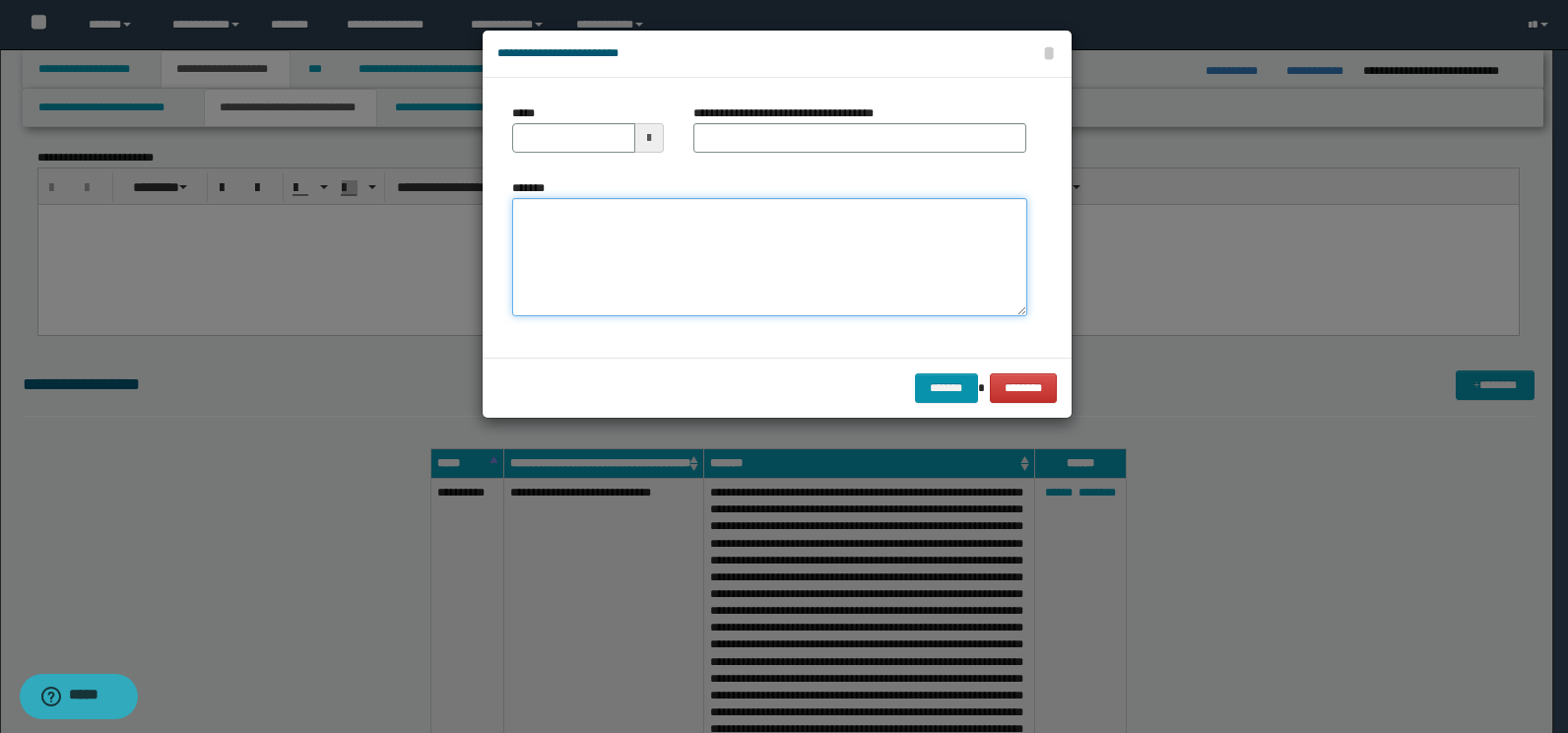 click on "*******" at bounding box center [769, 257] 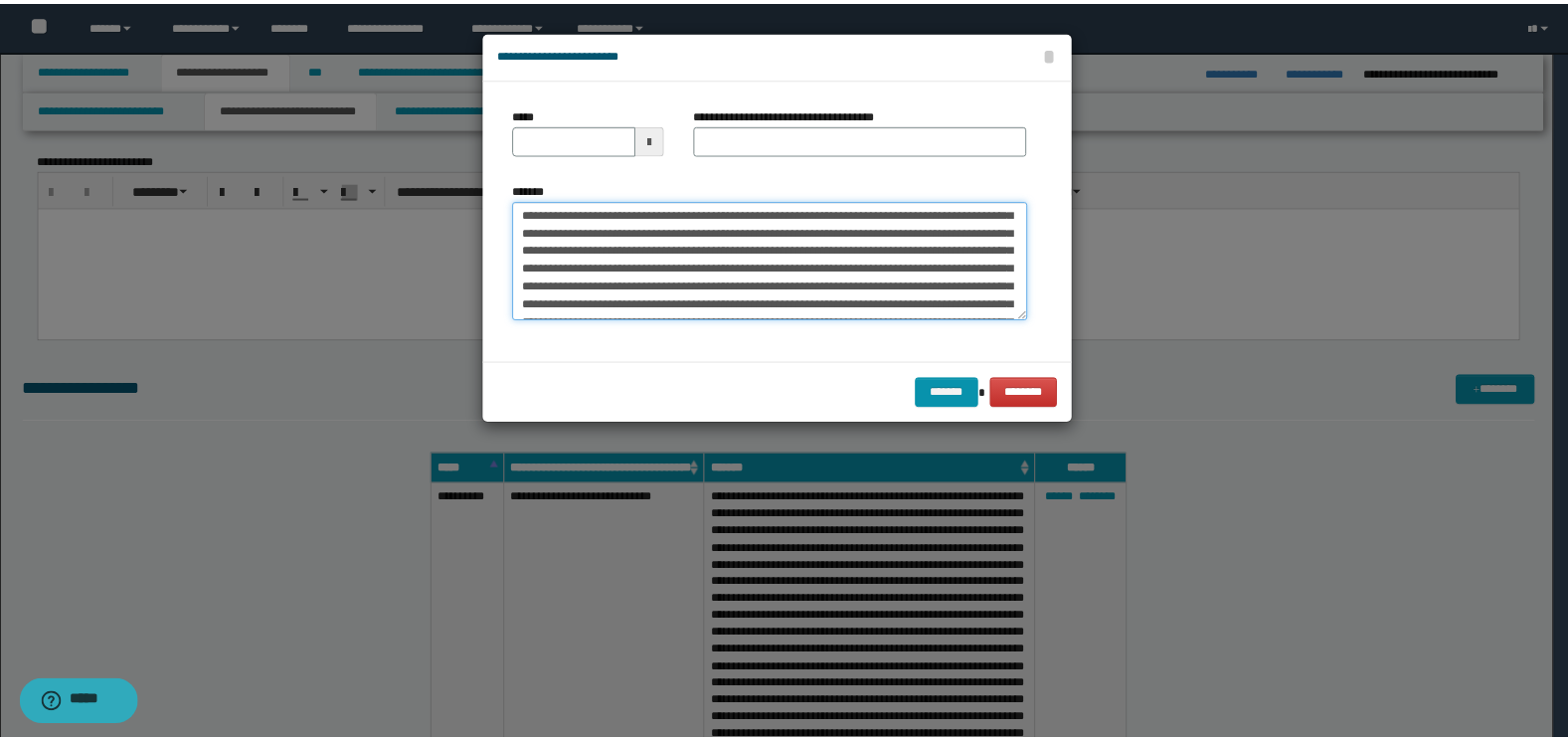 scroll, scrollTop: 0, scrollLeft: 0, axis: both 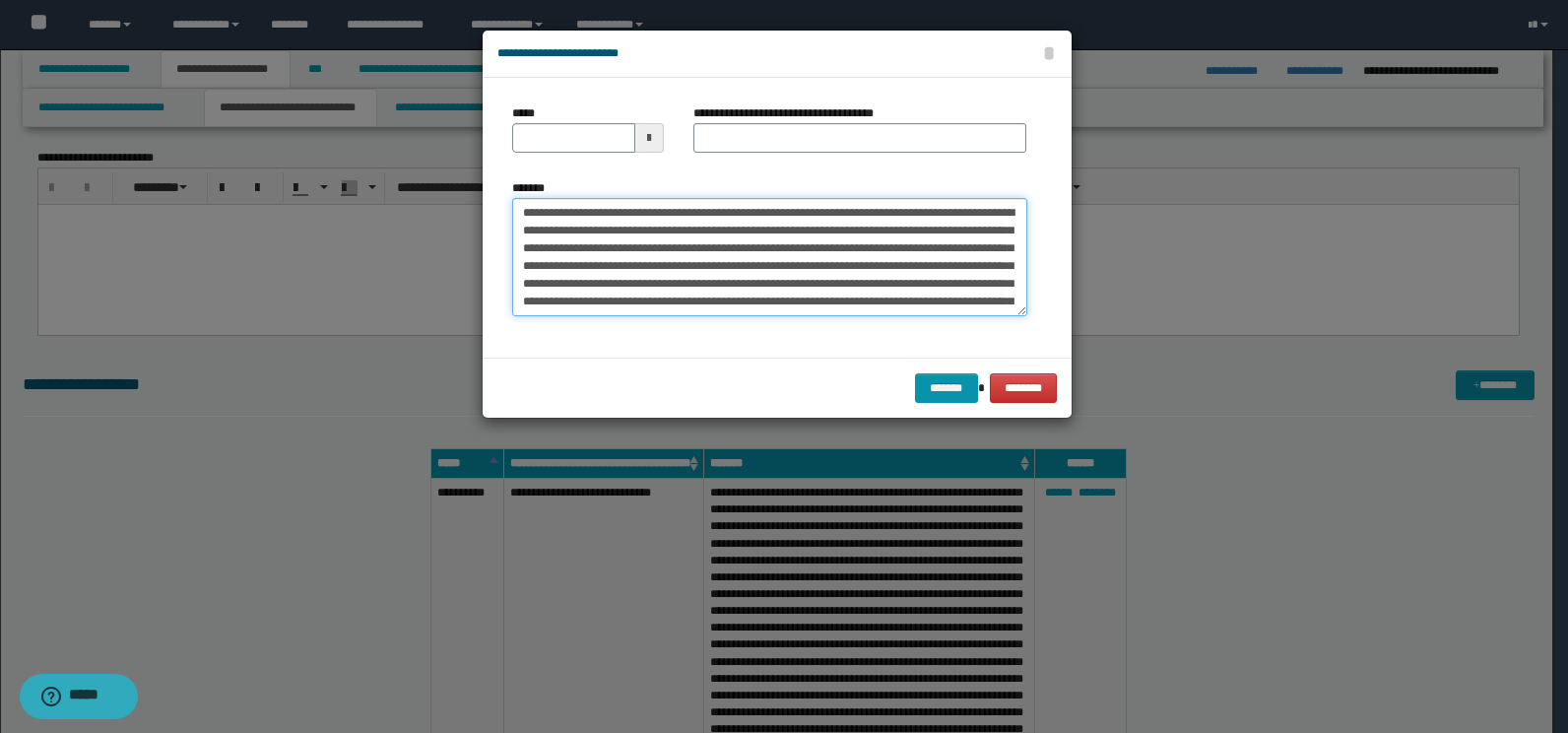 drag, startPoint x: 747, startPoint y: 213, endPoint x: 471, endPoint y: 206, distance: 276.0888 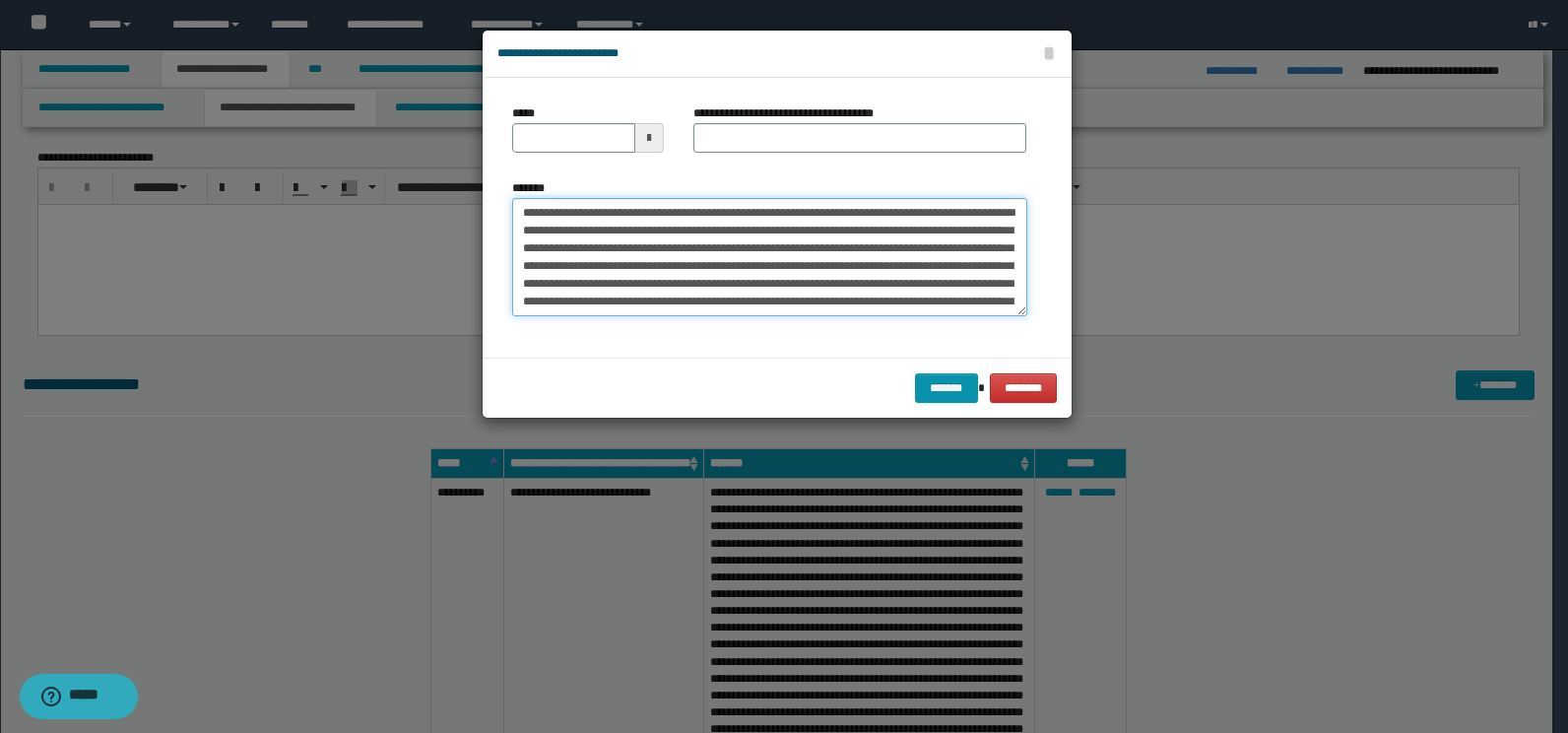 type on "**********" 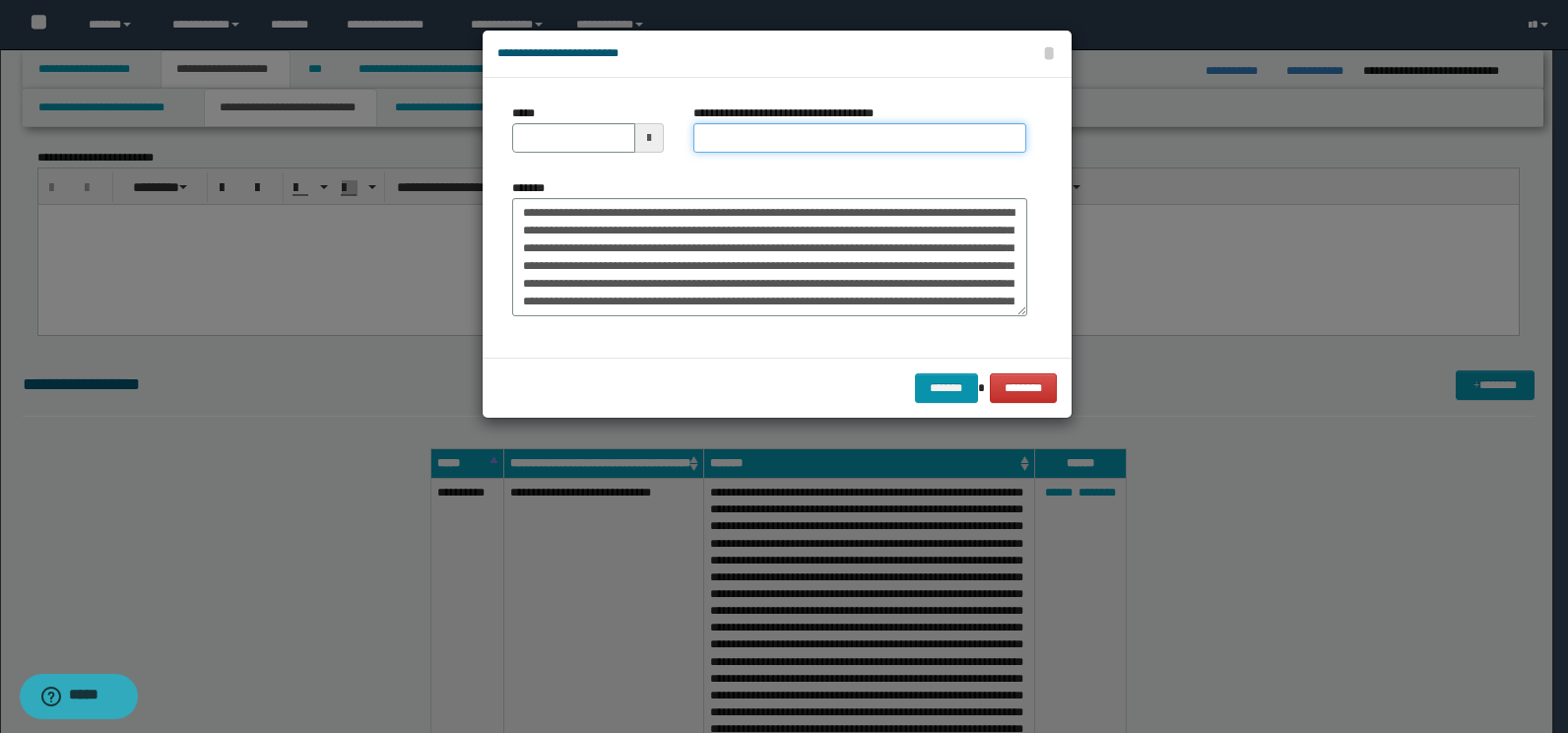 click on "**********" at bounding box center [860, 138] 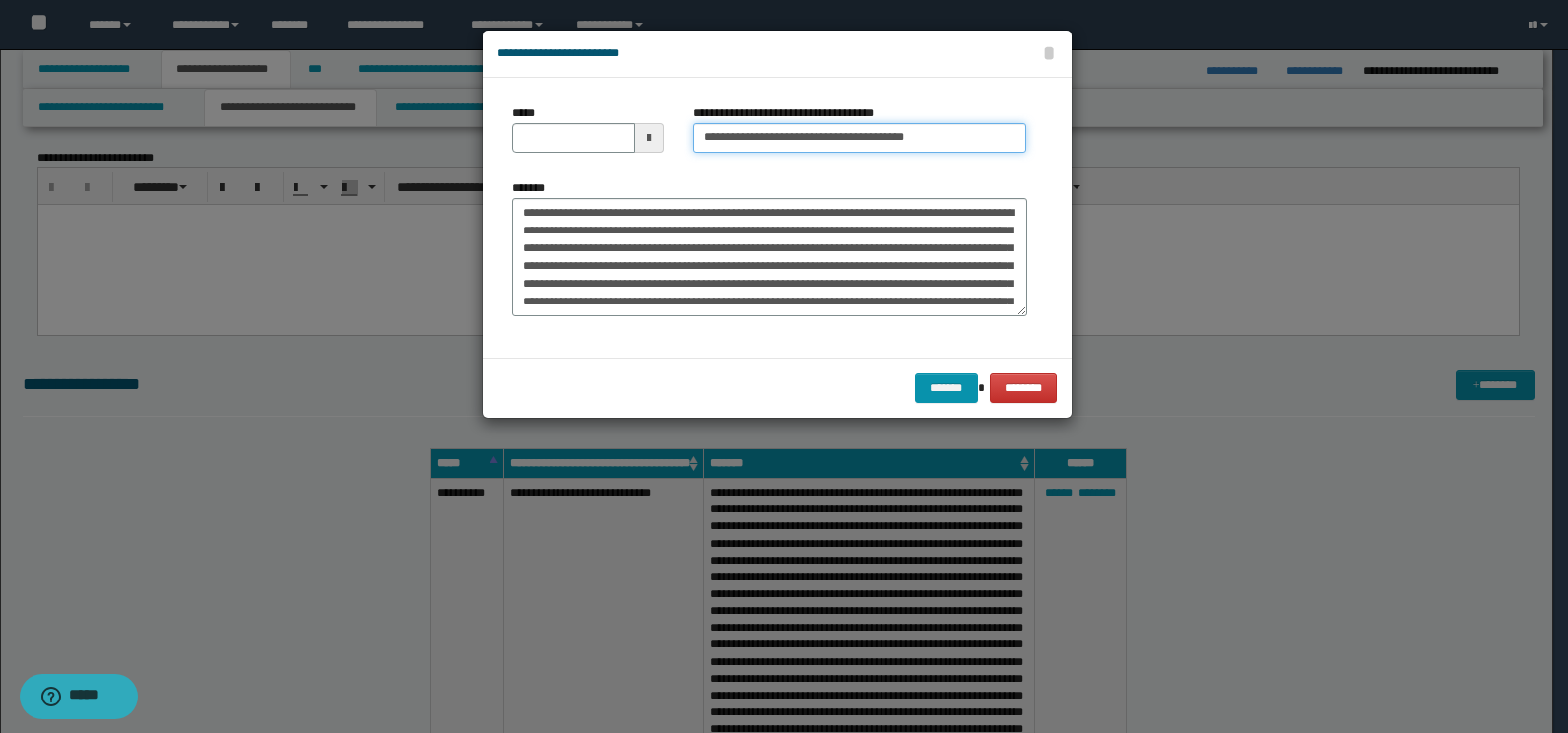 type 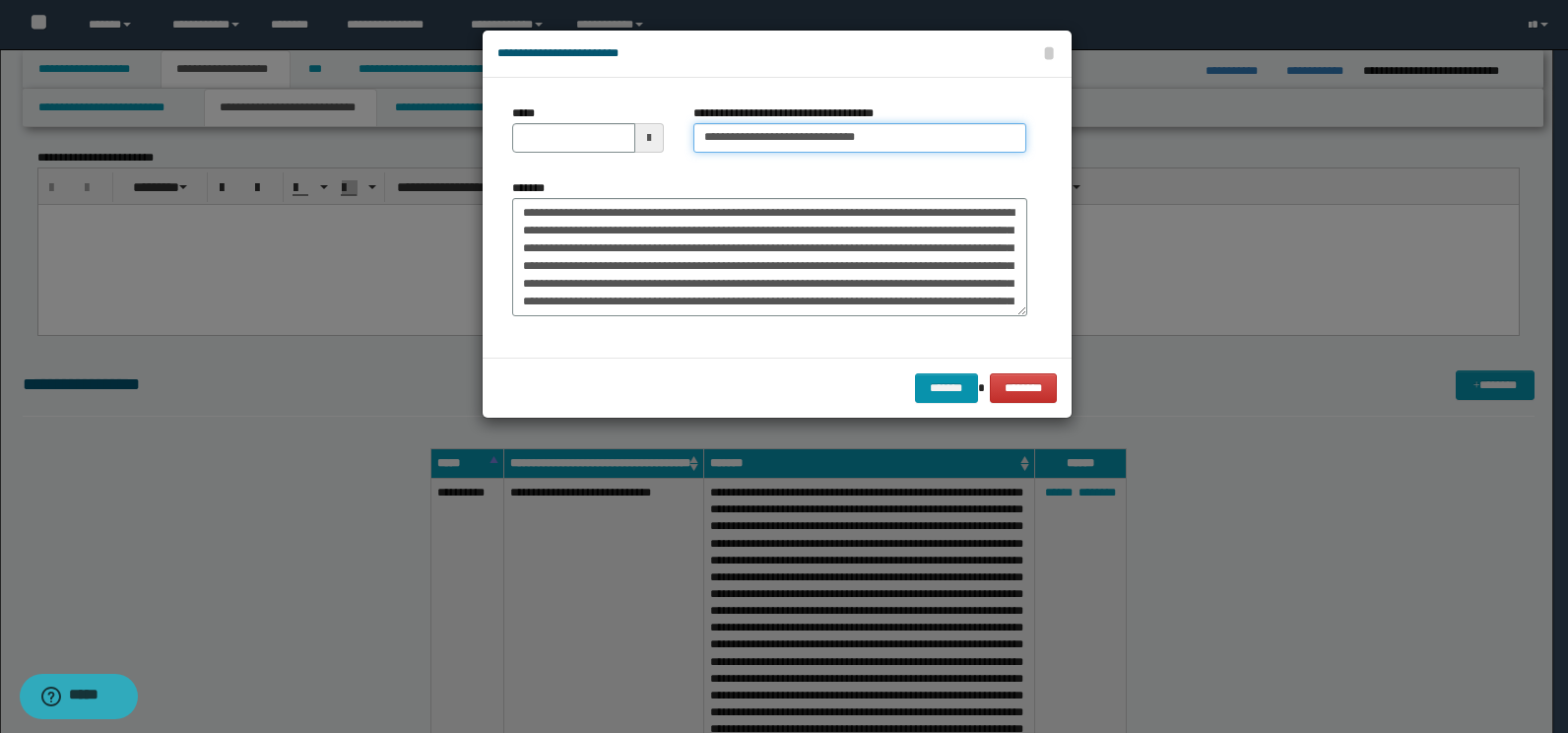 type on "**********" 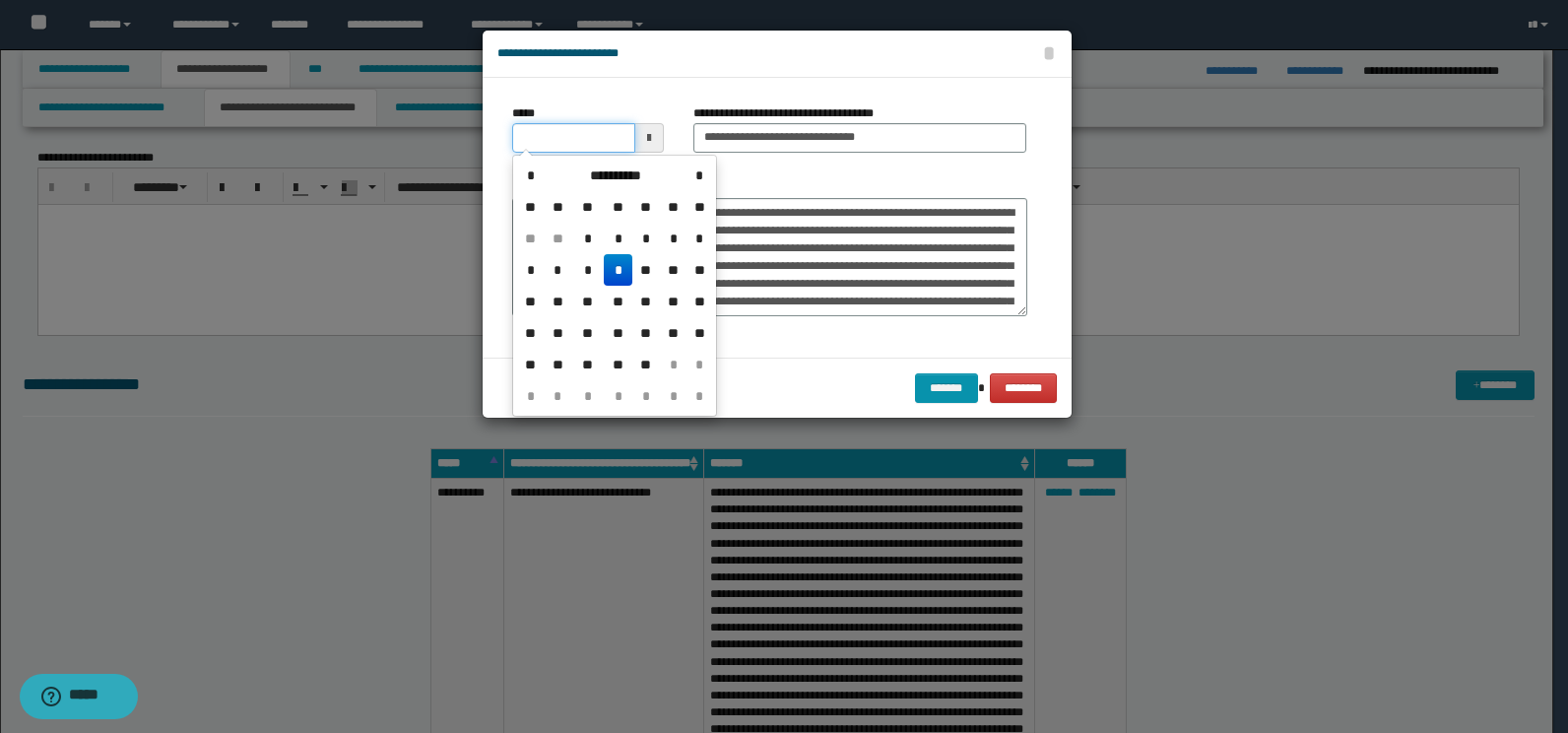 click on "*****" at bounding box center (573, 138) 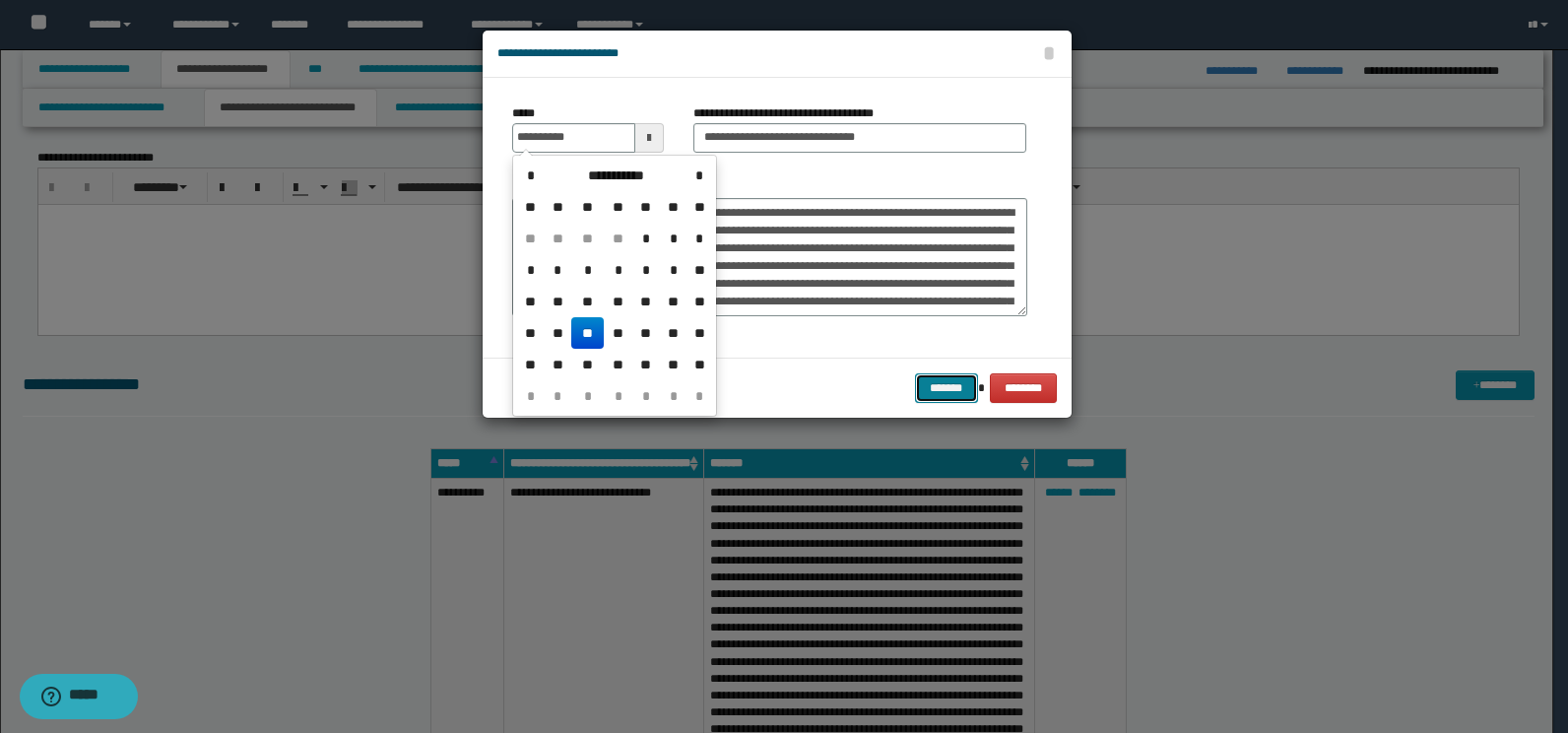 type on "**********" 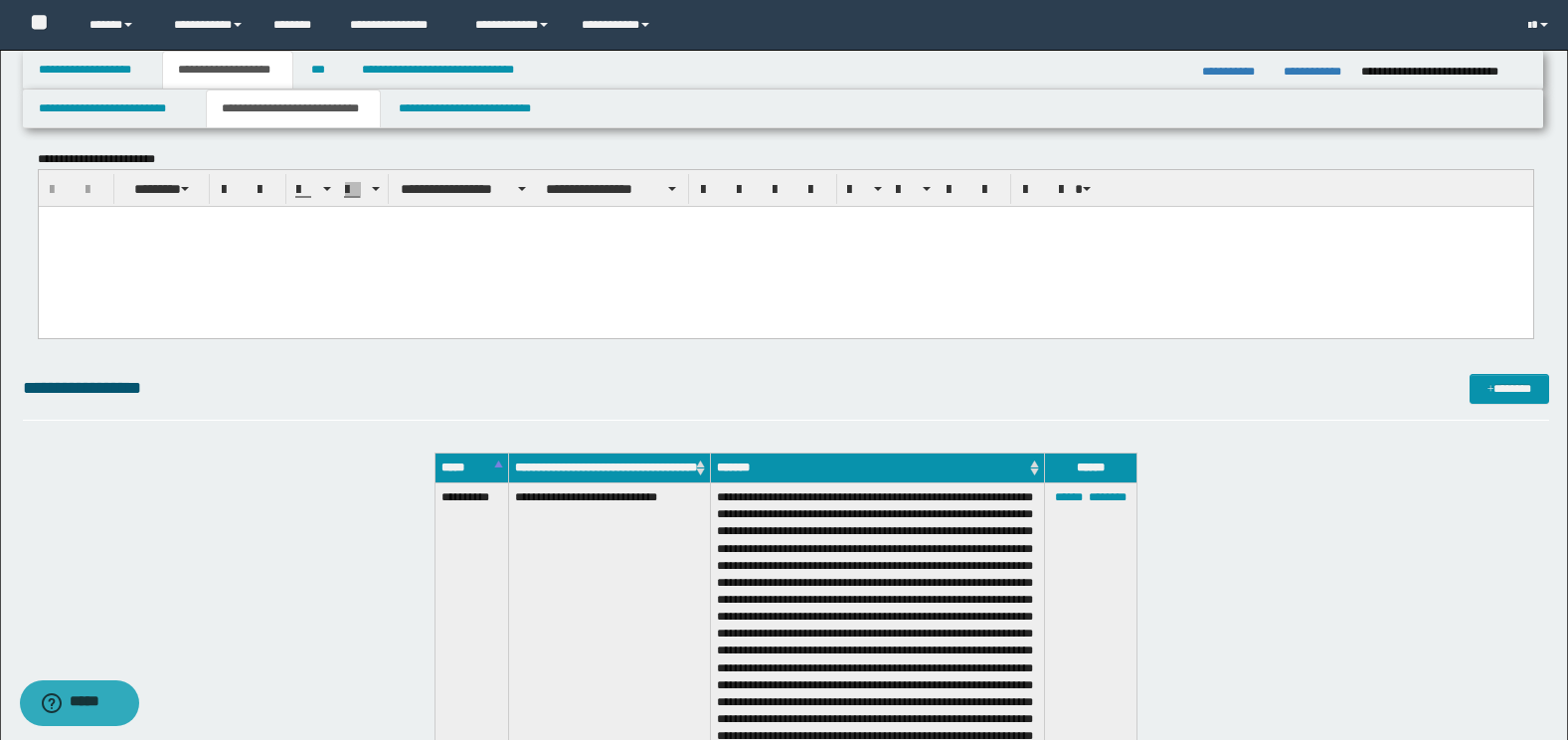 click on "**********" at bounding box center (785, 388) 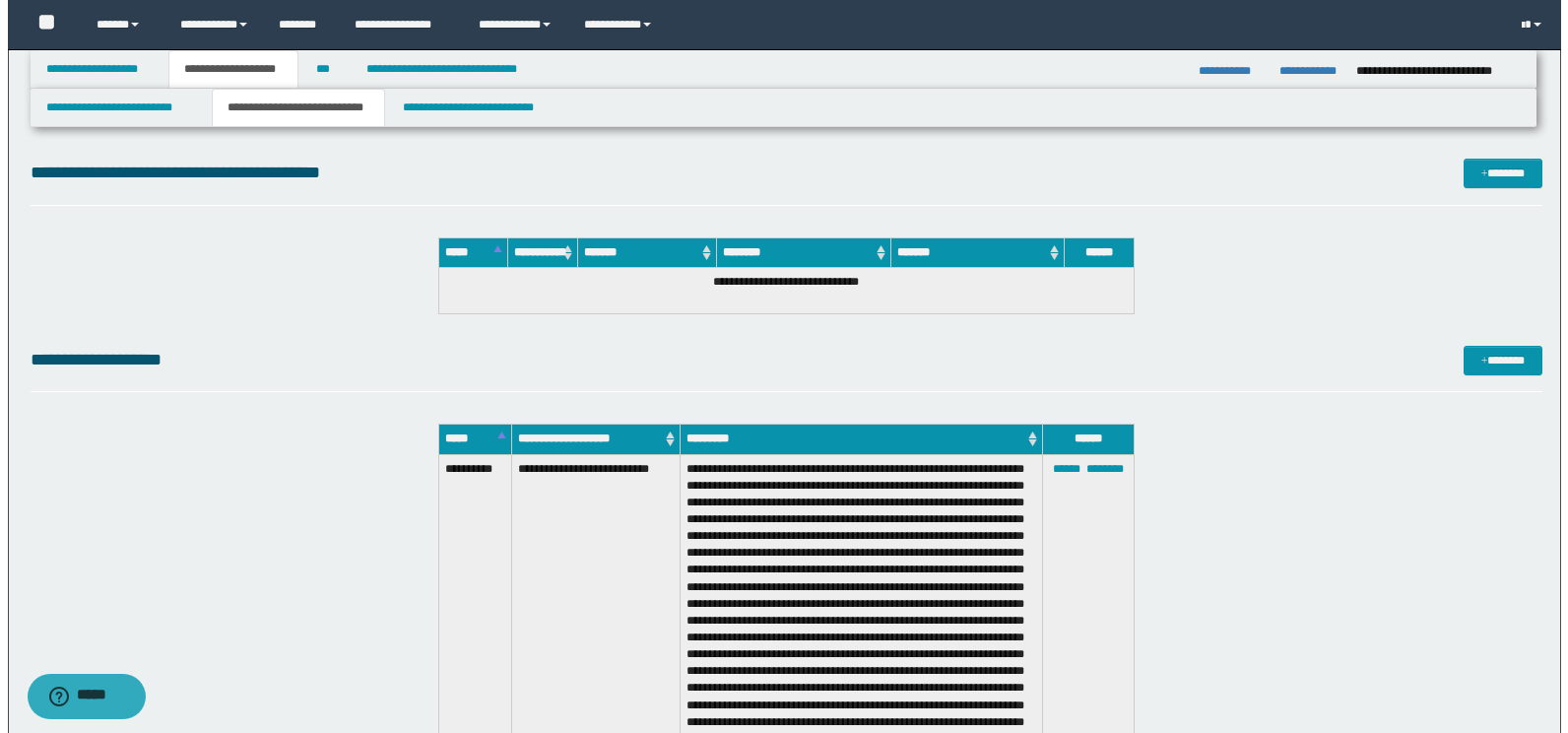 scroll, scrollTop: 10487, scrollLeft: 0, axis: vertical 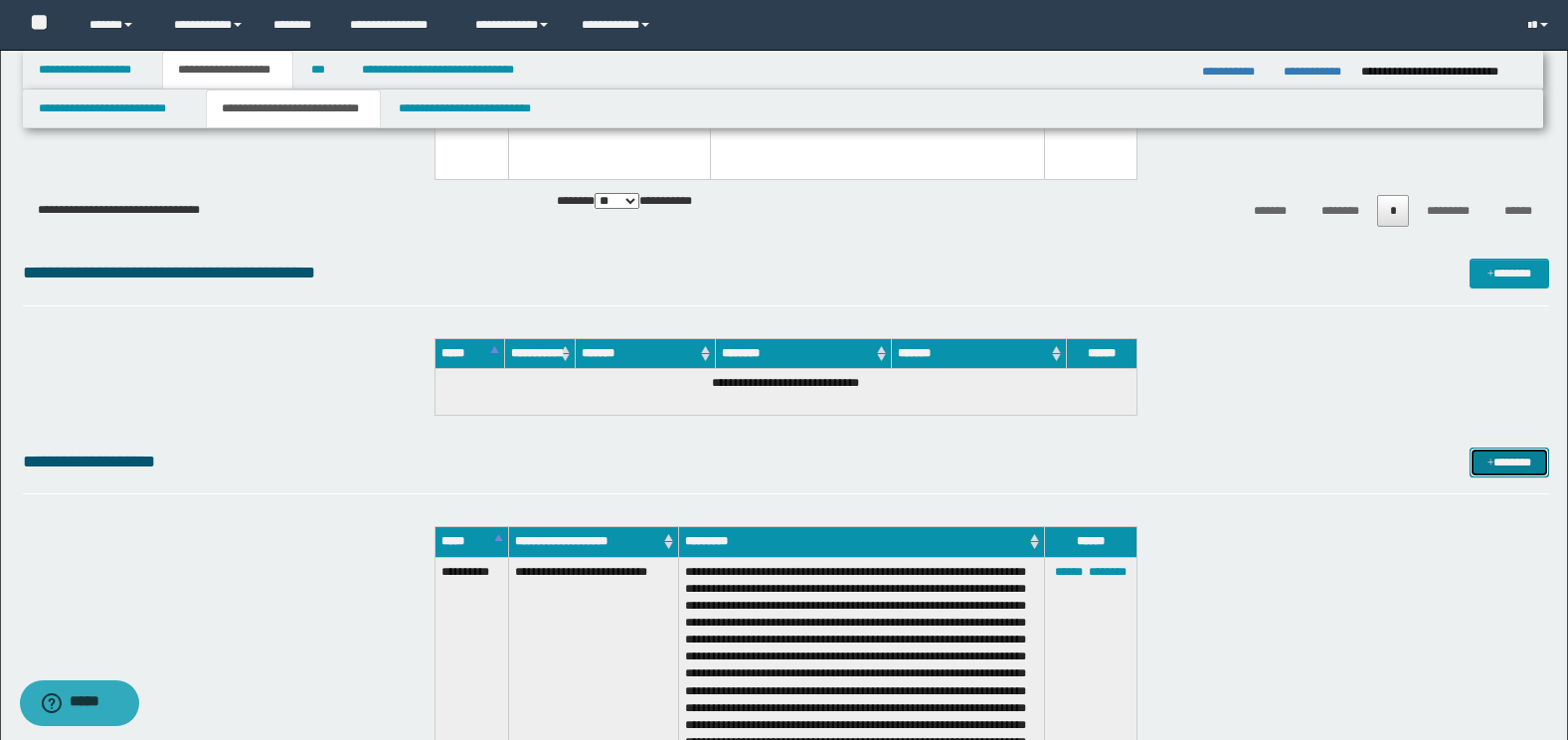 click on "*******" at bounding box center (1509, 462) 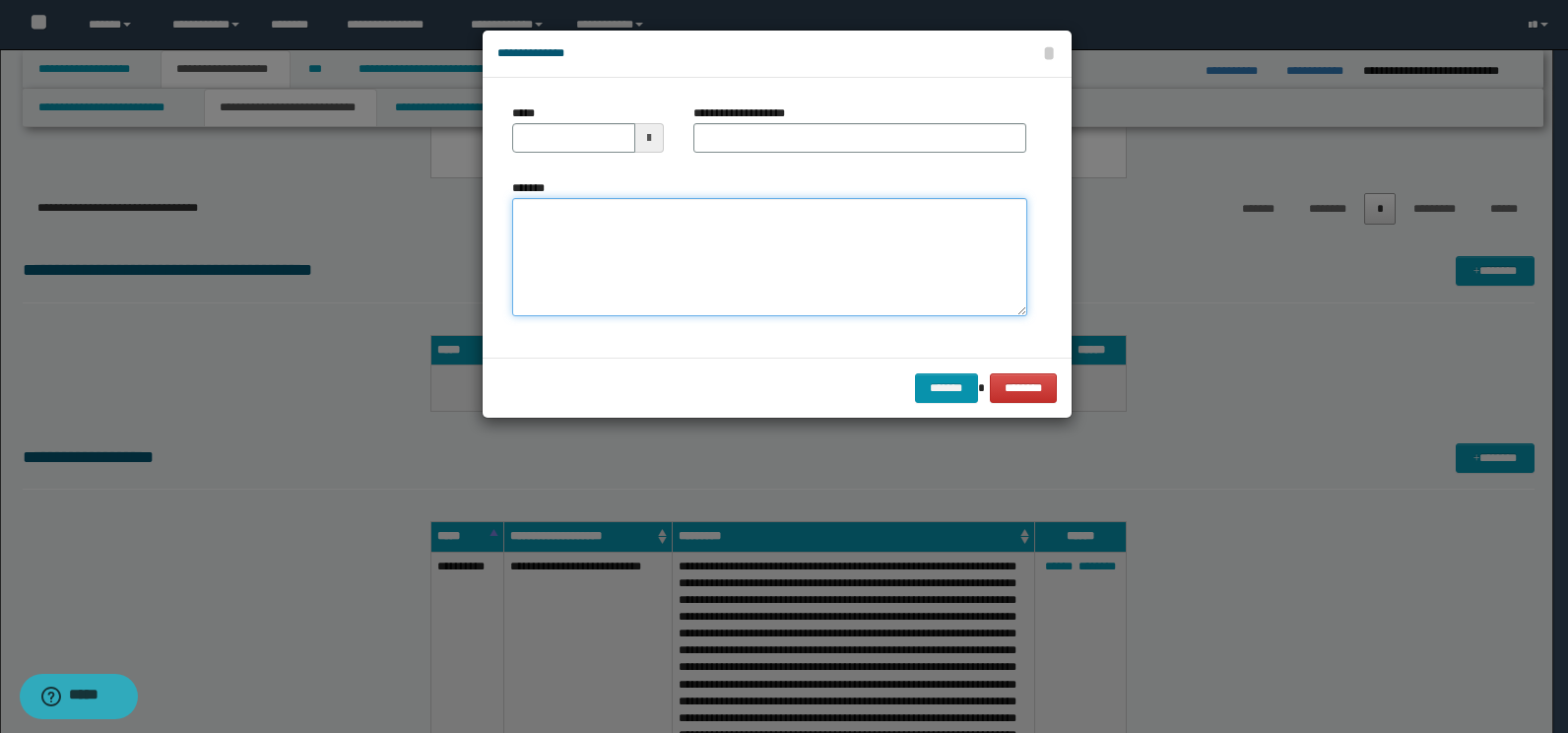 click on "*******" at bounding box center (769, 257) 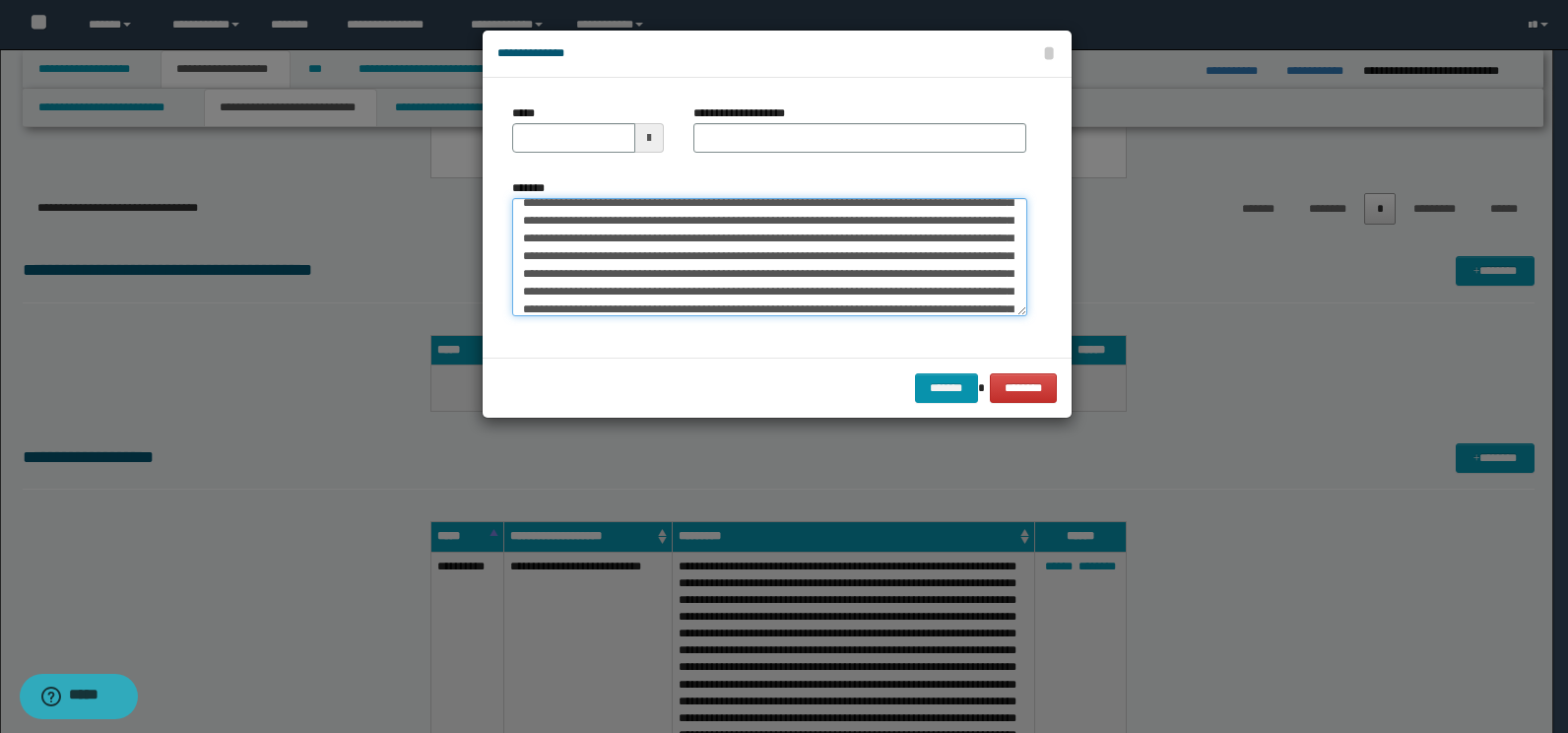 scroll, scrollTop: 0, scrollLeft: 0, axis: both 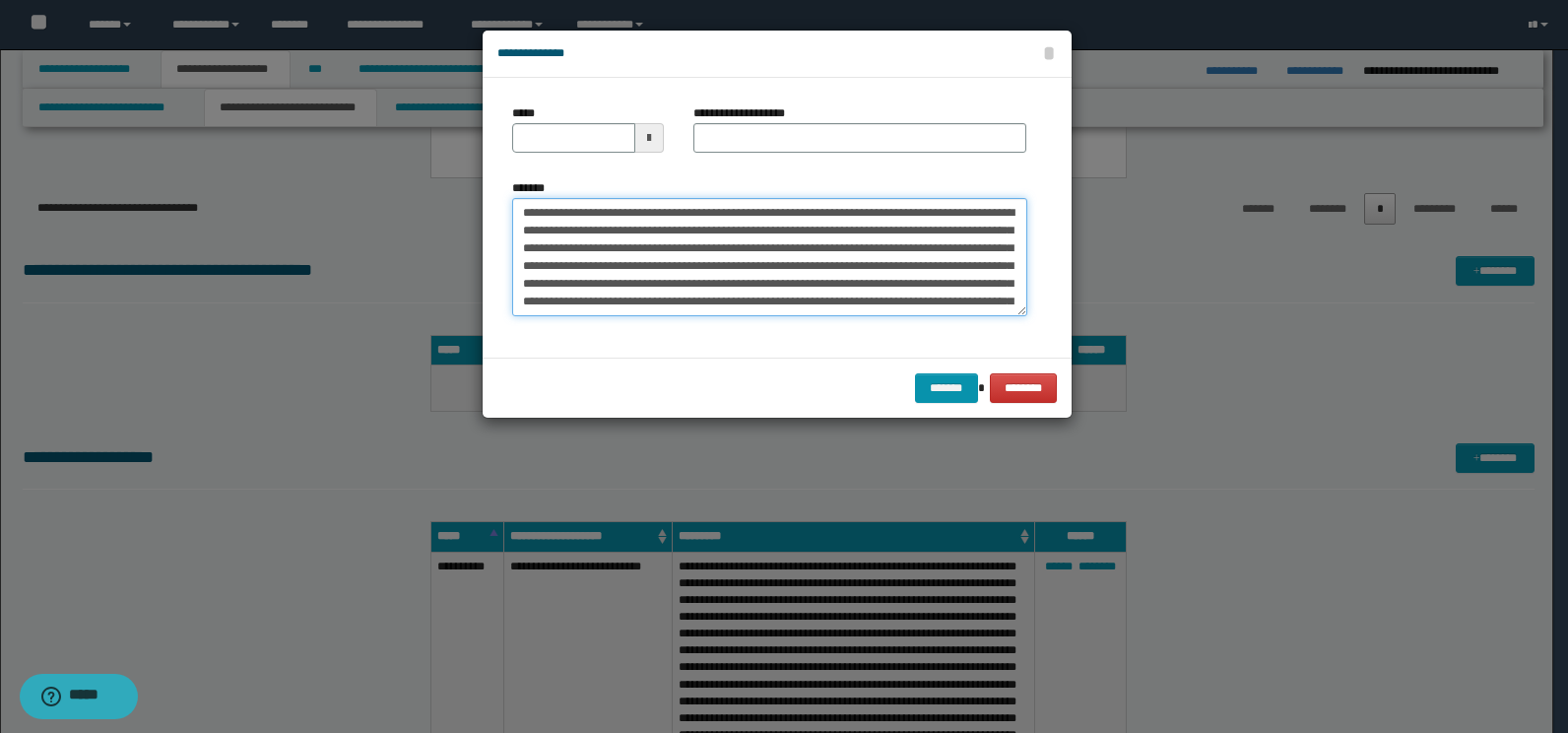 drag, startPoint x: 978, startPoint y: 214, endPoint x: 449, endPoint y: 206, distance: 529.0605 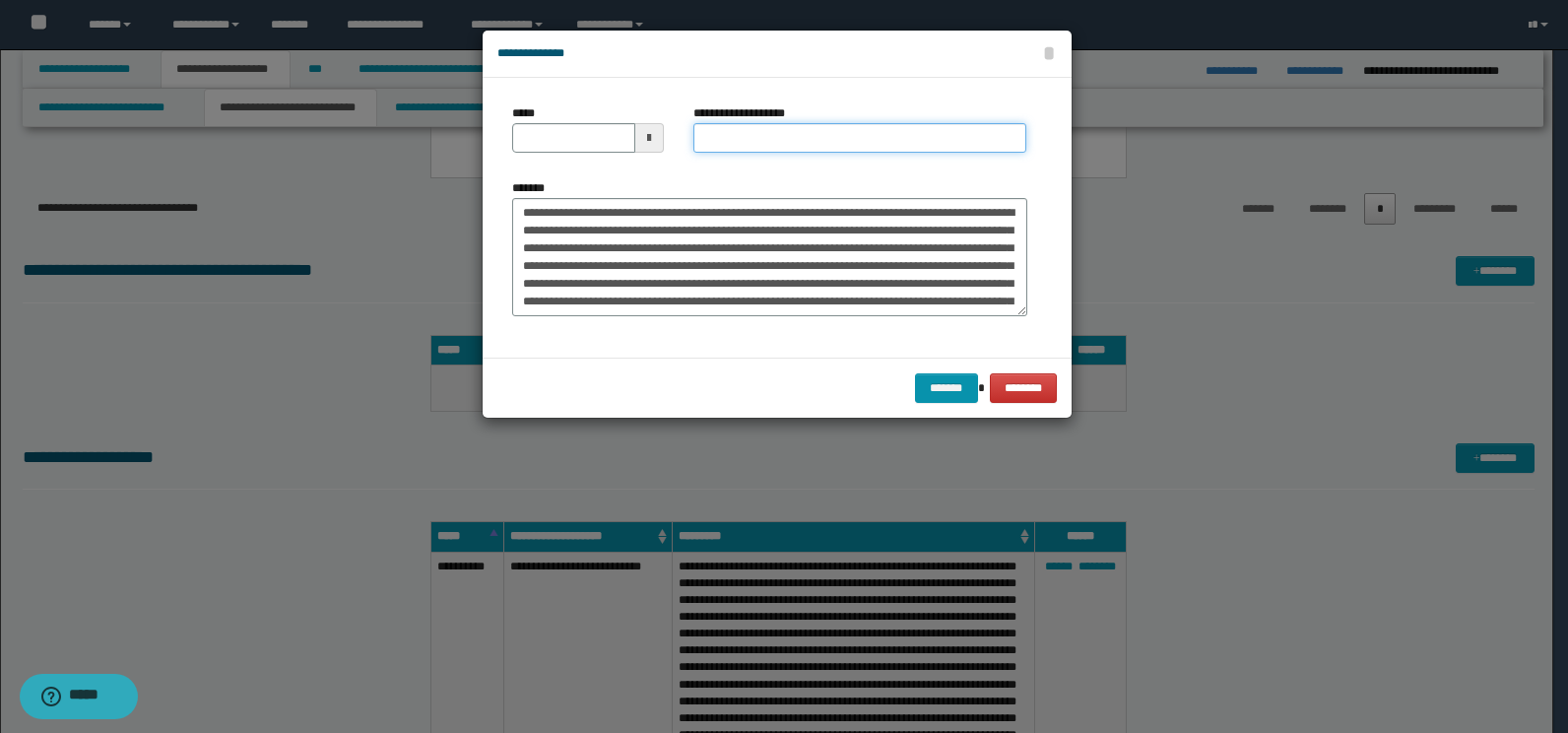 click on "**********" at bounding box center [860, 138] 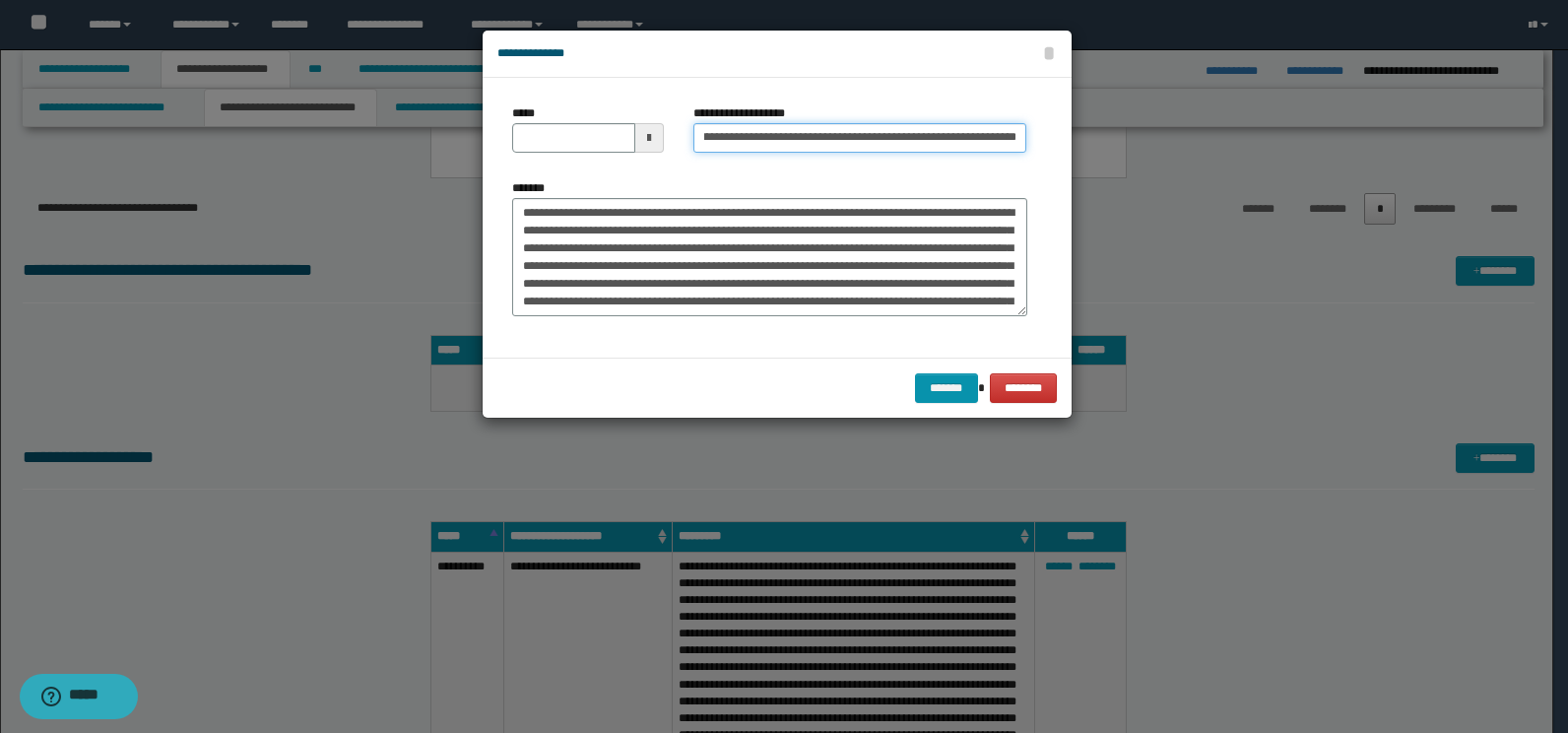 scroll, scrollTop: 0, scrollLeft: 0, axis: both 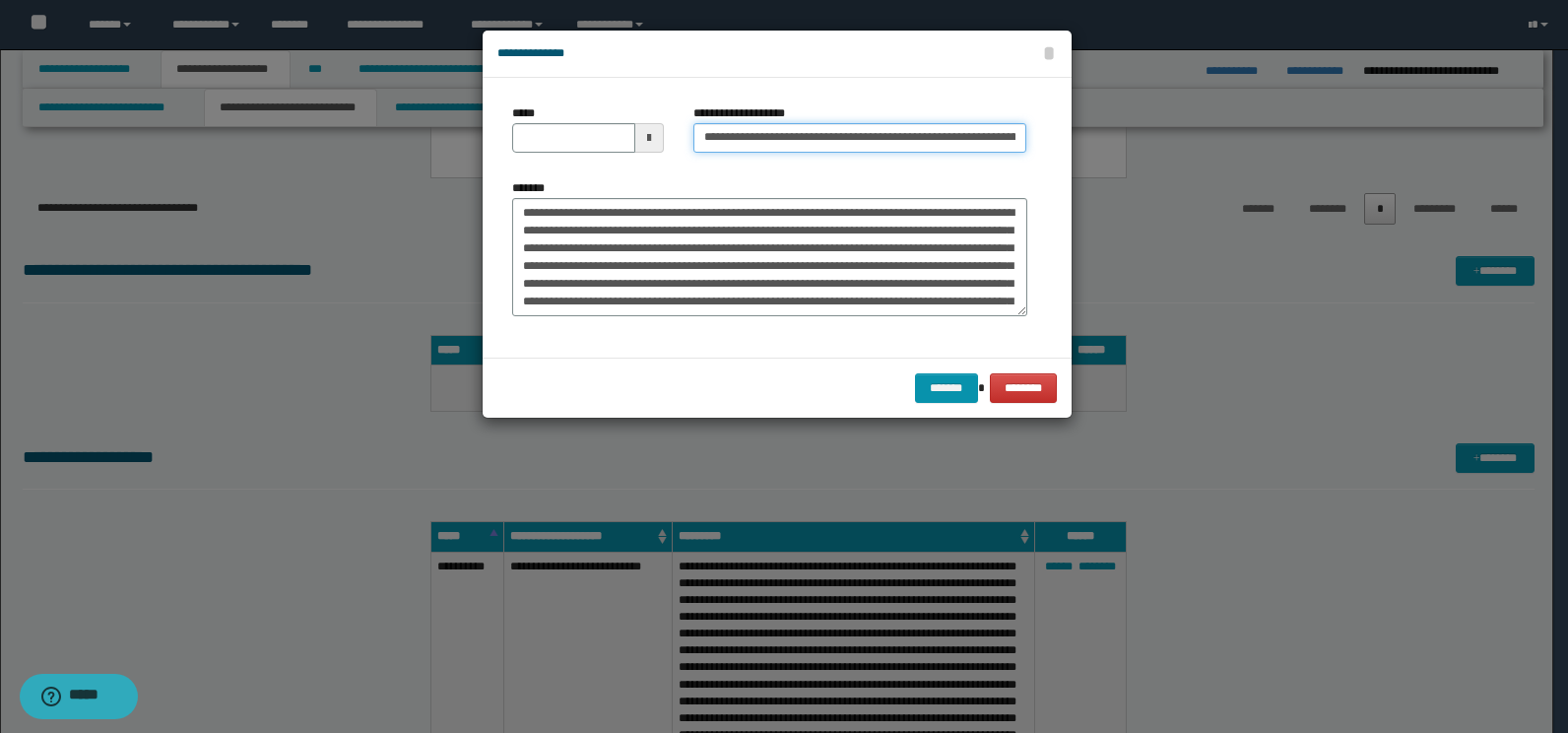 type on "**********" 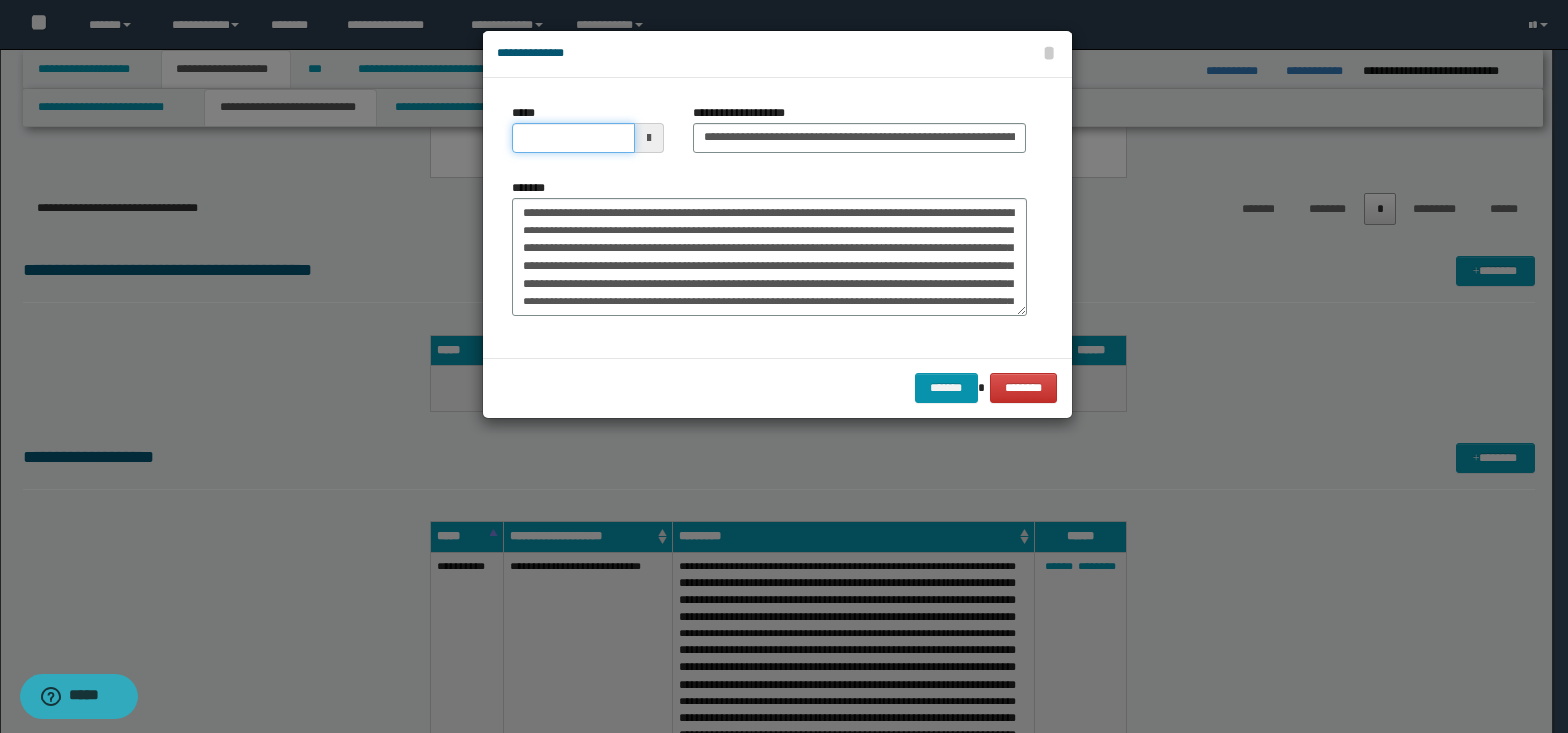 click on "*****" at bounding box center (573, 138) 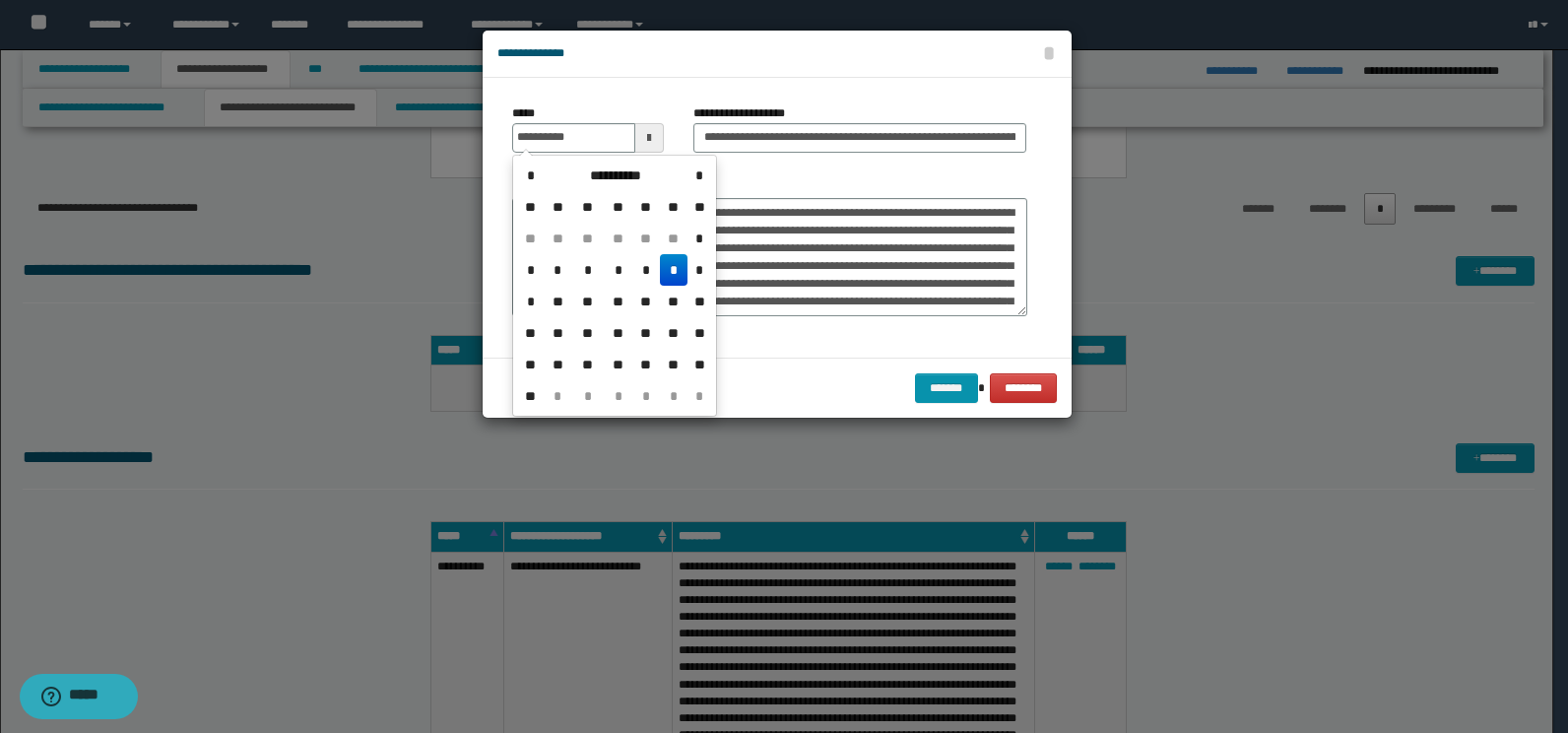 type on "**********" 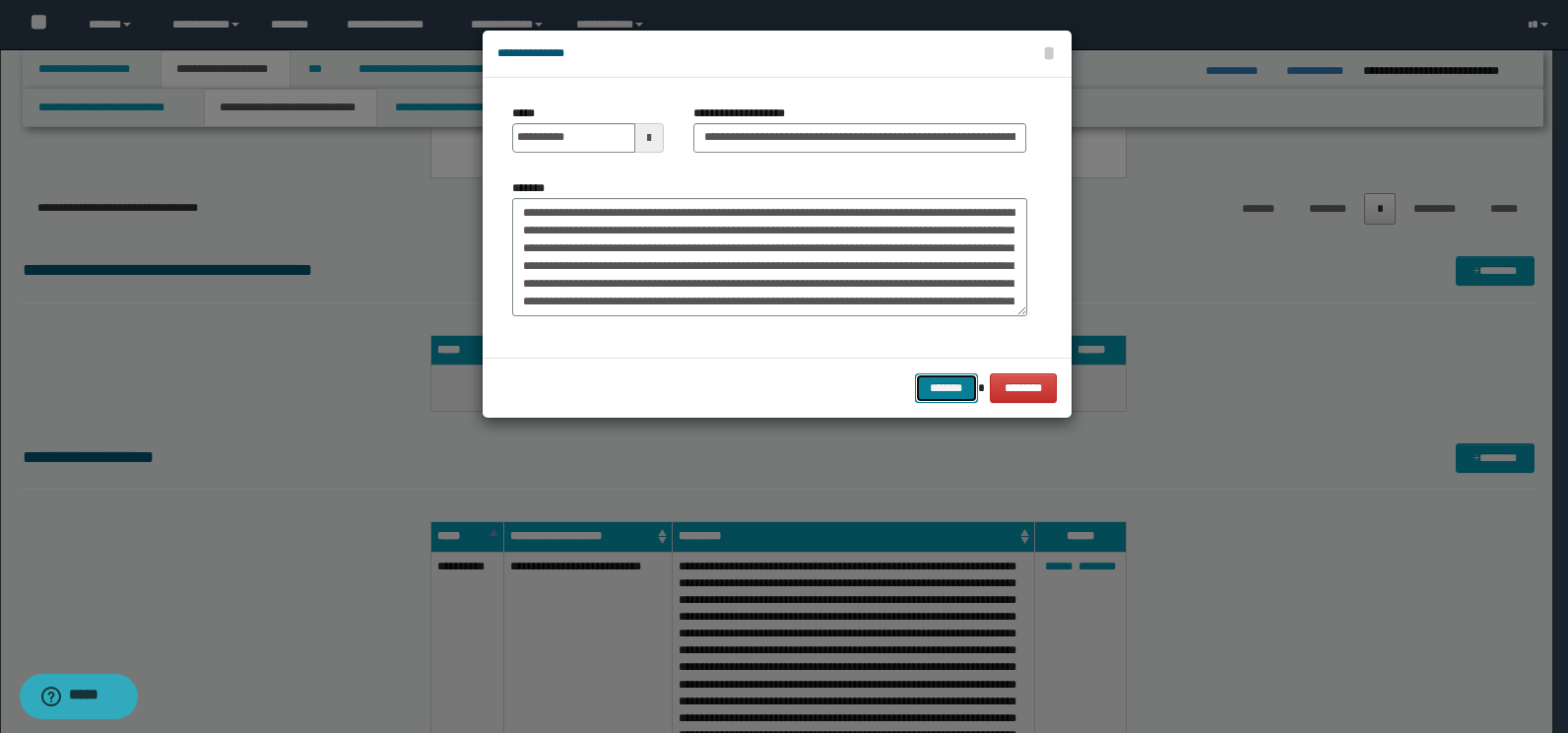 click on "*******" at bounding box center (947, 388) 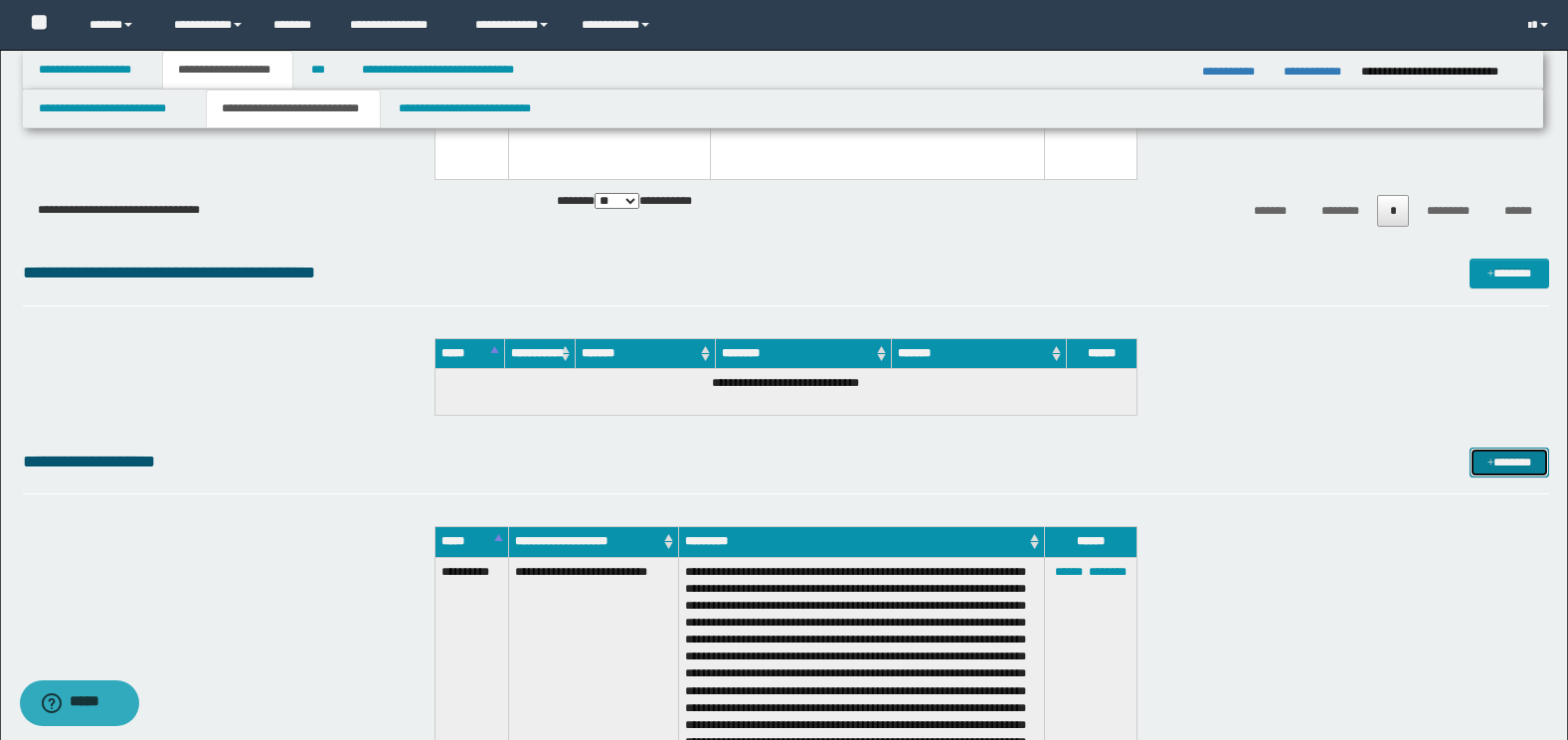 click on "*******" at bounding box center [1509, 462] 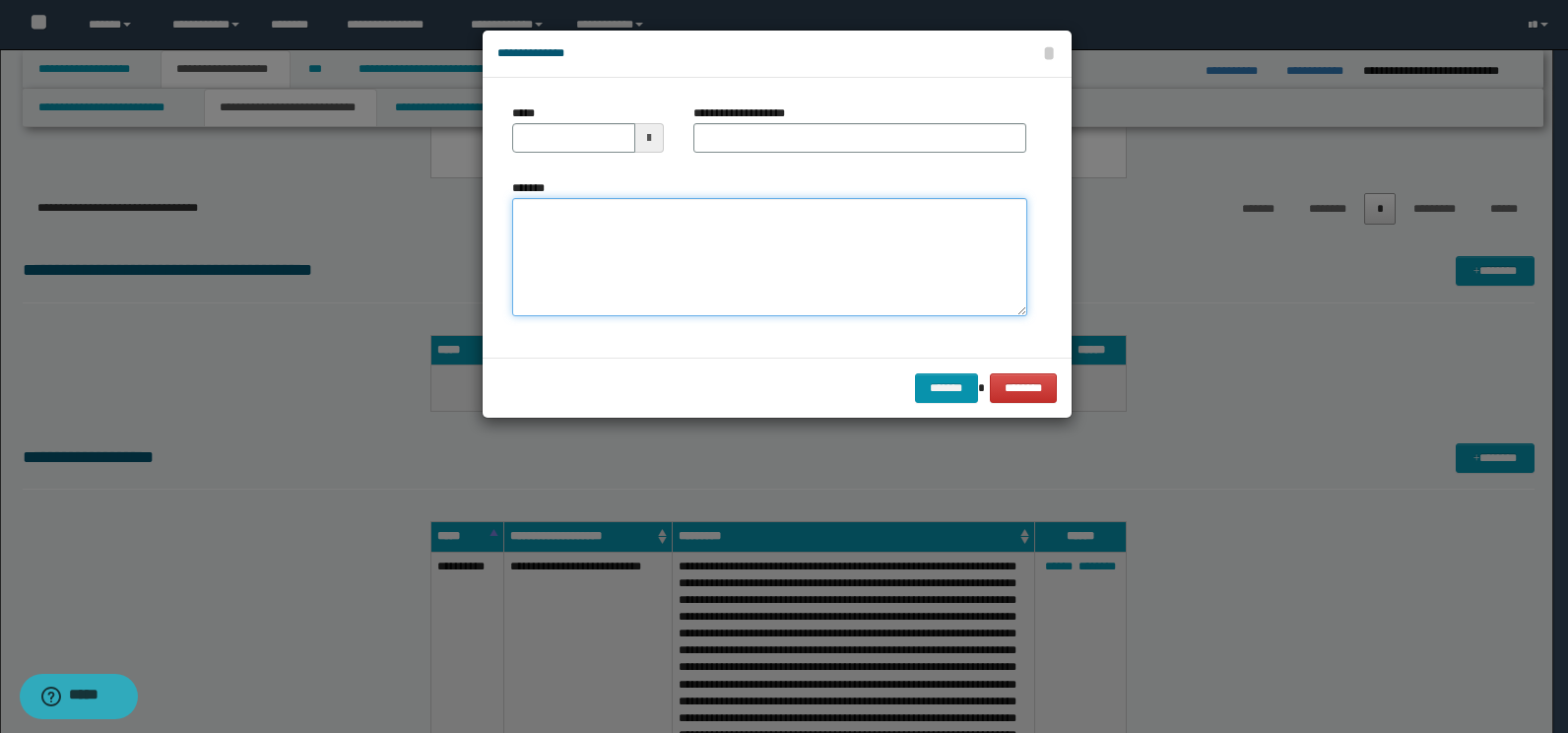 click on "*******" at bounding box center [769, 257] 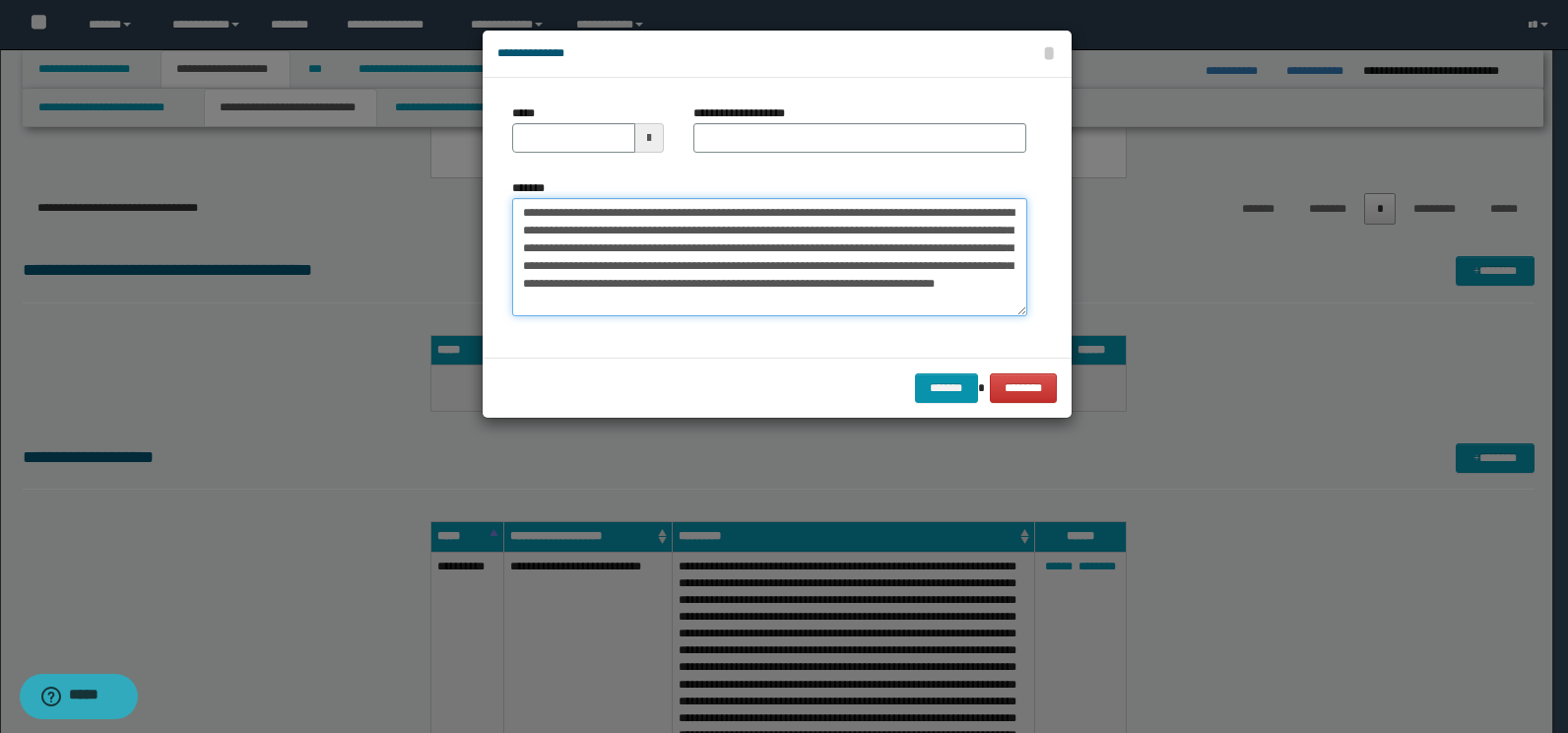 drag, startPoint x: 841, startPoint y: 214, endPoint x: 489, endPoint y: 187, distance: 353.03399 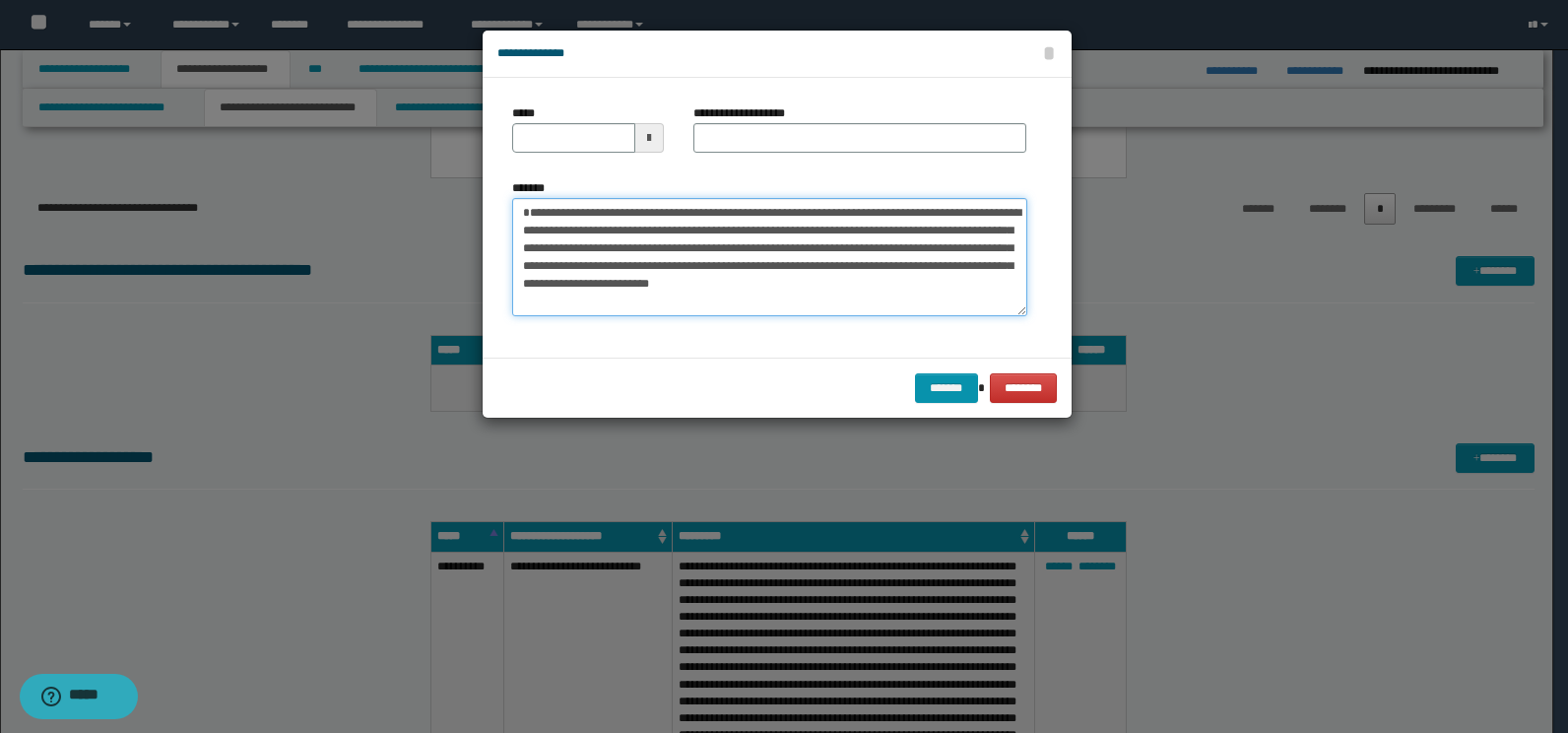 type 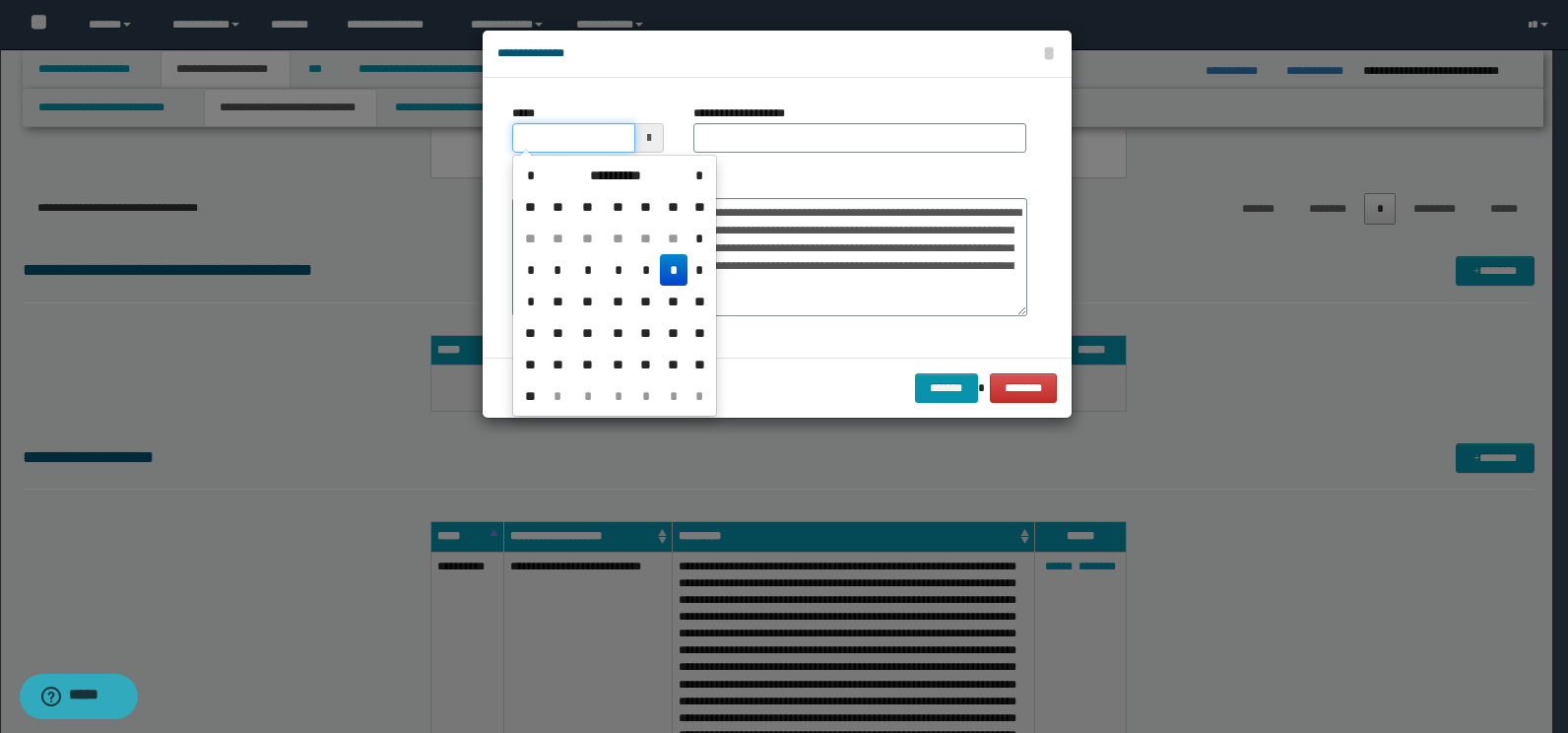 click on "*****" at bounding box center [573, 138] 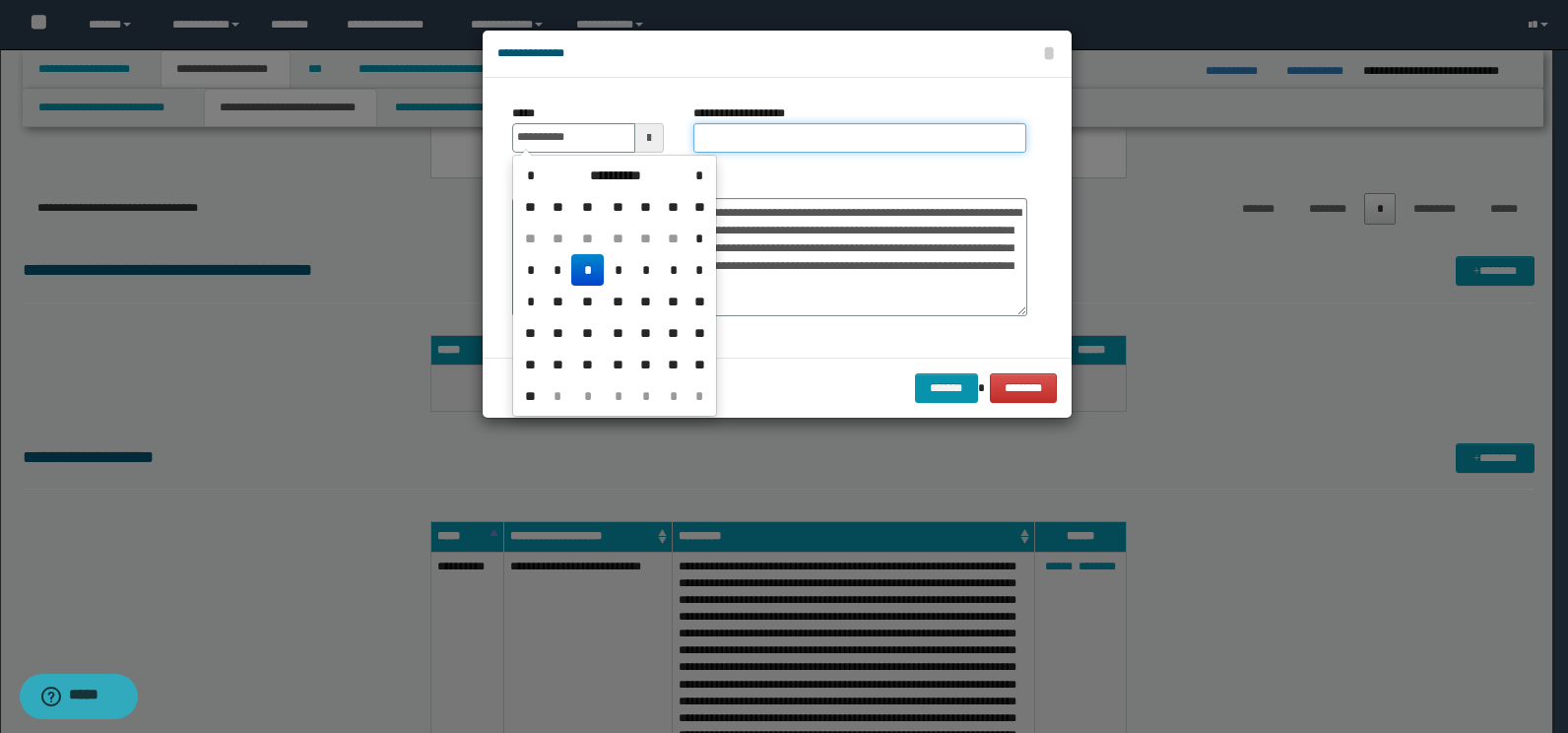 type on "**********" 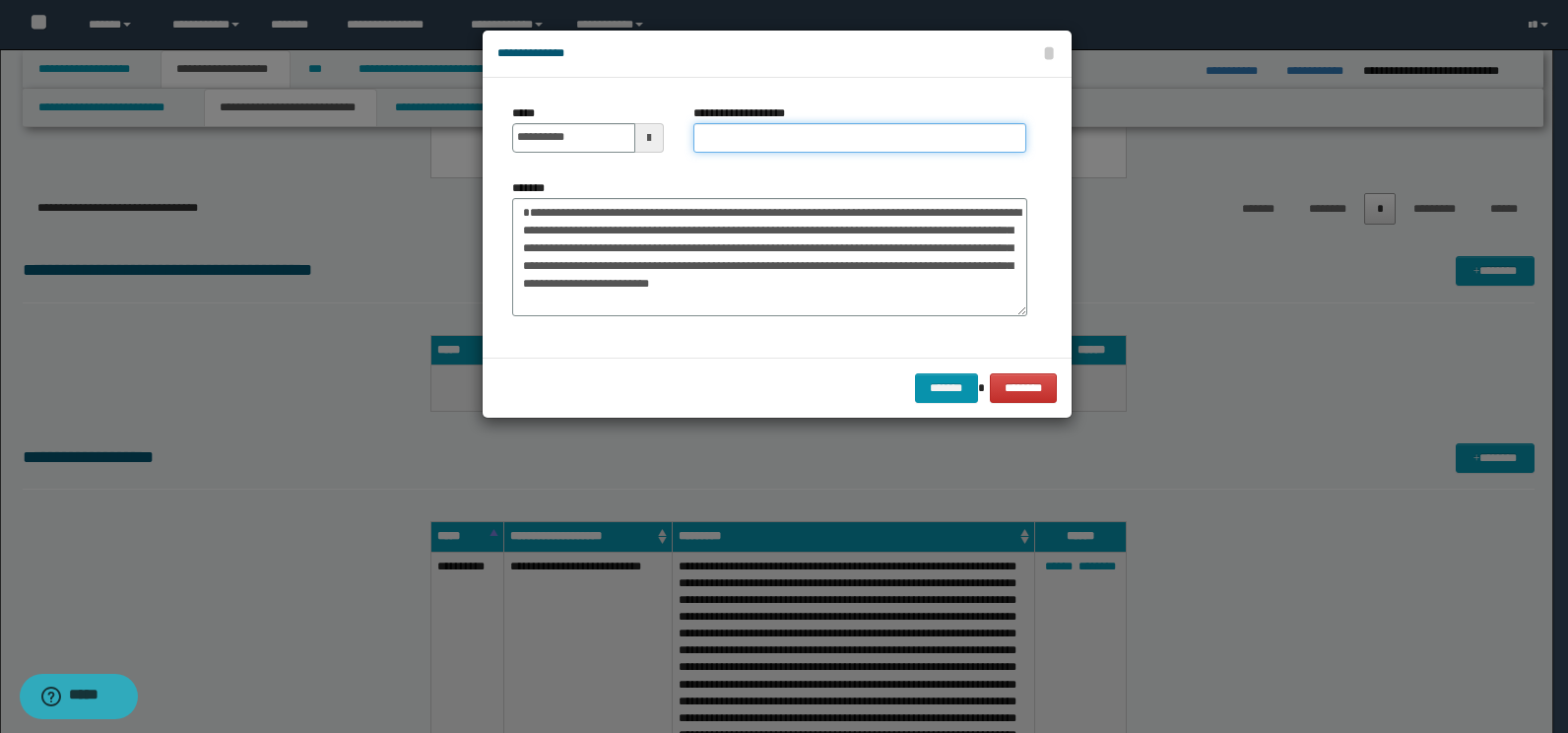 click on "**********" at bounding box center [860, 138] 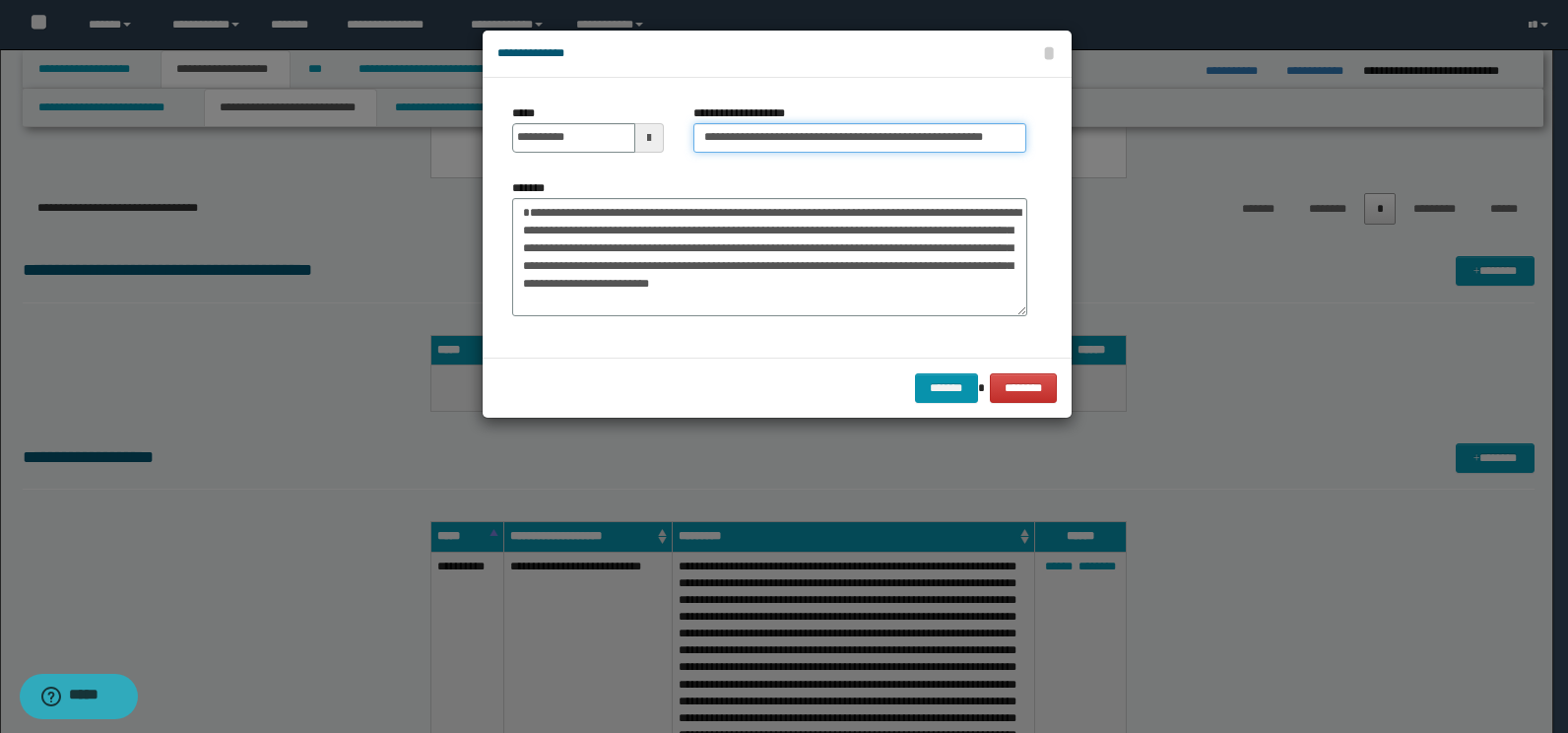 scroll, scrollTop: 0, scrollLeft: 7, axis: horizontal 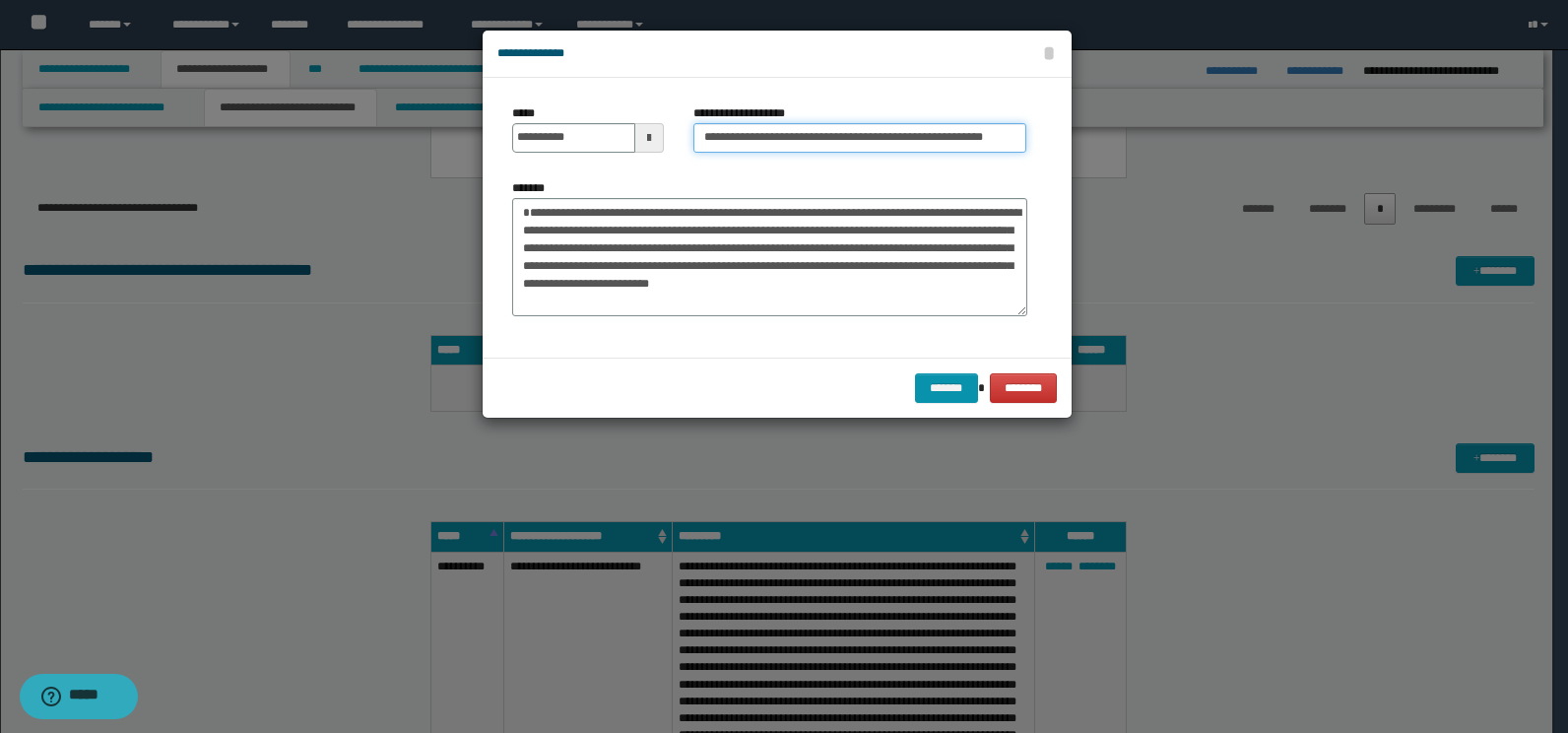 drag, startPoint x: 762, startPoint y: 136, endPoint x: 481, endPoint y: 129, distance: 281.08718 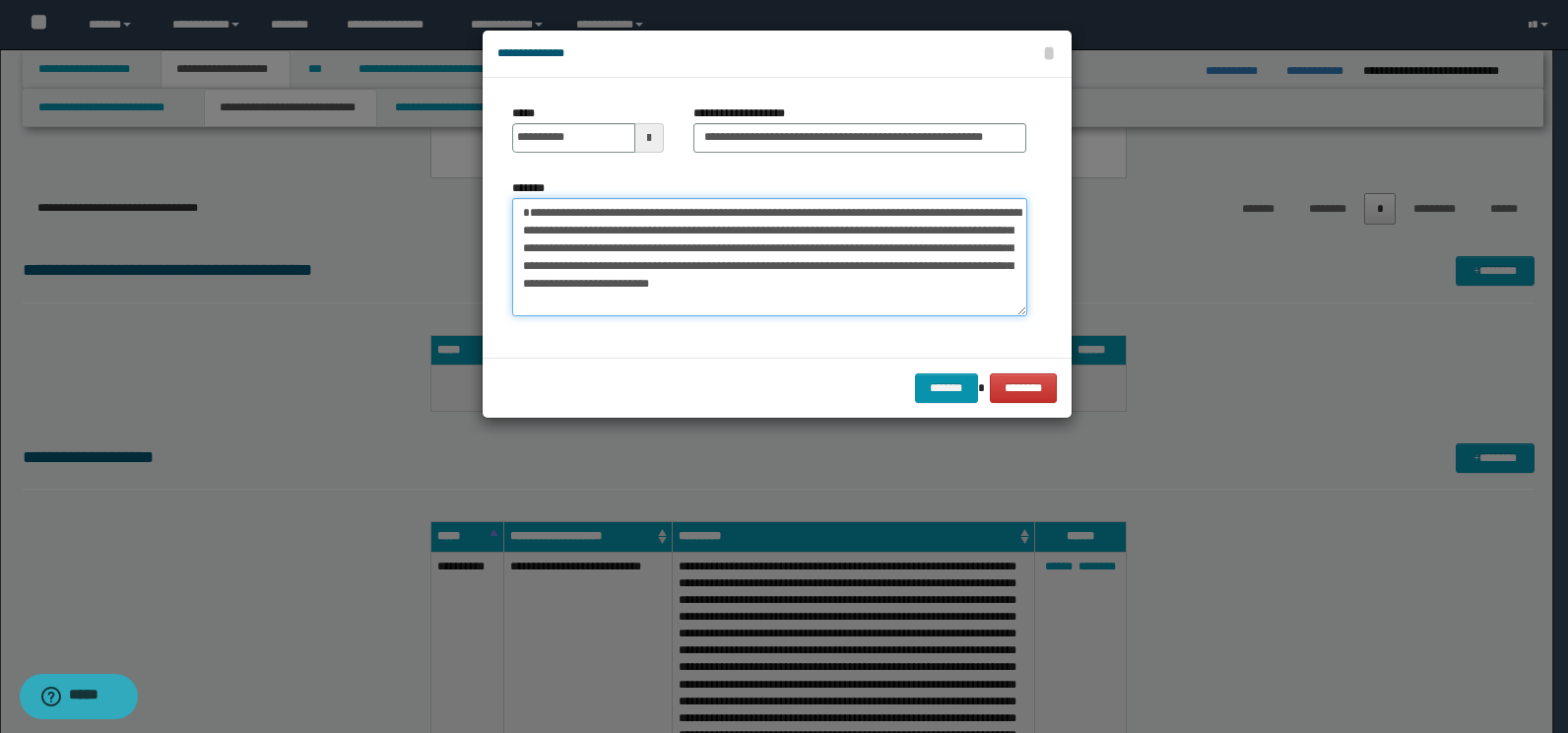 click on "**********" at bounding box center (769, 257) 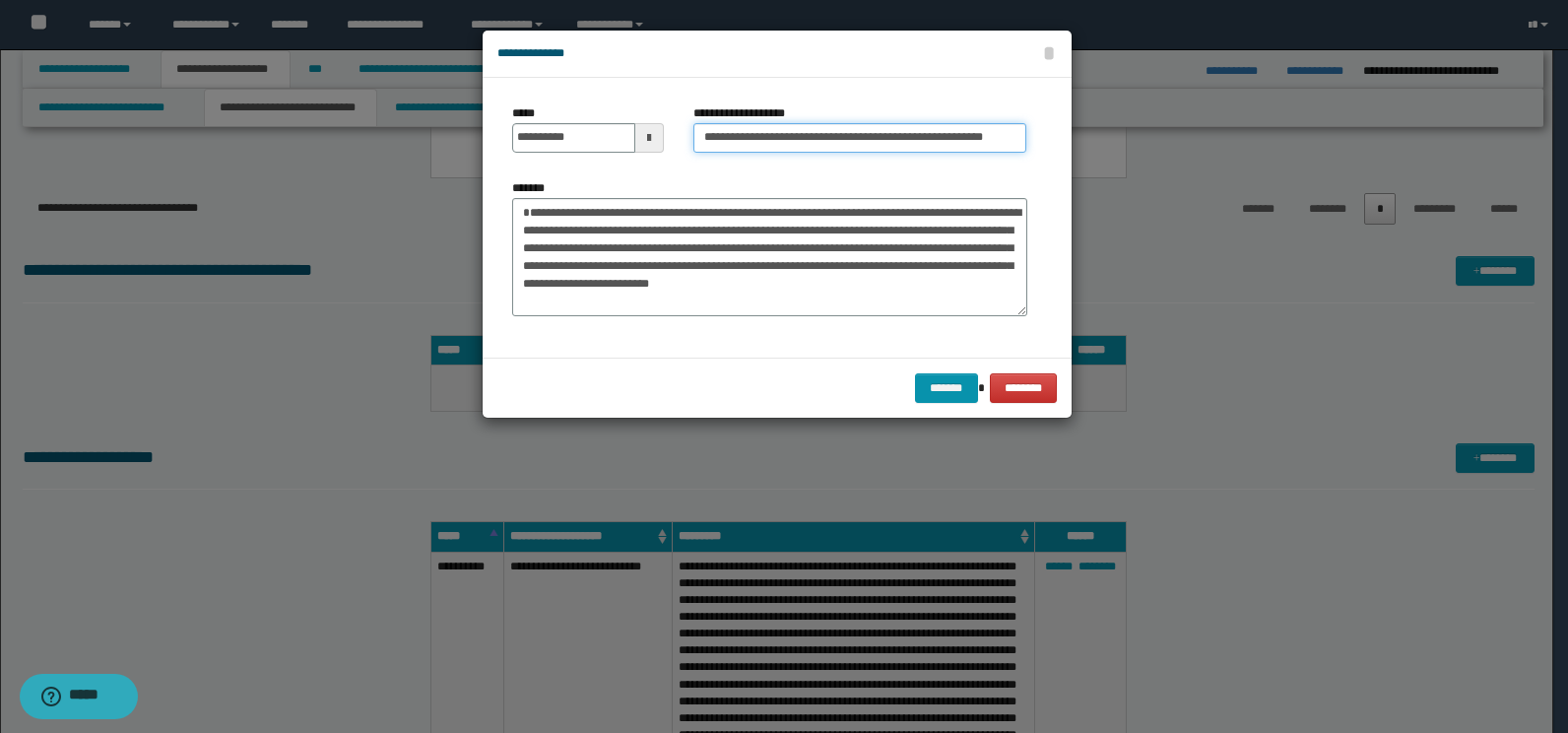 drag, startPoint x: 764, startPoint y: 138, endPoint x: 495, endPoint y: 126, distance: 269.2675 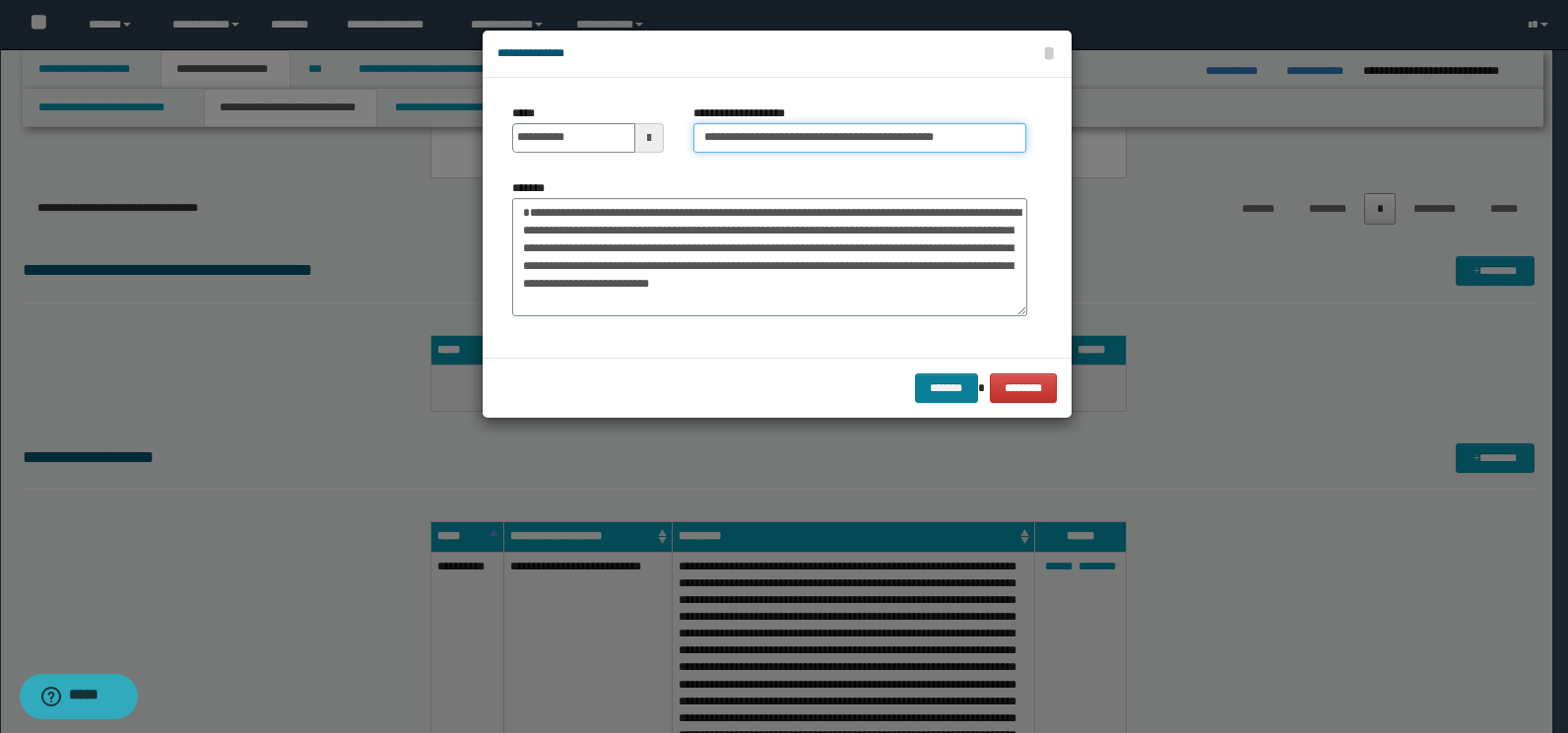 type on "**********" 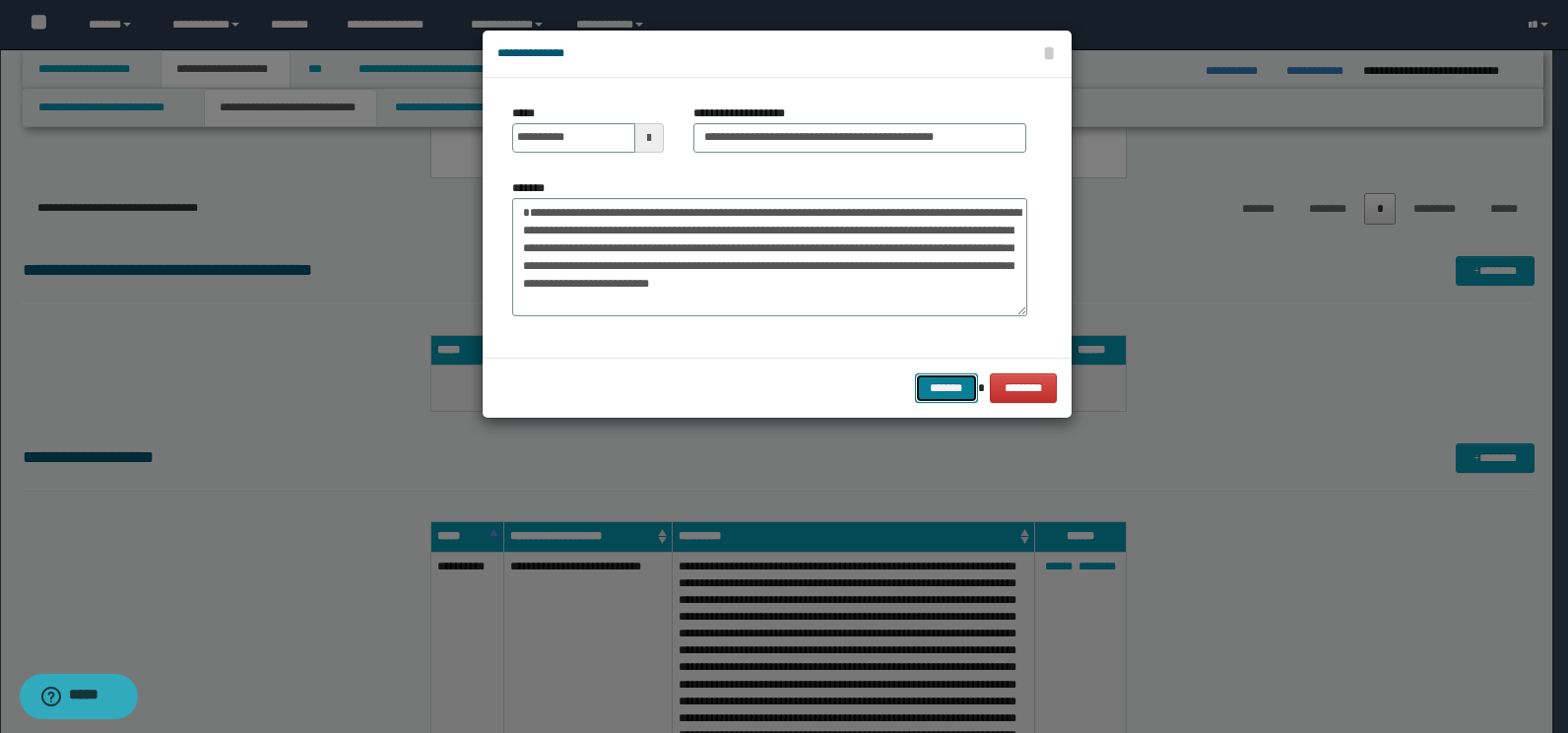 click on "*******" at bounding box center (947, 388) 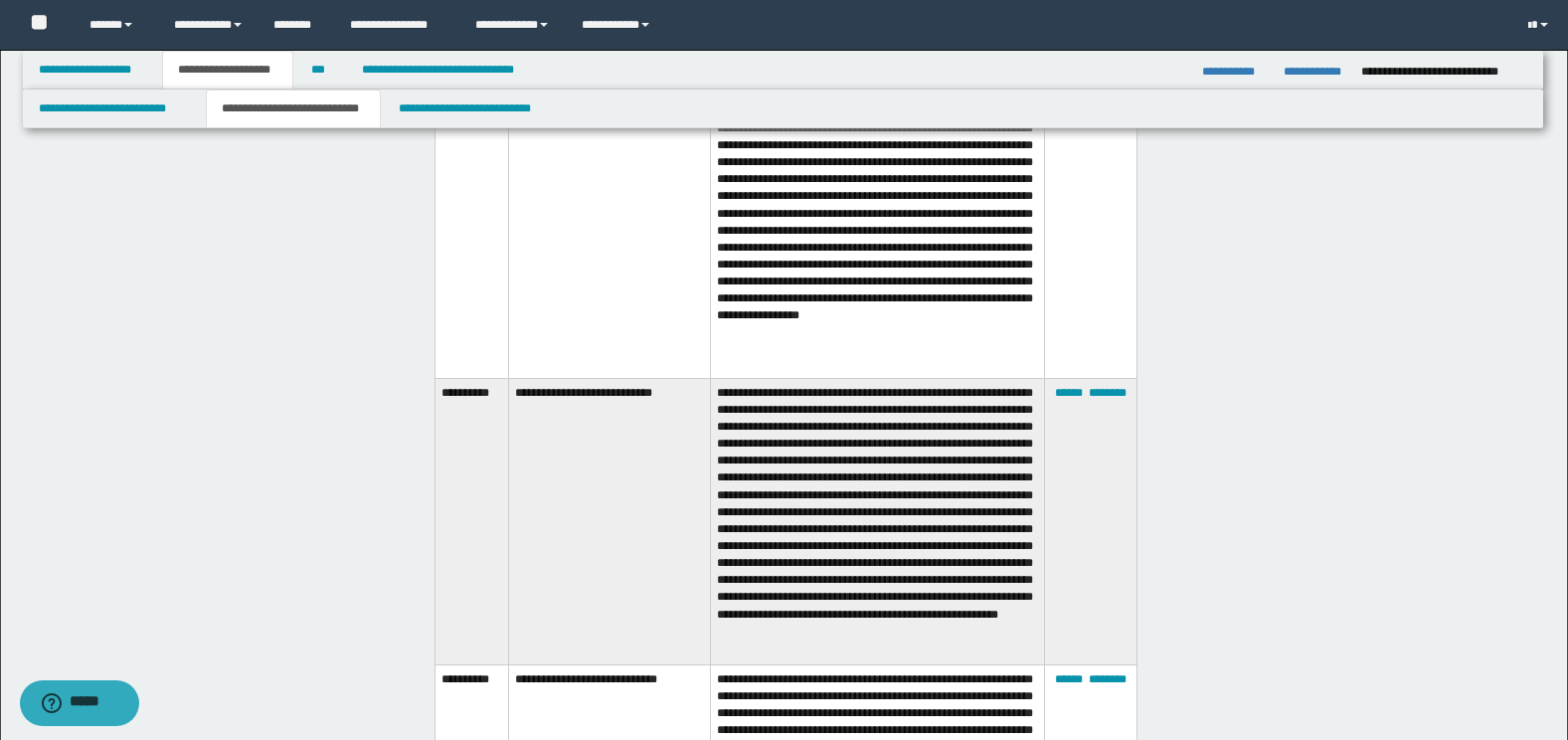 scroll, scrollTop: 17748, scrollLeft: 0, axis: vertical 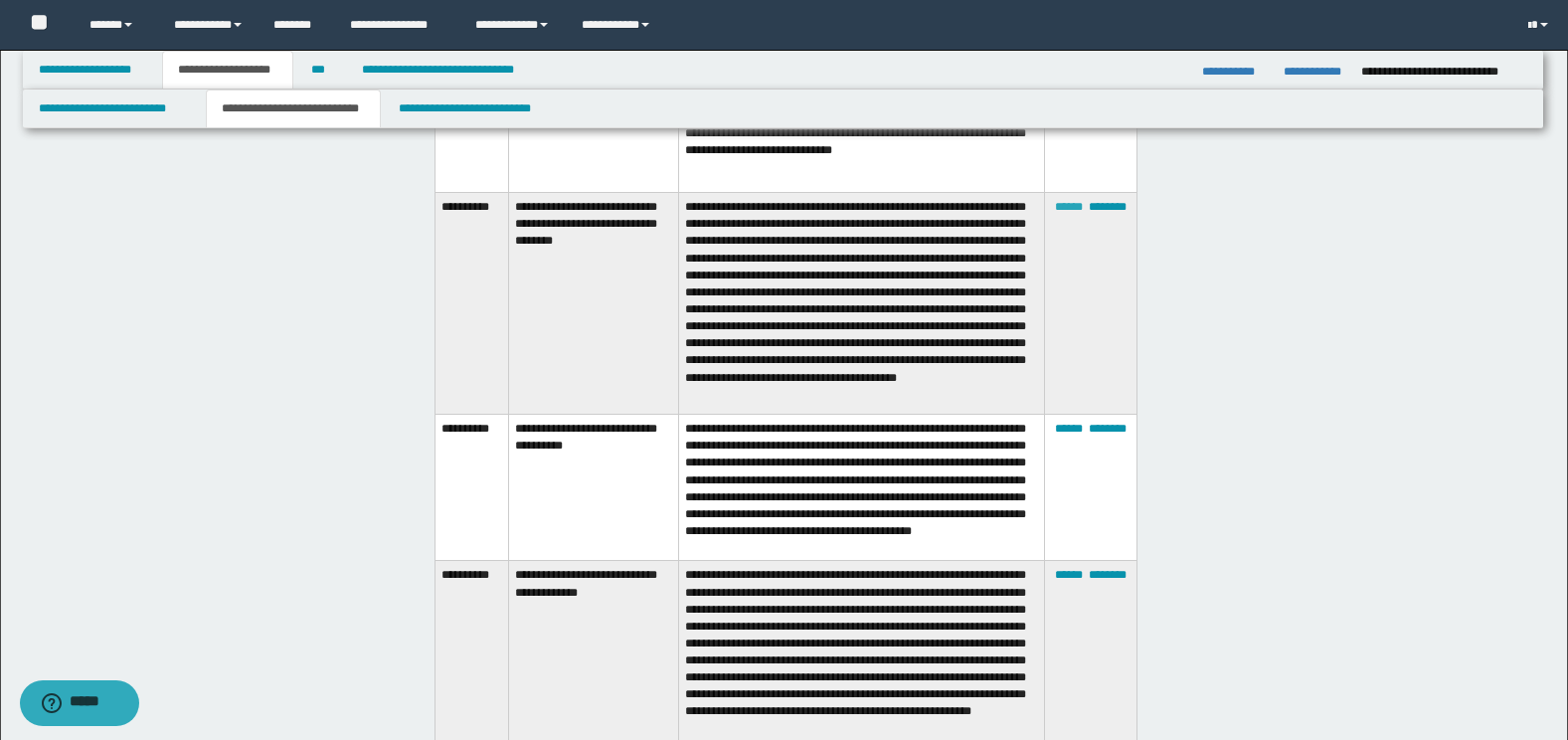 click on "******" at bounding box center (1069, 207) 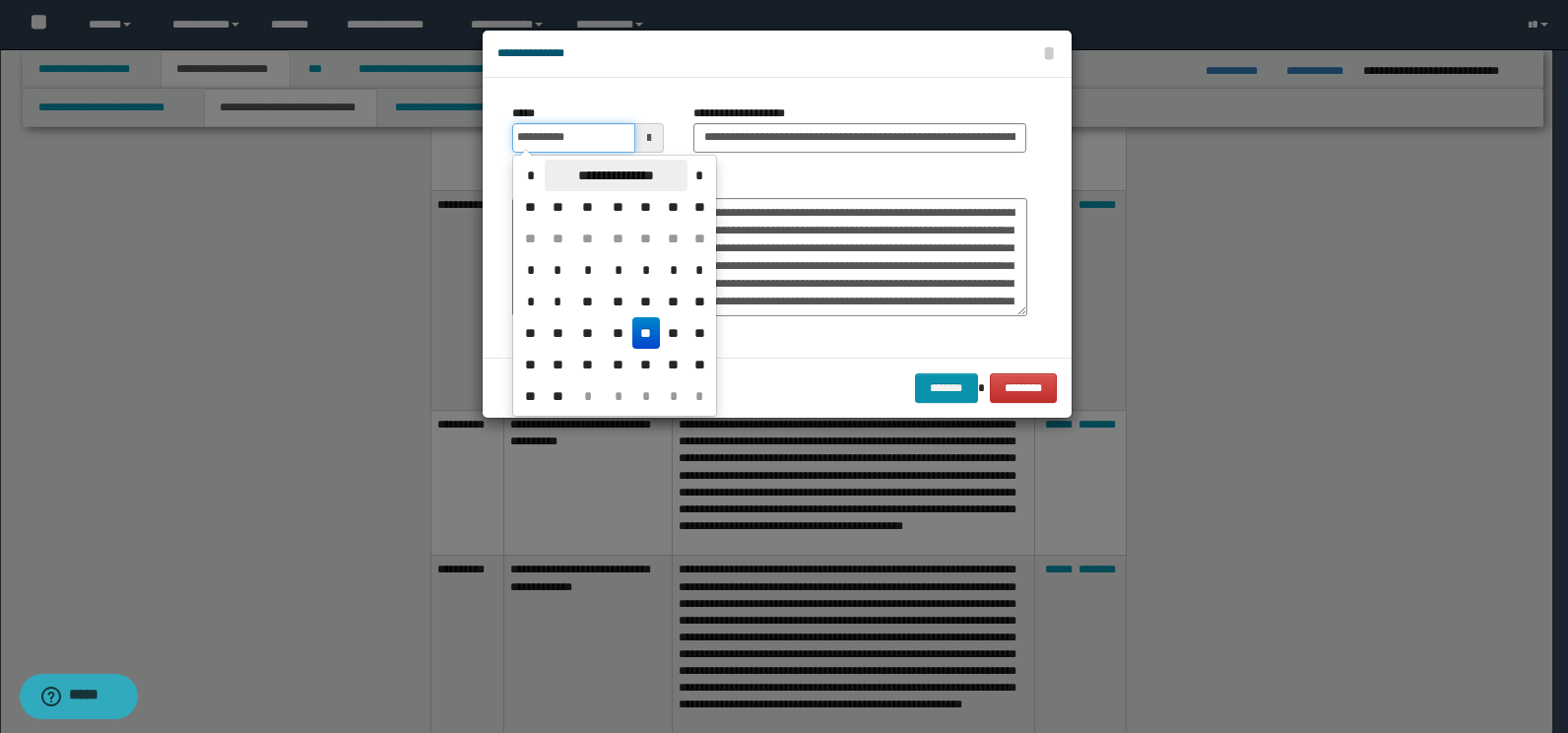 drag, startPoint x: 526, startPoint y: 137, endPoint x: 544, endPoint y: 164, distance: 32.449961 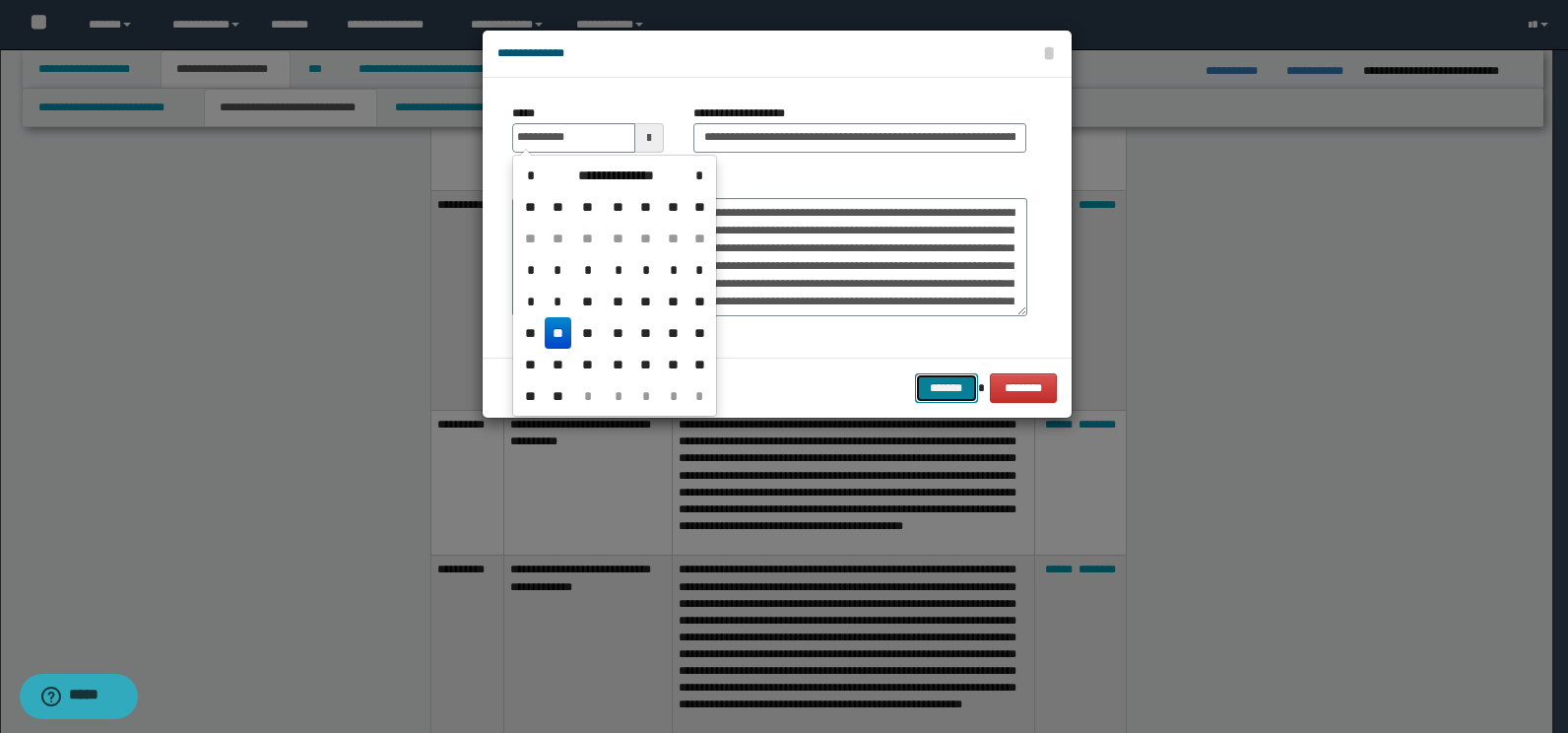 type on "**********" 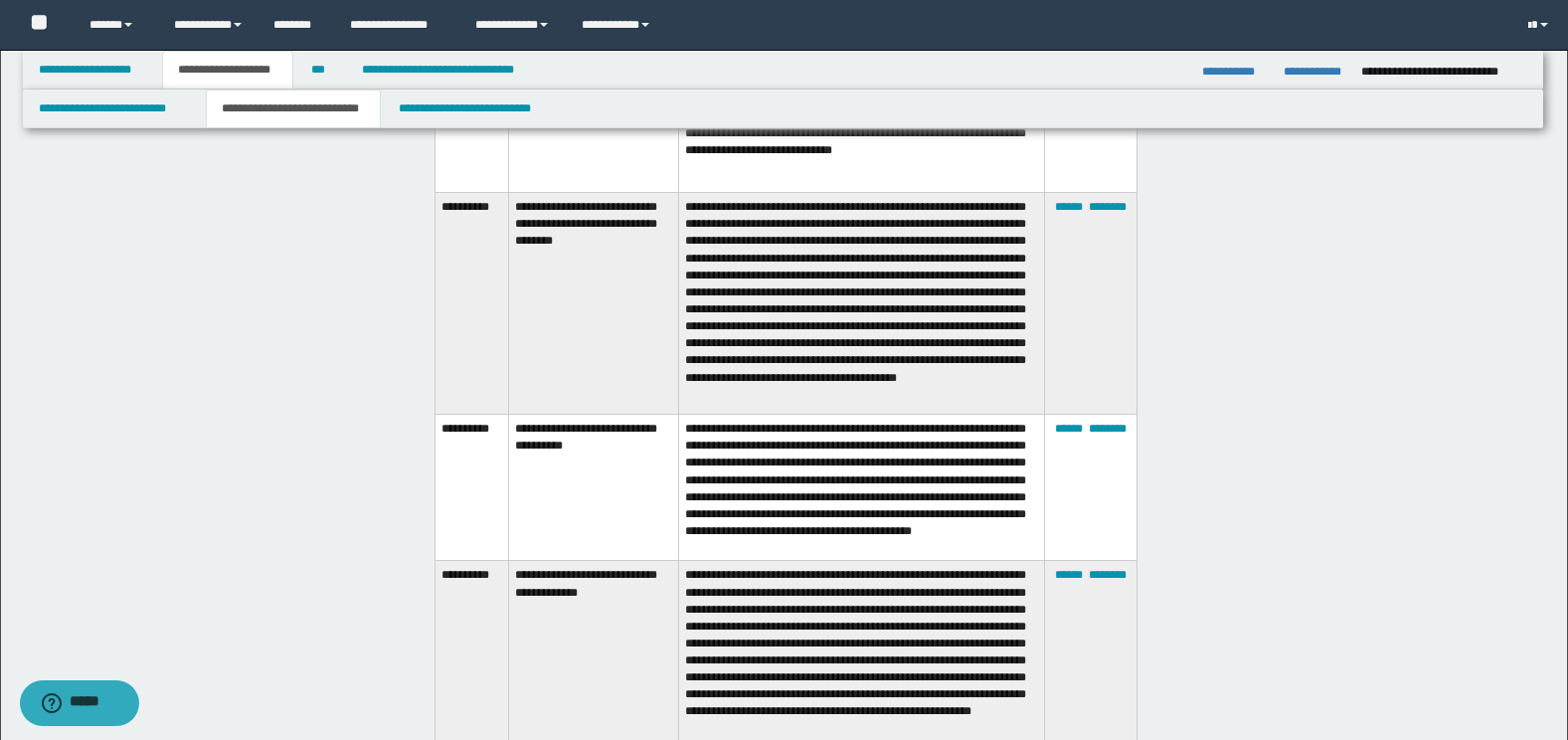 click on "**********" at bounding box center (862, 303) 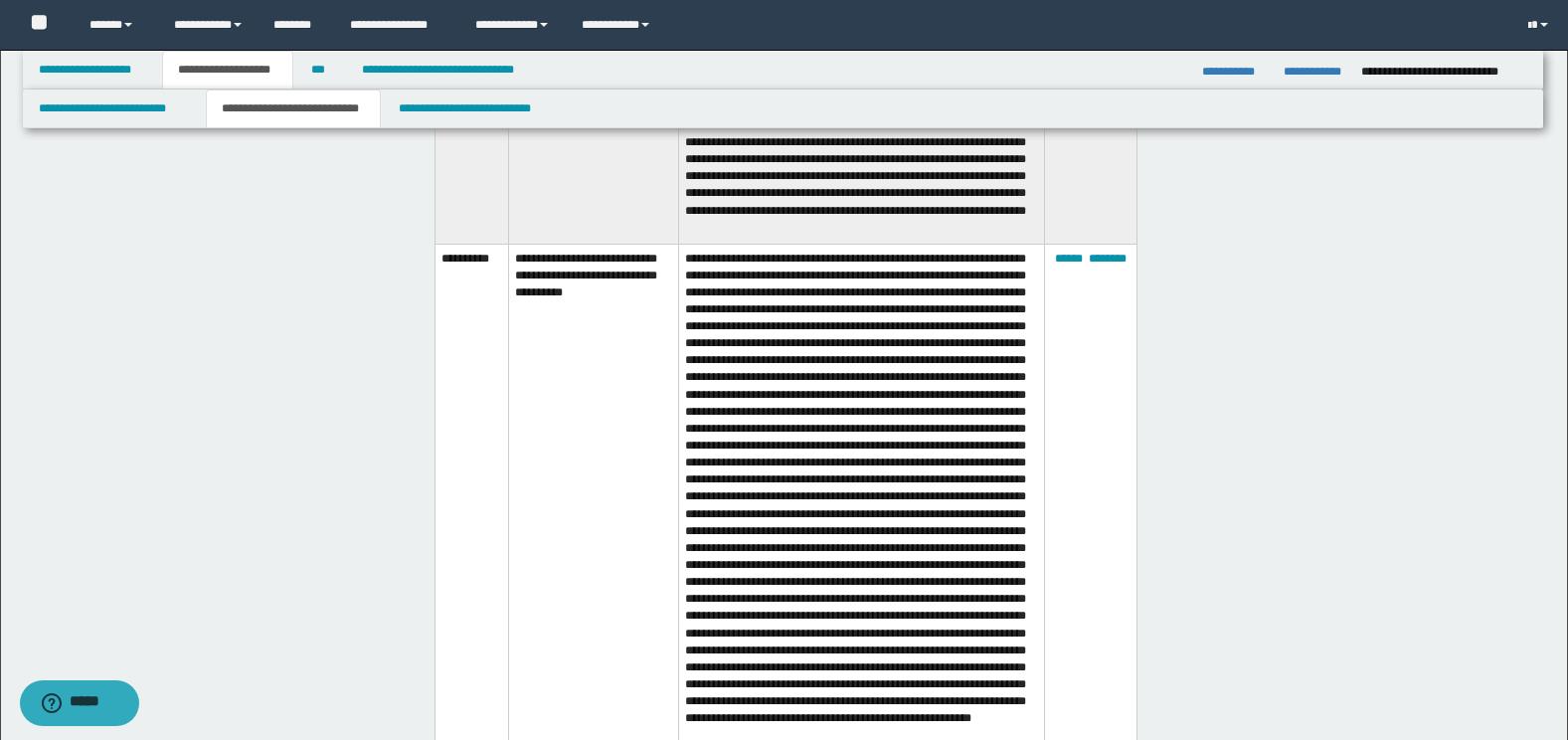 scroll, scrollTop: 15659, scrollLeft: 0, axis: vertical 